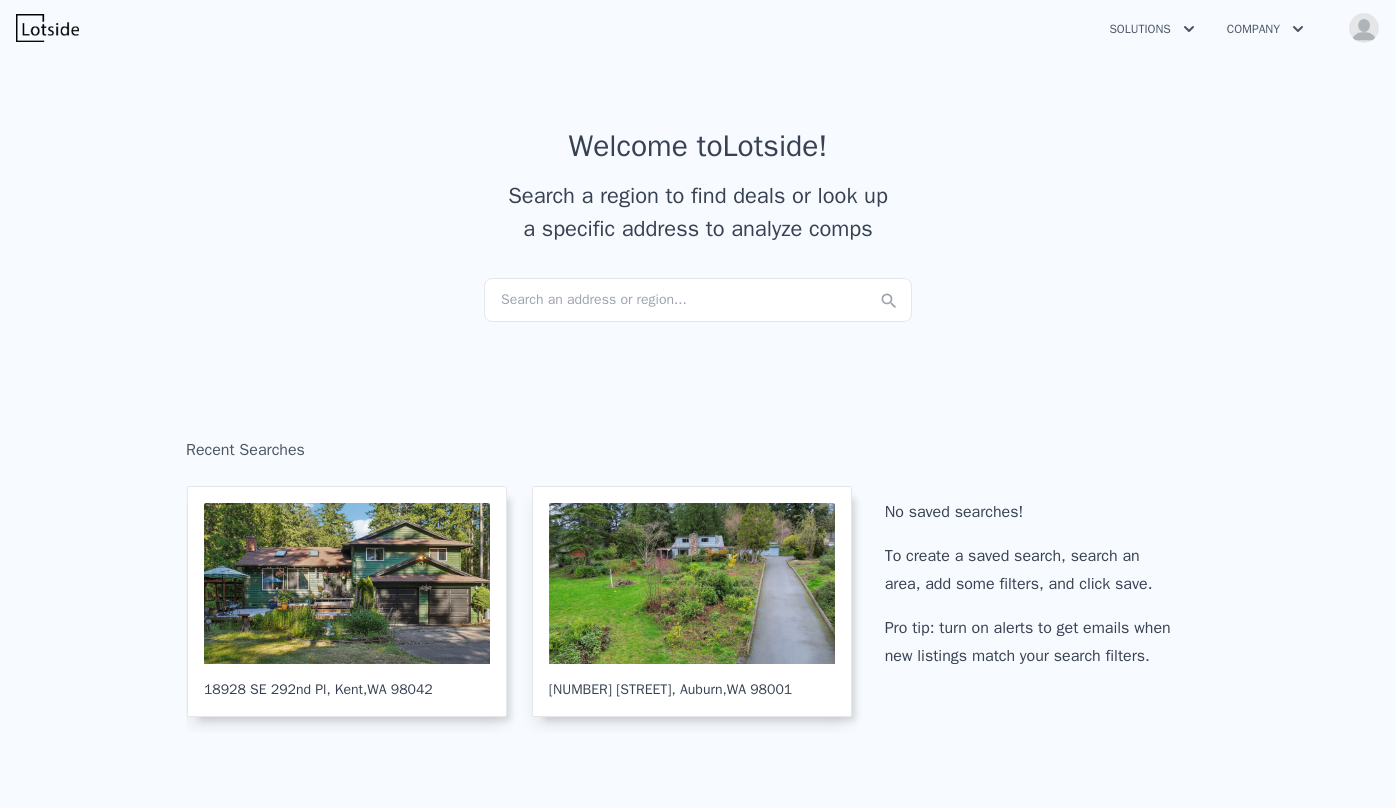 scroll, scrollTop: 0, scrollLeft: 0, axis: both 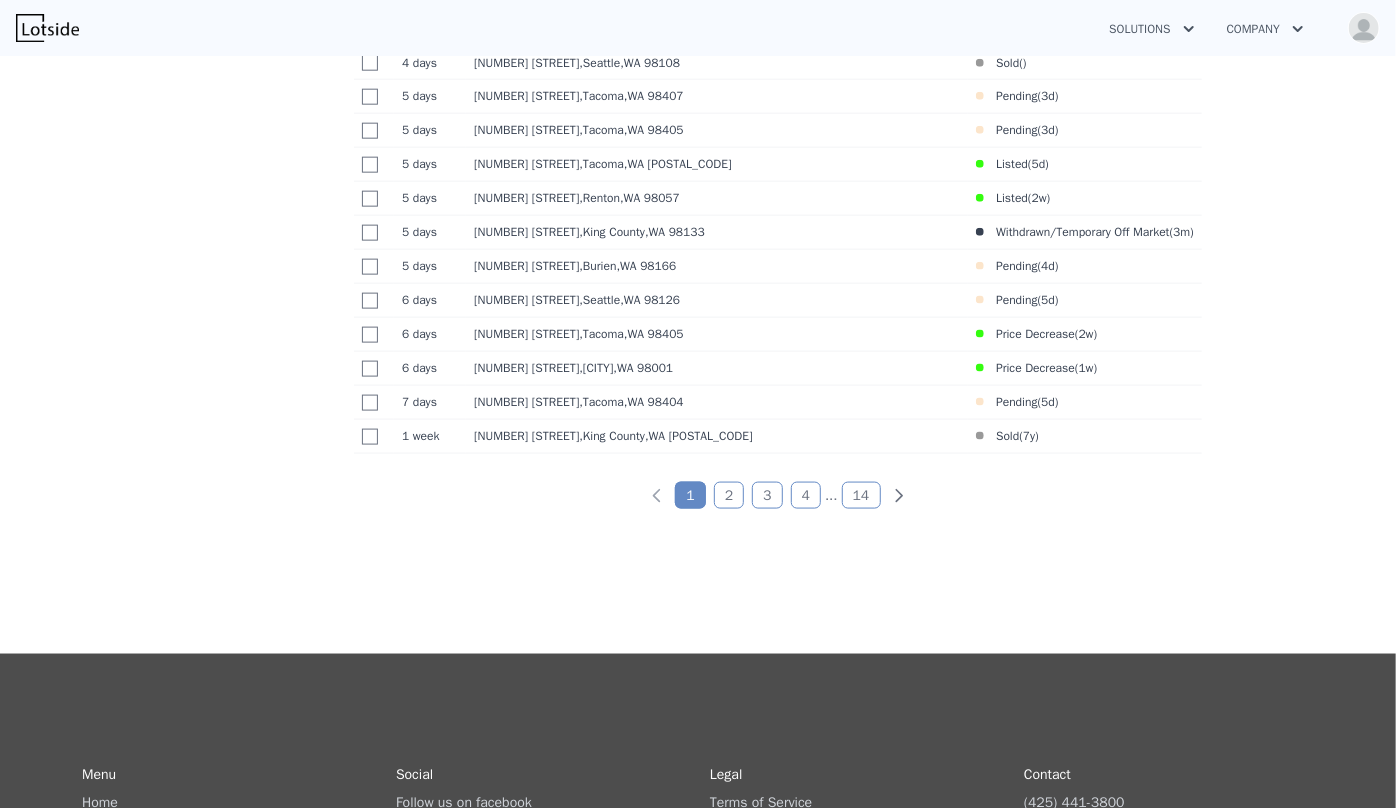 click on "14" at bounding box center [861, 495] 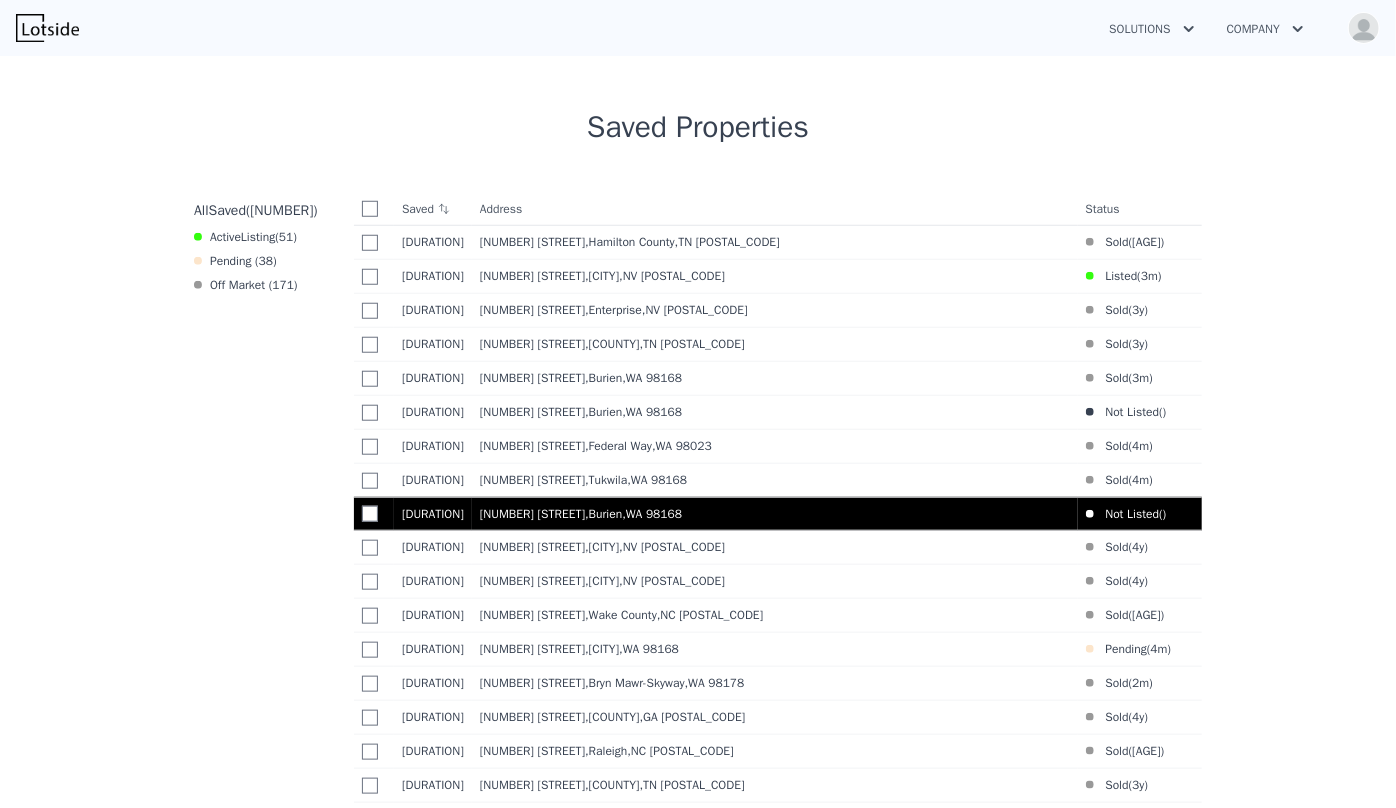 scroll, scrollTop: 764, scrollLeft: 0, axis: vertical 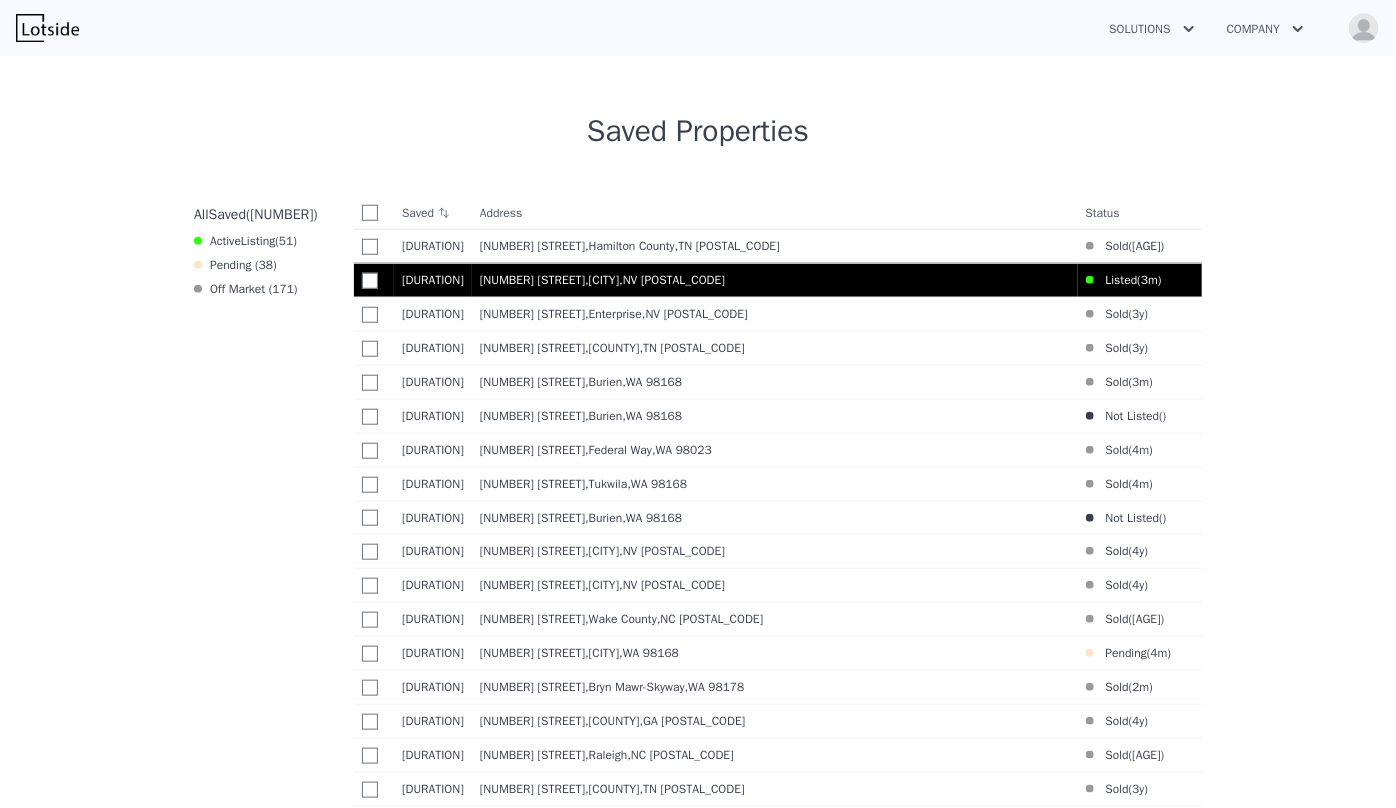 click on "2637 Via Monet ,  Henderson ,  NV   89044" at bounding box center (775, 280) 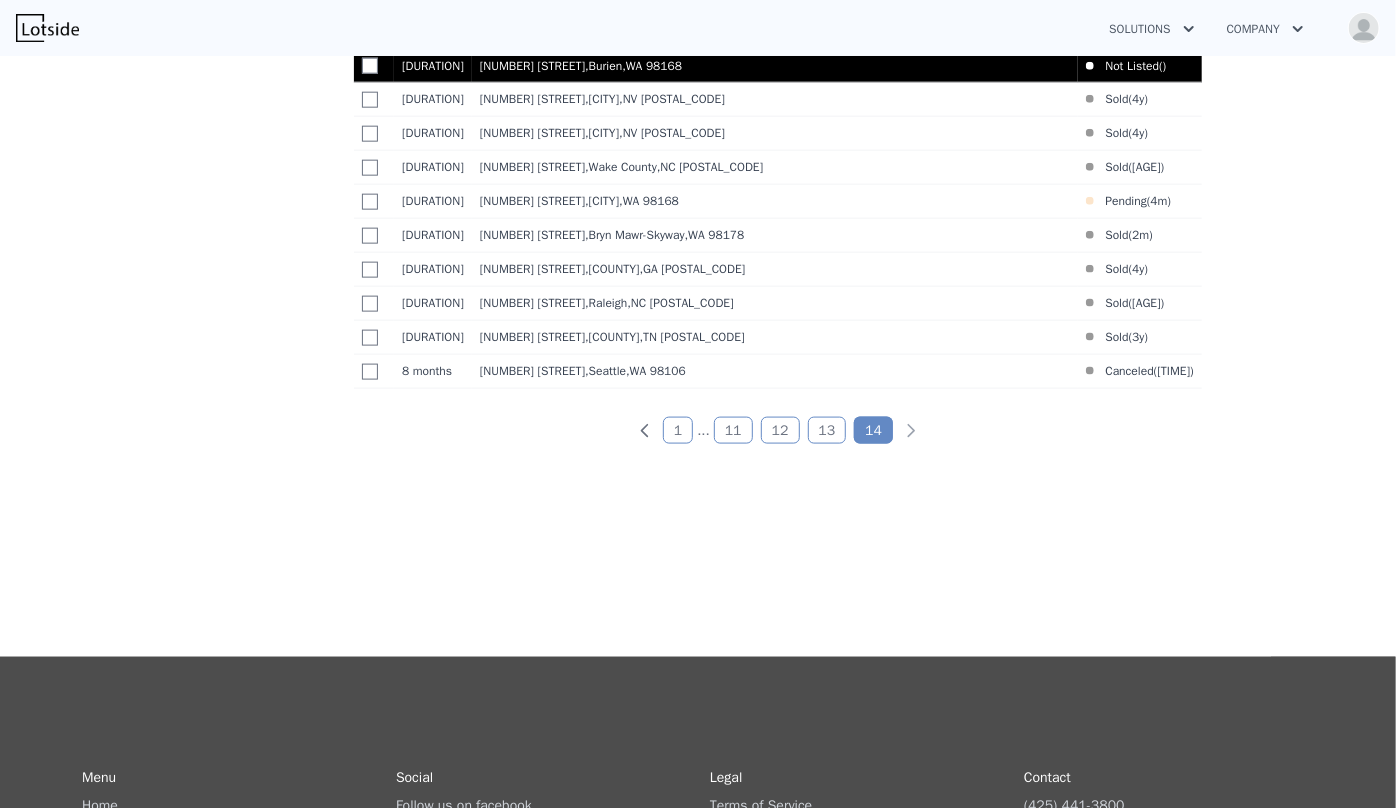 scroll, scrollTop: 1219, scrollLeft: 0, axis: vertical 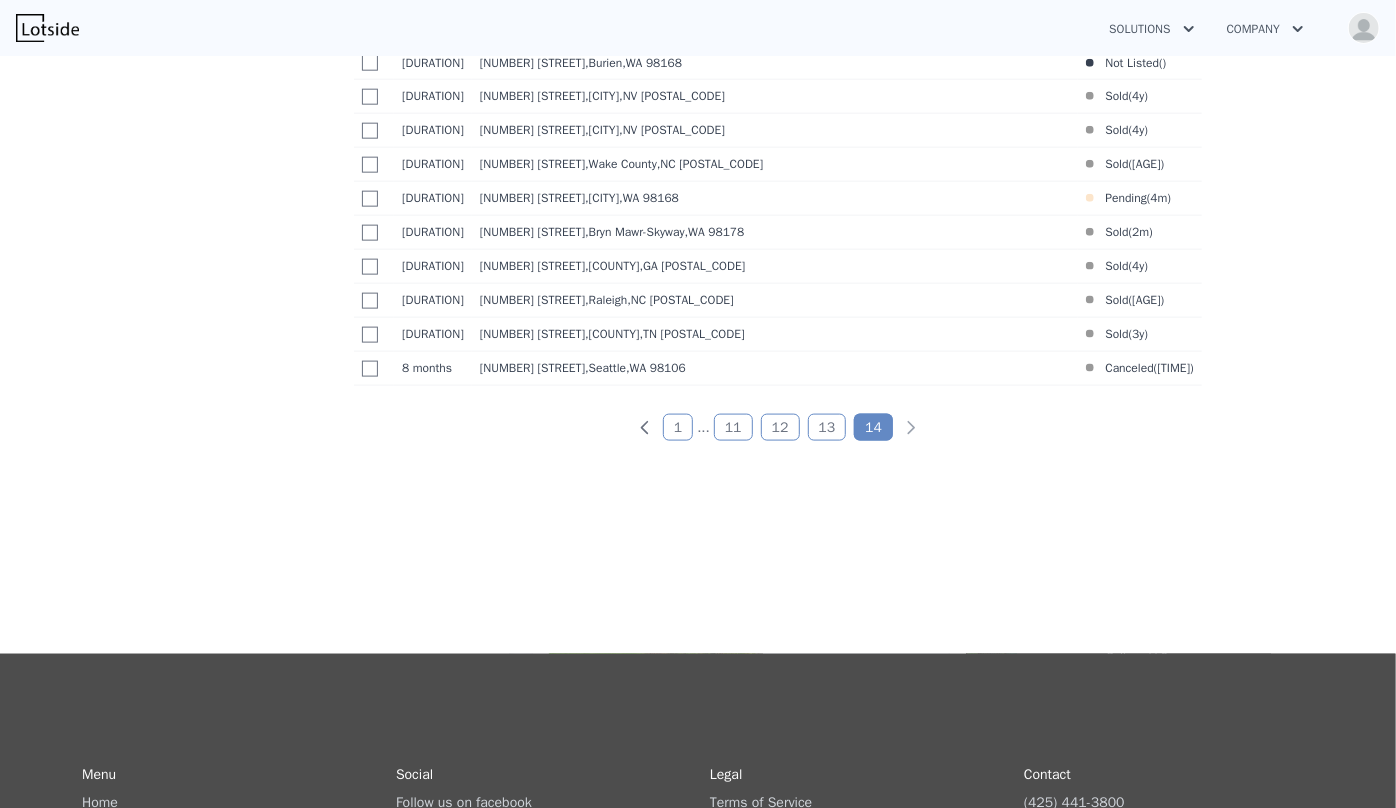 click on "13" at bounding box center [827, 427] 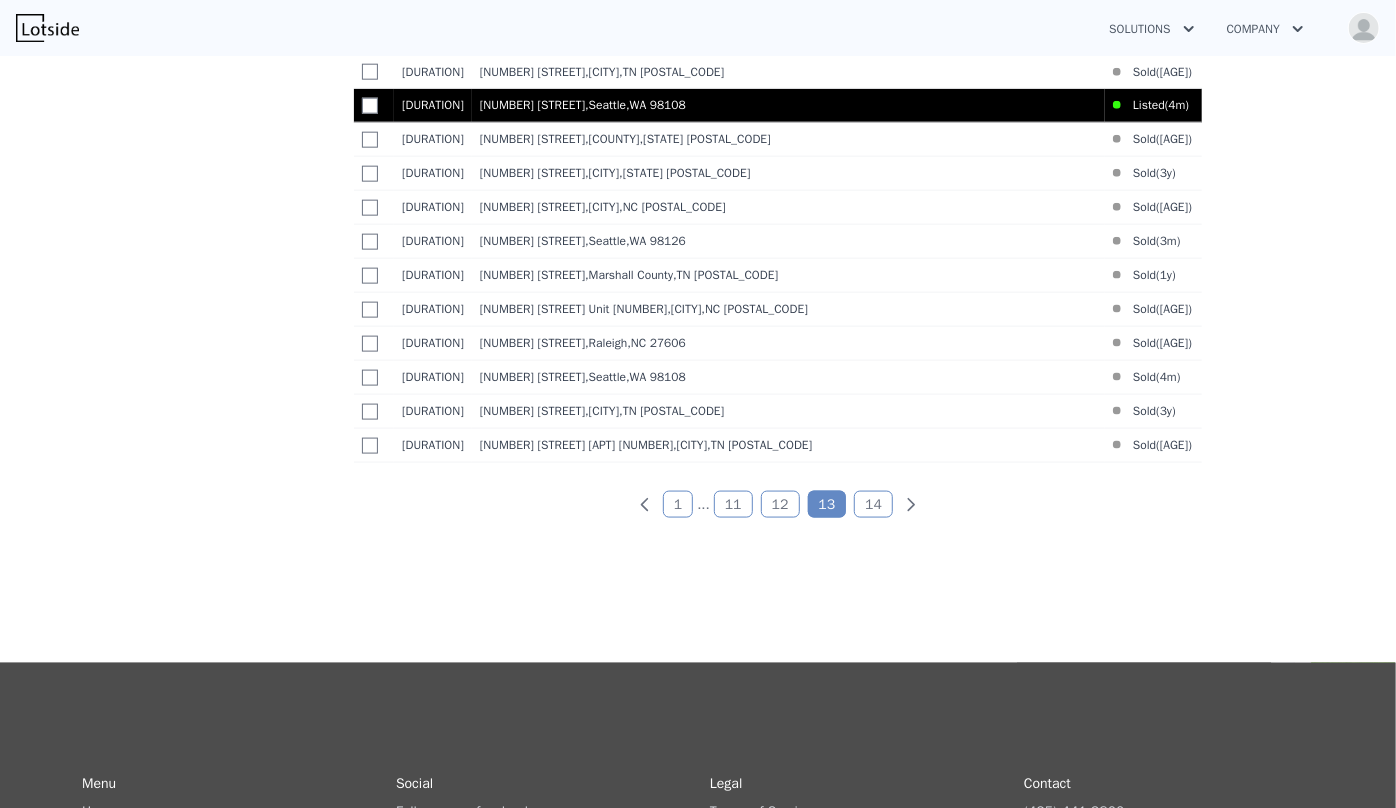 scroll, scrollTop: 1219, scrollLeft: 0, axis: vertical 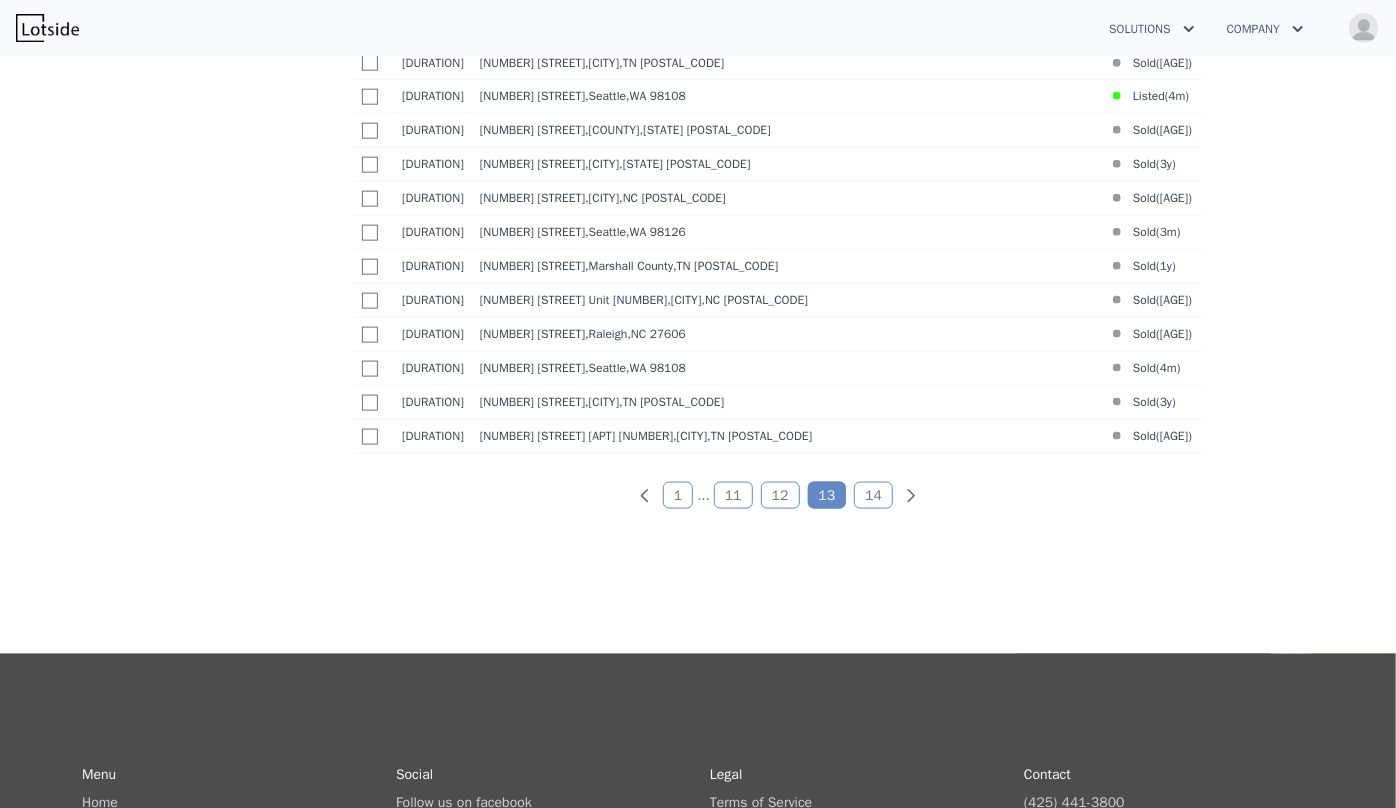 click on "12" at bounding box center (780, 495) 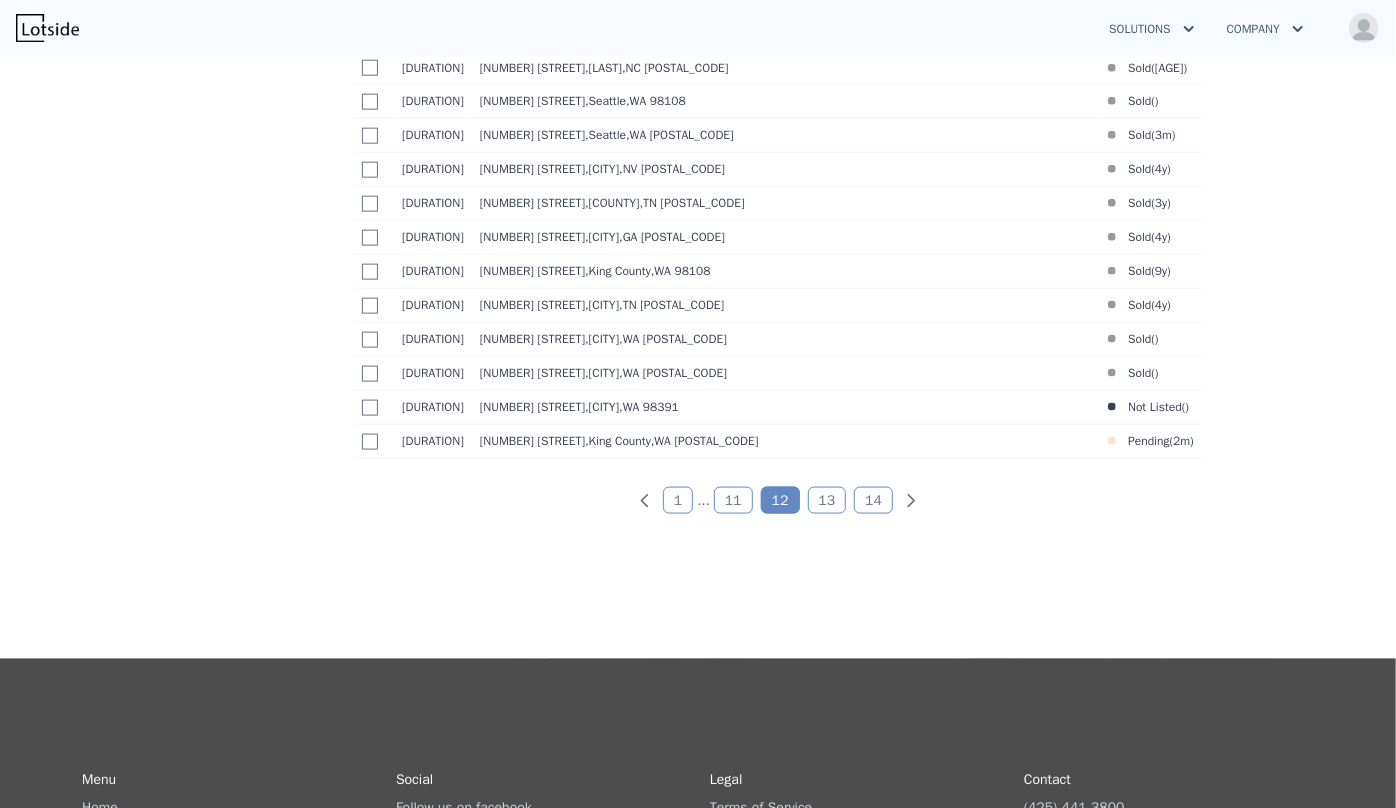 scroll, scrollTop: 1219, scrollLeft: 0, axis: vertical 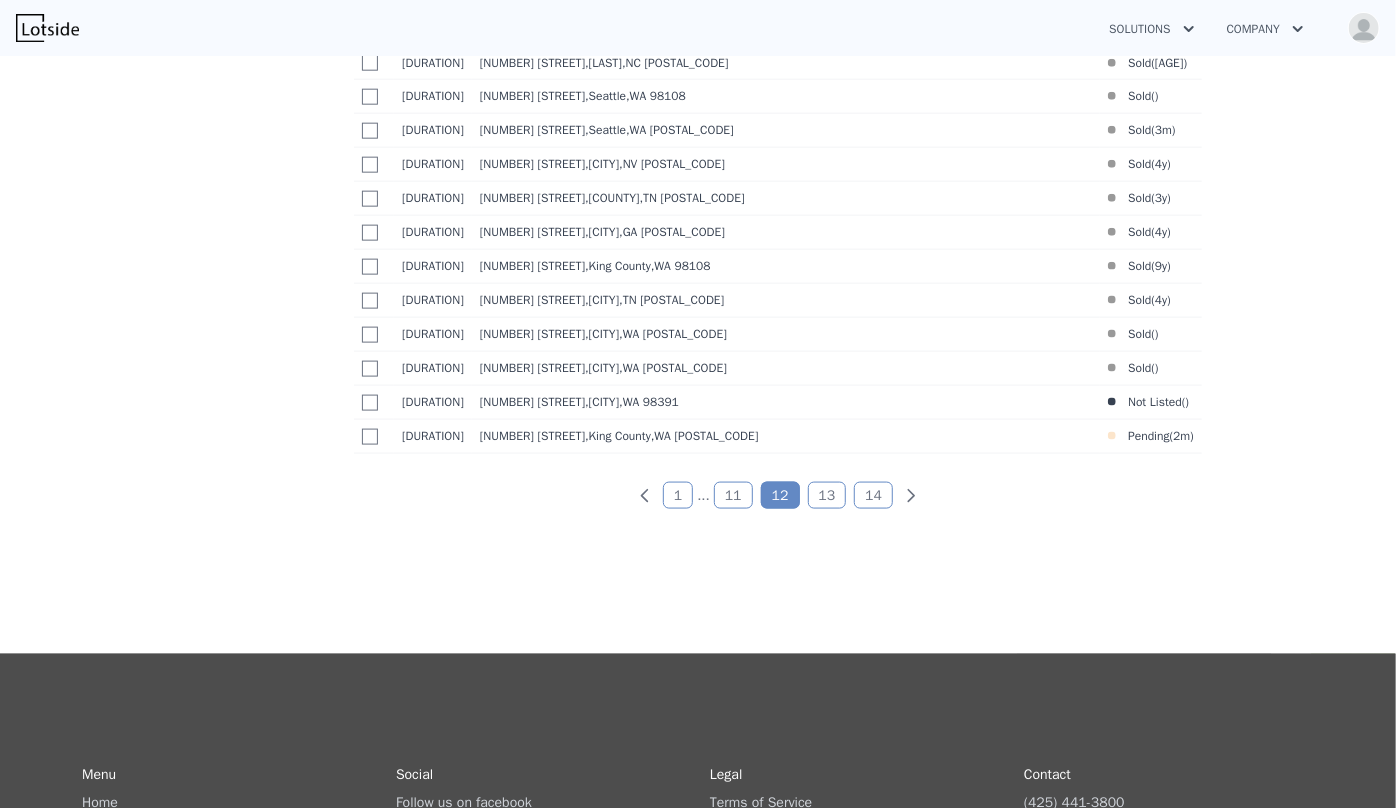 click on "11" at bounding box center [733, 495] 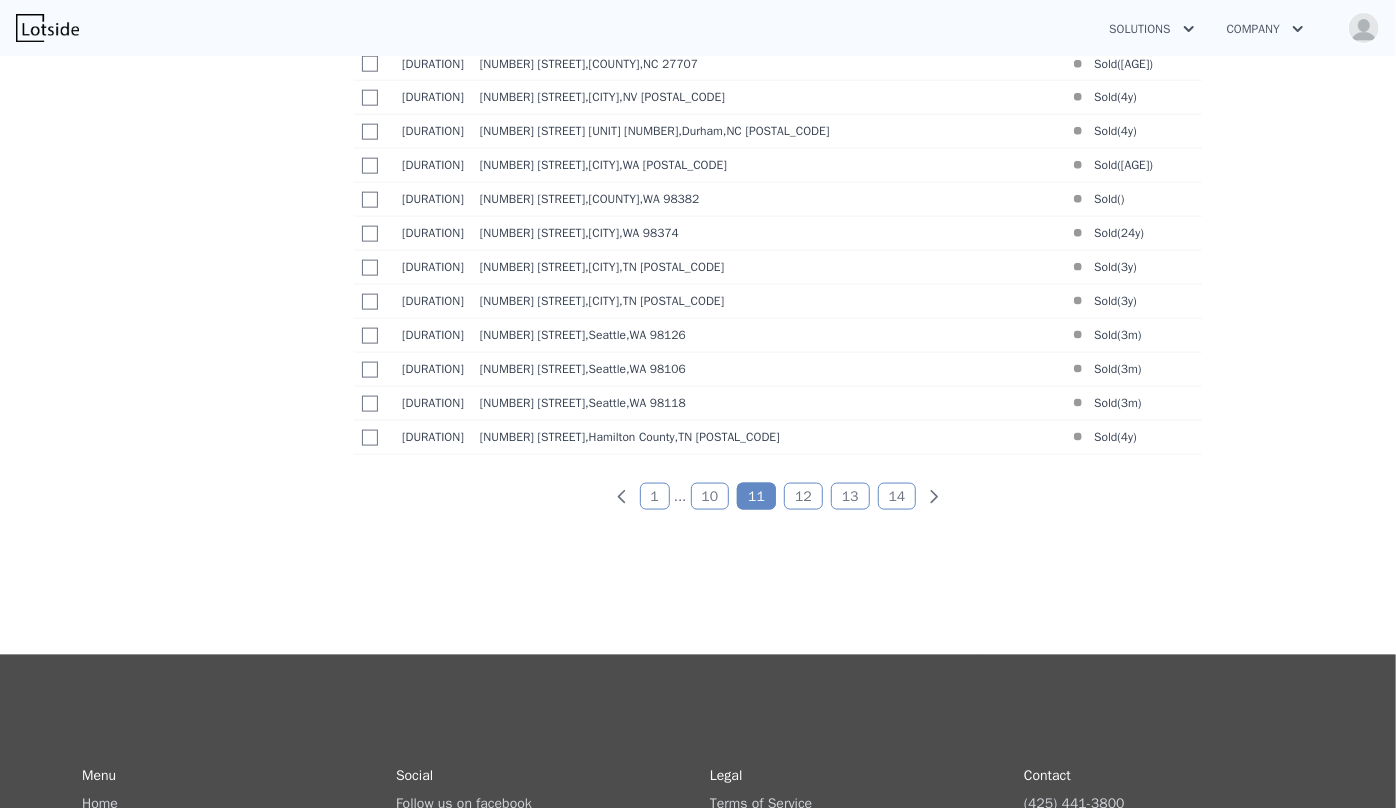 scroll, scrollTop: 1219, scrollLeft: 0, axis: vertical 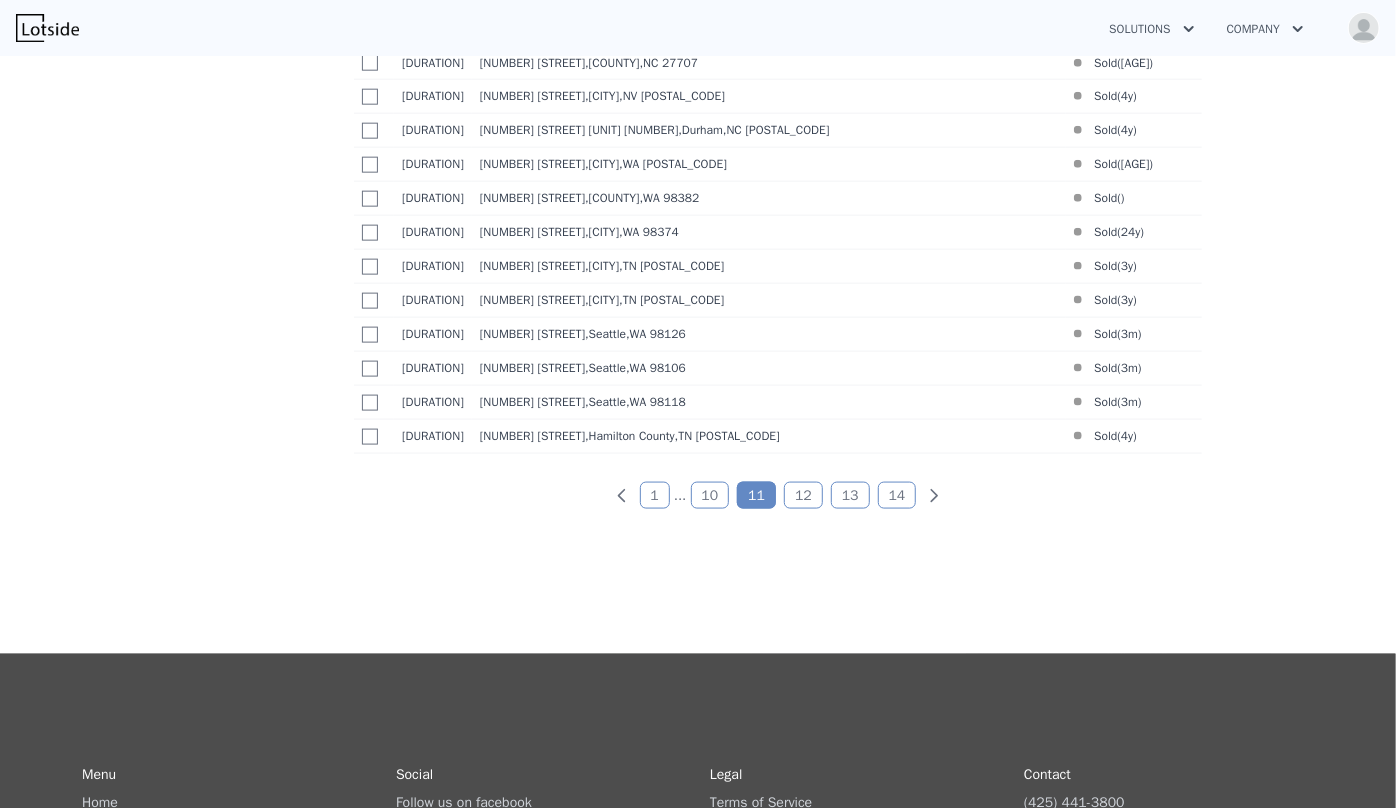 click on "10" at bounding box center [710, 495] 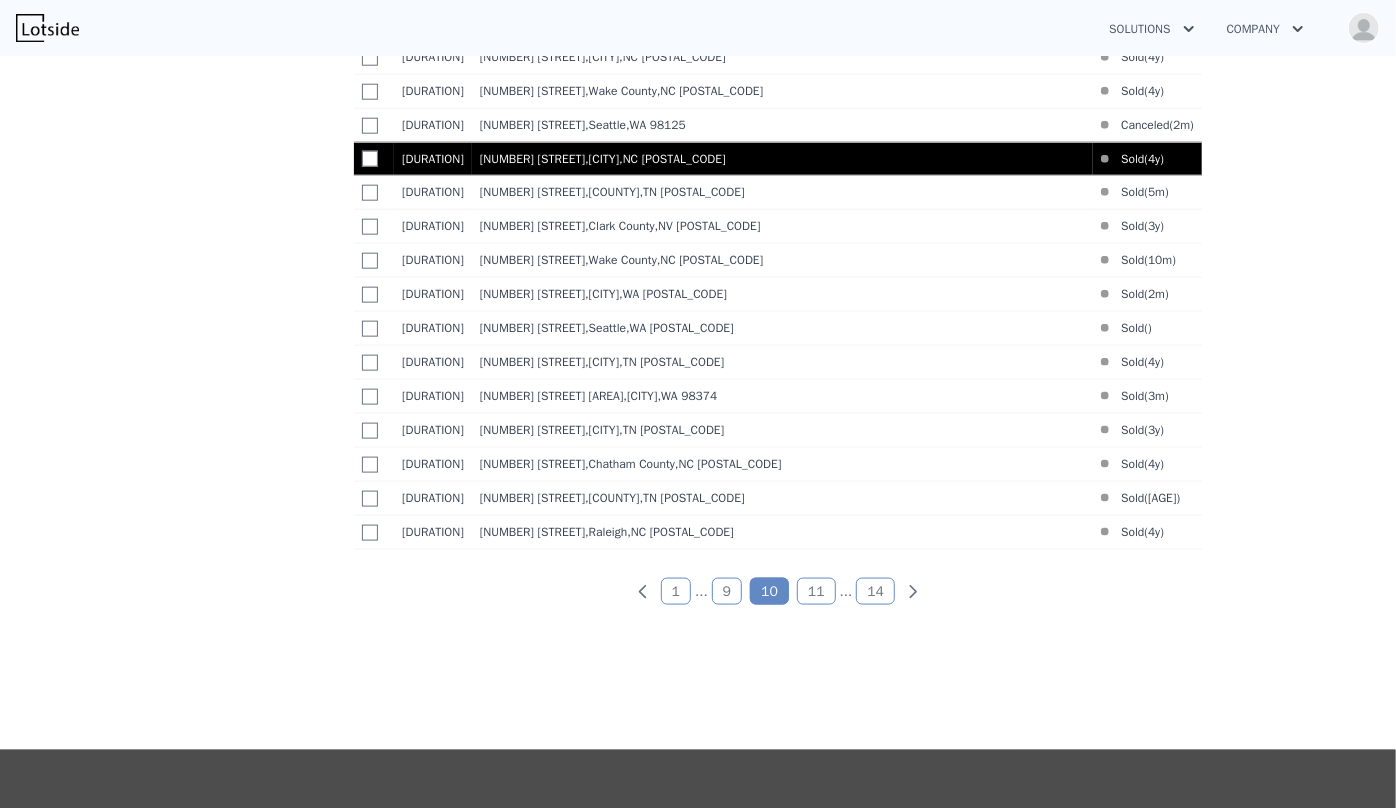 scroll, scrollTop: 1219, scrollLeft: 0, axis: vertical 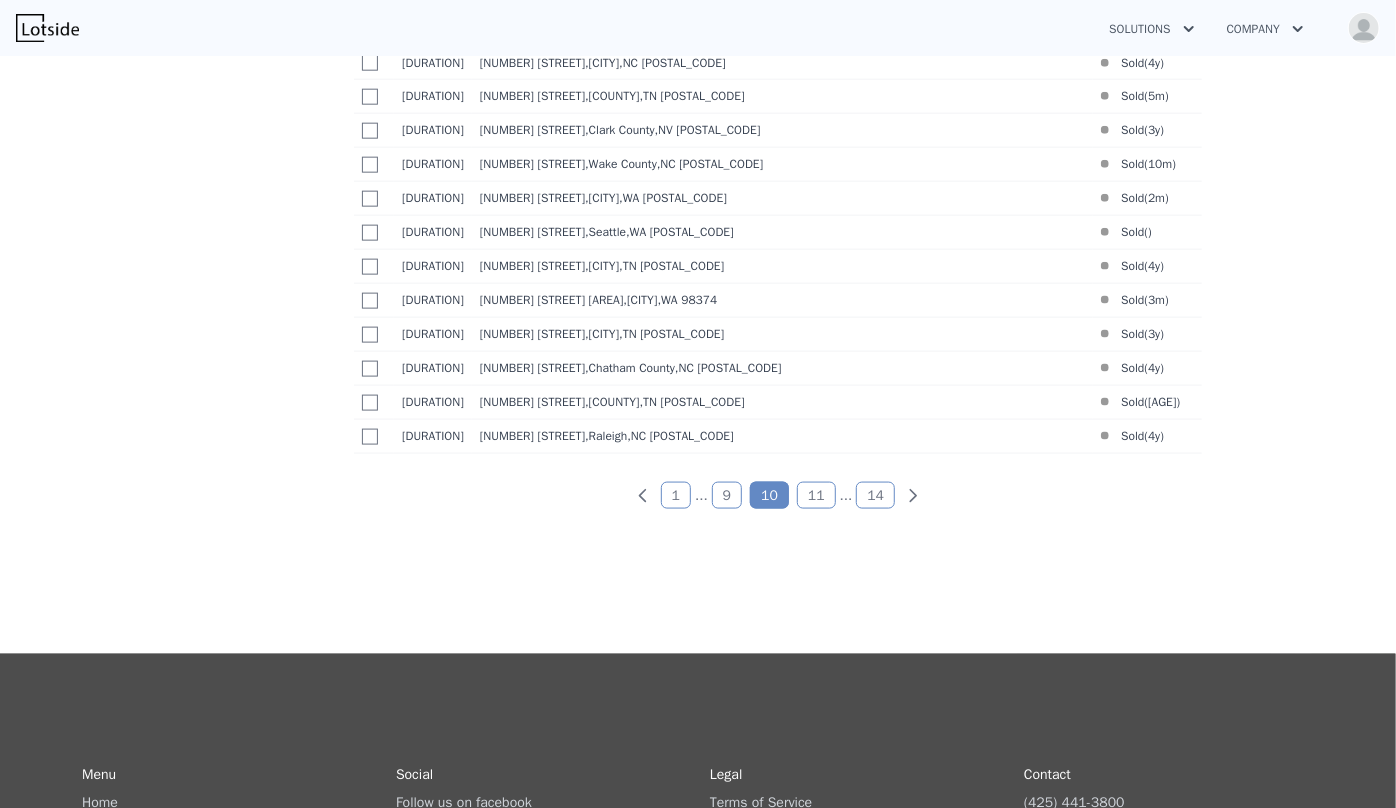 click on "9" at bounding box center (727, 495) 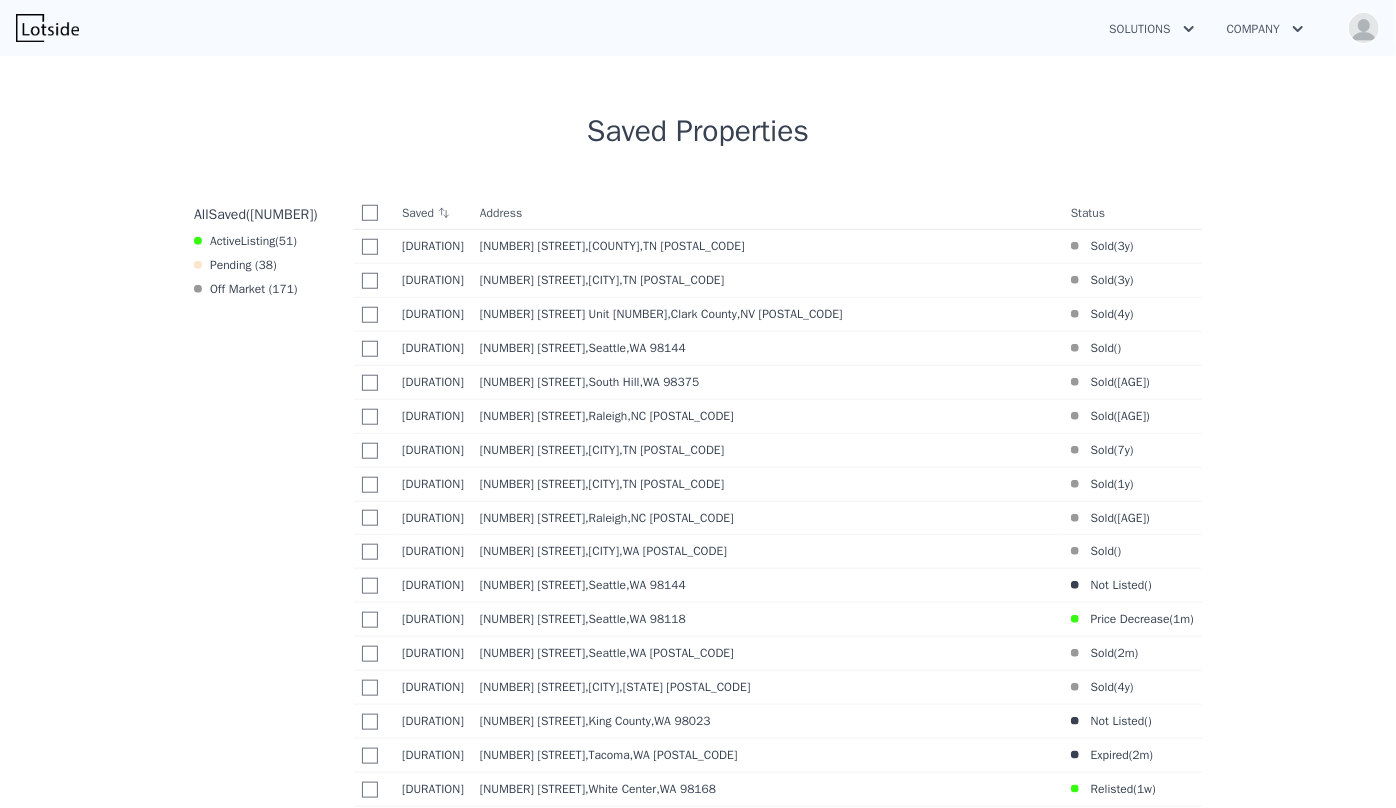 scroll, scrollTop: 855, scrollLeft: 0, axis: vertical 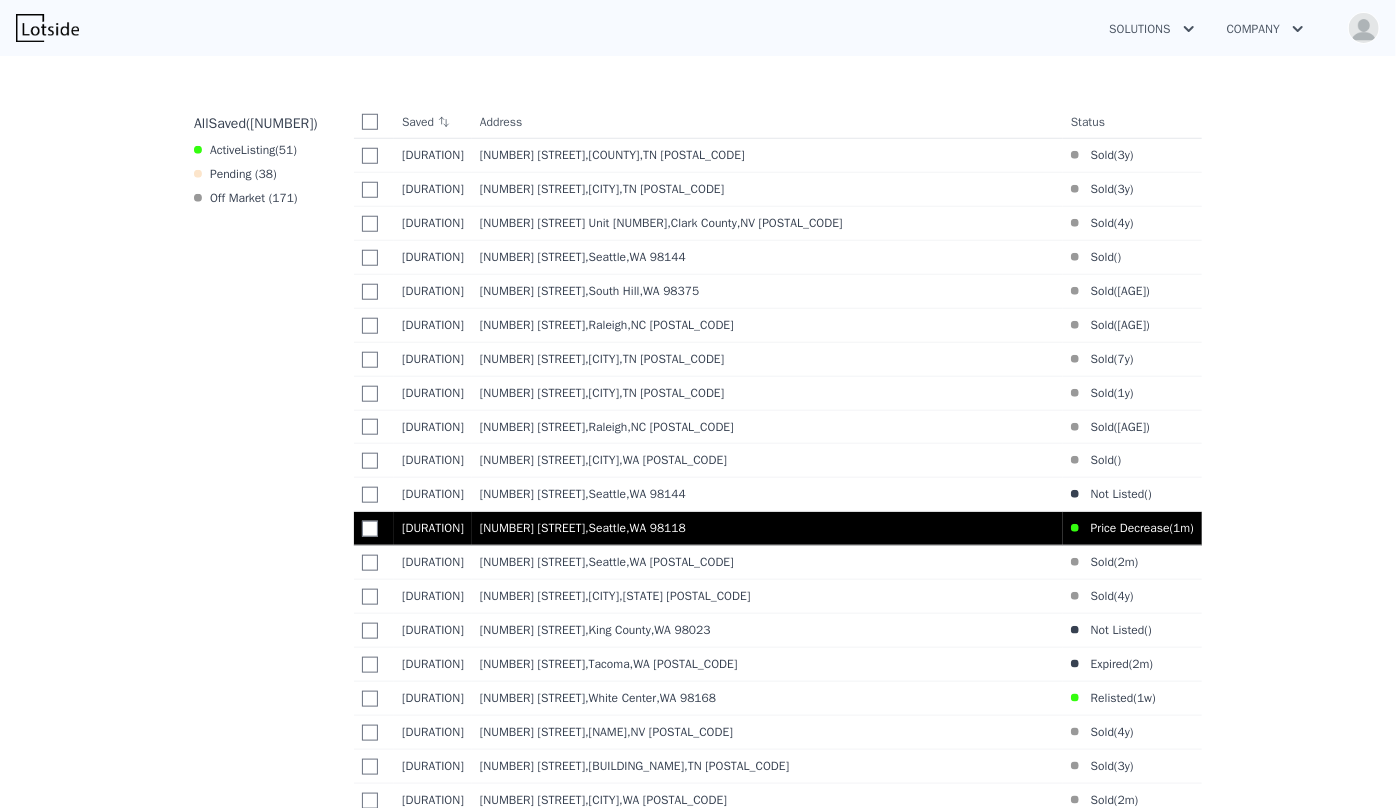 click on "8434 34th Ave S ,  Seattle ,  WA   98118" at bounding box center [767, 528] 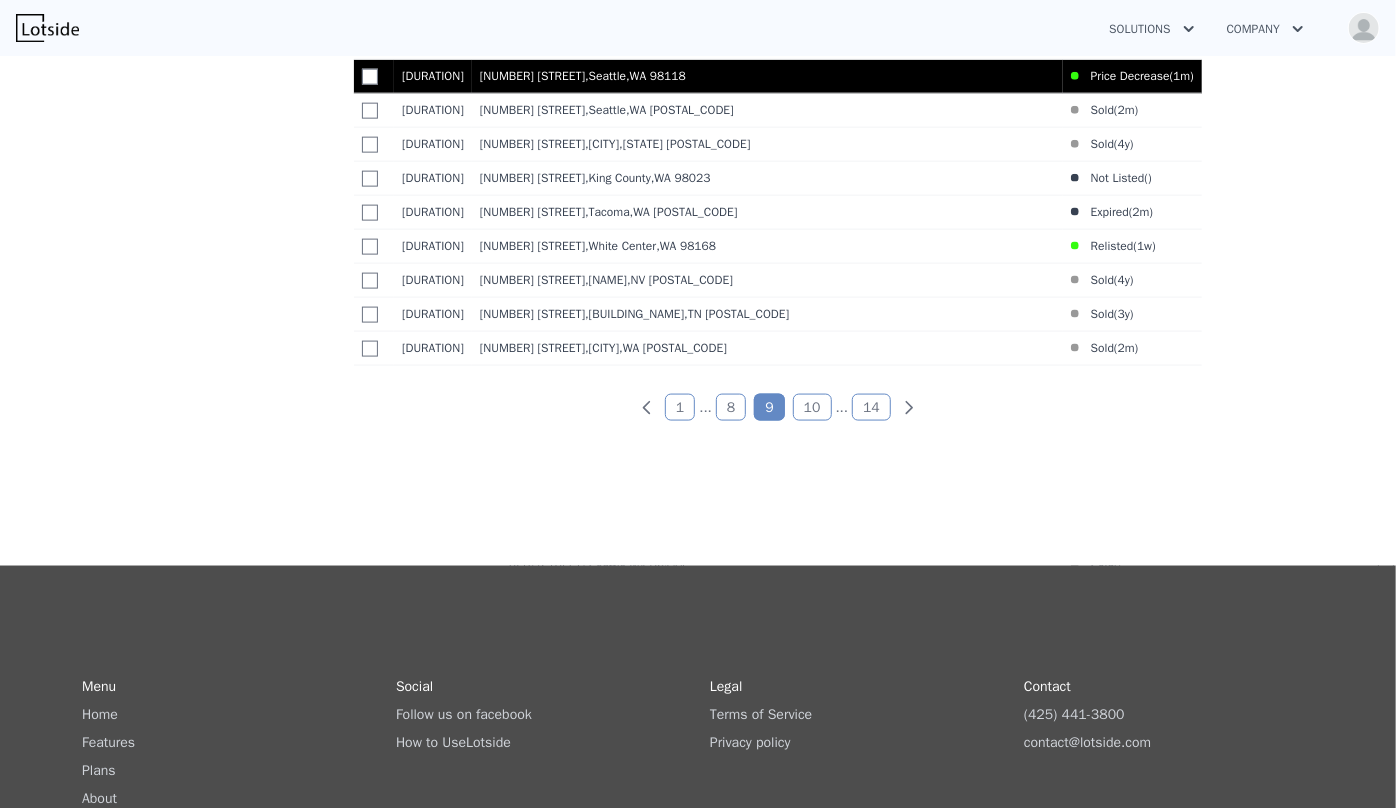 scroll, scrollTop: 1310, scrollLeft: 0, axis: vertical 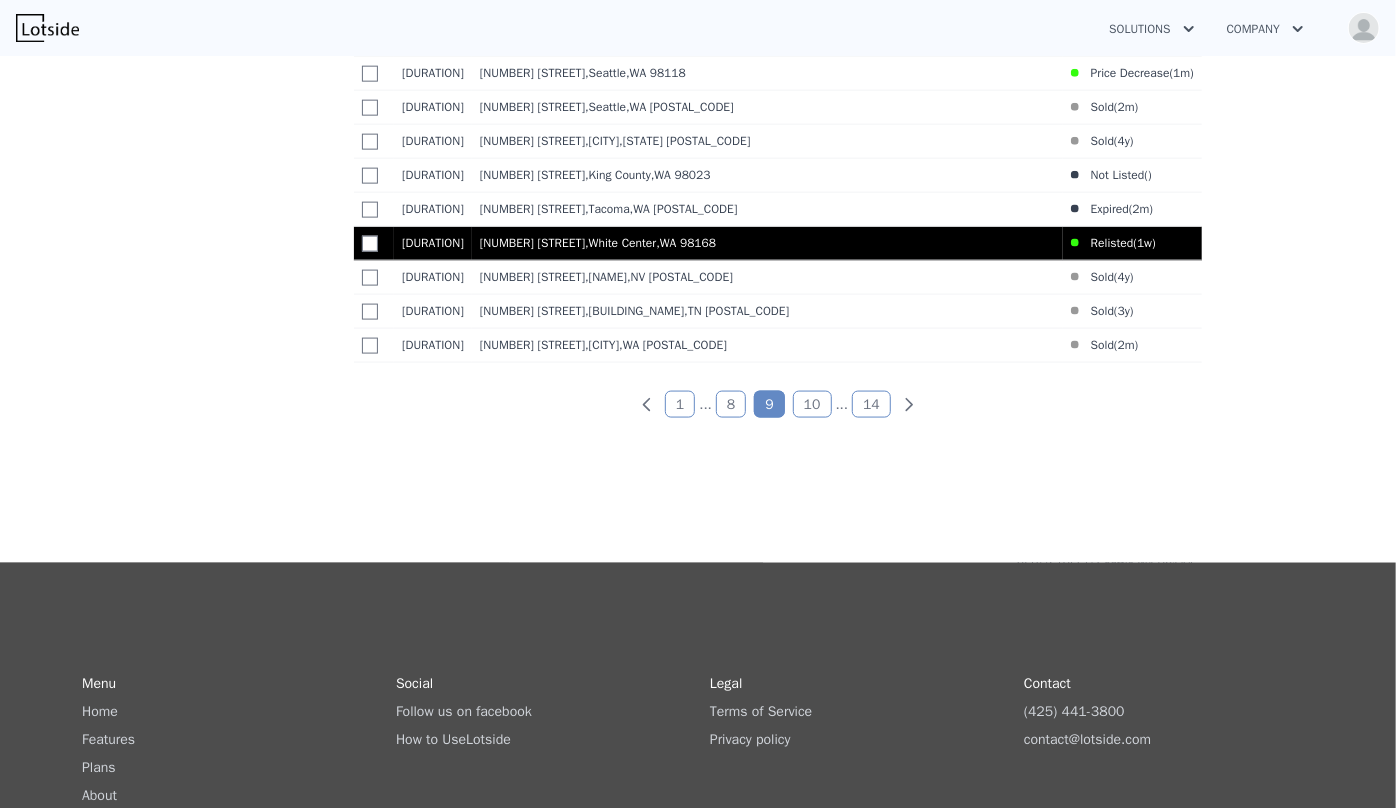 click on "222 S 108th Pl ,  White Center ,  WA   98168" at bounding box center [767, 244] 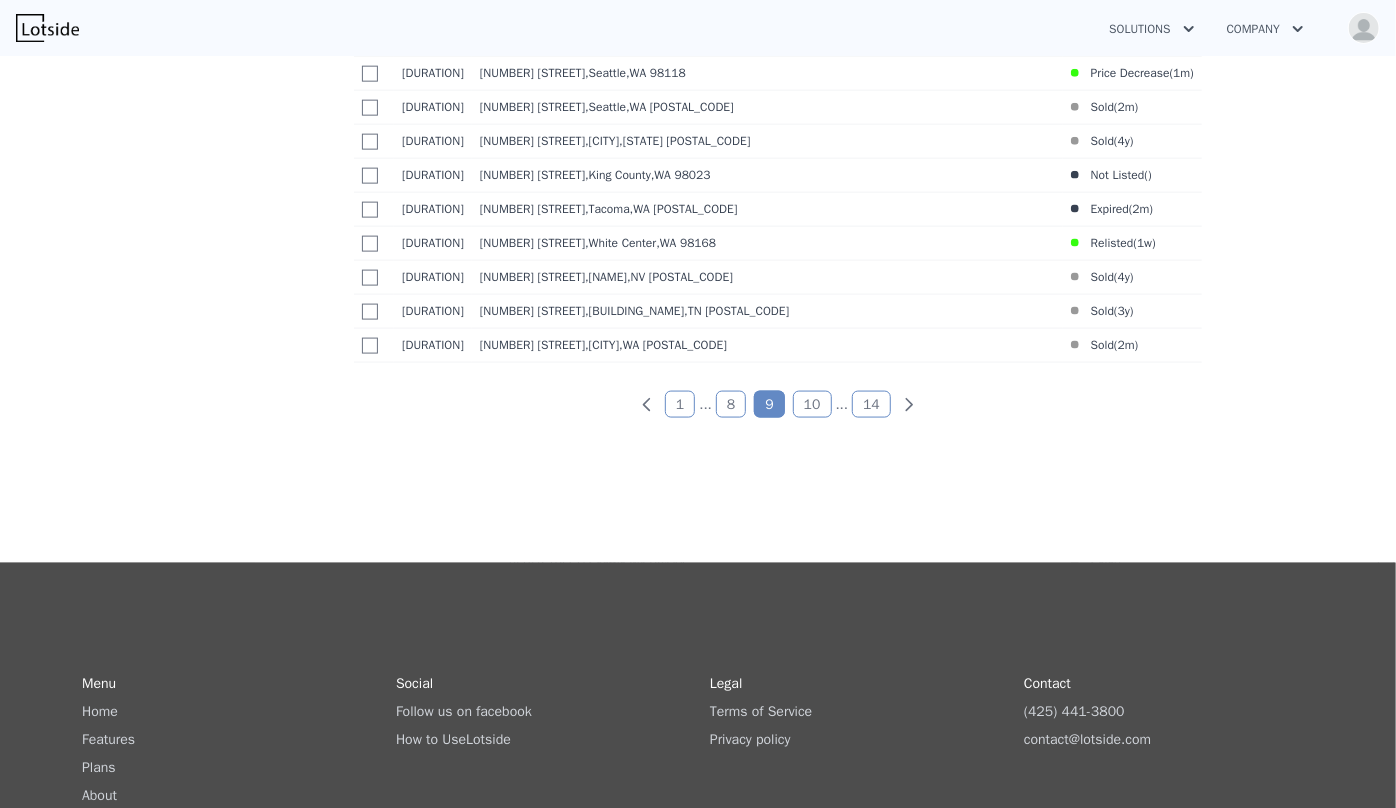 click on "8" at bounding box center [731, 404] 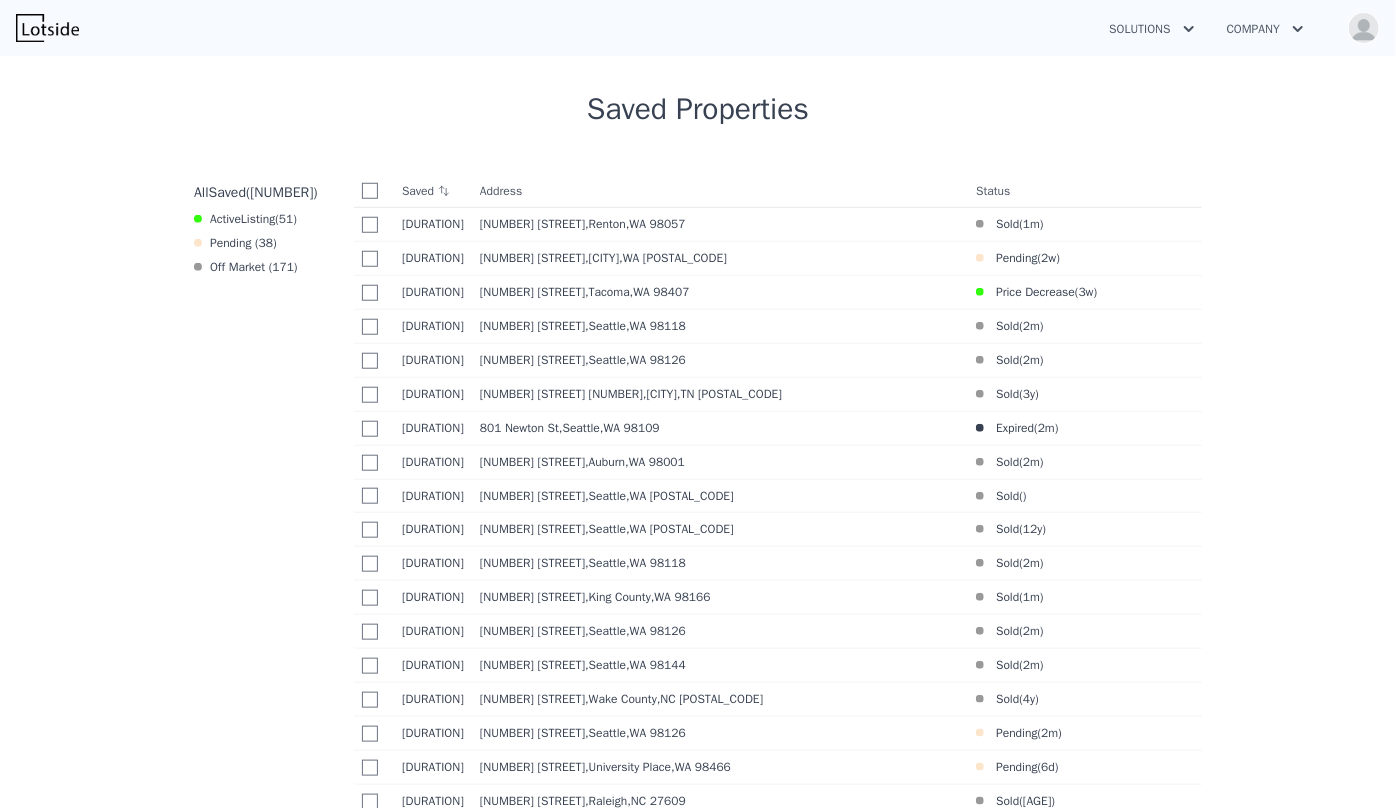 scroll, scrollTop: 764, scrollLeft: 0, axis: vertical 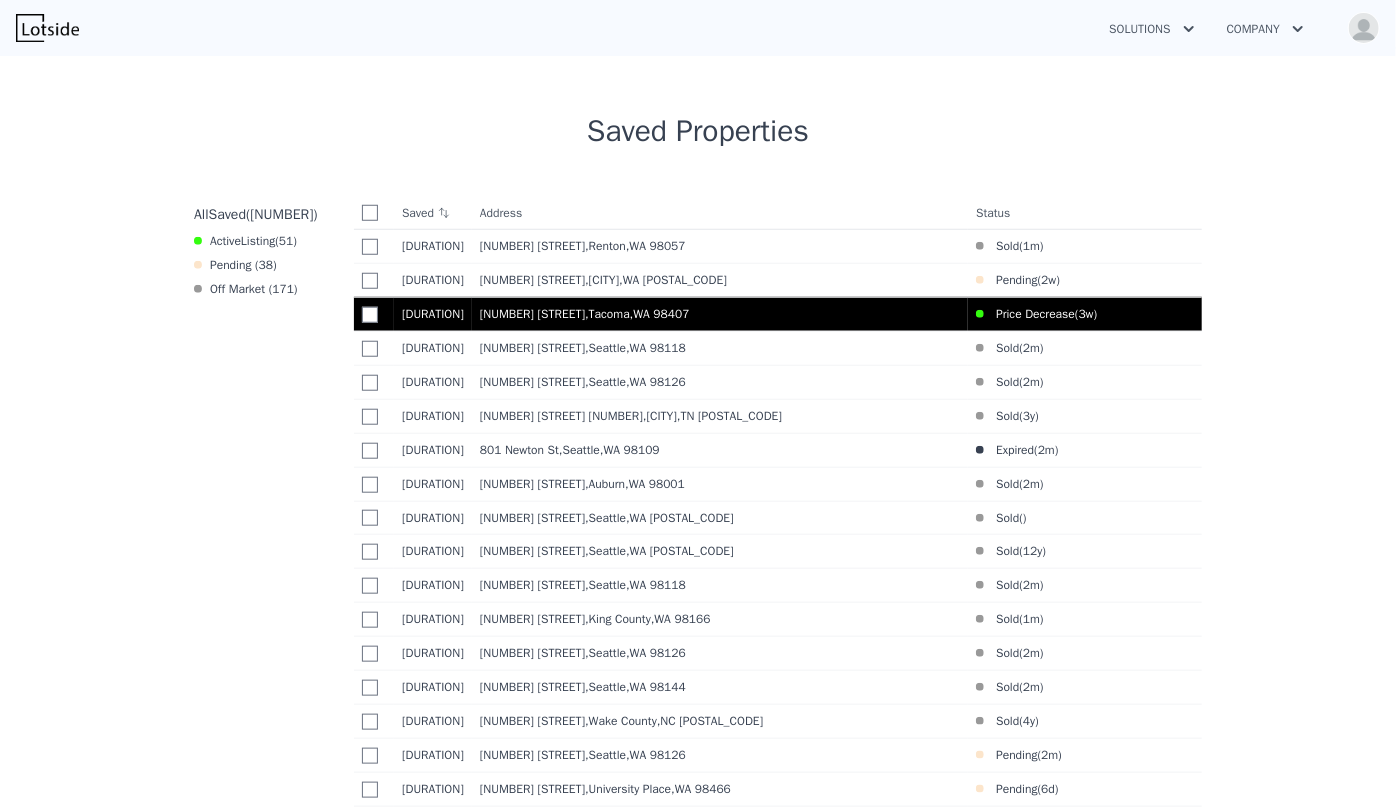 click on "4635 N Defiance St ,  Tacoma ,  WA   98407" at bounding box center [720, 314] 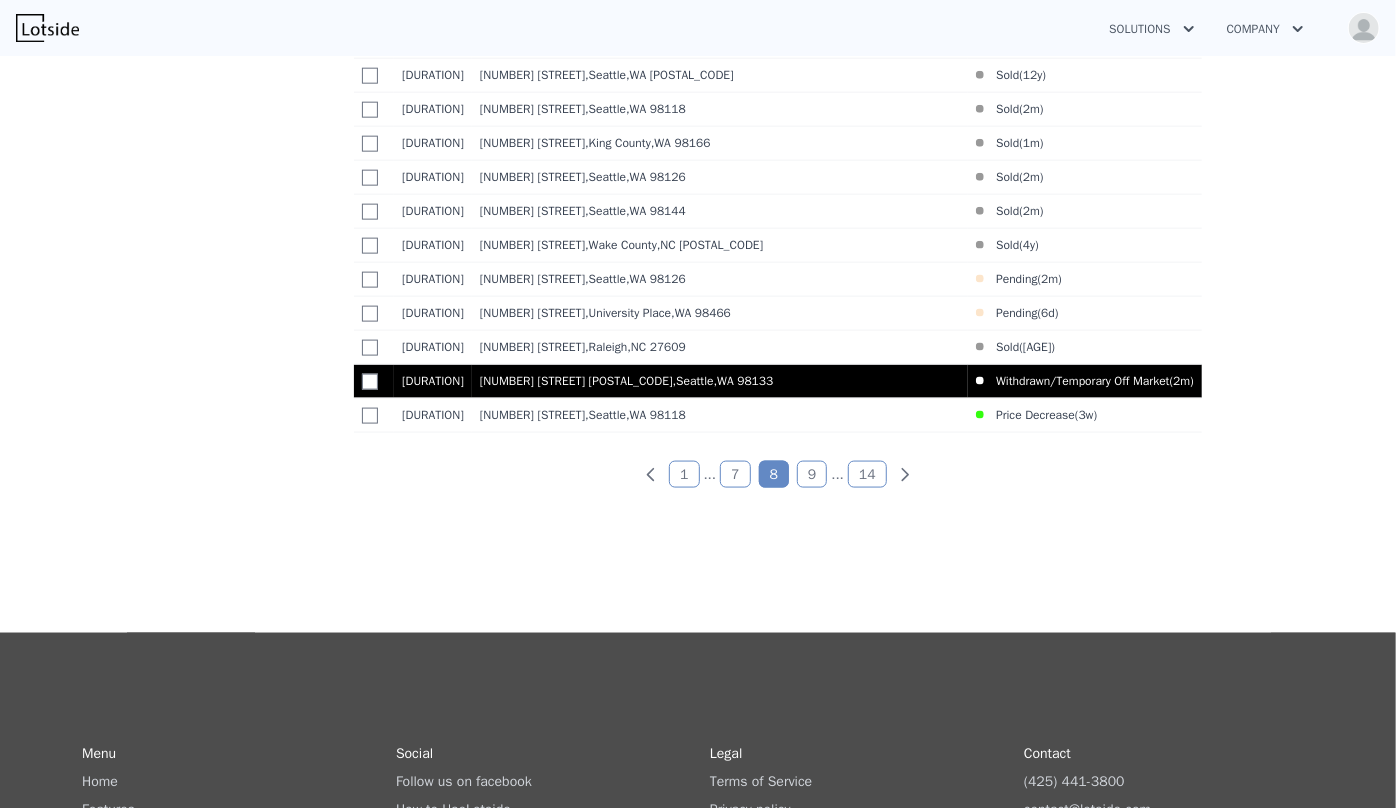 scroll, scrollTop: 1310, scrollLeft: 0, axis: vertical 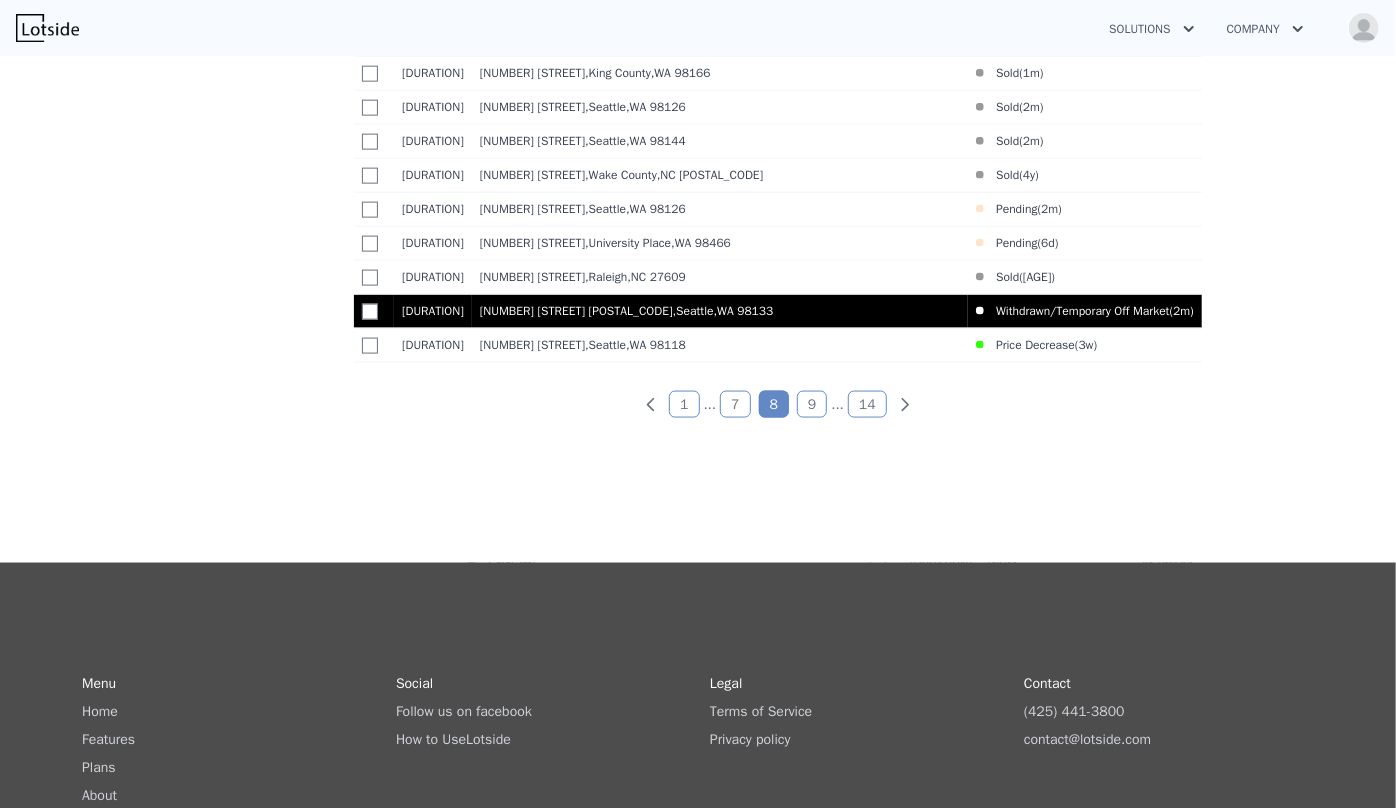 click on "Withdrawn/Temporary Off Market  ( 2m )" at bounding box center [1085, 311] 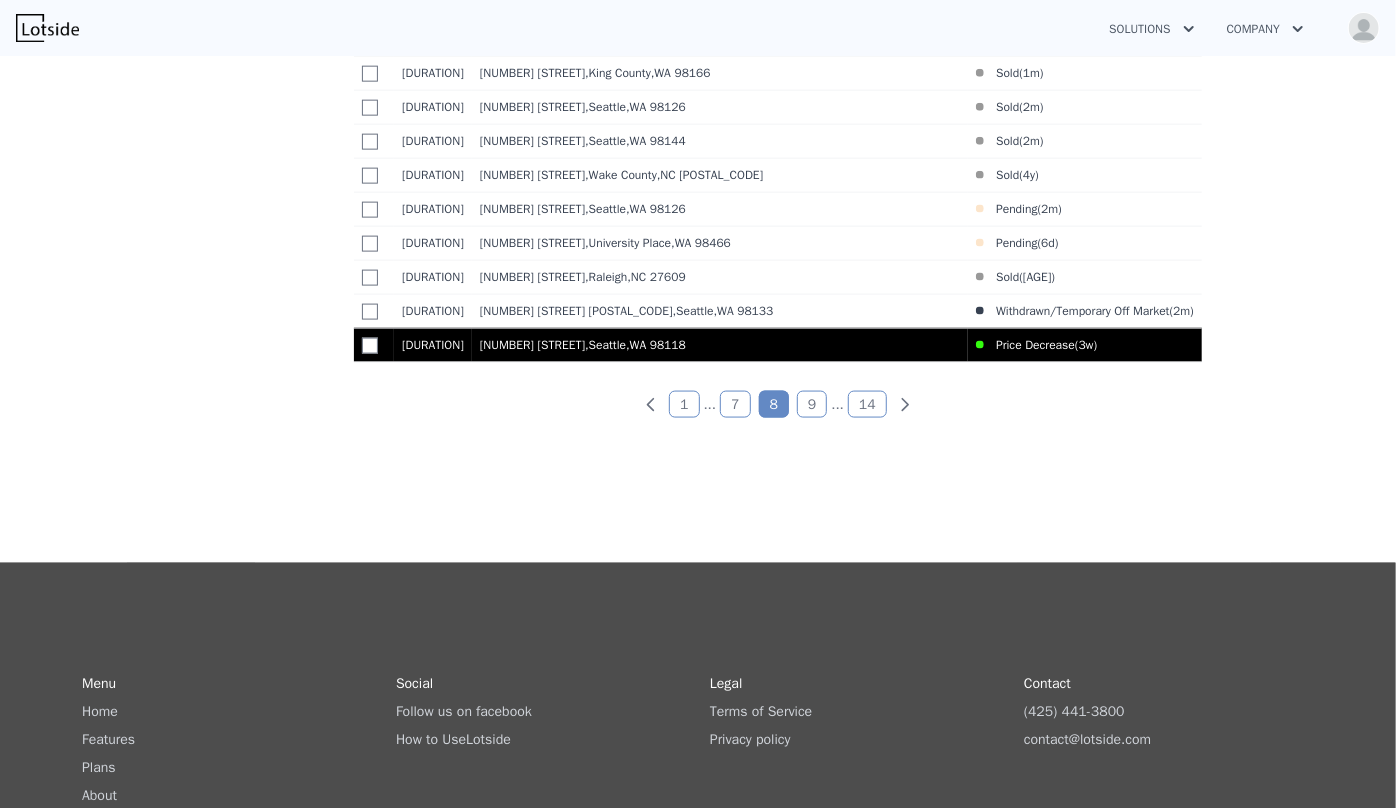 click on "Price Decrease  (" at bounding box center (1031, 345) 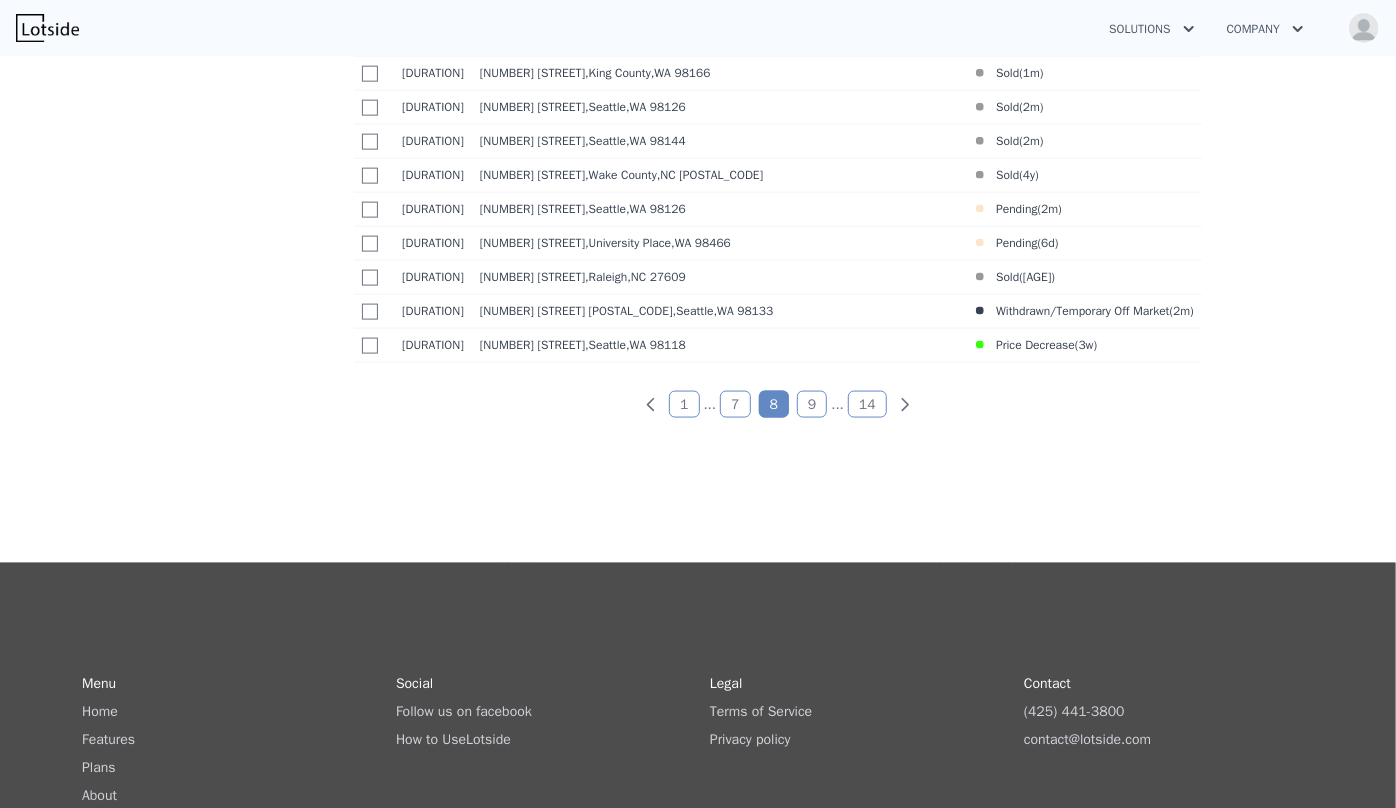 click on "7" at bounding box center [735, 404] 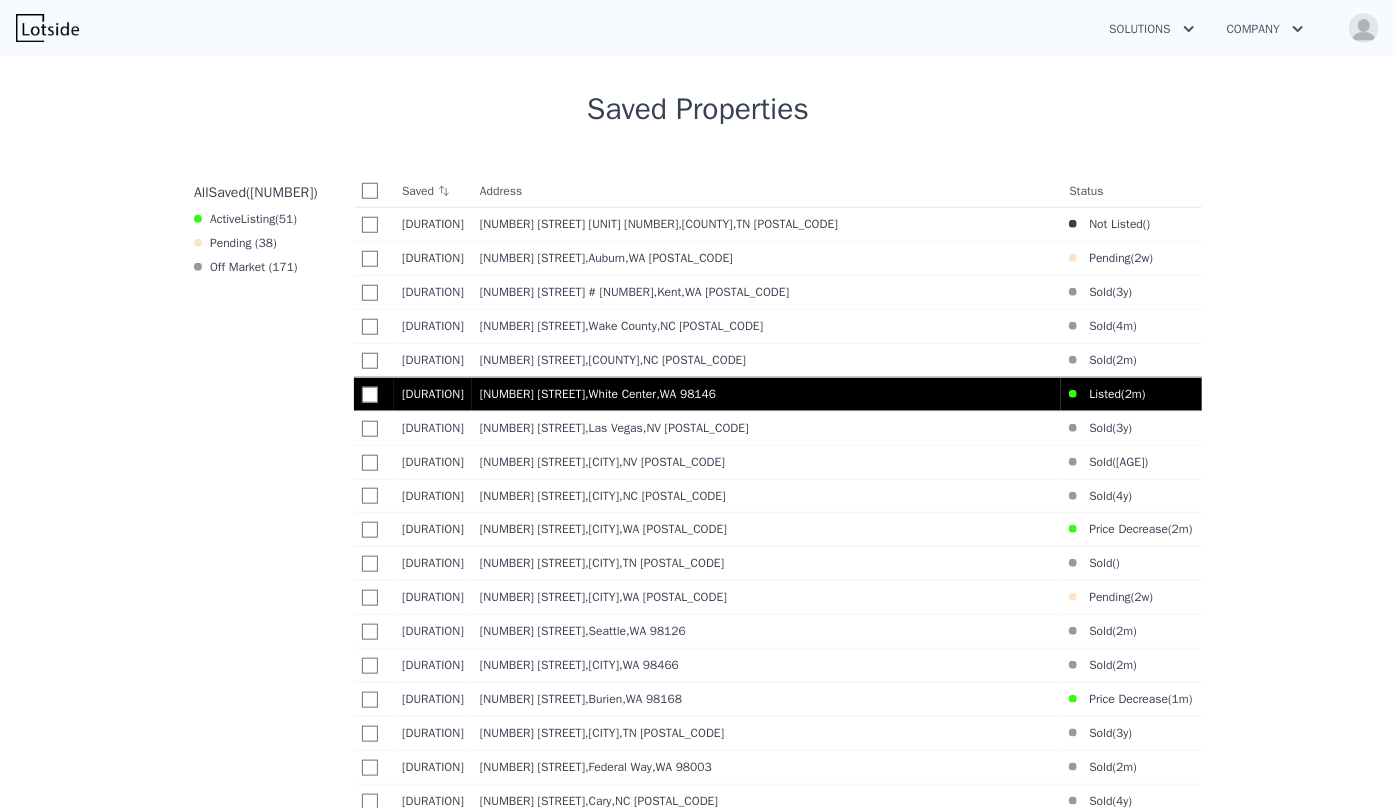 scroll, scrollTop: 764, scrollLeft: 0, axis: vertical 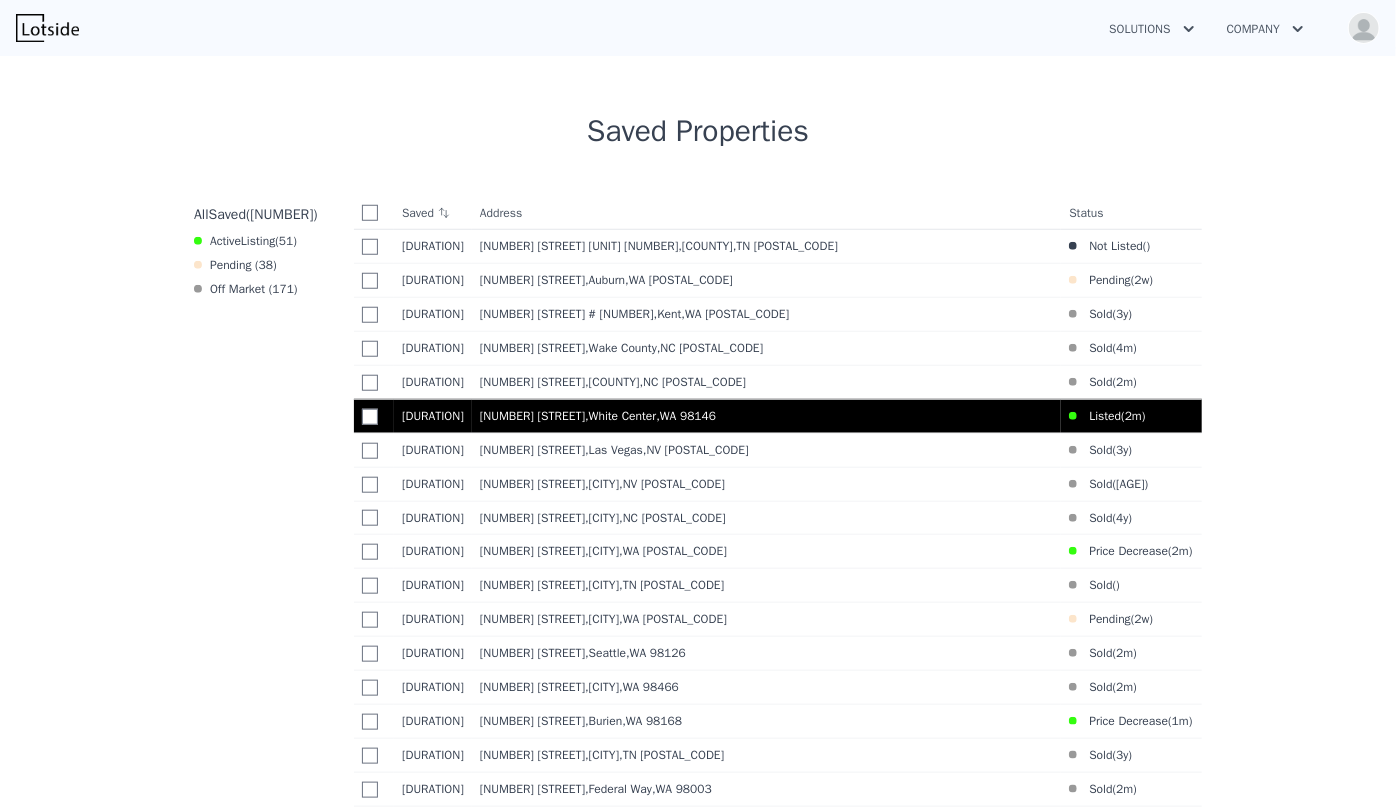 click on "2838 SW 106th St ,  White Center ,  WA   98146" at bounding box center (767, 416) 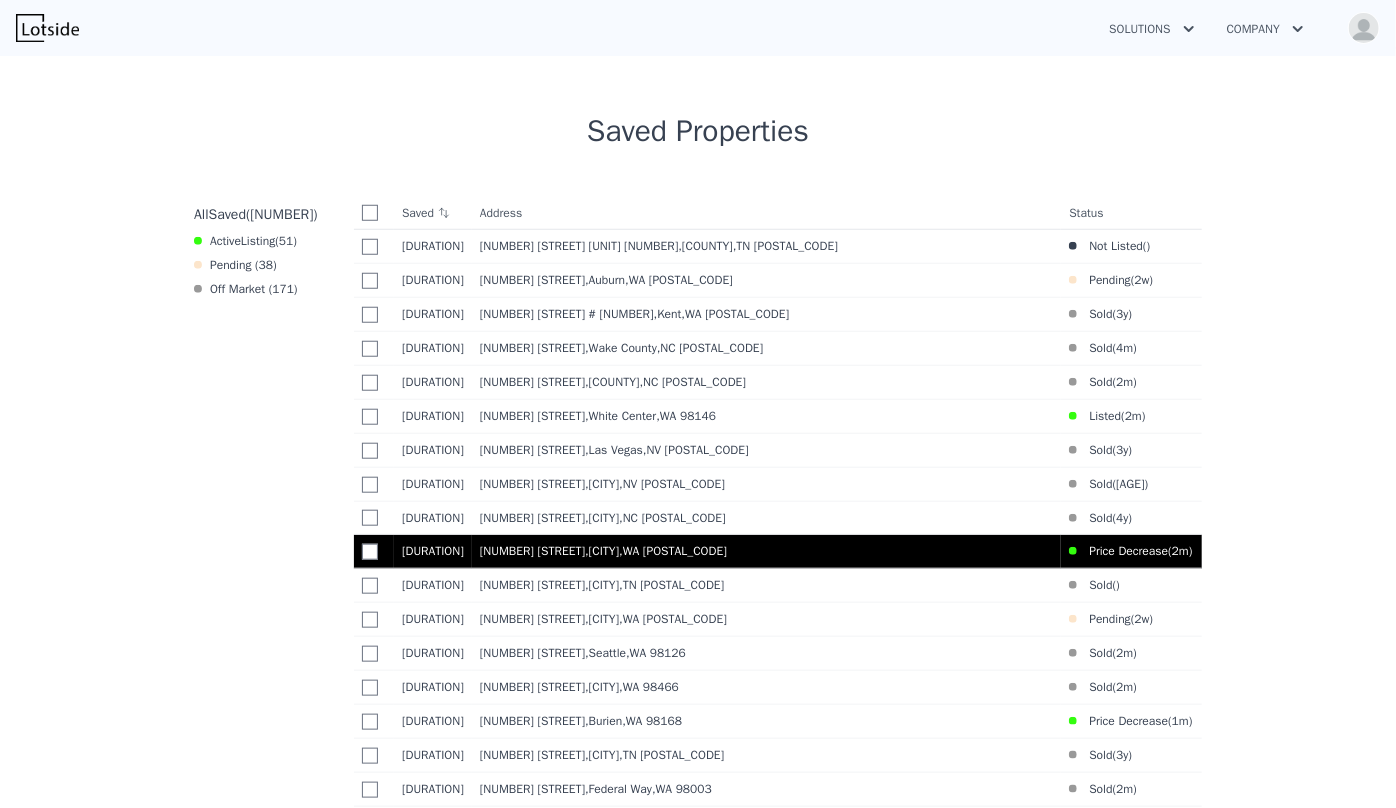 click on "24727 12th Avenue S ,  Des Moines ,  WA   98198" at bounding box center [767, 552] 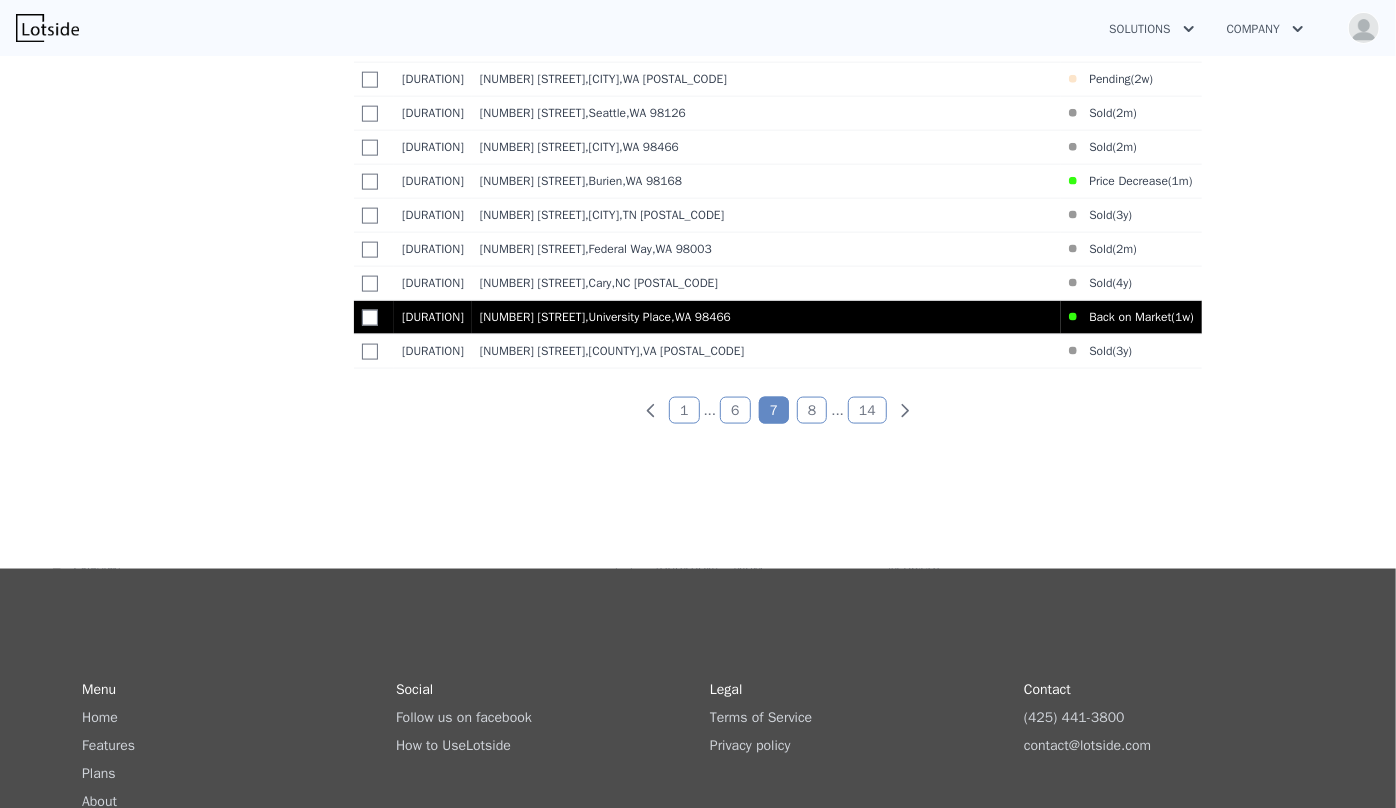 scroll, scrollTop: 1400, scrollLeft: 0, axis: vertical 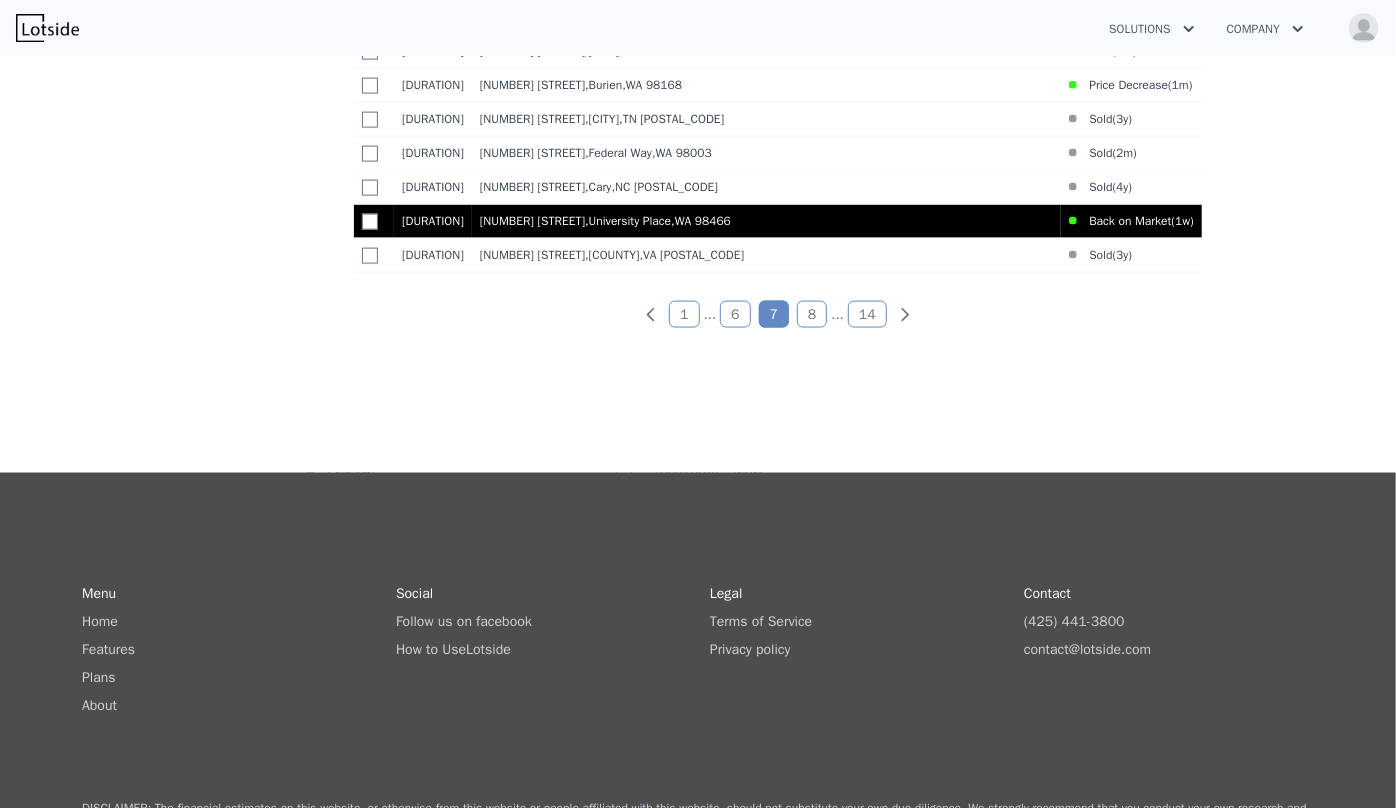 click on "3546 Locust Ave W ,  University Place ,  WA   98466" at bounding box center [767, 222] 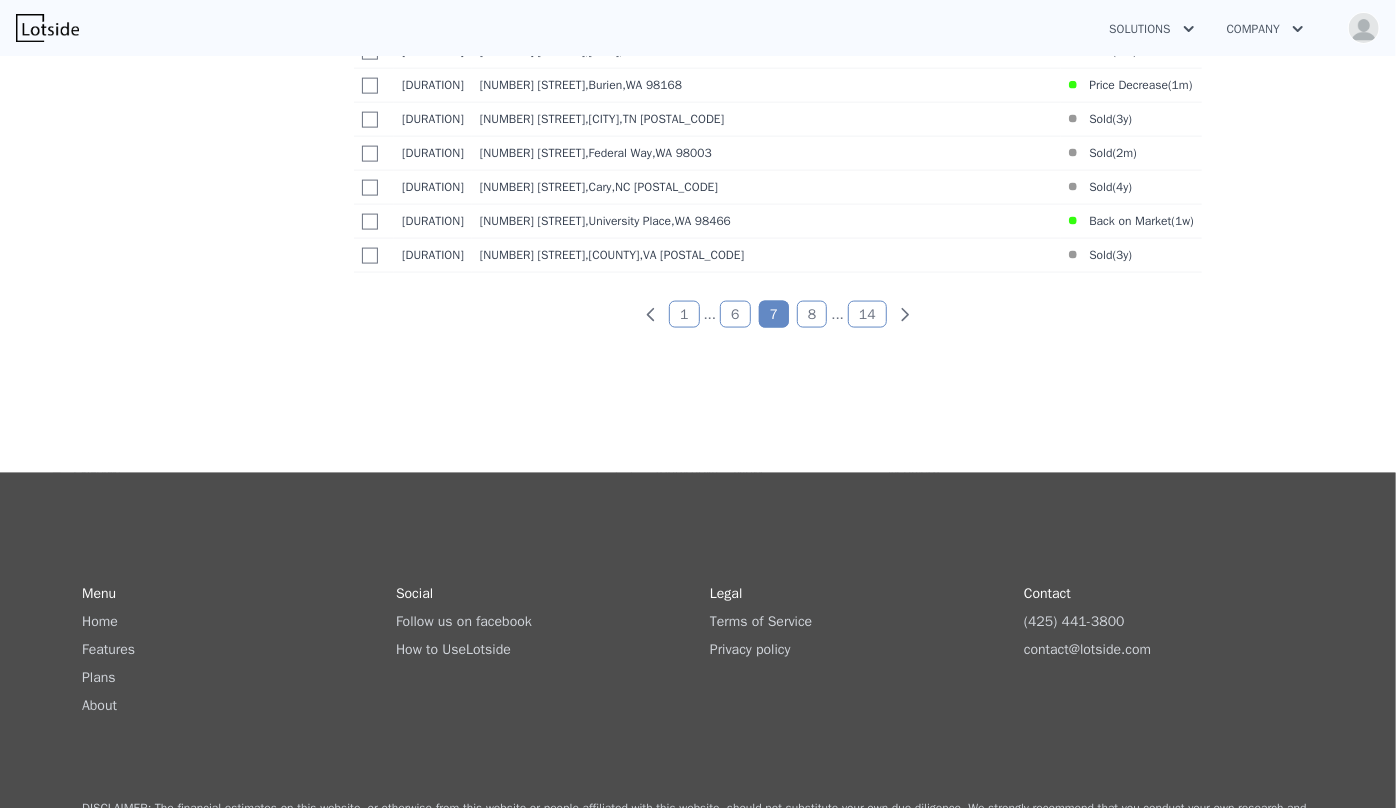click on "6" at bounding box center [735, 314] 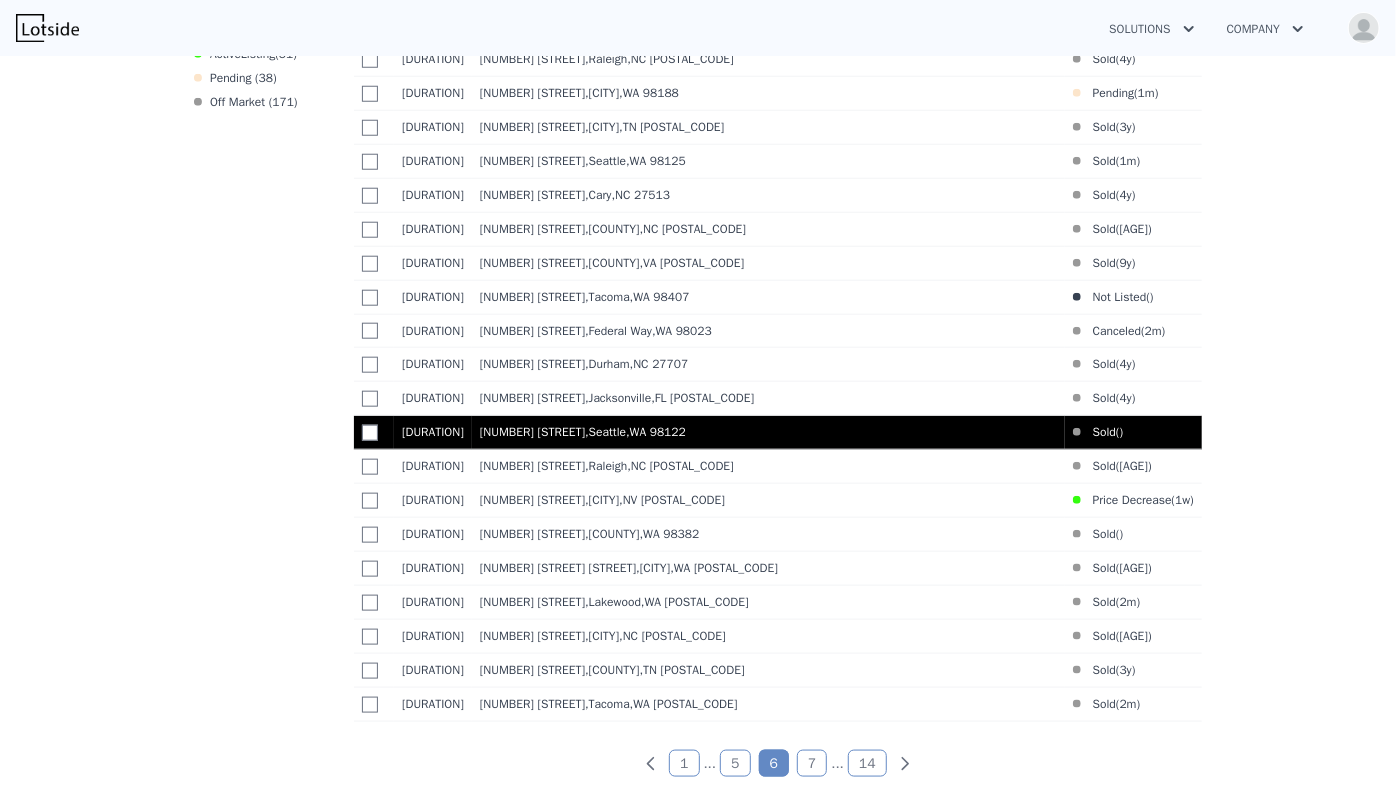 scroll, scrollTop: 1037, scrollLeft: 0, axis: vertical 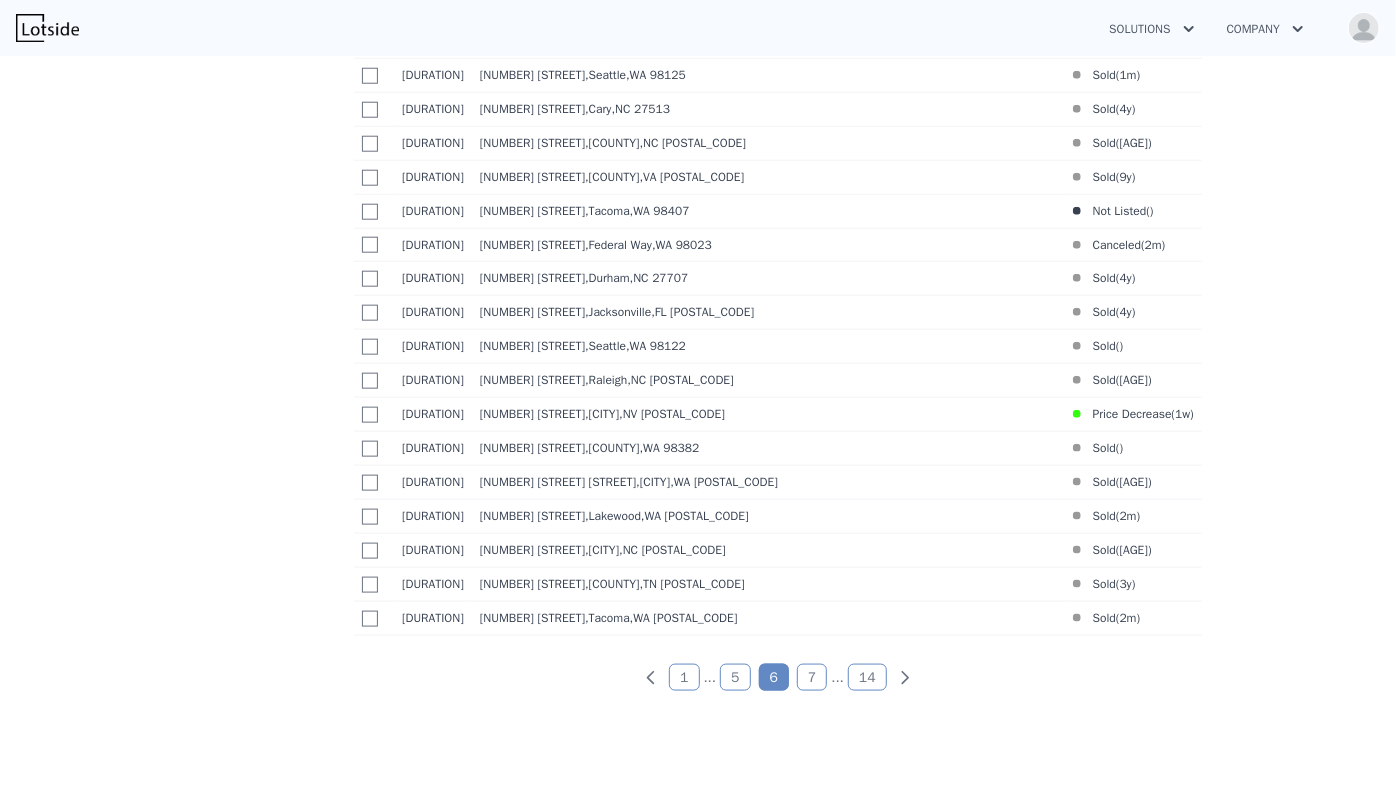 click on "..." at bounding box center (710, 677) 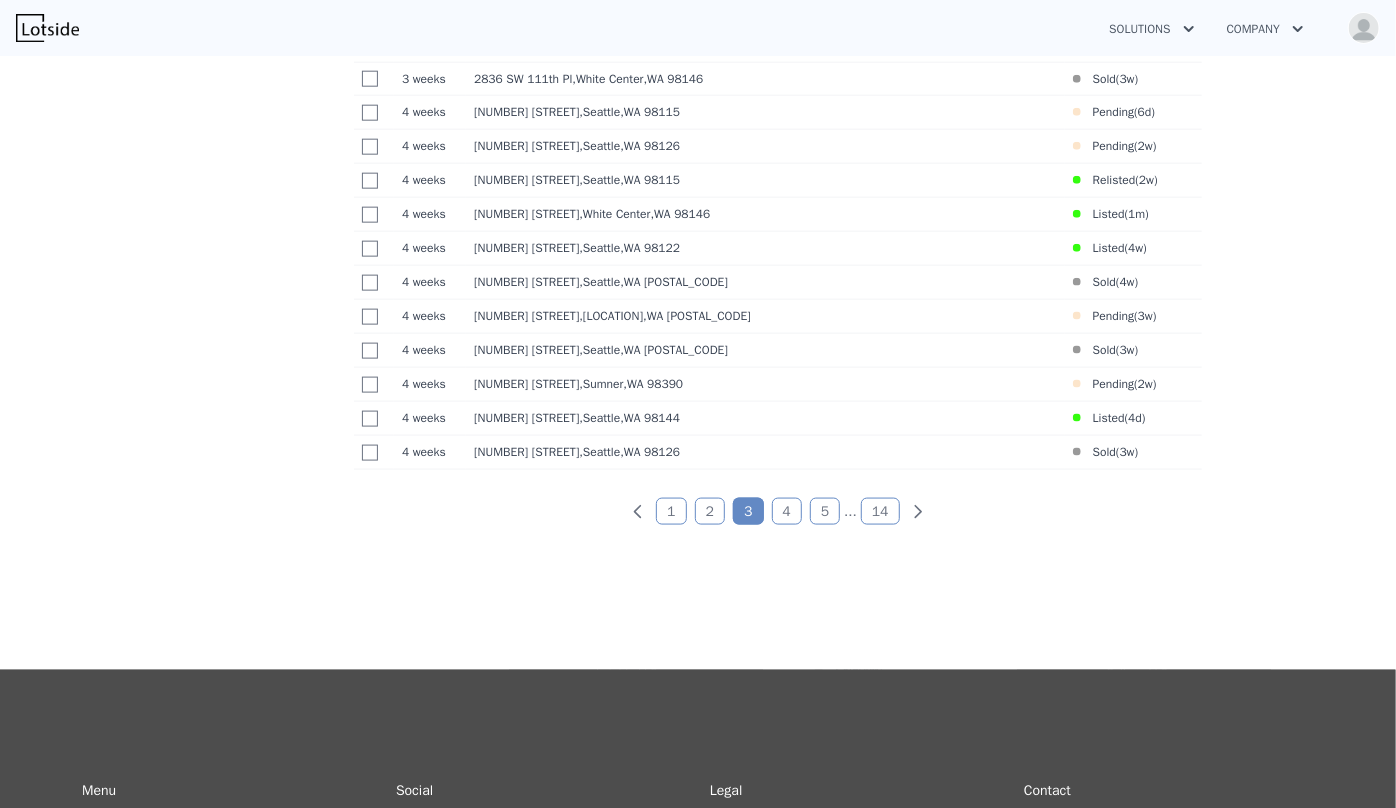 scroll, scrollTop: 1219, scrollLeft: 0, axis: vertical 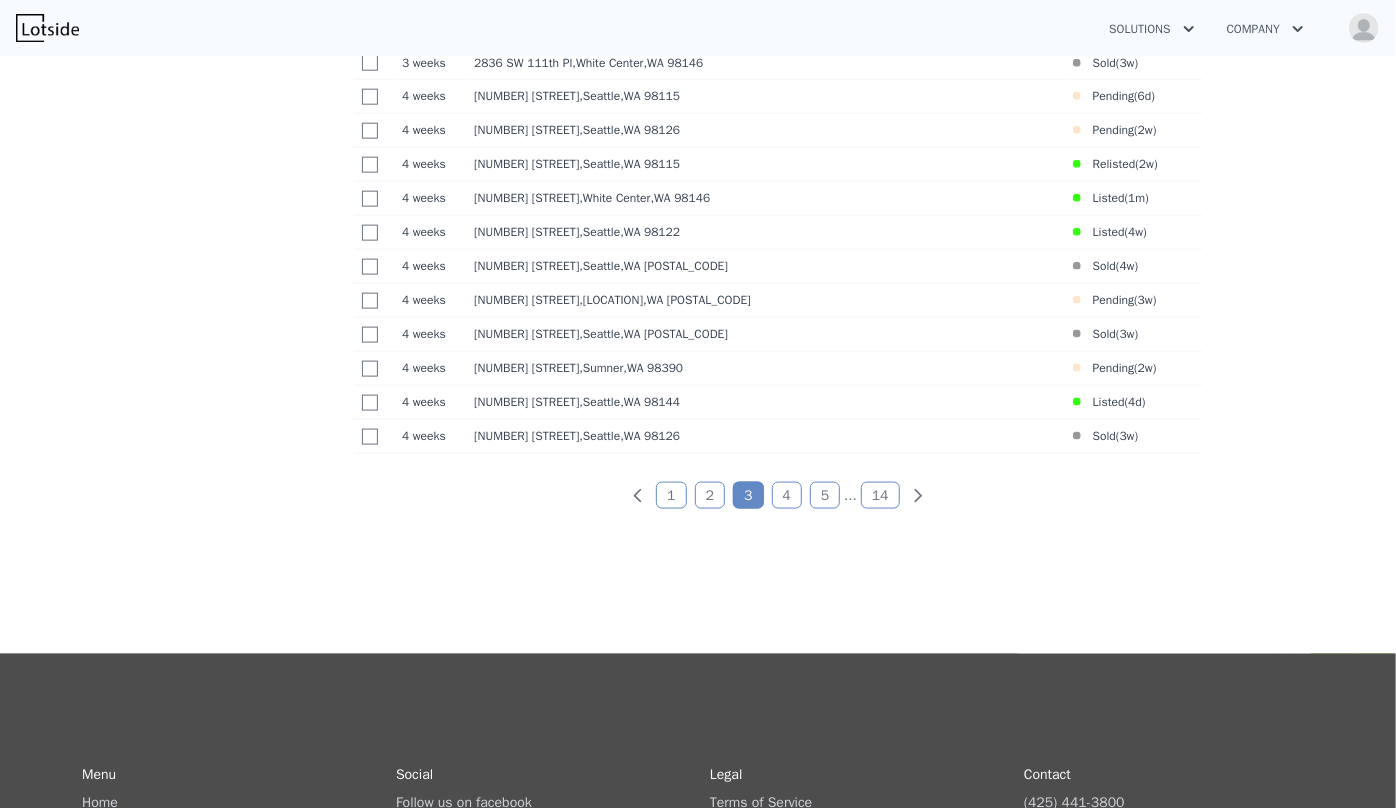 click on "4" at bounding box center (787, 495) 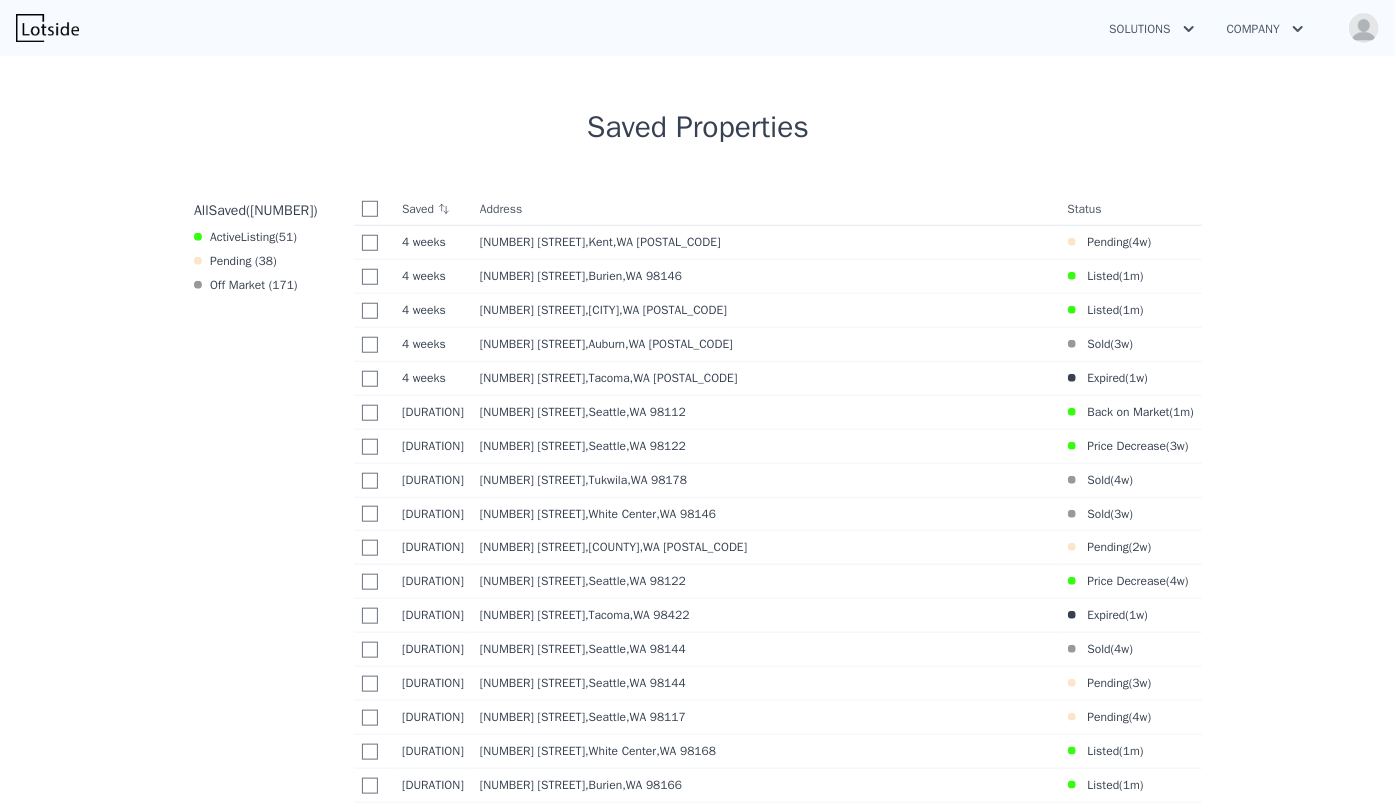 scroll, scrollTop: 764, scrollLeft: 0, axis: vertical 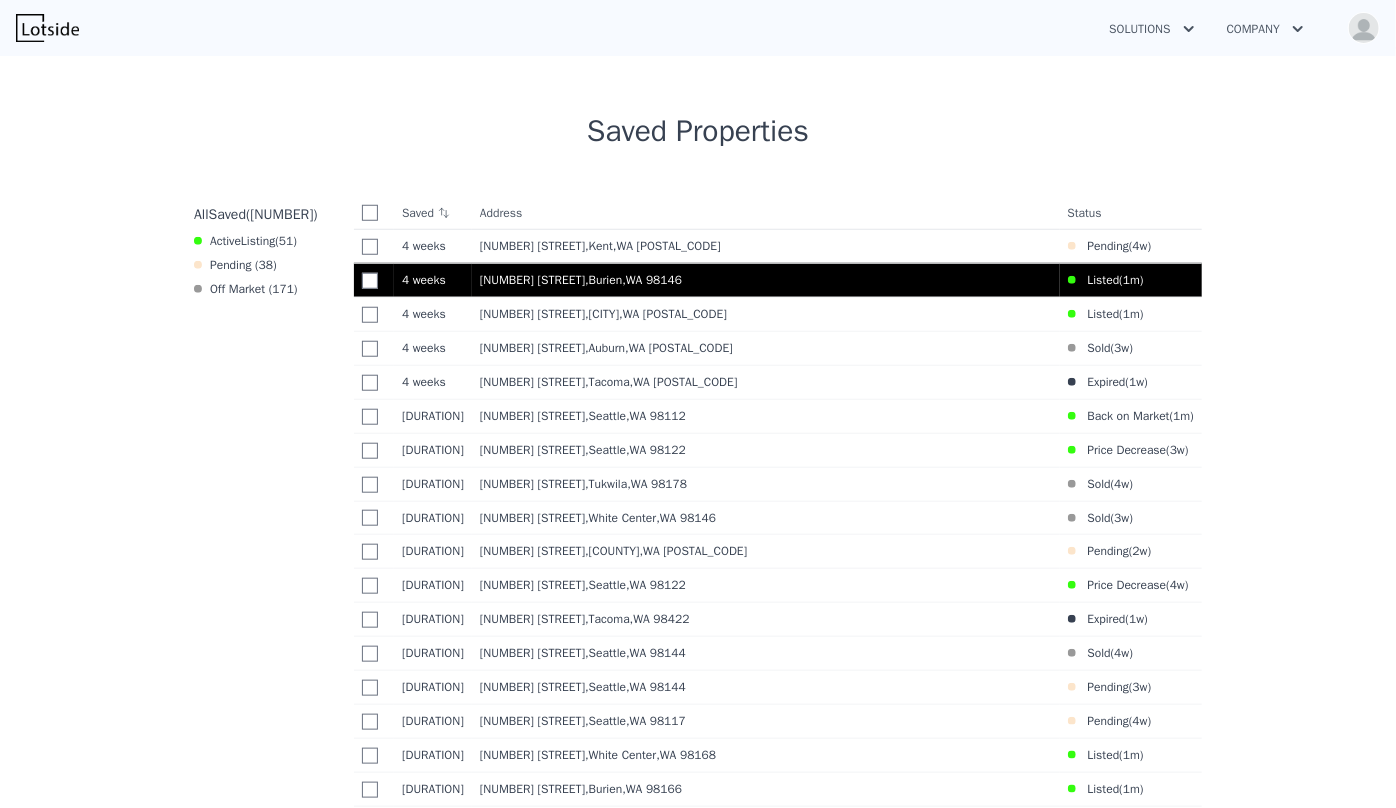 click on "1228 SW 118 Street ,  Burien ,  WA   98146" at bounding box center (766, 280) 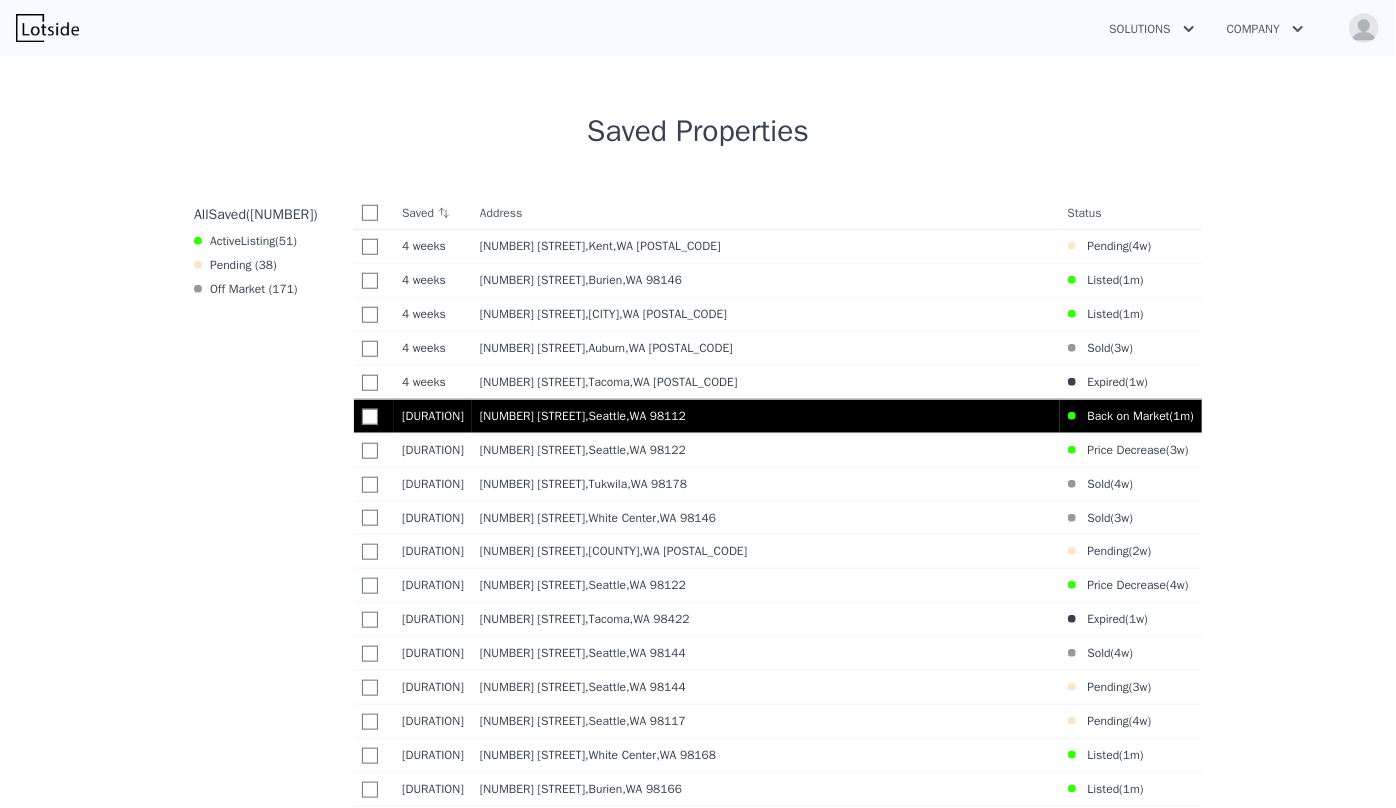 click on "1814 25th Ave E ,  Seattle ,  WA   98112" at bounding box center (766, 416) 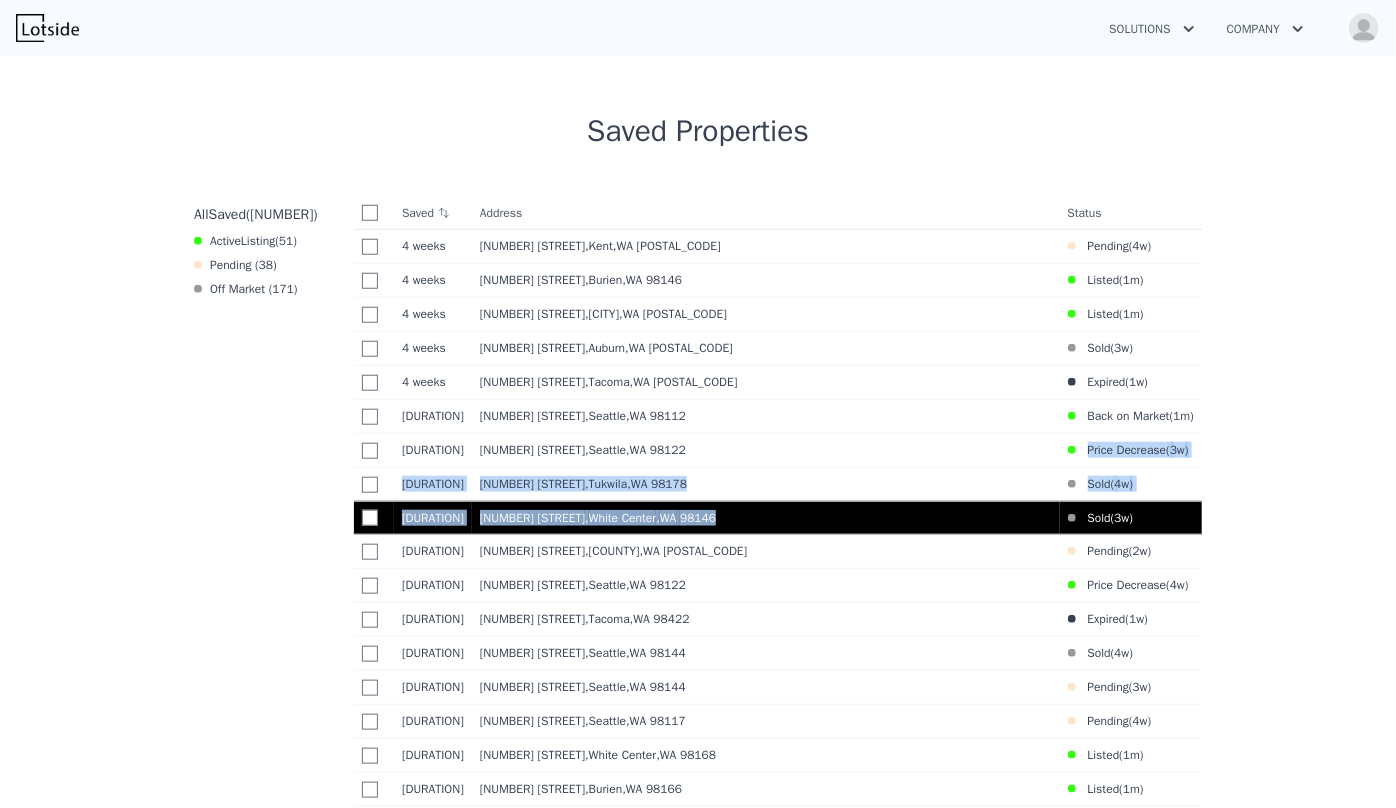 drag, startPoint x: 928, startPoint y: 462, endPoint x: 977, endPoint y: 514, distance: 71.44928 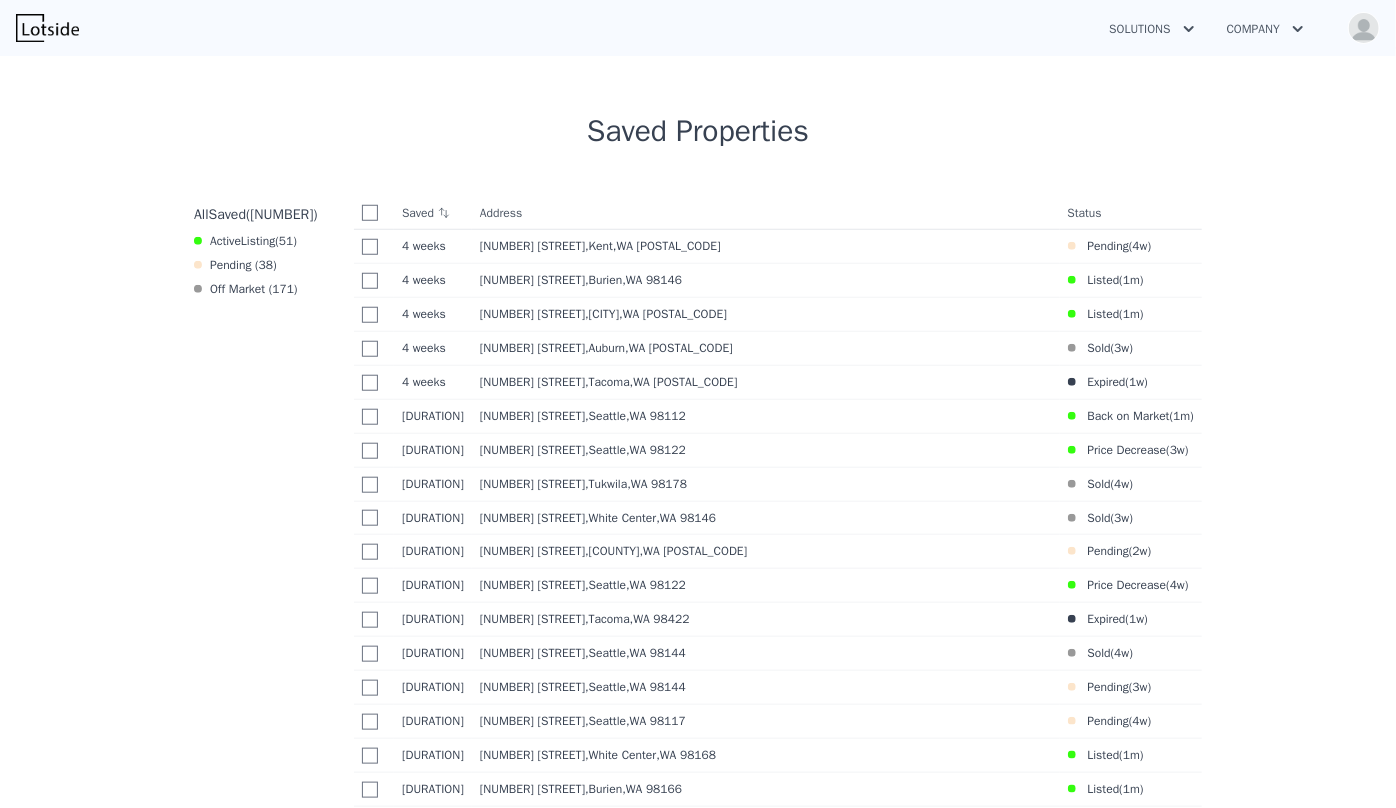 click on "All  Saved  ( 278 ) Active  Listing  ( 51 ) Pending ( 38 ) Off Market ( 171 ) Saved Address Address/Status Status 4 weeks 4w 2306 S 249th St ,  Kent ,  WA   98032 Pending  ( 4w ) 4 weeks 4w 1228 SW 118 Street ,  Burien ,  WA   98146 Listed  ( 1m ) 4 weeks 4w 406 4th St NE ,  Puyallup ,  WA   98372 Listed  ( 1m ) 4 weeks 4w 102 N St NE ,  Auburn ,  WA   98002 Sold  ( 3w ) 4 weeks 4w 2457 S 52nd St ,  Tacoma ,  WA   98409 Expired  ( 1w ) 1 month 1m 1814 25th Ave E ,  Seattle ,  WA   98112 Back on Market  ( 1m ) 1 month 1m 918 23rd Ave ,  Seattle ,  WA   98122 Price Decrease  ( 3w ) 1 month 1m 12253 45th Ave S ,  Tukwila ,  WA   98178 Sold  ( 4w ) 1 month 1m 10204 19th Ave SW ,  White Center ,  WA   98146 Sold  ( 3w ) 1 month 1m 3613 Donnelly Dr SE ,  Thurston County ,  WA   98501 Pending  ( 2w ) 1 month 1m 1618 30th Ave ,  Seattle ,  WA   98122 Price Decrease  ( 4w ) 1 month 1m 5318 Frances Ave NE ,  Tacoma ,  WA   98422 Expired  ( 1w ) 1 month 1m 3647 Renton Ave S ,  Seattle ,  WA   98144 Sold  ( 4w ) 1 month" at bounding box center (698, 585) 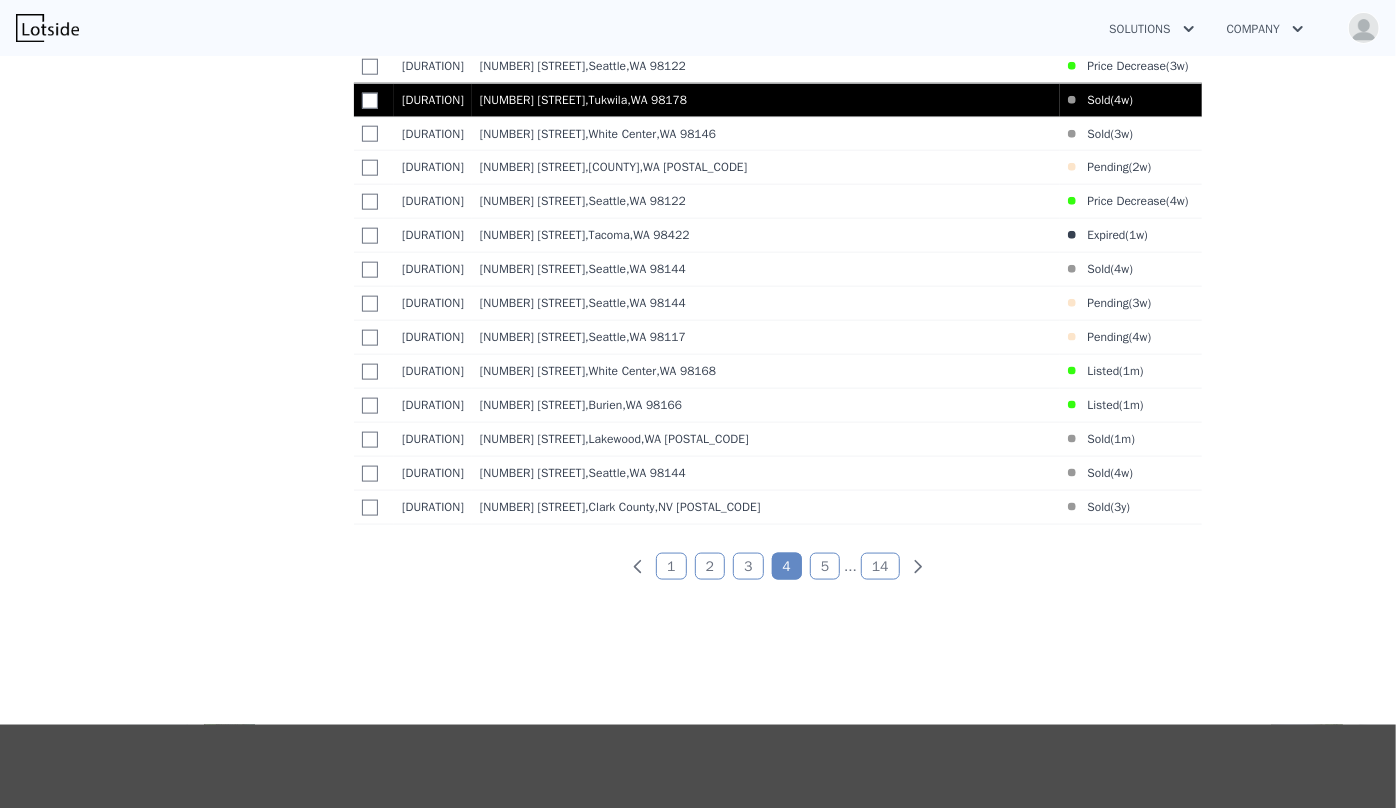 scroll, scrollTop: 1219, scrollLeft: 0, axis: vertical 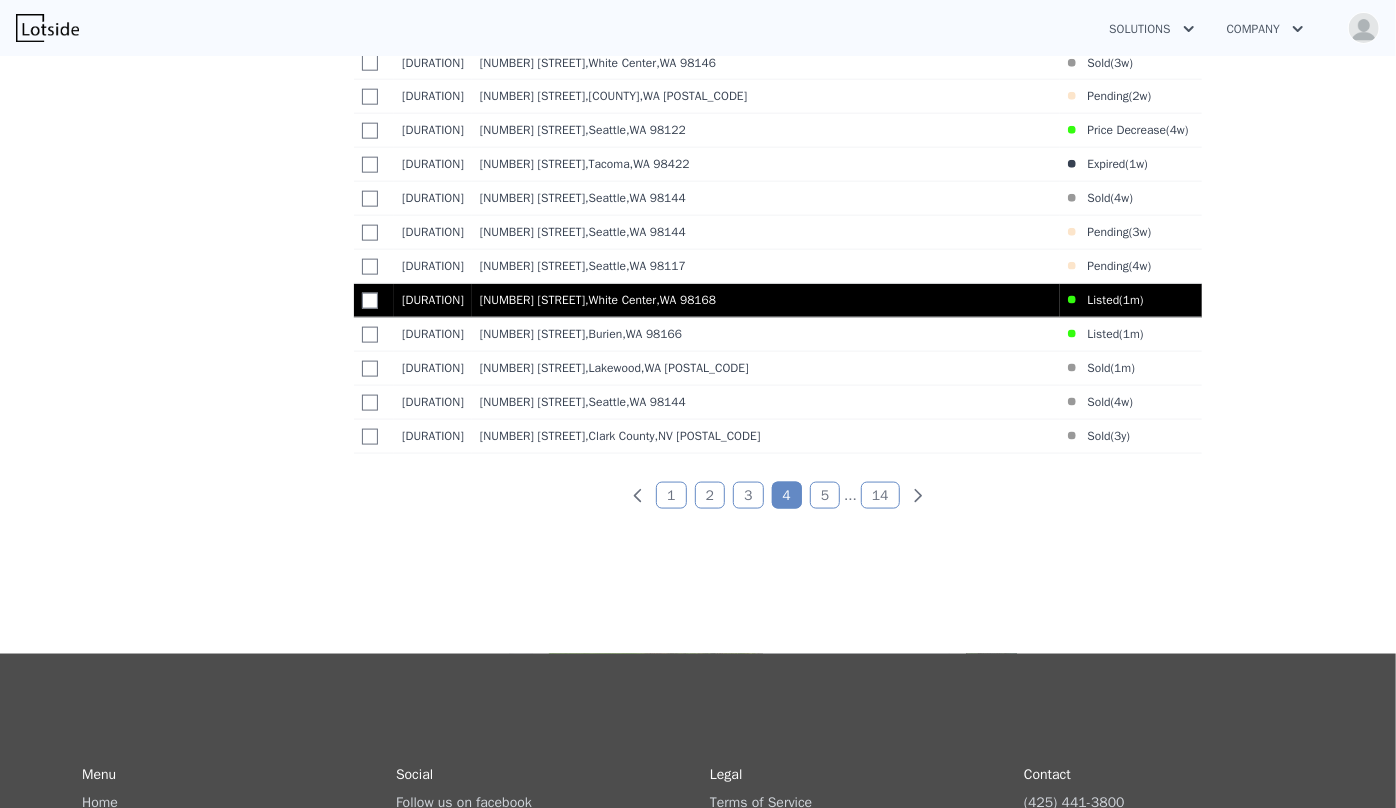 click on "10045 1st Ave S ,  White Center ,  WA   98168" at bounding box center (766, 301) 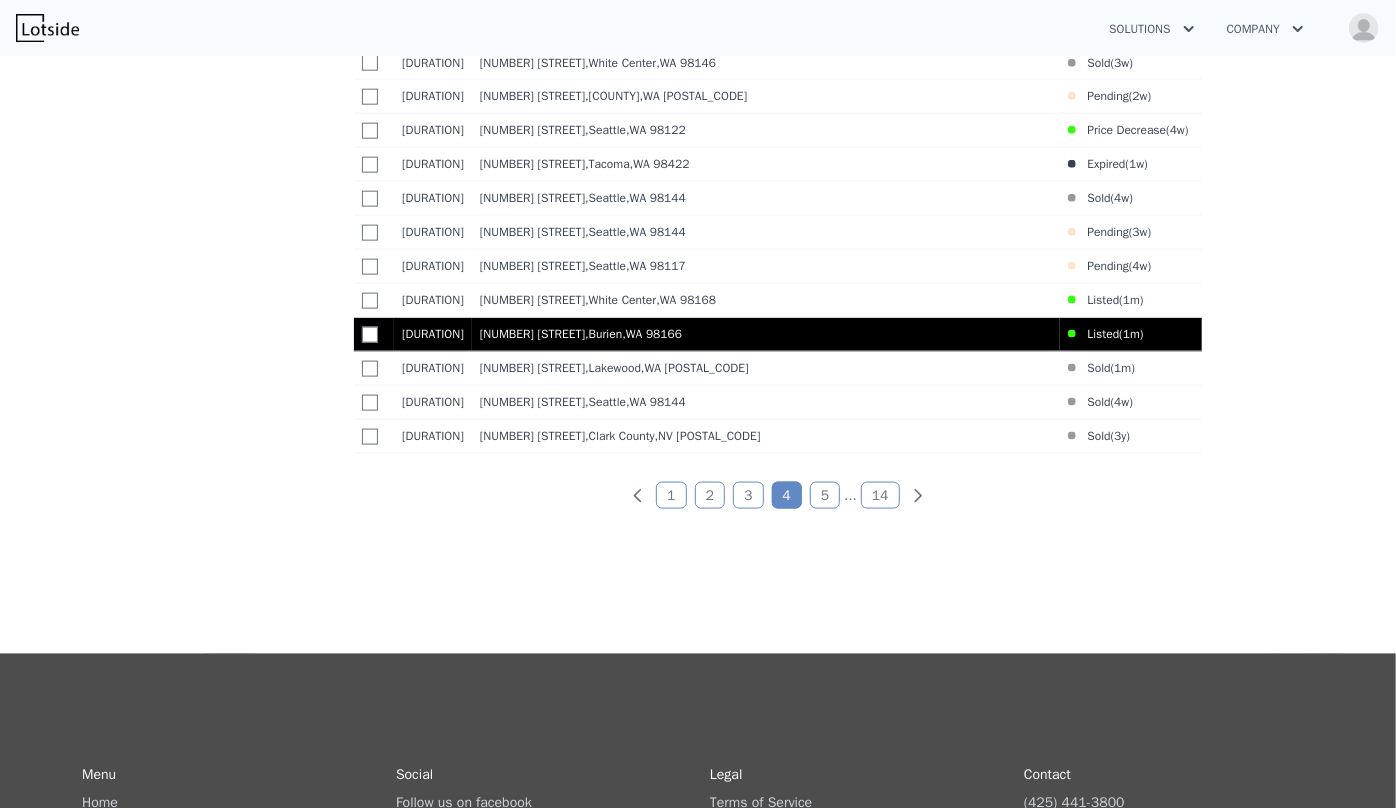 click on "705 SW 158th St ,  Burien ,  WA   98166" at bounding box center [766, 335] 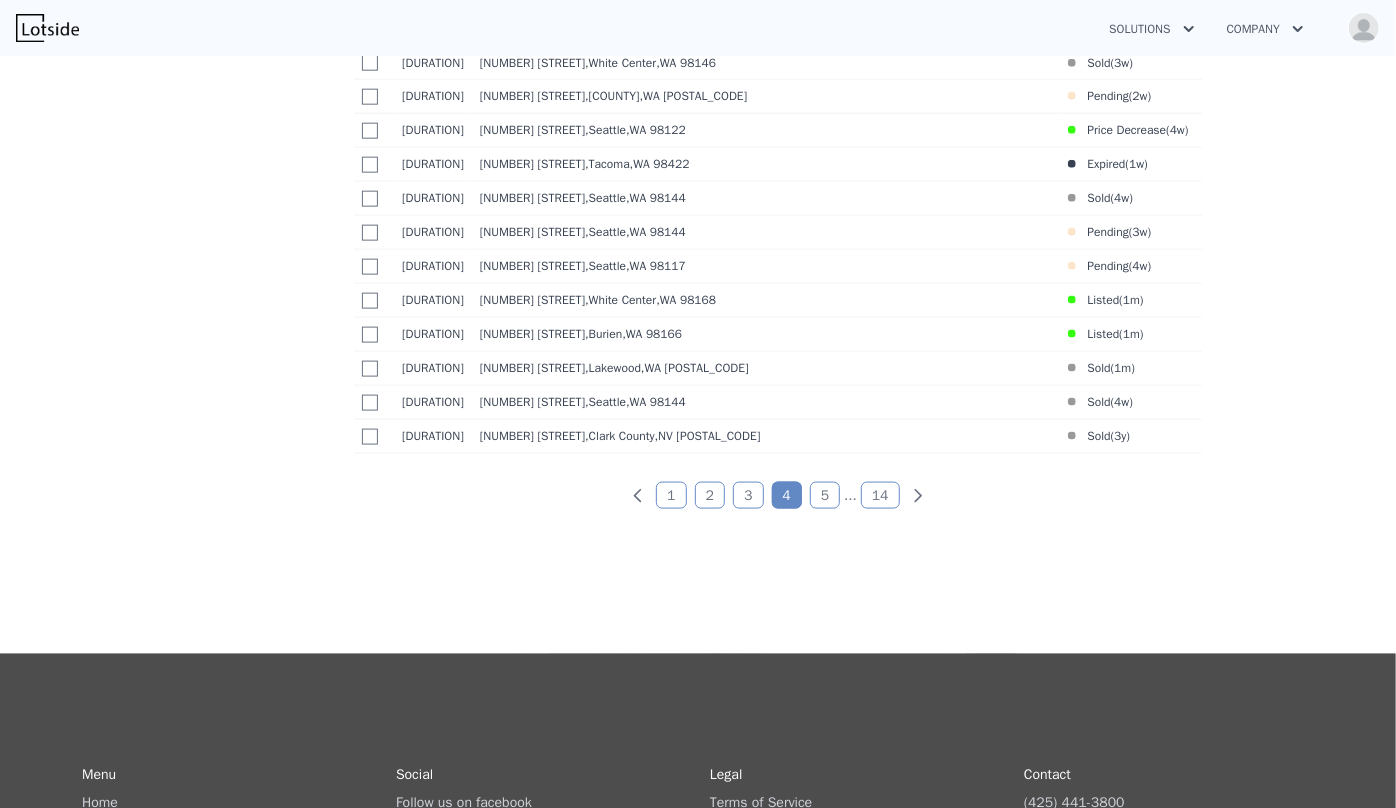 click on "3" at bounding box center (748, 495) 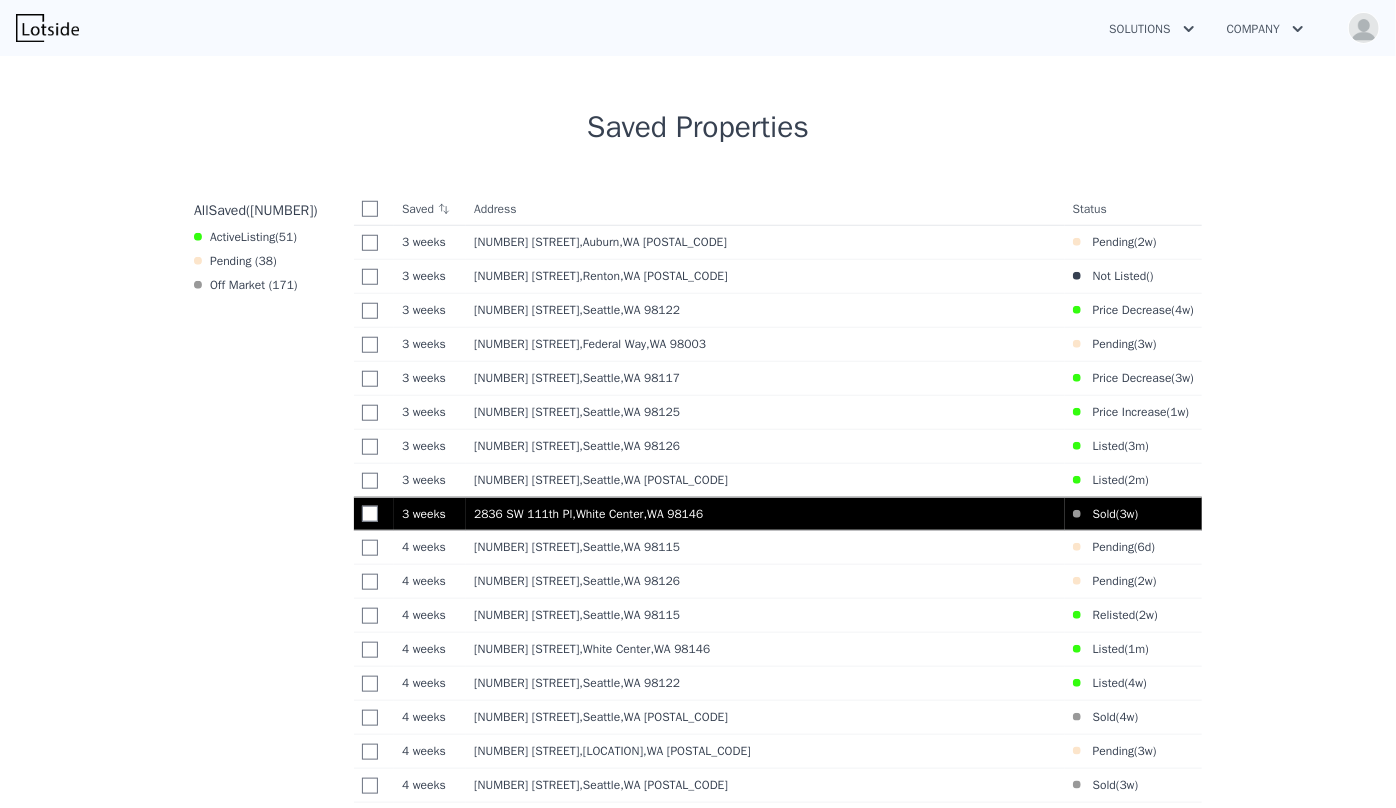 scroll, scrollTop: 764, scrollLeft: 0, axis: vertical 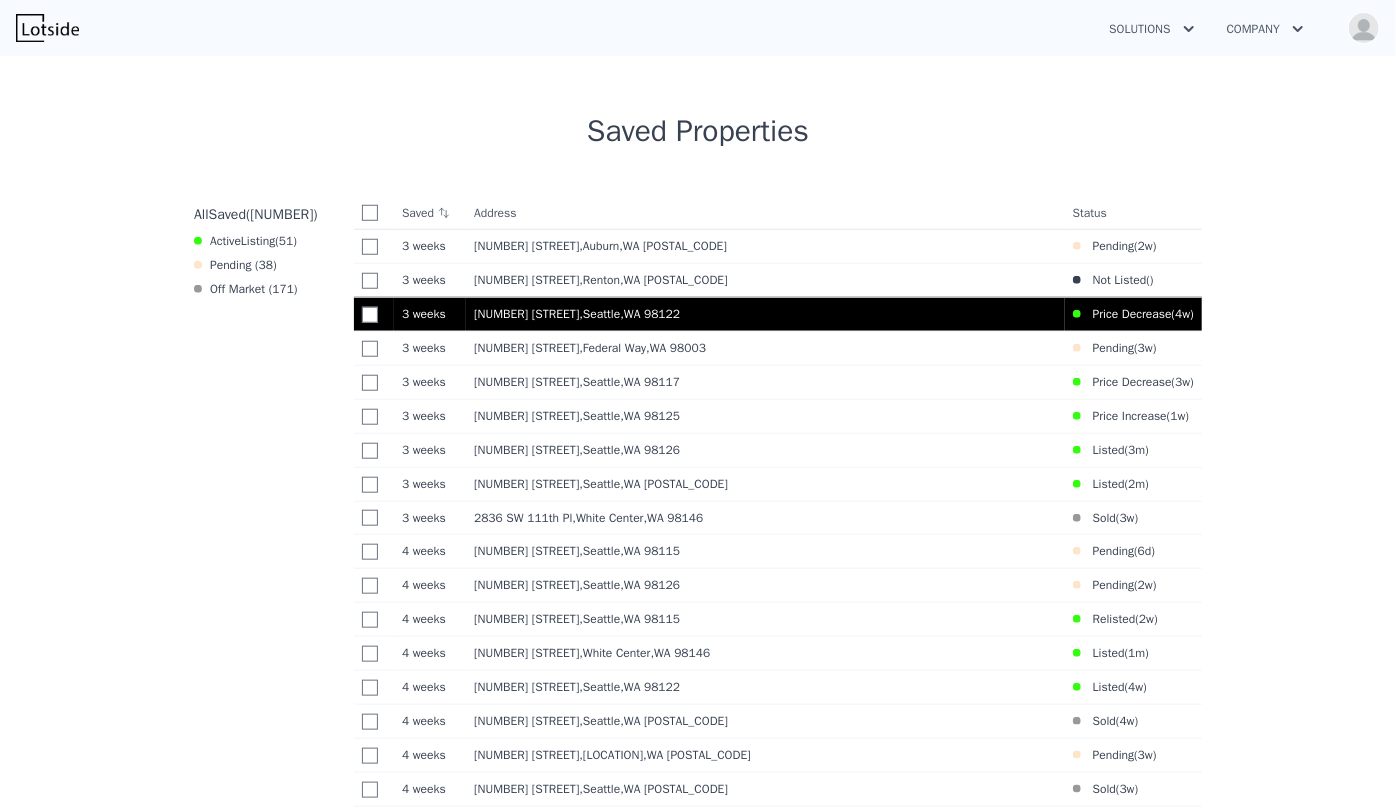 click on "1704 27th Avenue ,  Seattle ,  WA   98122" at bounding box center [765, 314] 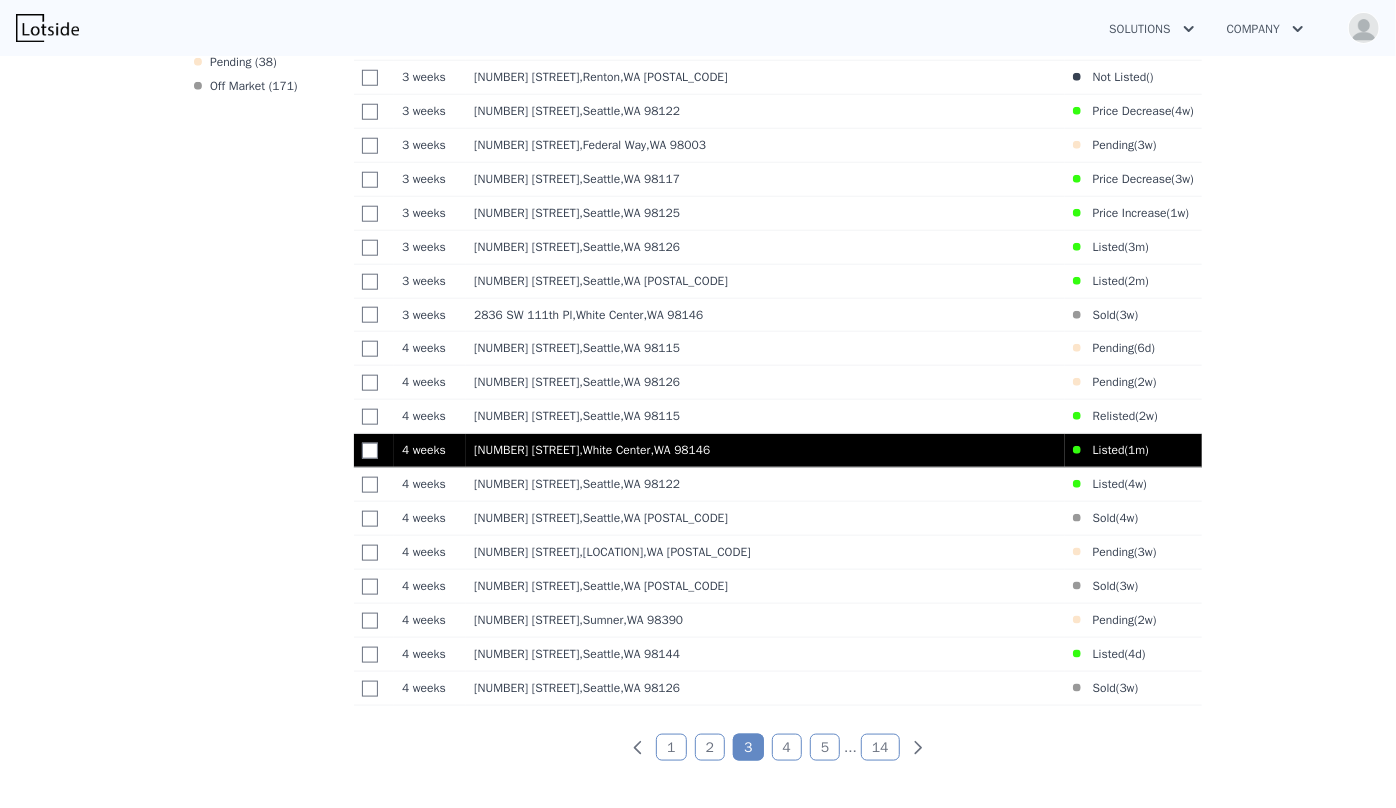 scroll, scrollTop: 1037, scrollLeft: 0, axis: vertical 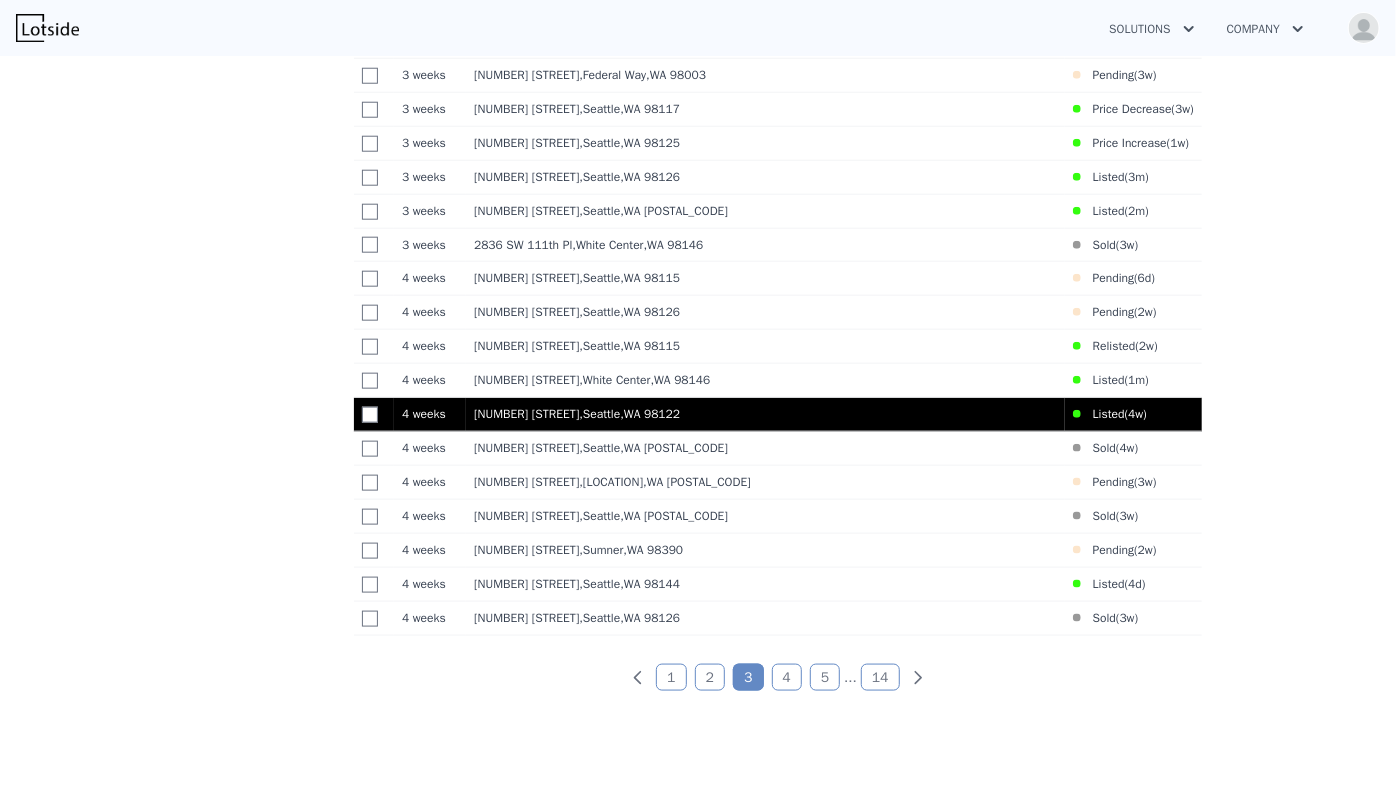 click on "1524 30th Ave ,  Seattle ,  WA   98122" at bounding box center [765, 414] 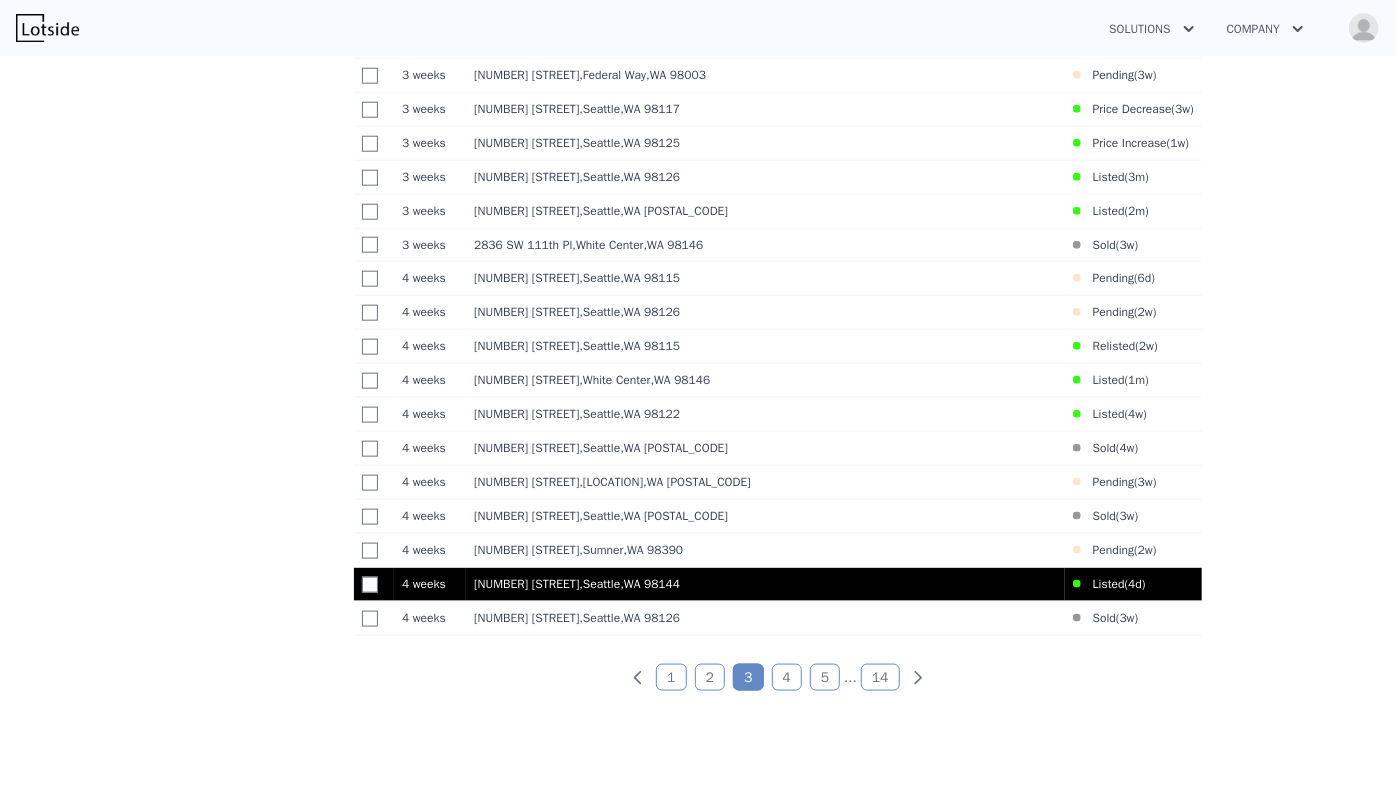 click on "3321 25th Ave S ,  Seattle ,  WA   98144" at bounding box center [765, 584] 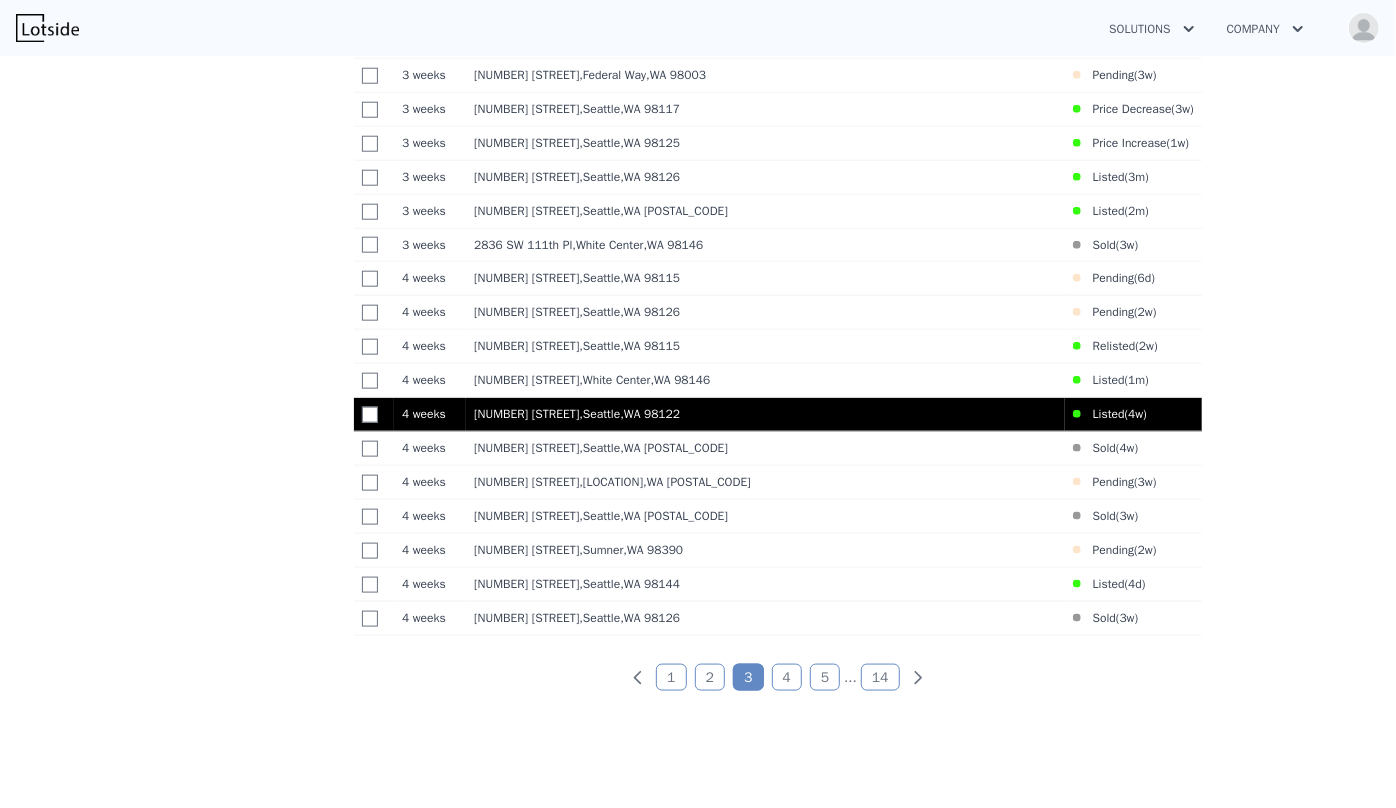 click on "1524 30th Ave ,  Seattle ,  WA   98122" at bounding box center [765, 414] 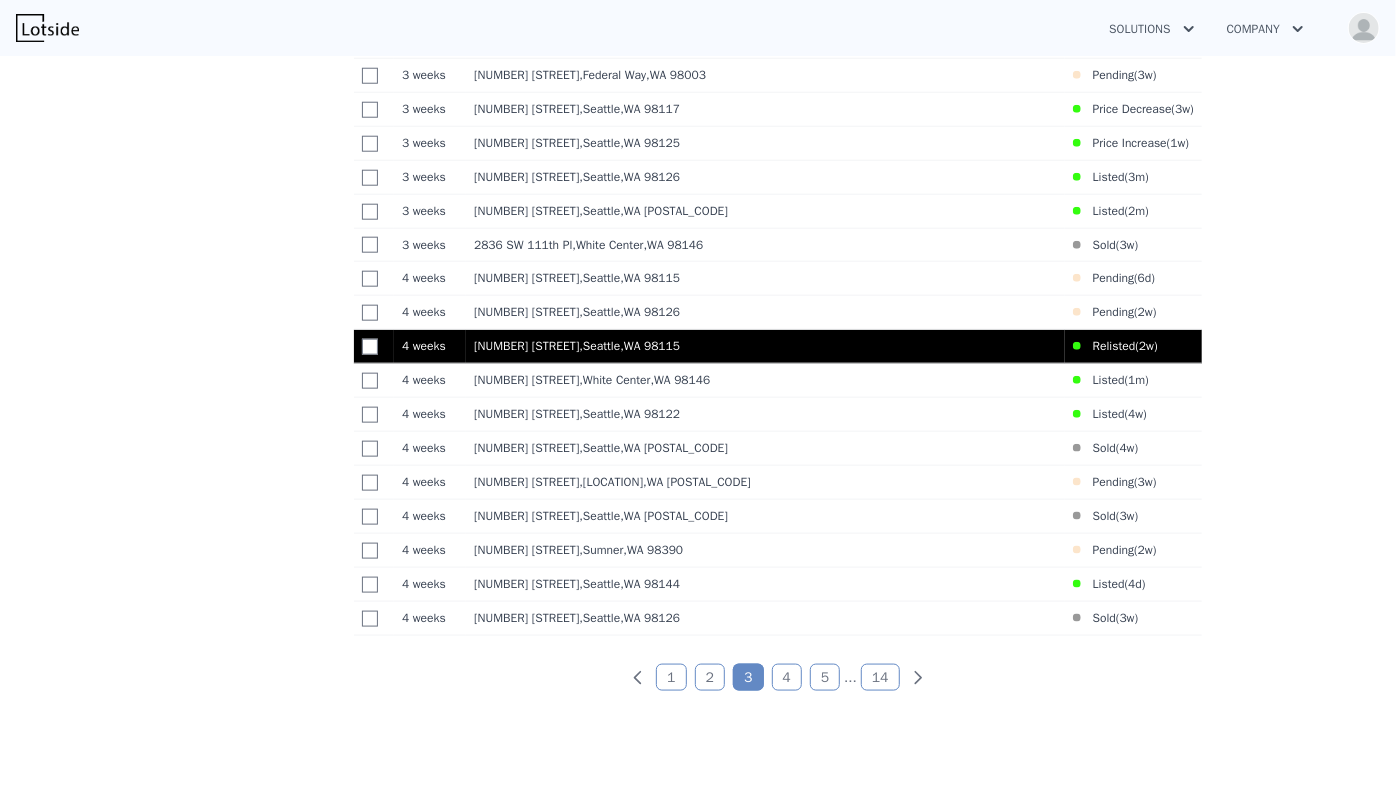 click on "1536 NE 95th St ,  Seattle ,  WA   98115" at bounding box center (765, 347) 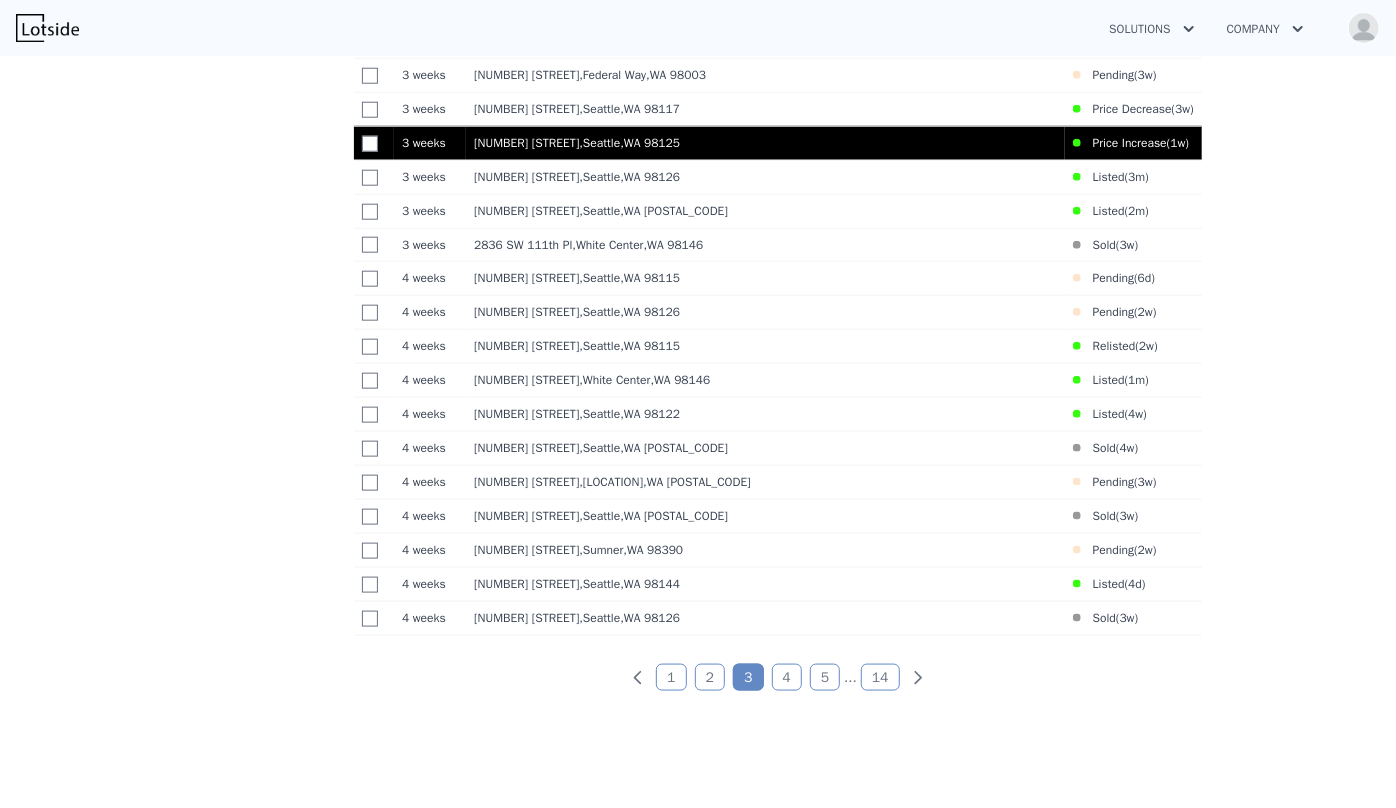 click on "Price Increase  ( 1w )" at bounding box center [1131, 143] 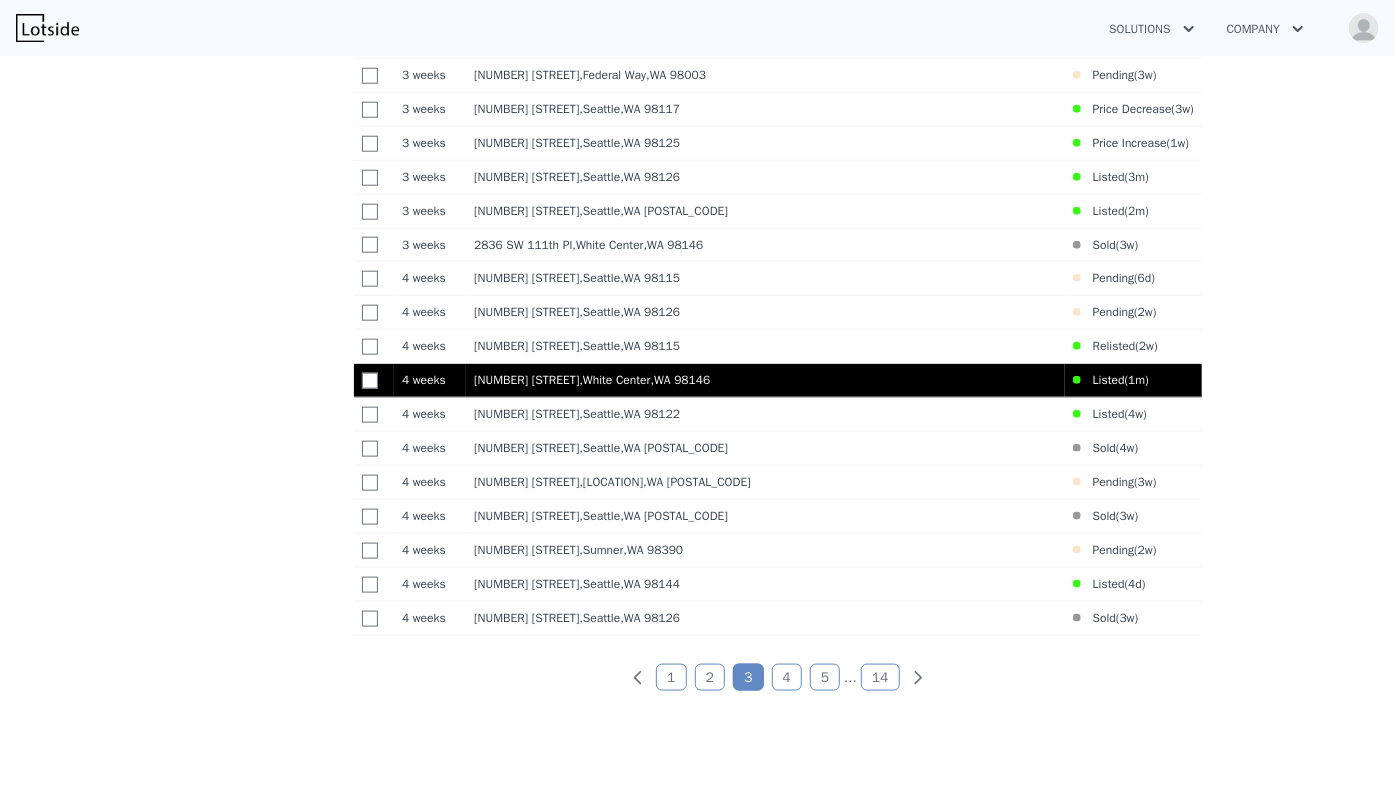 click on "10208 28th Ave SW ,  White Center ,  WA   98146" at bounding box center (765, 380) 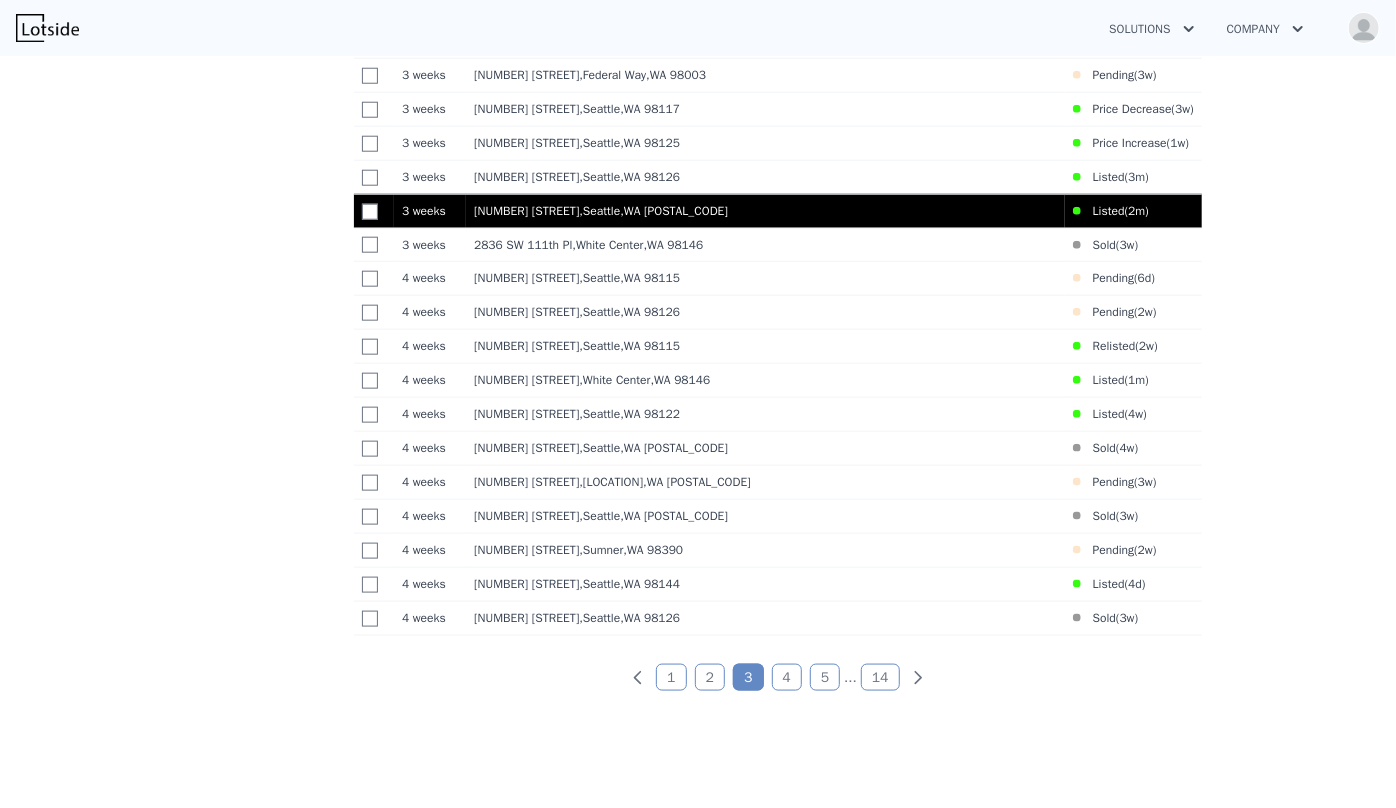 click on "4319 SW Mills St ,  Seattle ,  WA   98136" at bounding box center (765, 211) 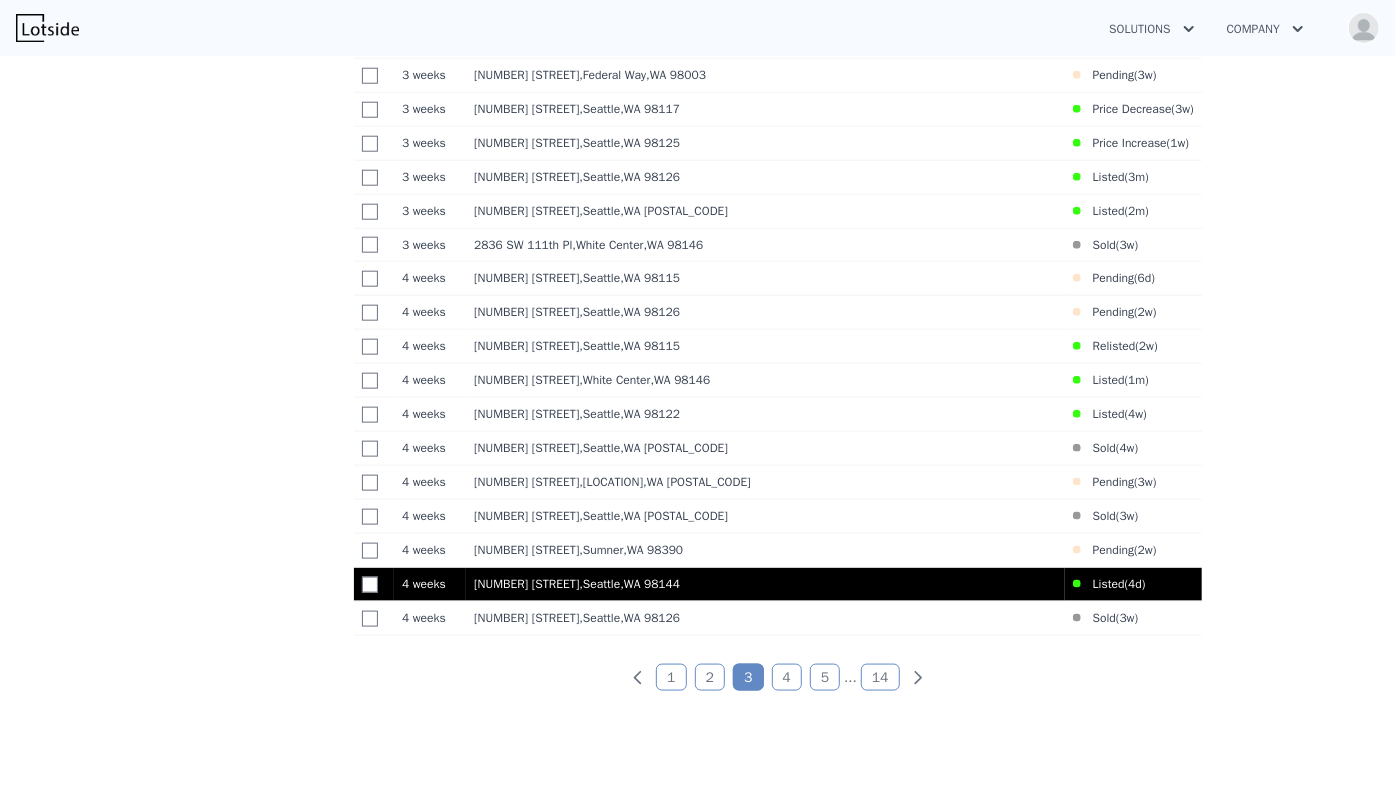 click on "3321 25th Ave S ,  Seattle ,  WA   98144" at bounding box center [765, 584] 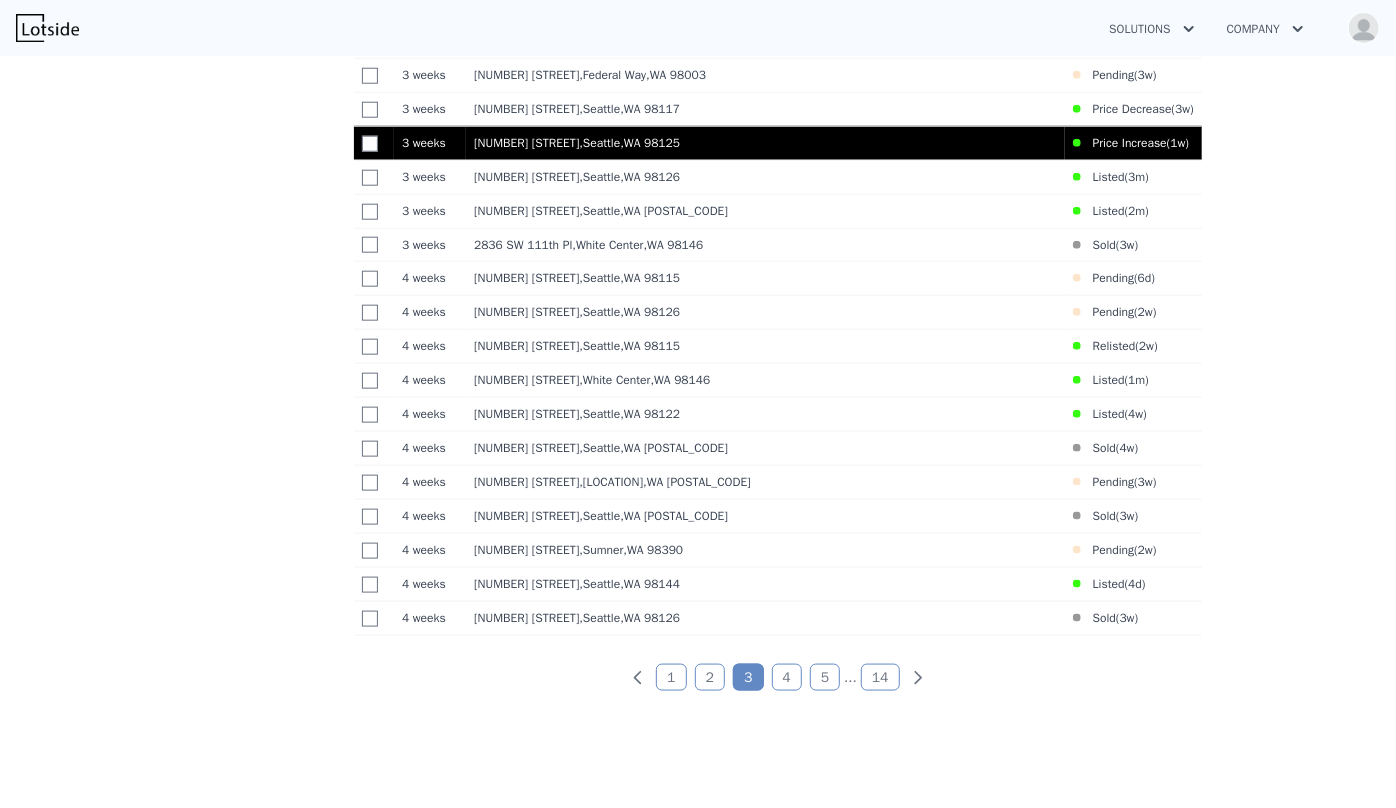 click on "13032 27th Ave NE ,  Seattle ,  WA   98125" at bounding box center [765, 143] 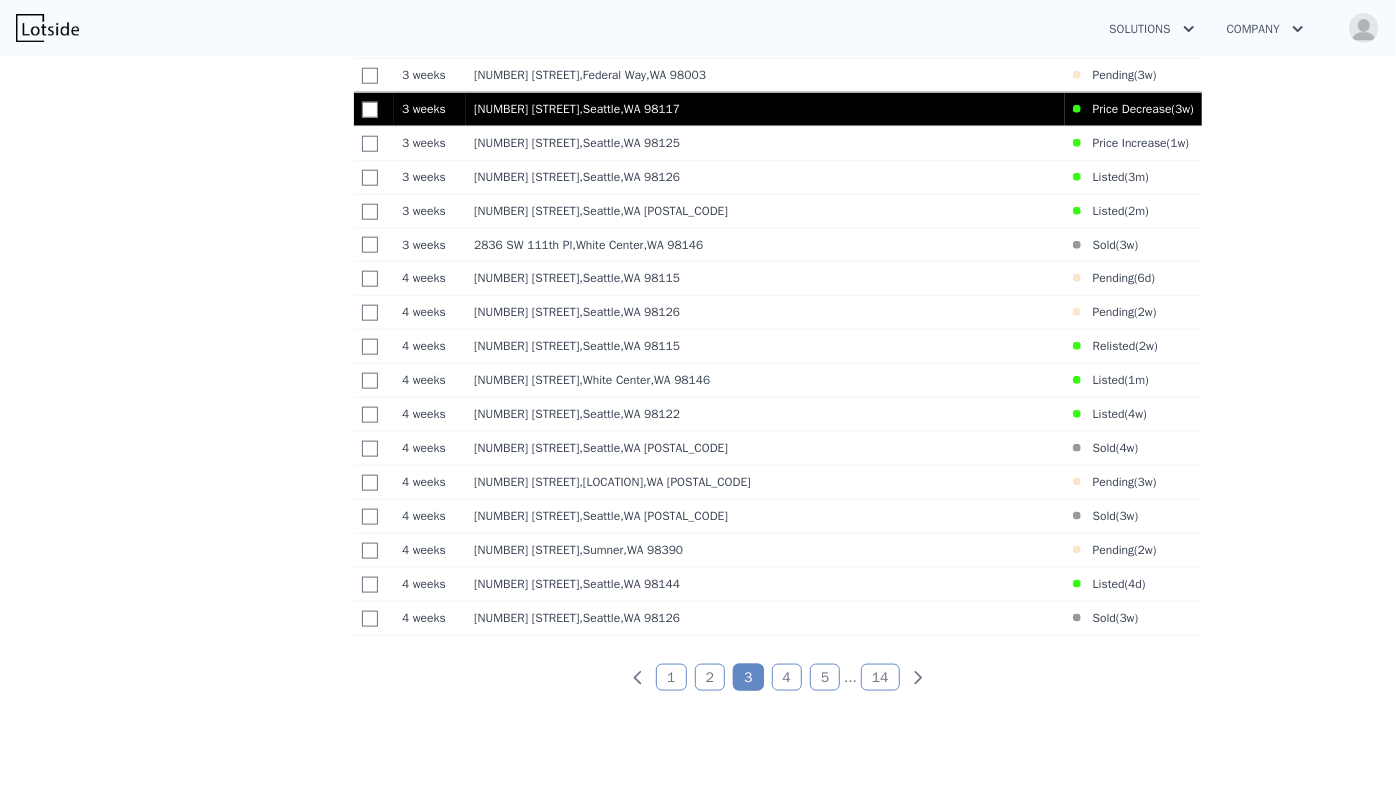 click on "9521 12th Ave NW ,  Seattle ,  WA   98117" at bounding box center [765, 109] 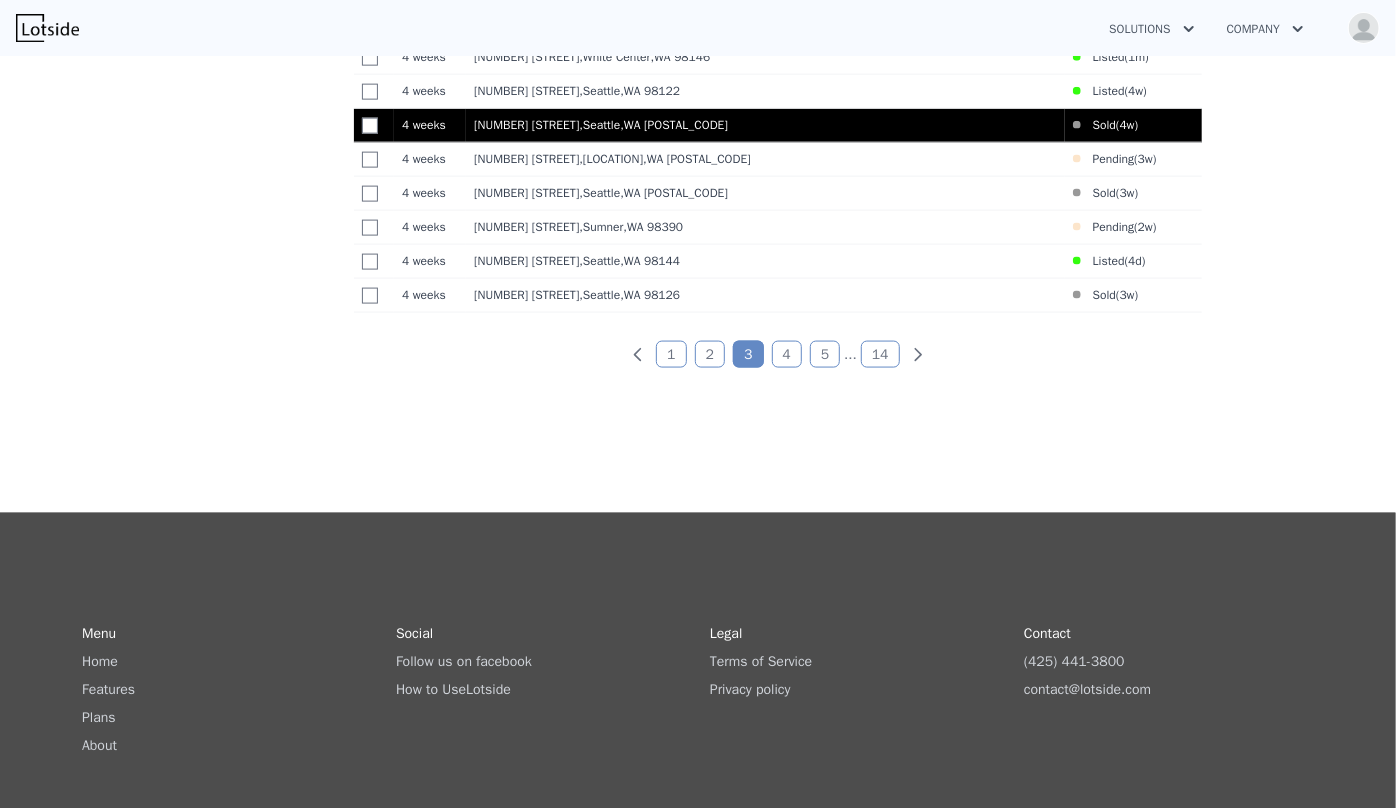 scroll, scrollTop: 1037, scrollLeft: 0, axis: vertical 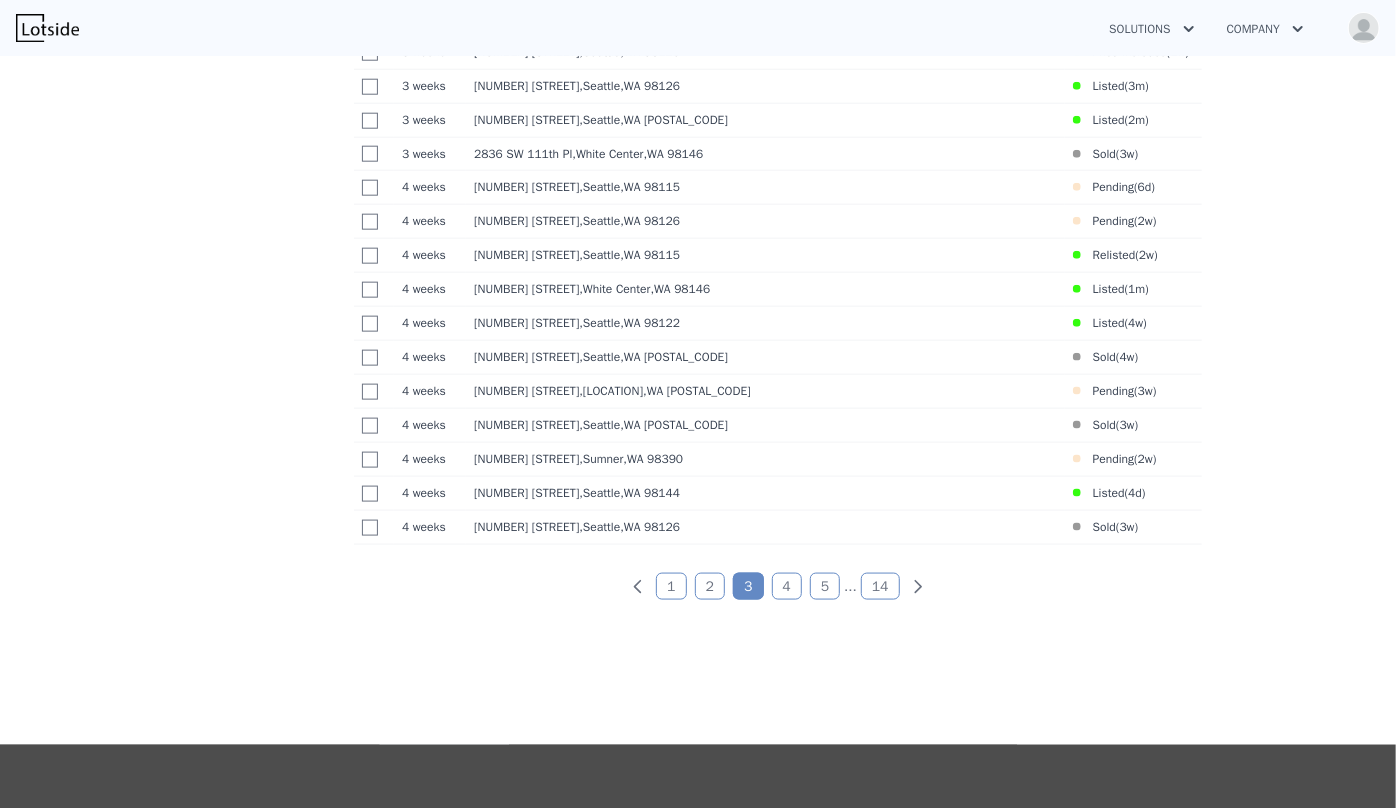 click on "2" at bounding box center [710, 586] 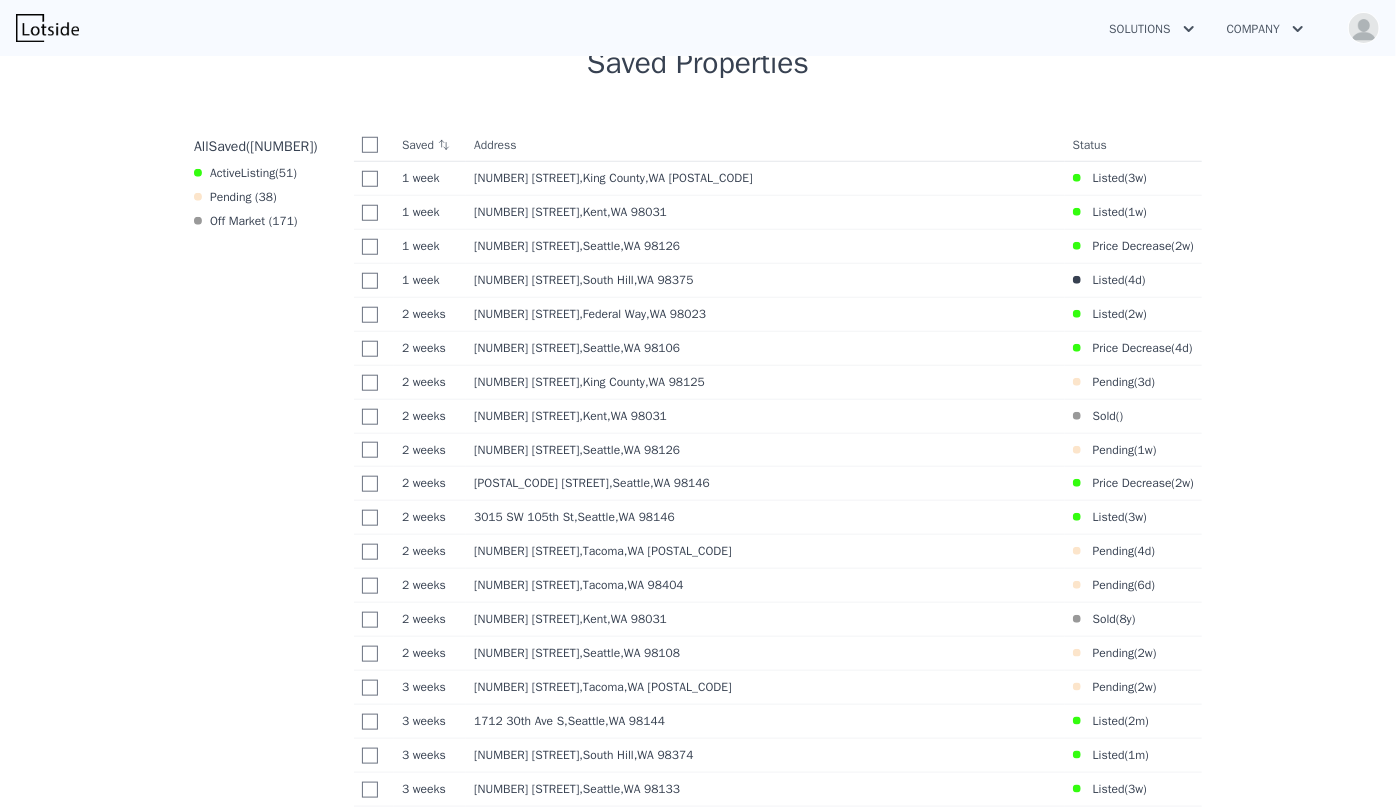 scroll, scrollTop: 764, scrollLeft: 0, axis: vertical 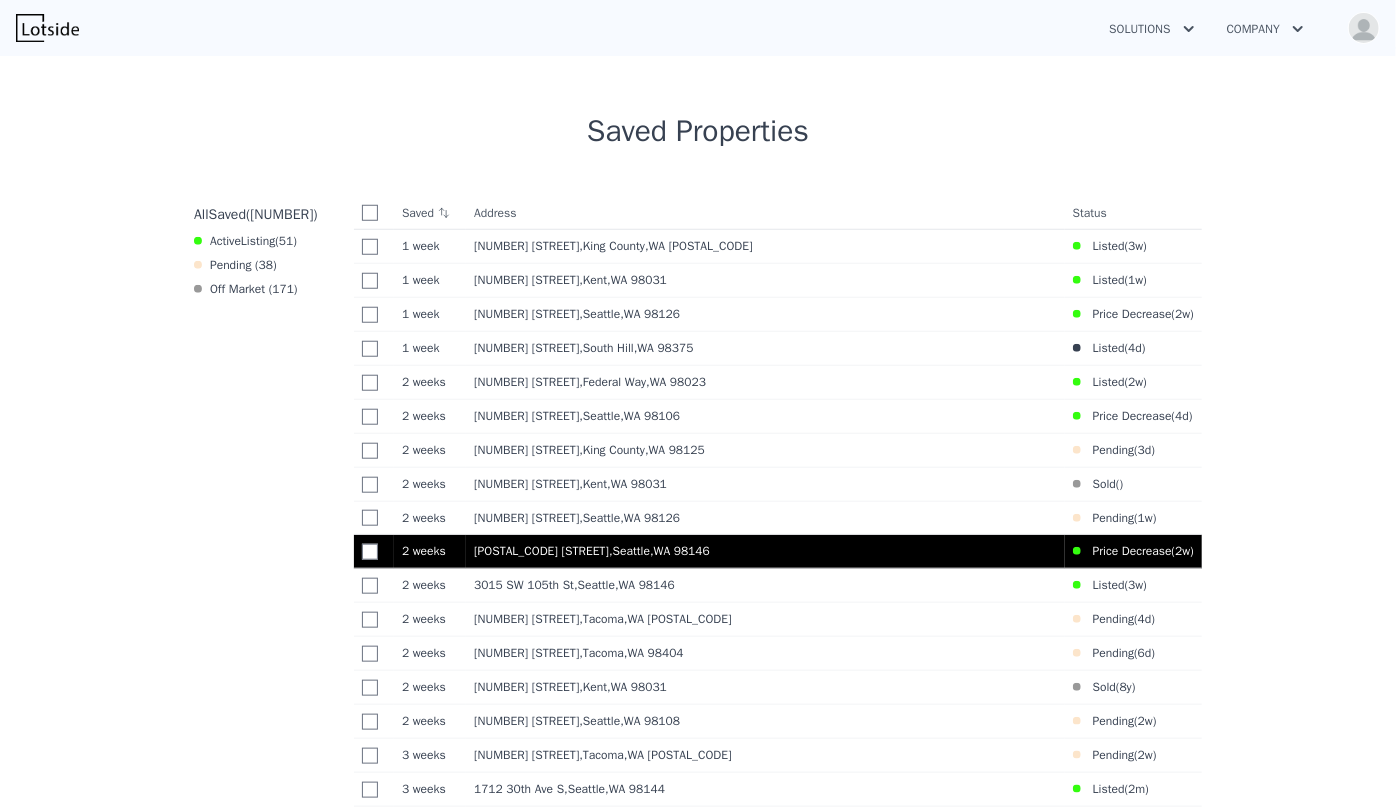 click on "10013 34th Ave SW ,  Seattle ,  WA   98146" at bounding box center (765, 551) 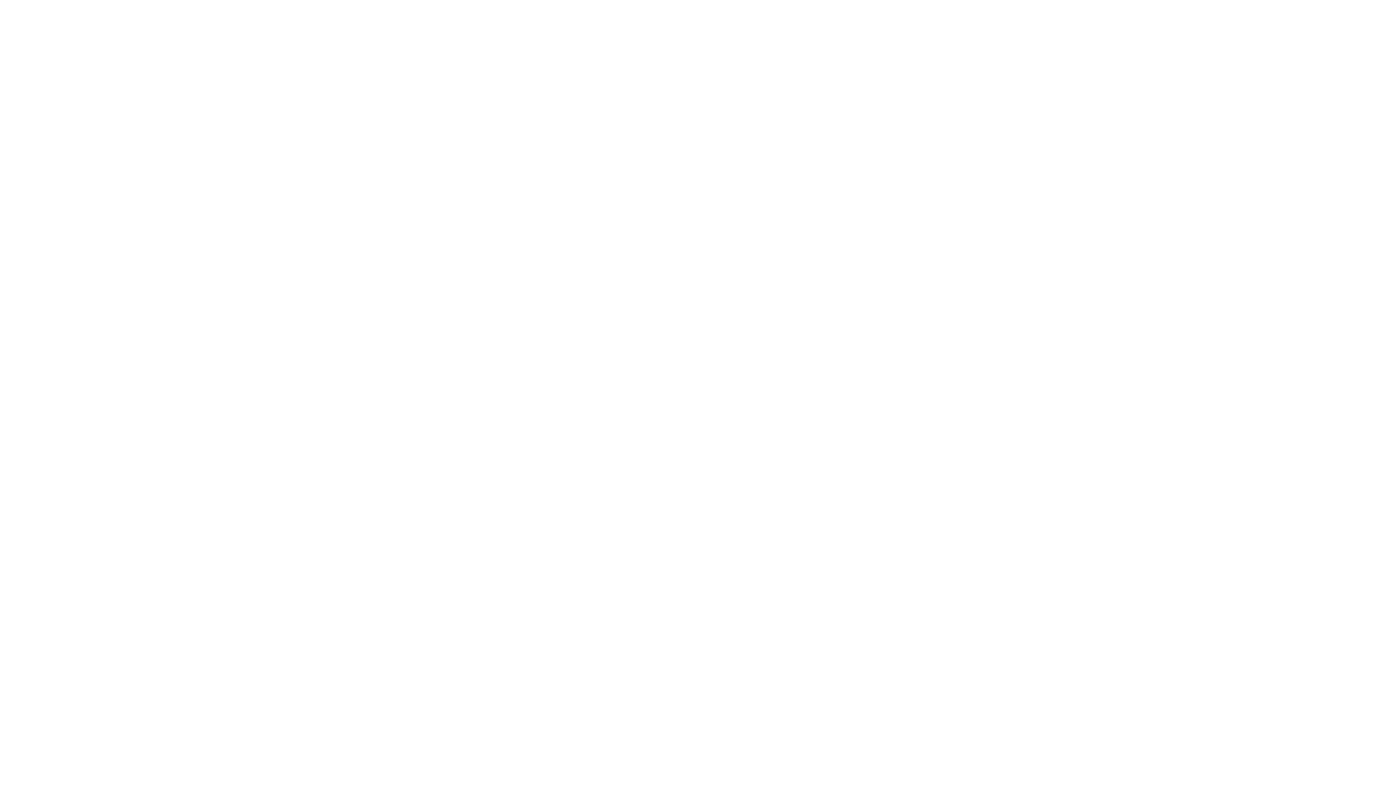 scroll, scrollTop: 0, scrollLeft: 0, axis: both 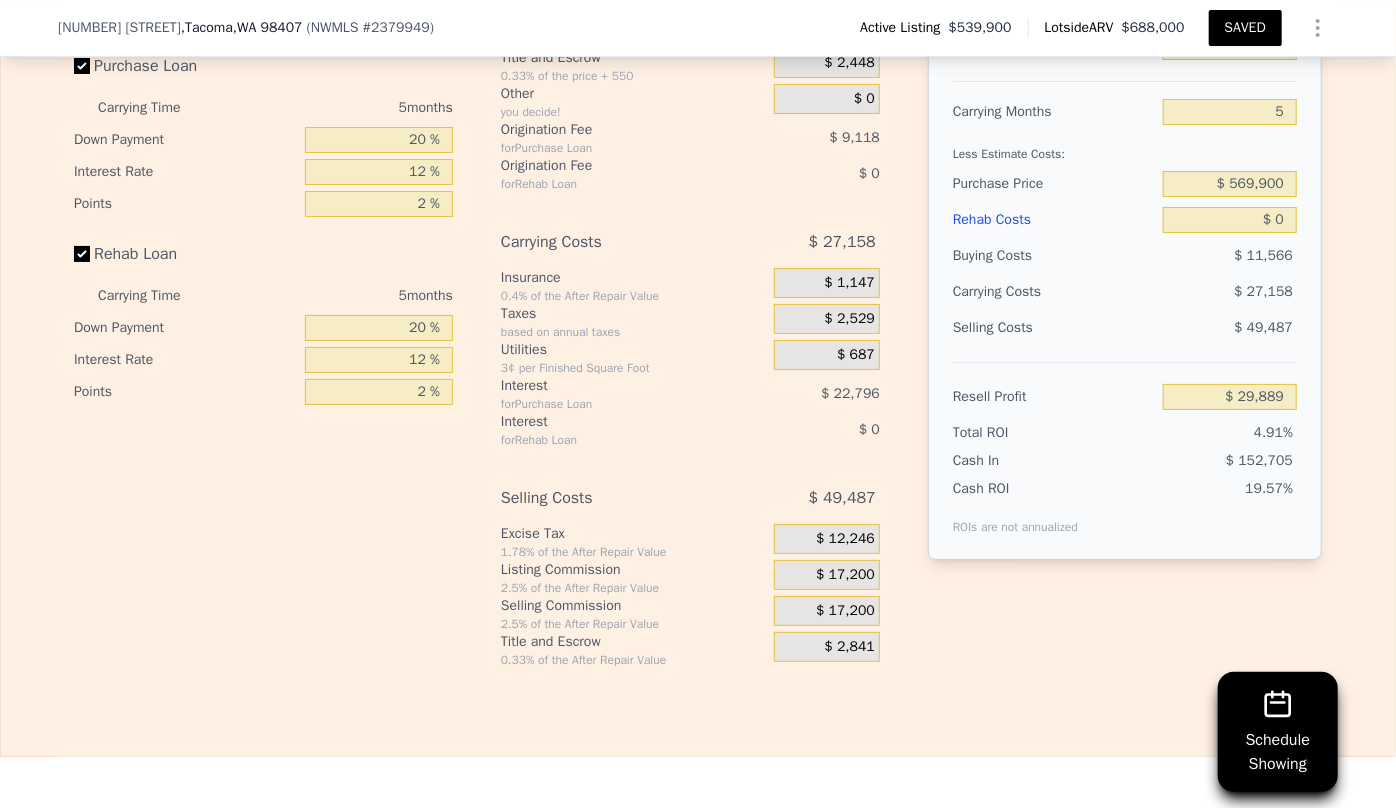 click on "Rehab Costs" at bounding box center (1054, 220) 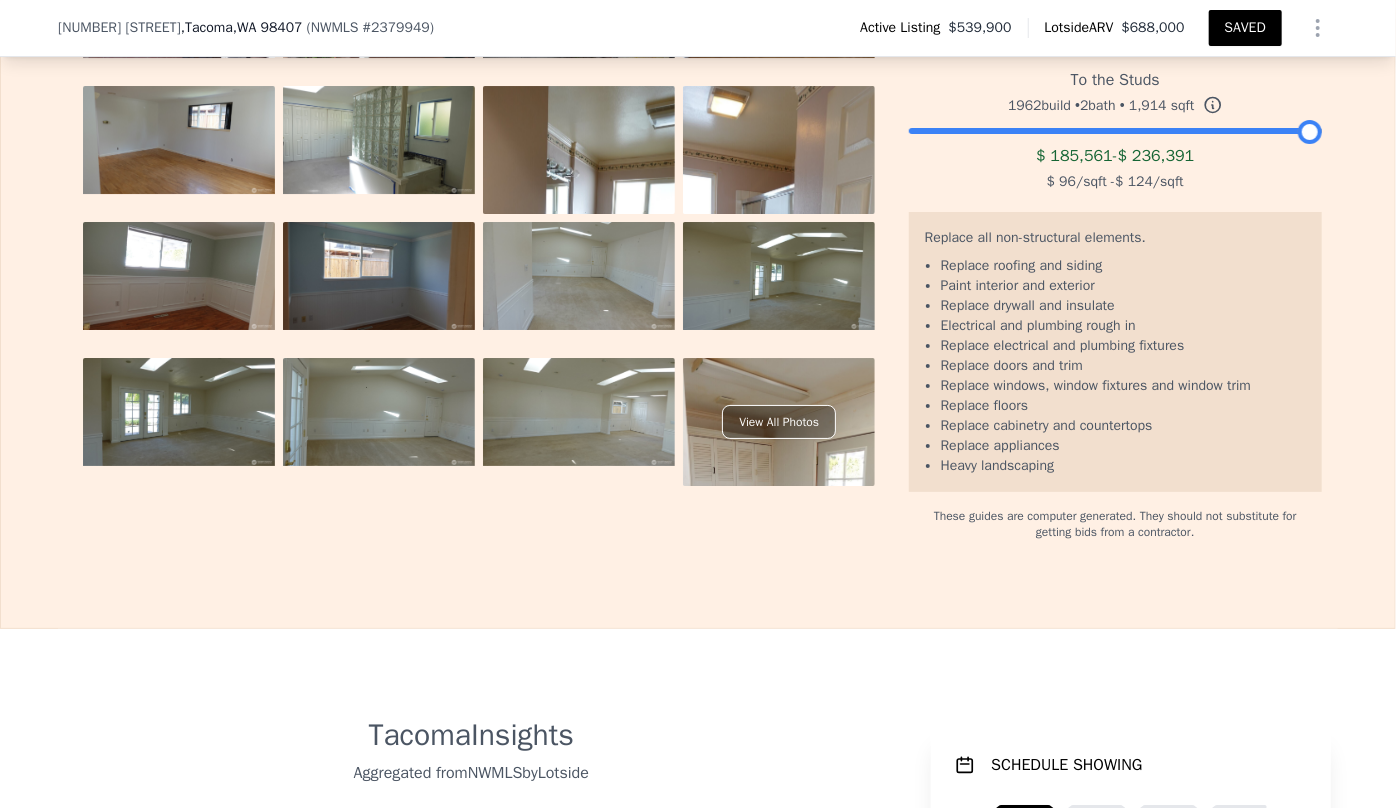 scroll, scrollTop: 3810, scrollLeft: 0, axis: vertical 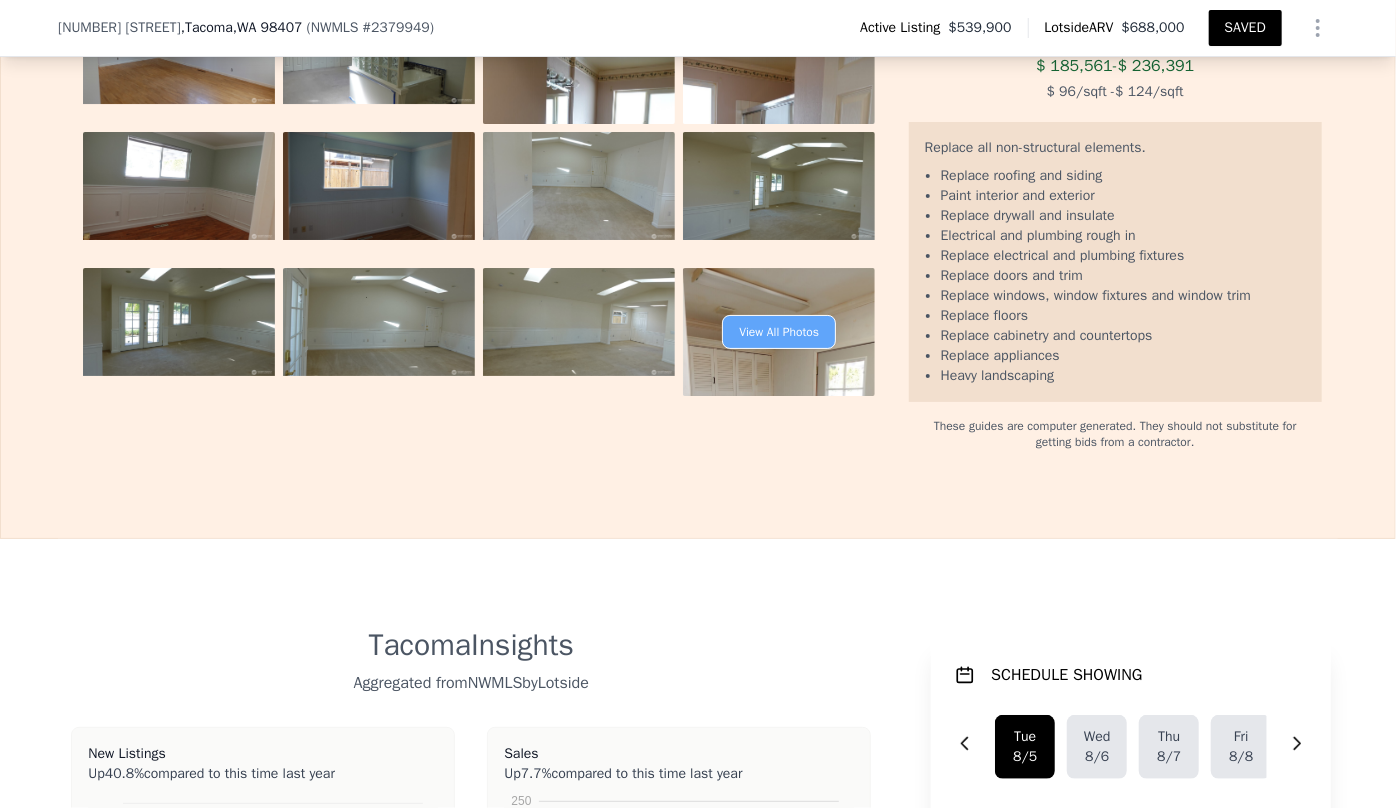 click on "View All Photos" at bounding box center [779, 332] 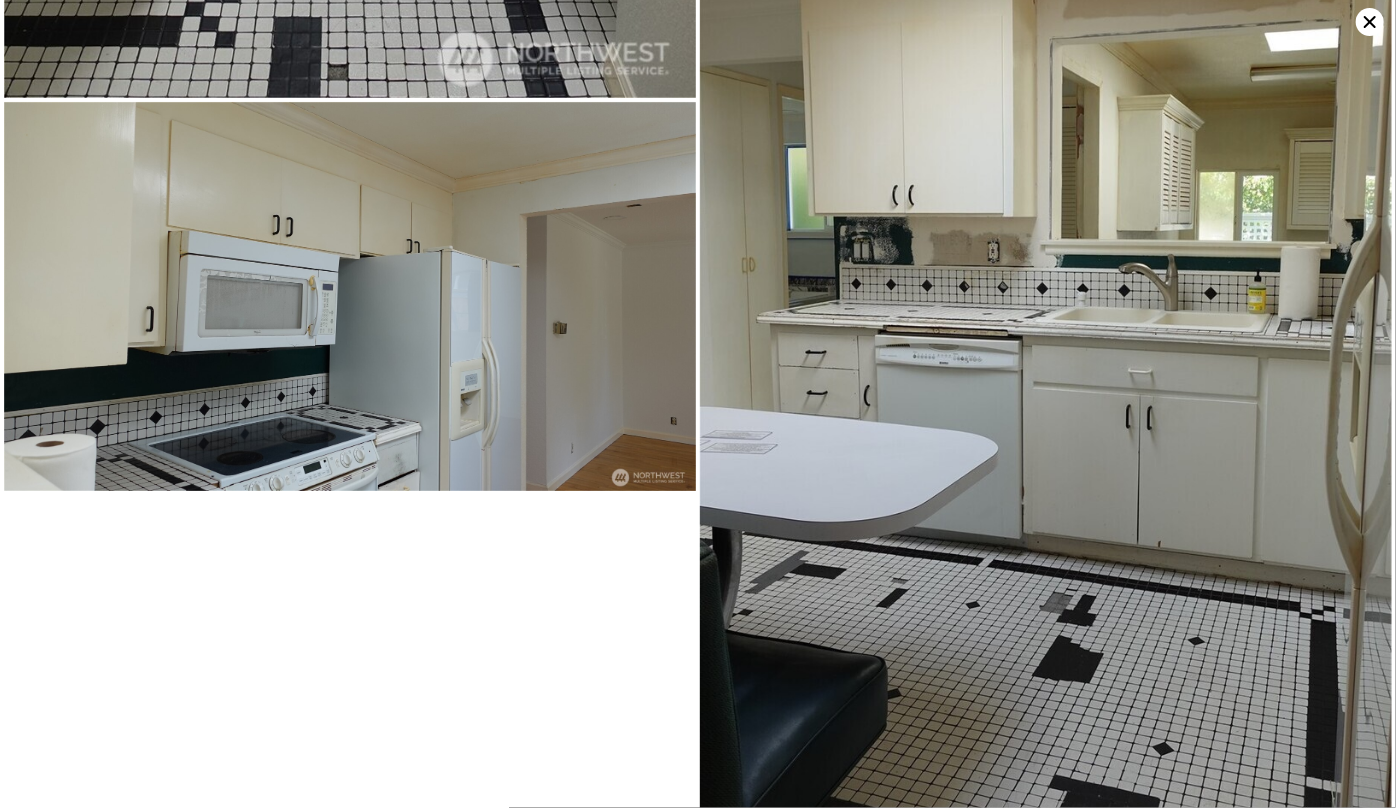 scroll, scrollTop: 5950, scrollLeft: 0, axis: vertical 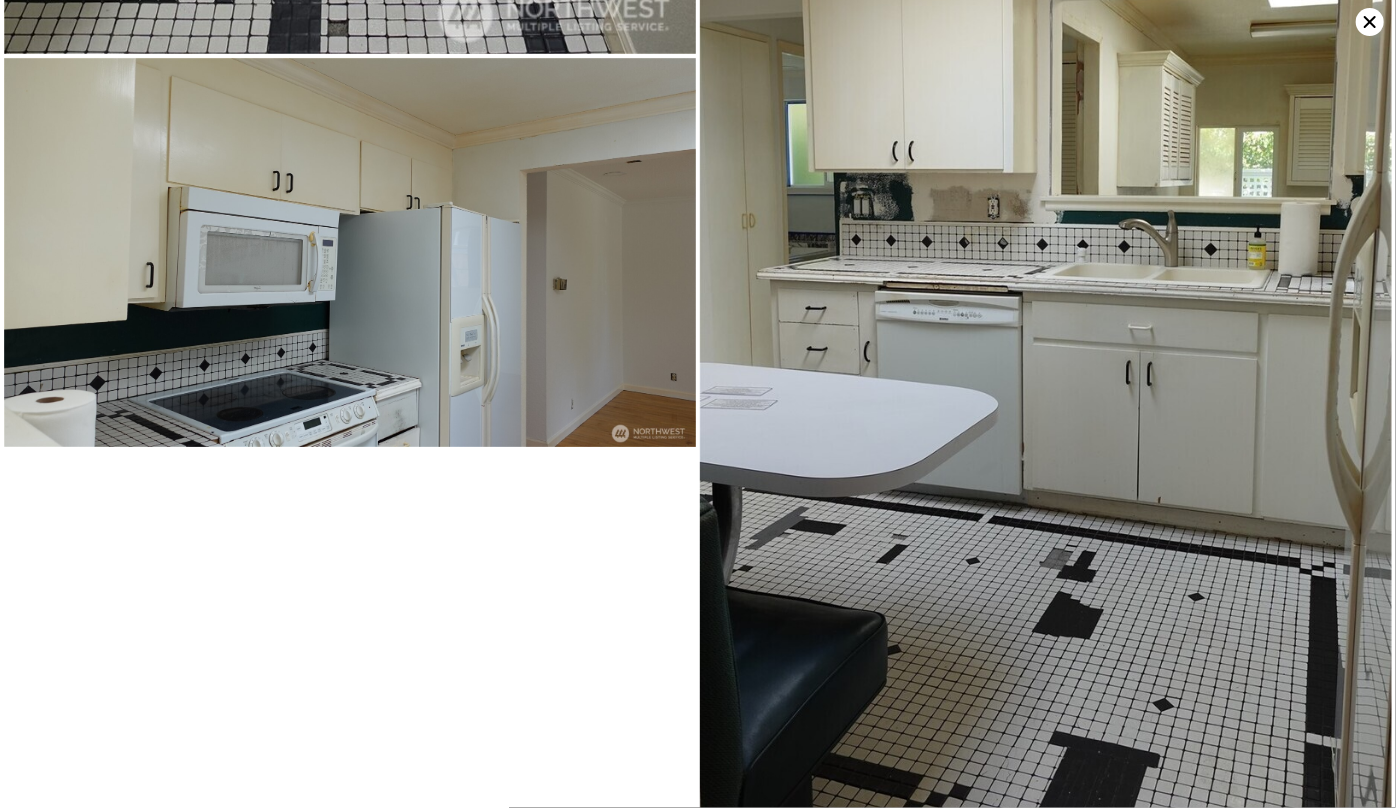 click 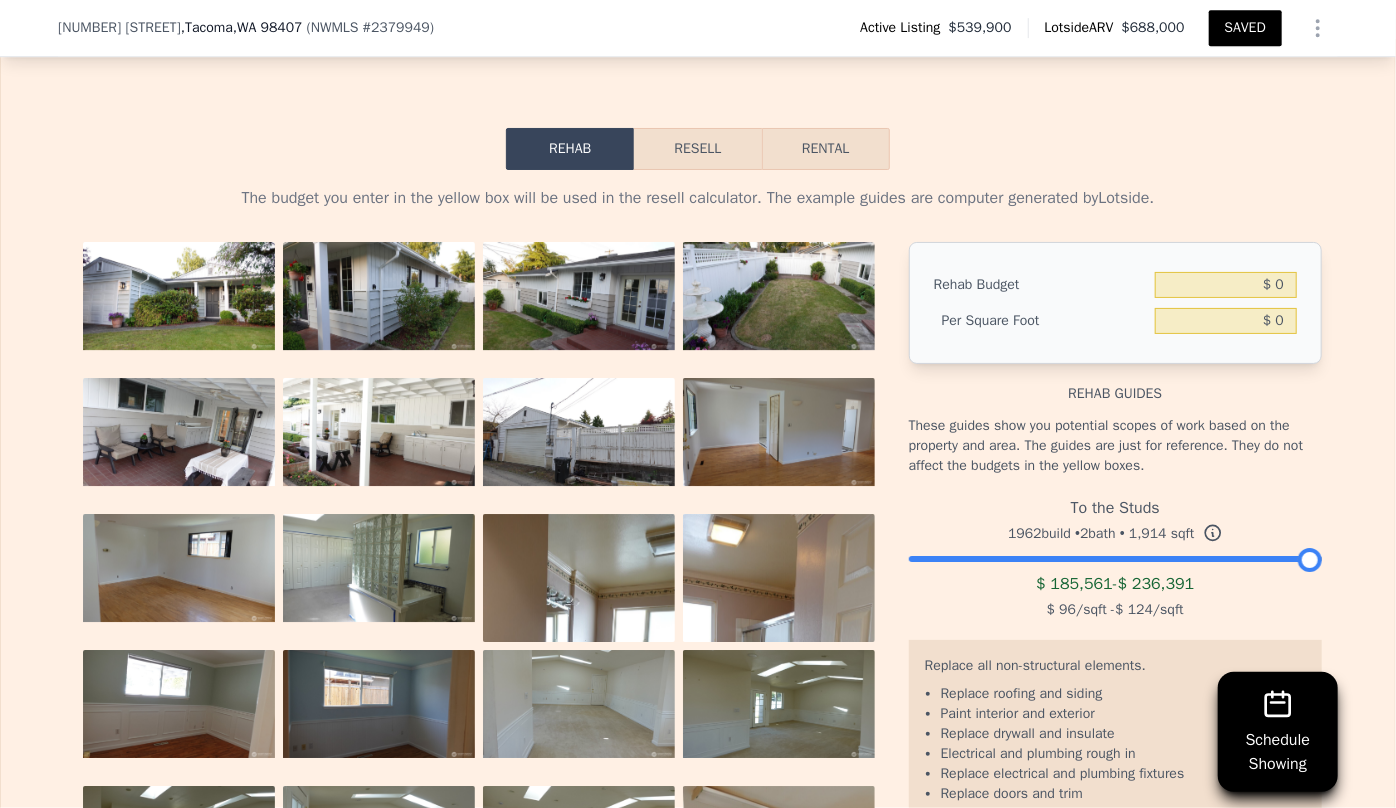 scroll, scrollTop: 3265, scrollLeft: 0, axis: vertical 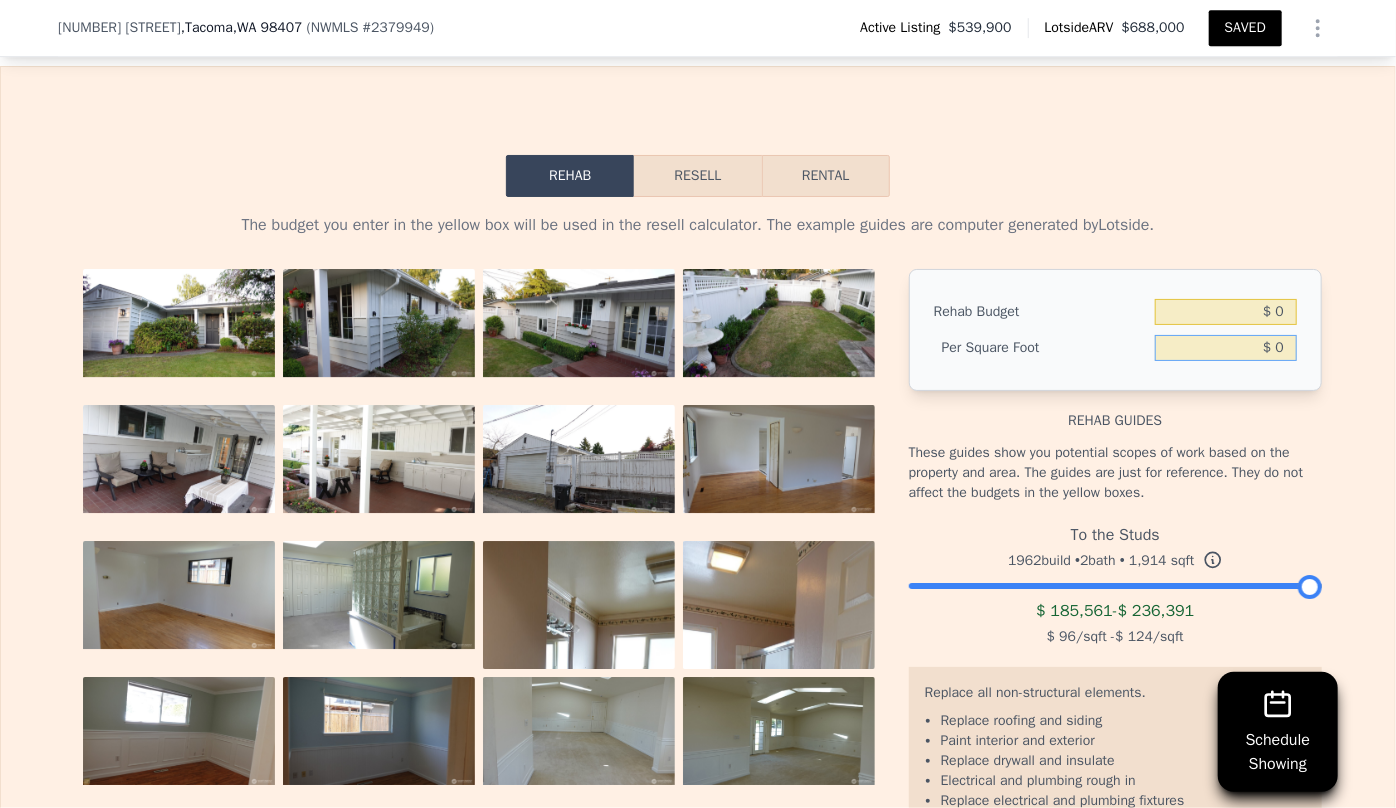 click on "$ 0" at bounding box center [1226, 348] 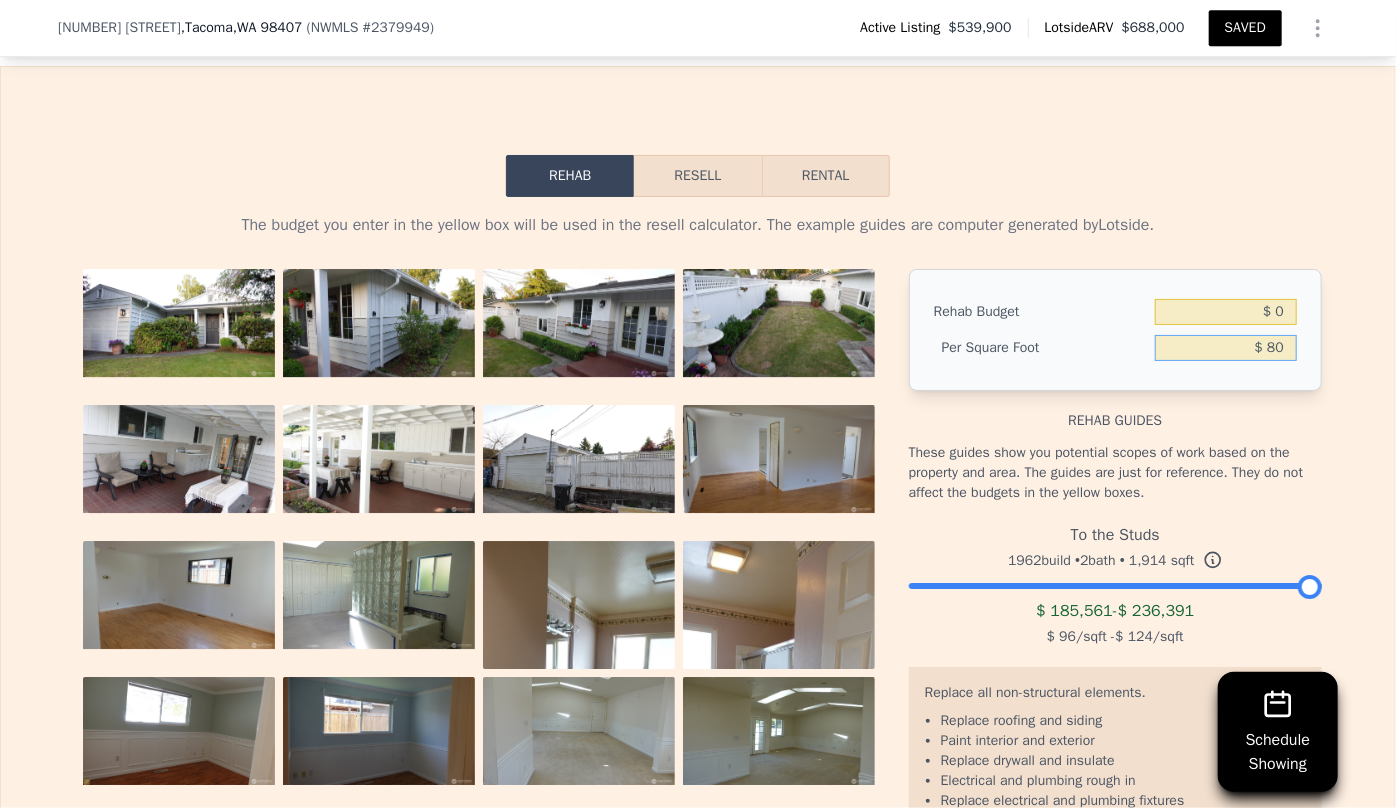type on "$ 80" 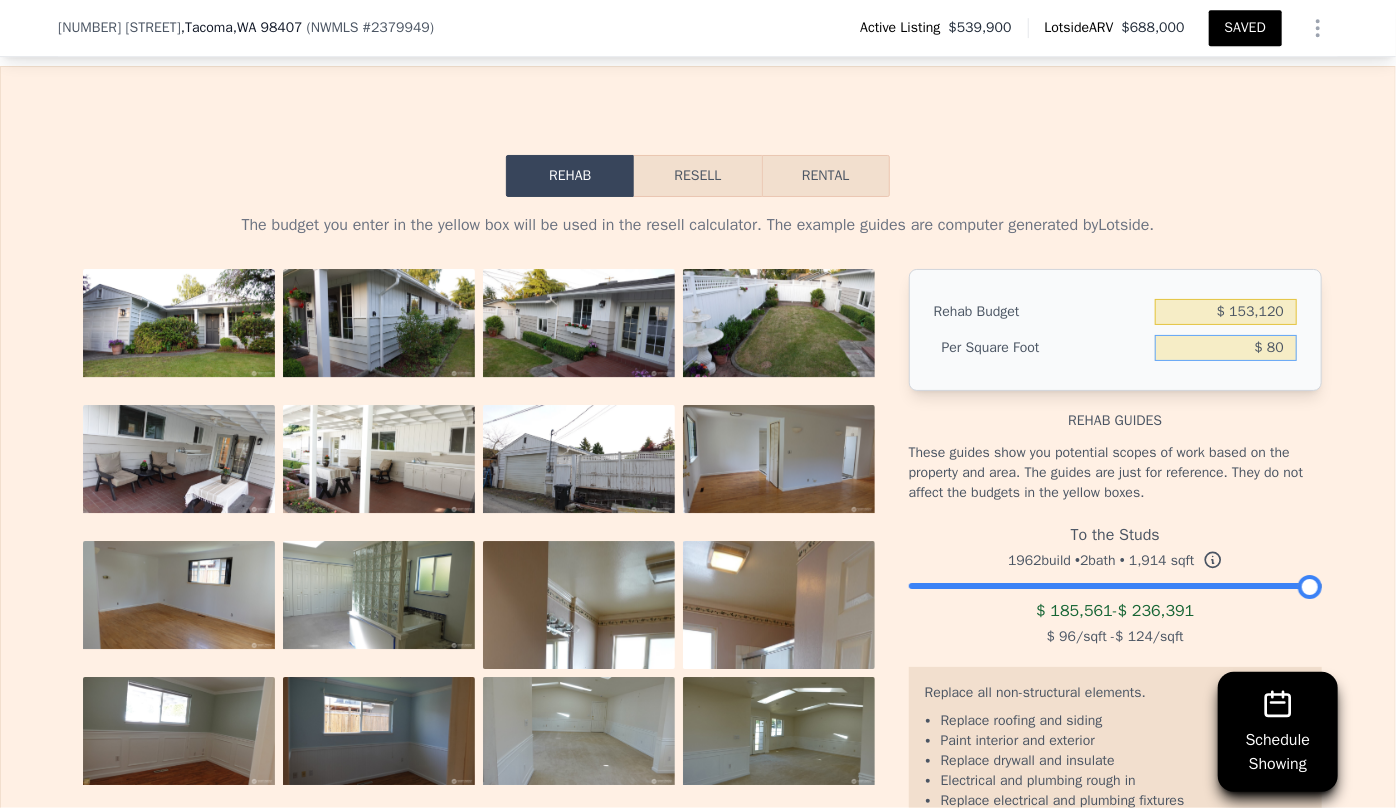 click on "Resell" at bounding box center (697, 176) 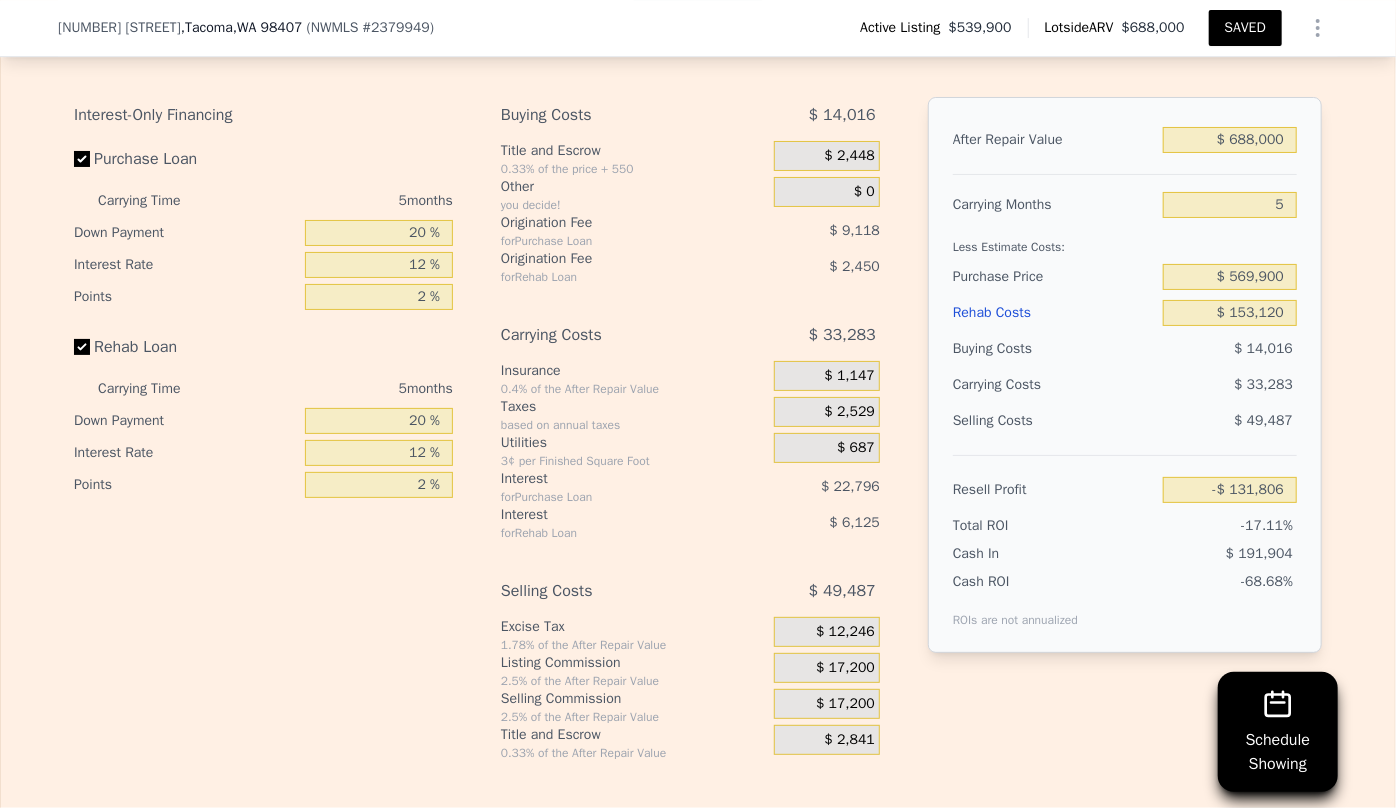 scroll, scrollTop: 3447, scrollLeft: 0, axis: vertical 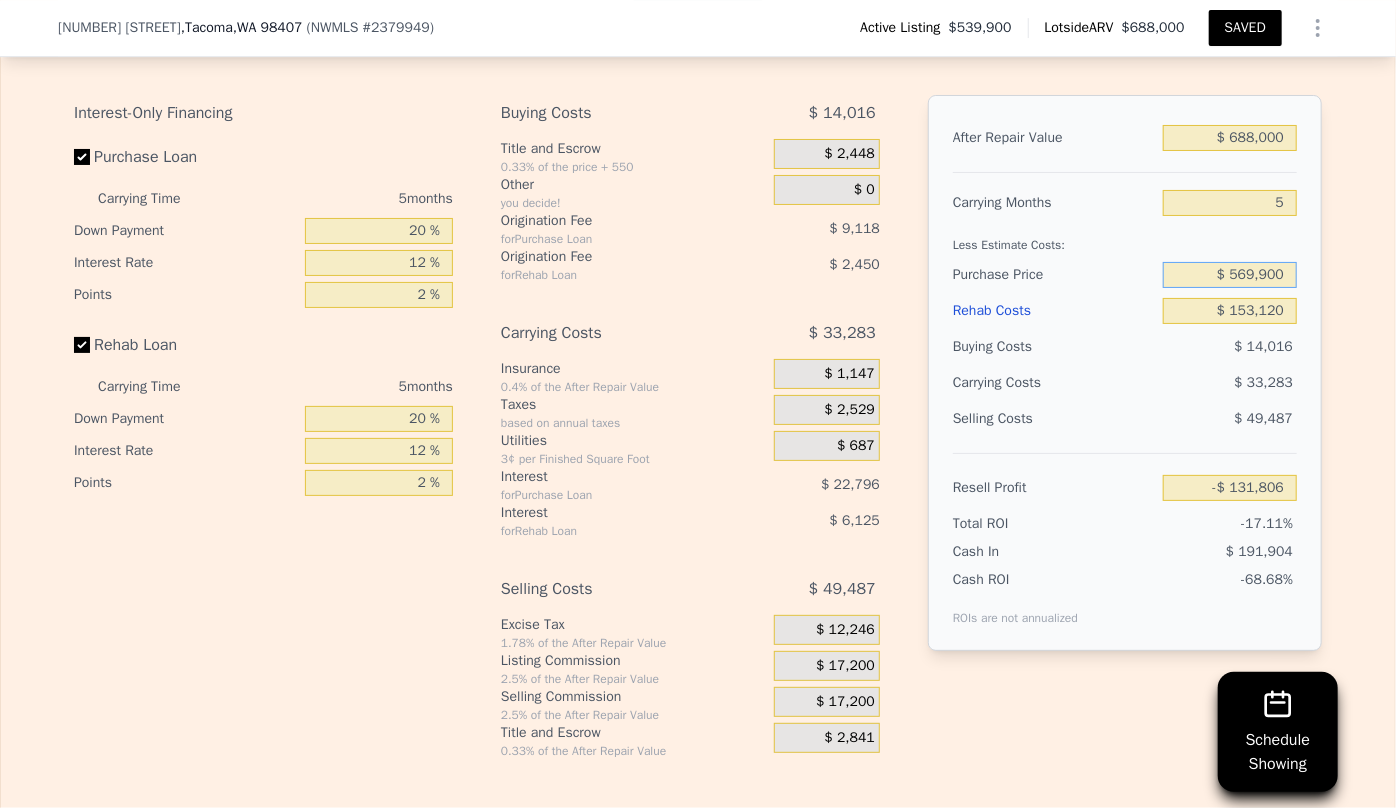click on "$ 569,900" at bounding box center (1230, 275) 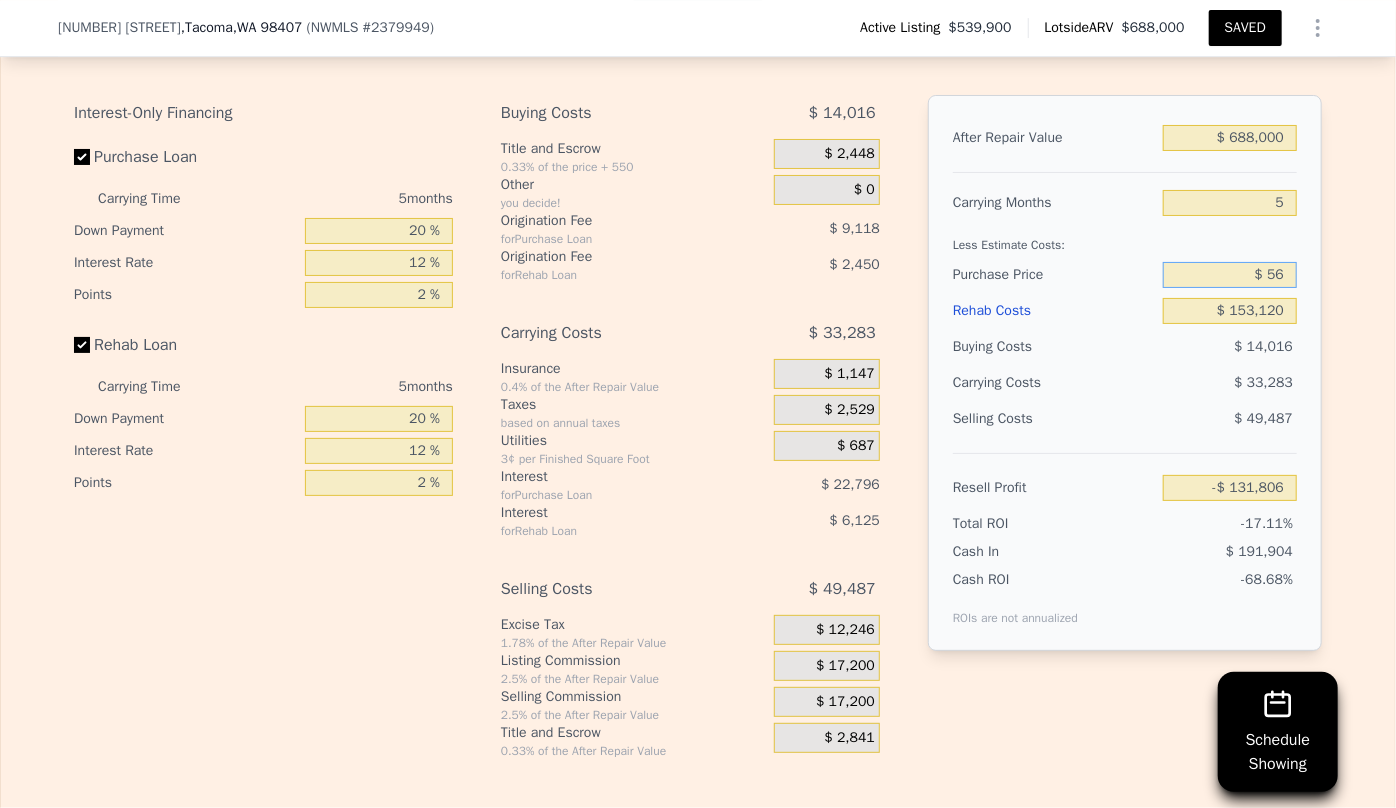 type on "$ 5" 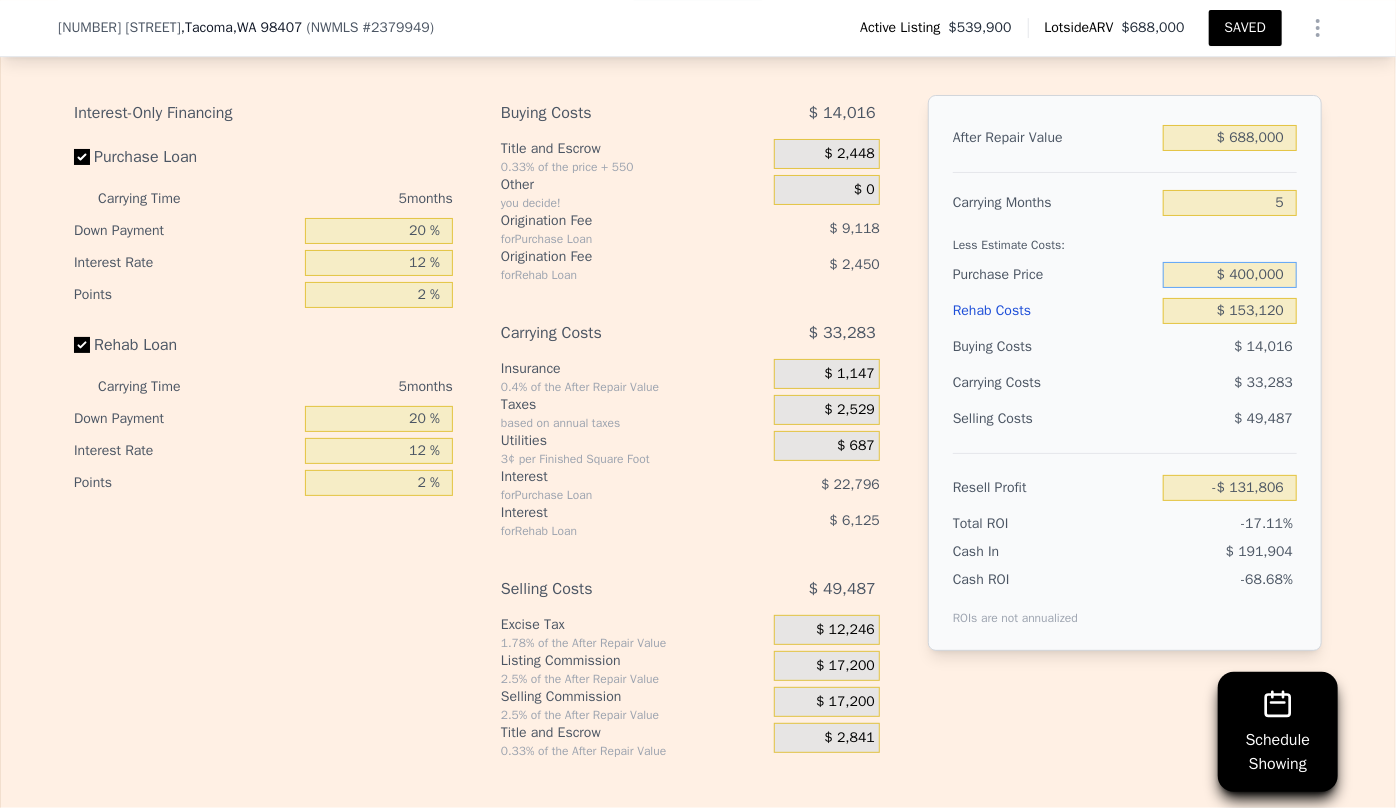 type on "$ 400,000" 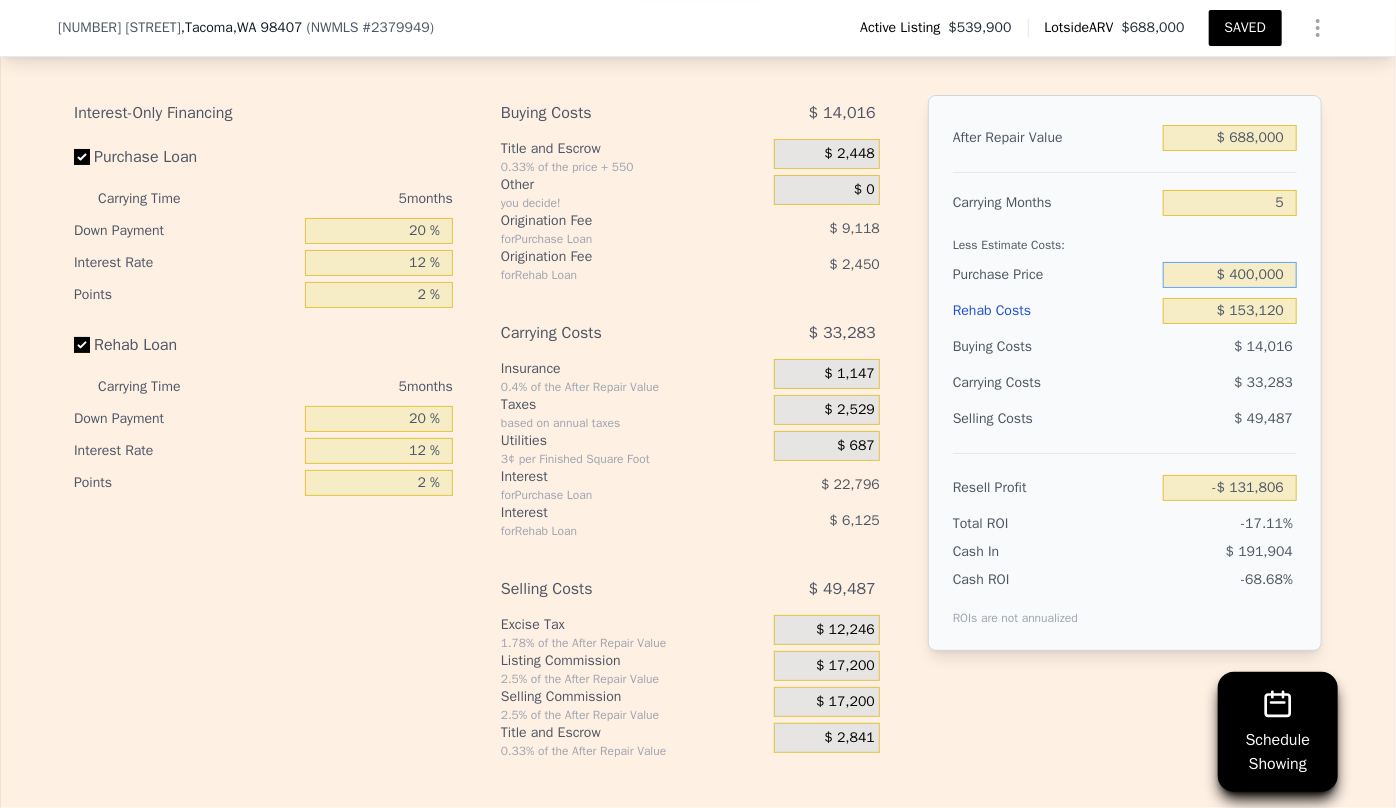 type on "$ 48,173" 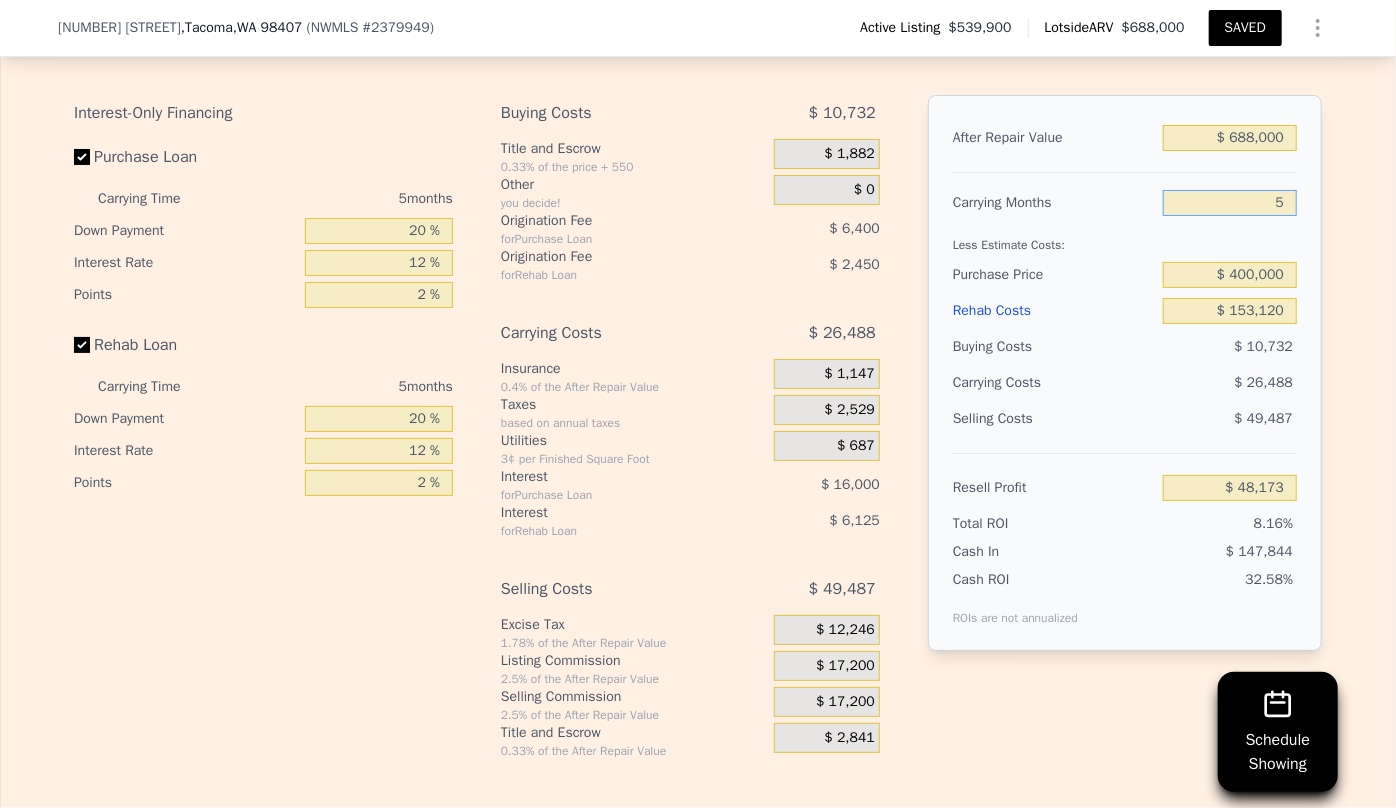 click on "5" at bounding box center (1230, 203) 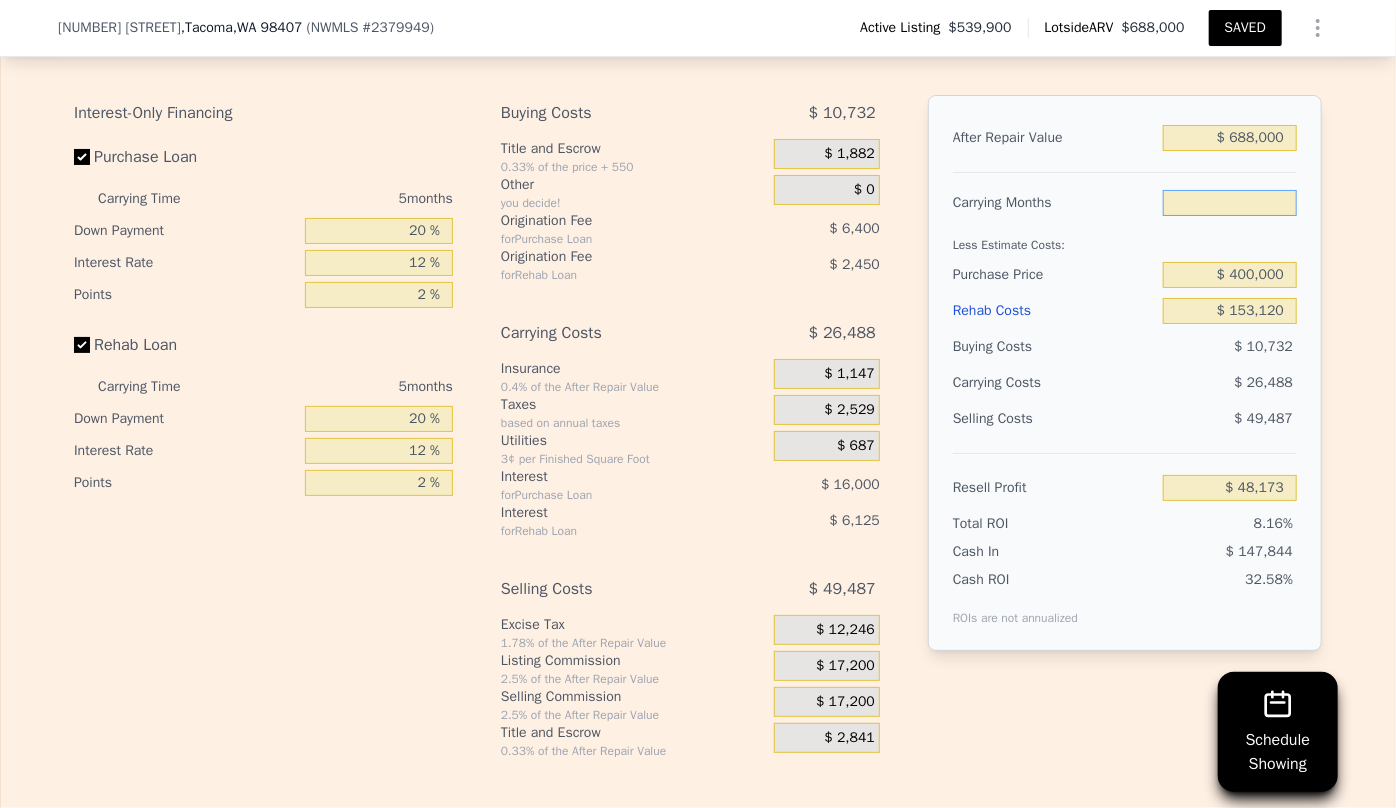 type on "6" 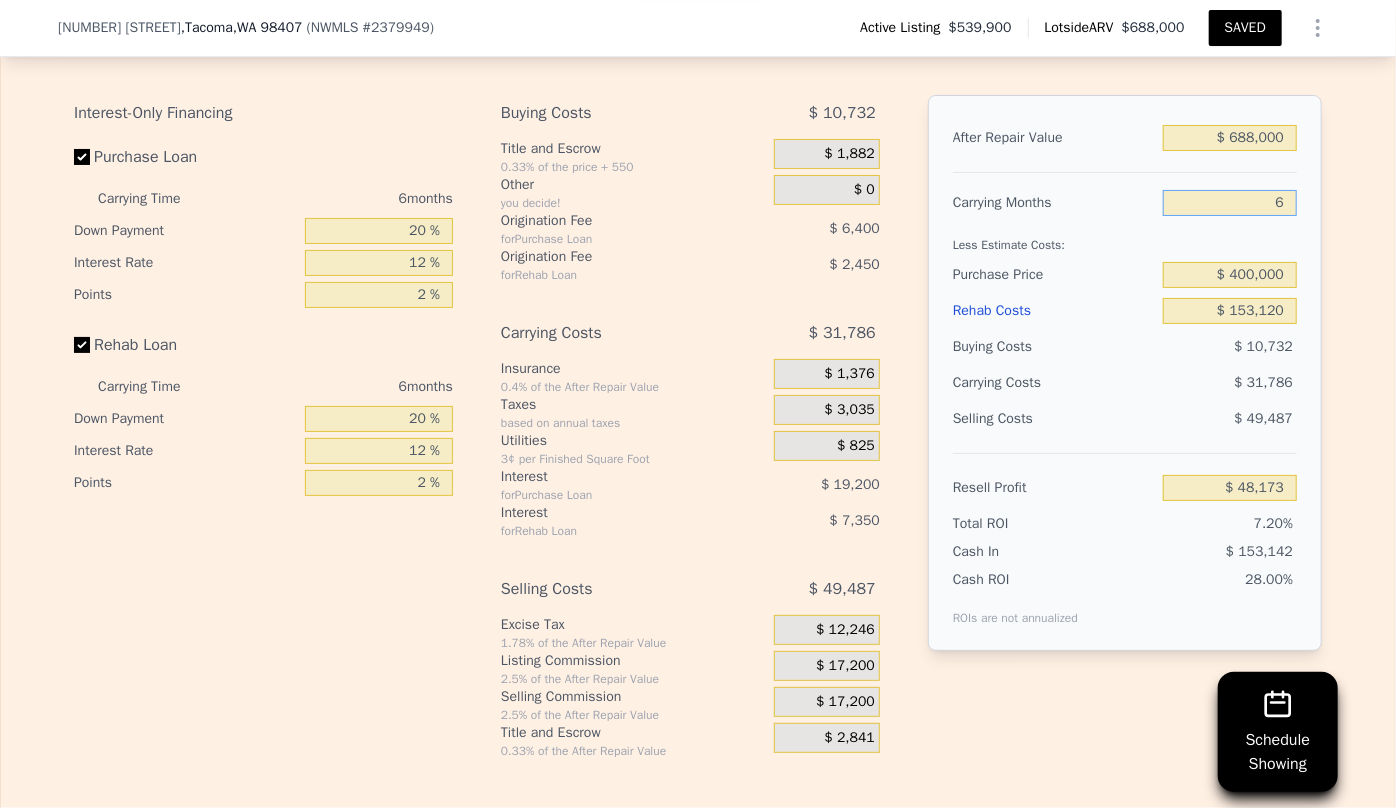 type on "$ 42,875" 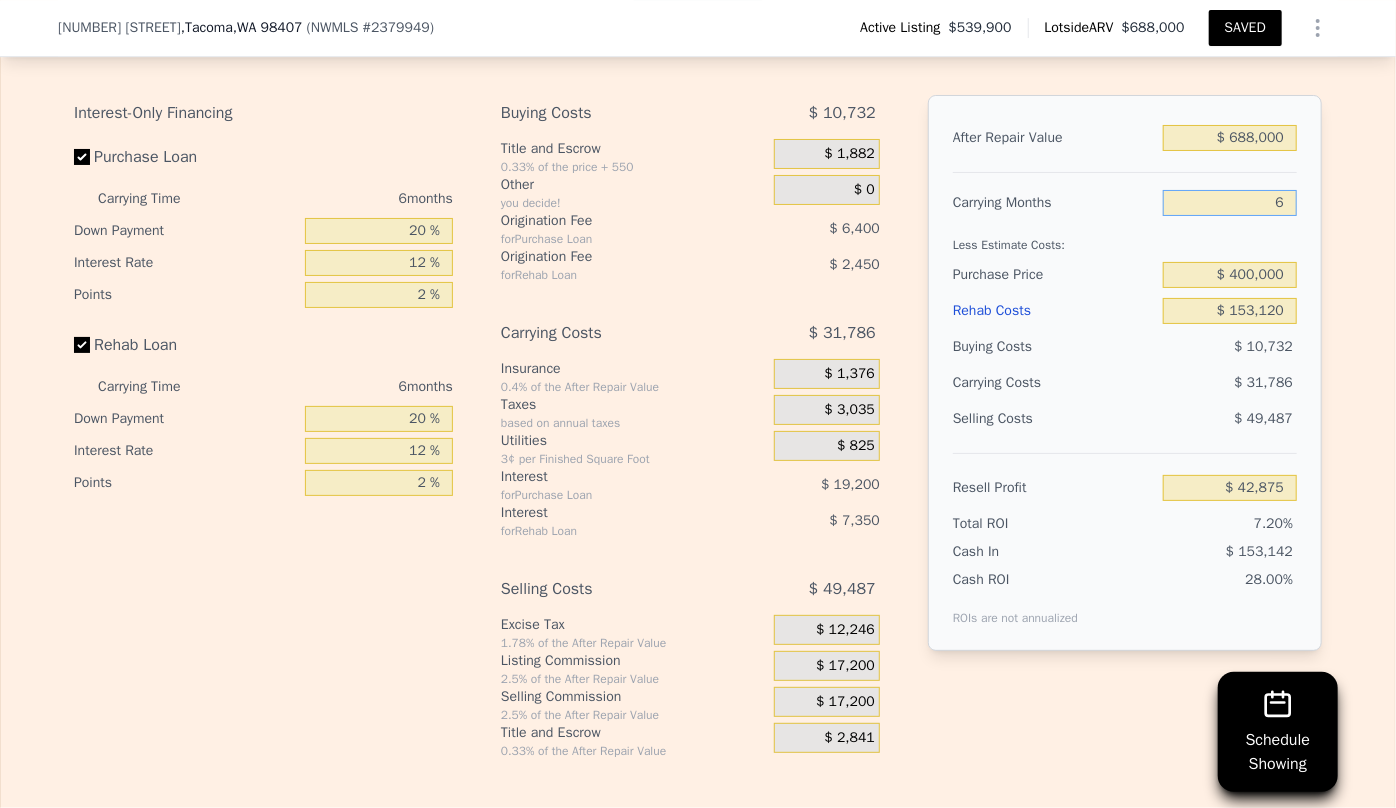type on "6" 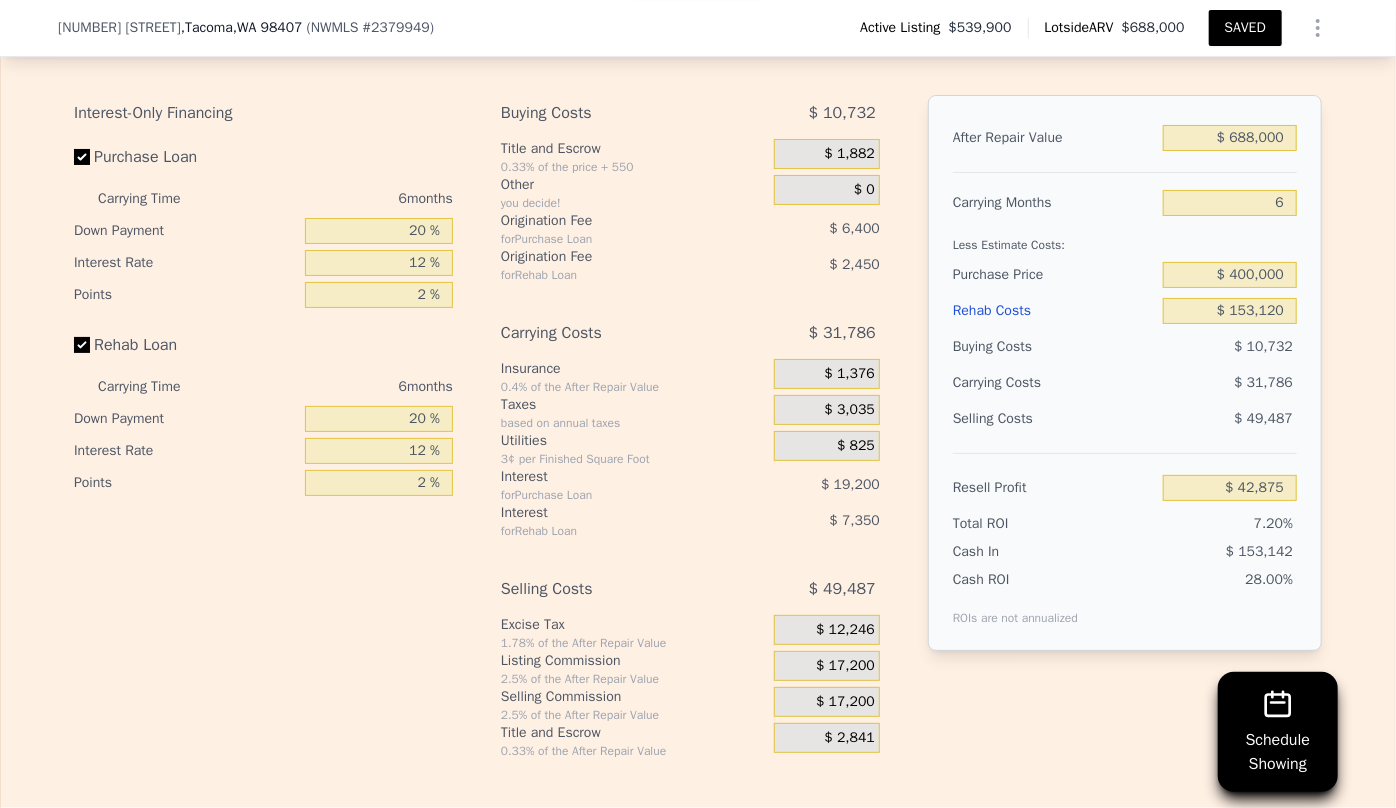 click on "Purchase Price" at bounding box center (1054, 275) 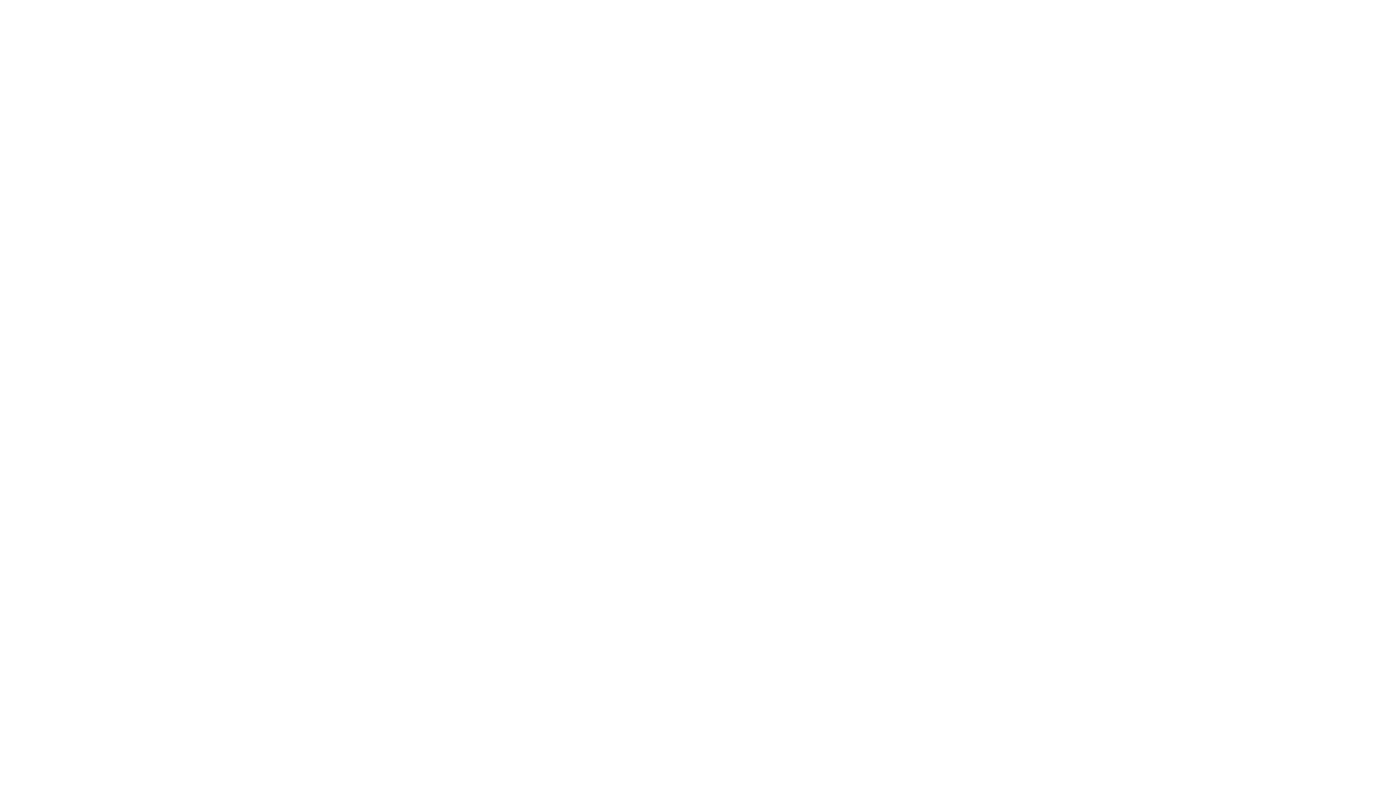 scroll, scrollTop: 0, scrollLeft: 0, axis: both 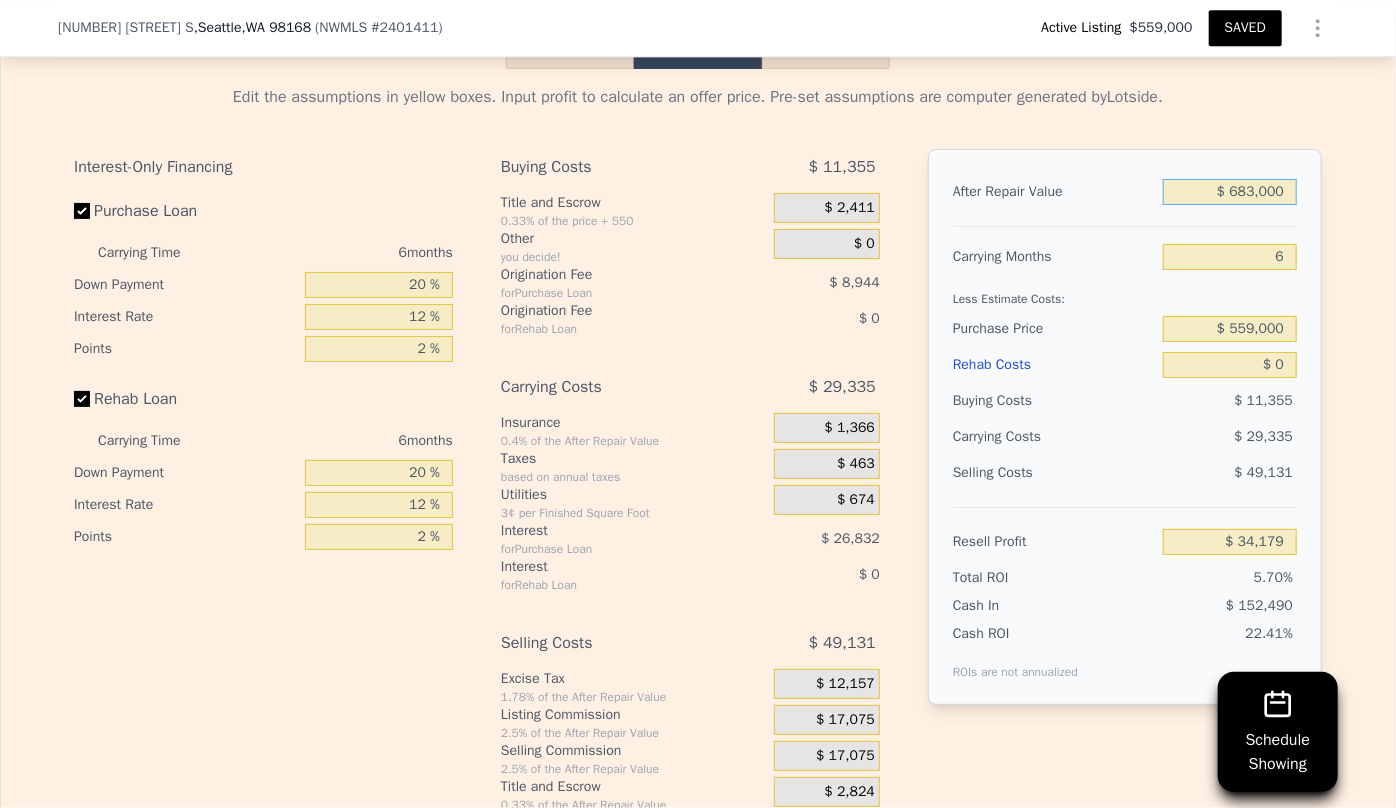 click on "$ 683,000" at bounding box center [1230, 192] 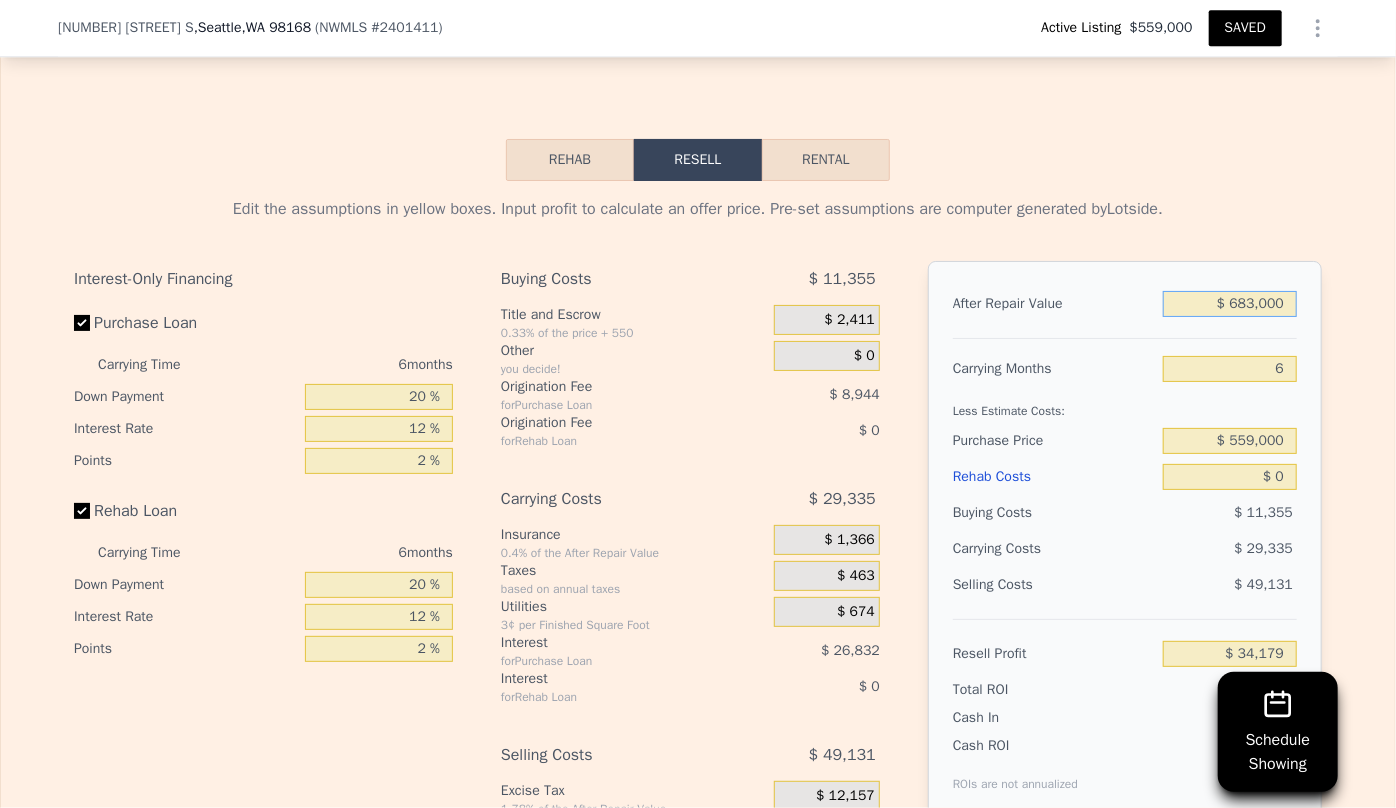 scroll, scrollTop: 2901, scrollLeft: 0, axis: vertical 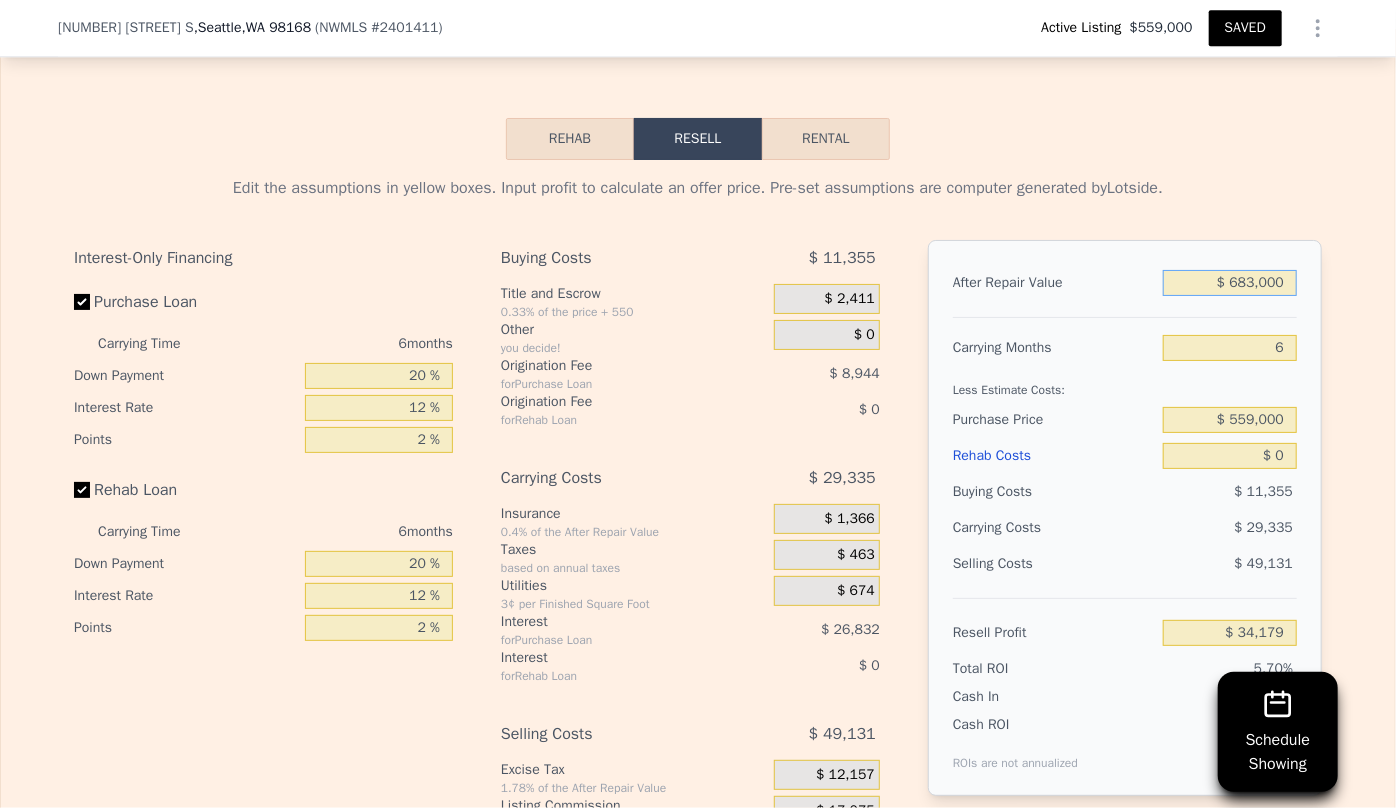type on "$ 63,000" 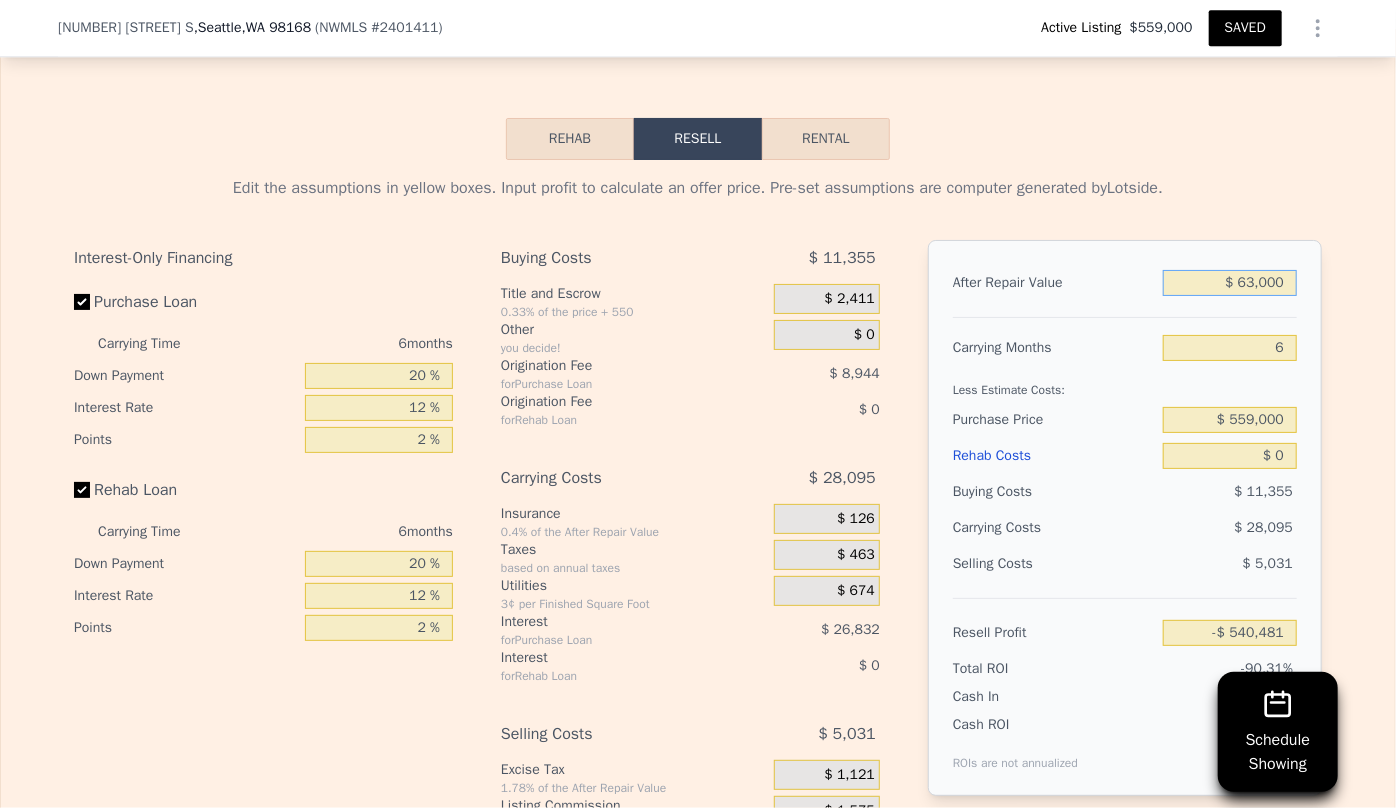 type on "-$ 540,481" 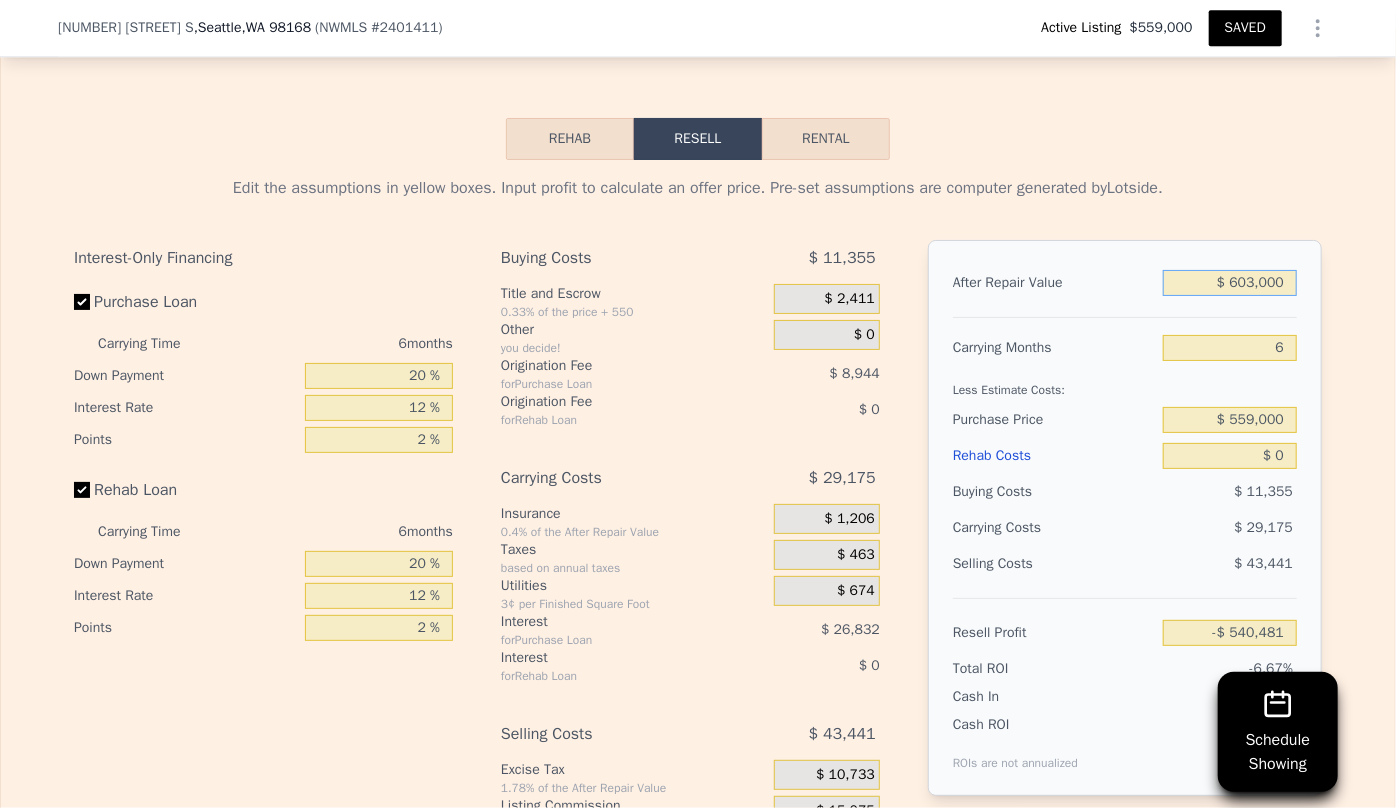 type on "-$ 39,971" 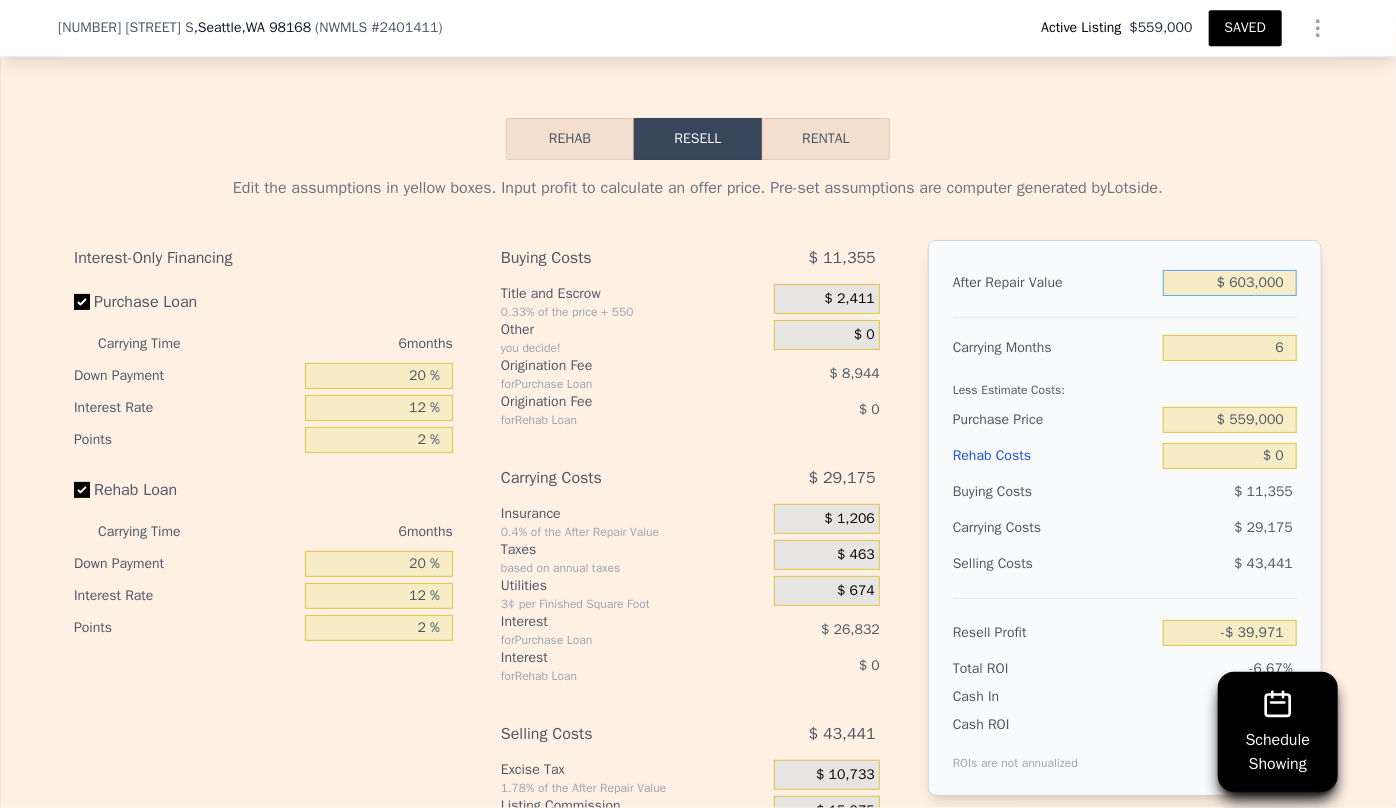 type on "$ 603,000" 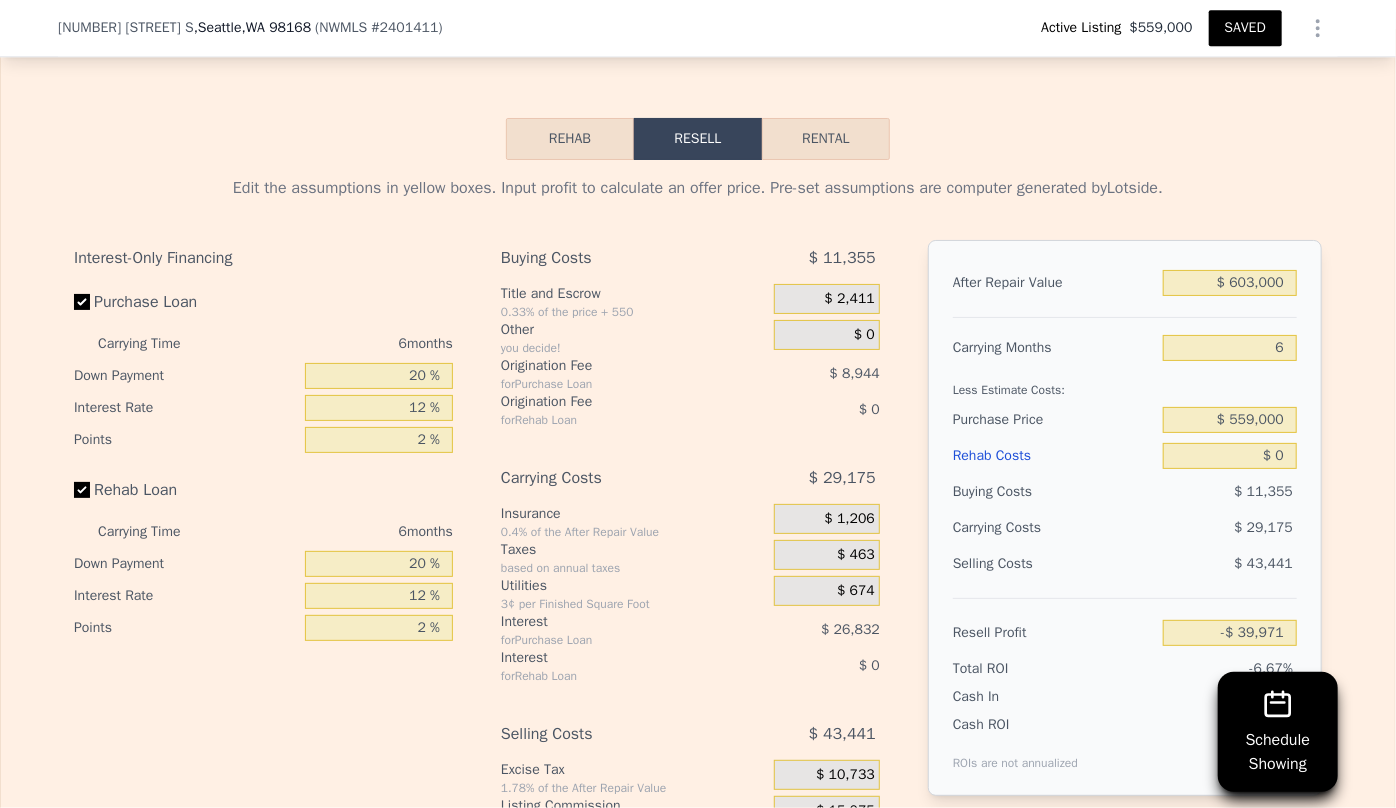 click on "Rehab Costs" at bounding box center (1054, 456) 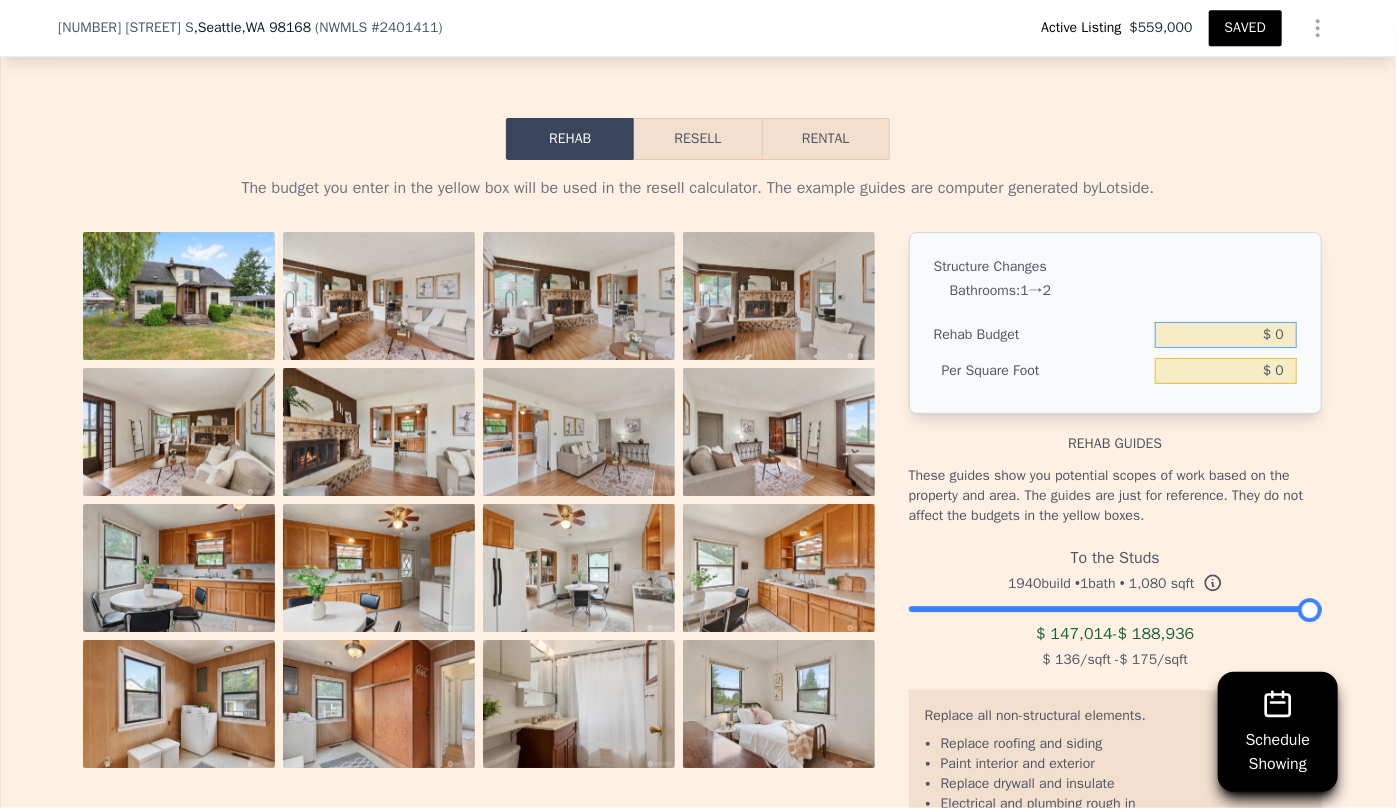 click on "$ 0" at bounding box center [1226, 335] 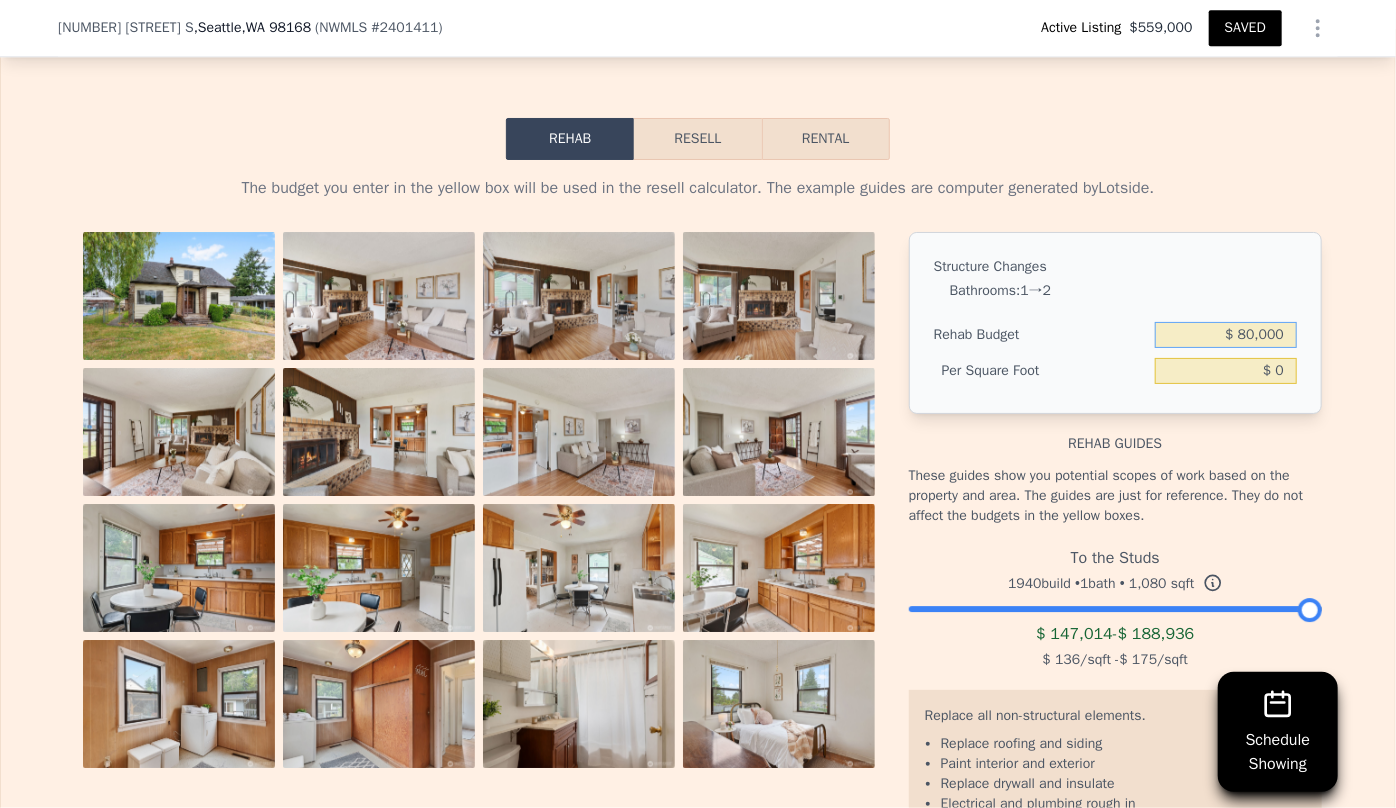 type on "$ 80,000" 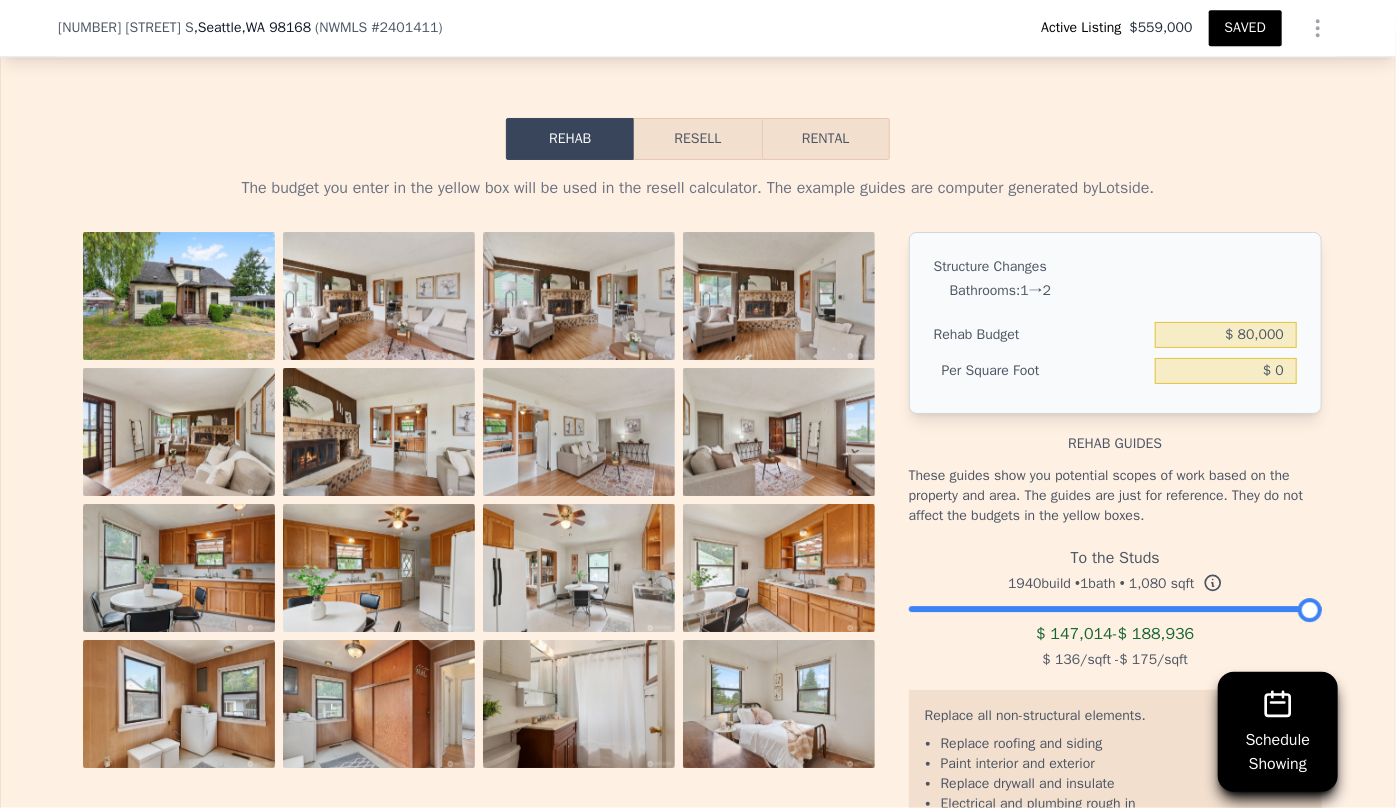 click on "Rehab   Resell   Rental The budget you enter in the yellow box will be used in the resell calculator. The example guides are computer generated by  Lotside . View All Photos Structure Changes Bathrooms :  1  →  2 Rehab Budget $ 80,000 Per Square Foot $ 0 Rehab guides These guides show you potential scopes of work based on the property and area. The guides are just for reference. They do not affect the budgets in the yellow boxes. To the Studs 1940  build •  1  bath •   1,080   sqft $ 147,014  -  $ 188,936 $ 136 /sqft -  $ 175 /sqft Replace all non-structural elements. Replace roofing and siding Paint interior and exterior Replace drywall and insulate Electrical and plumbing rough in Replace electrical and plumbing fixtures Replace doors and trim Replace windows, window fixtures and window trim Replace floors Replace cabinetry and countertops Replace appliances Heavy landscaping These guides are computer generated. They should not substitute for getting bids from a contractor." at bounding box center (698, 568) 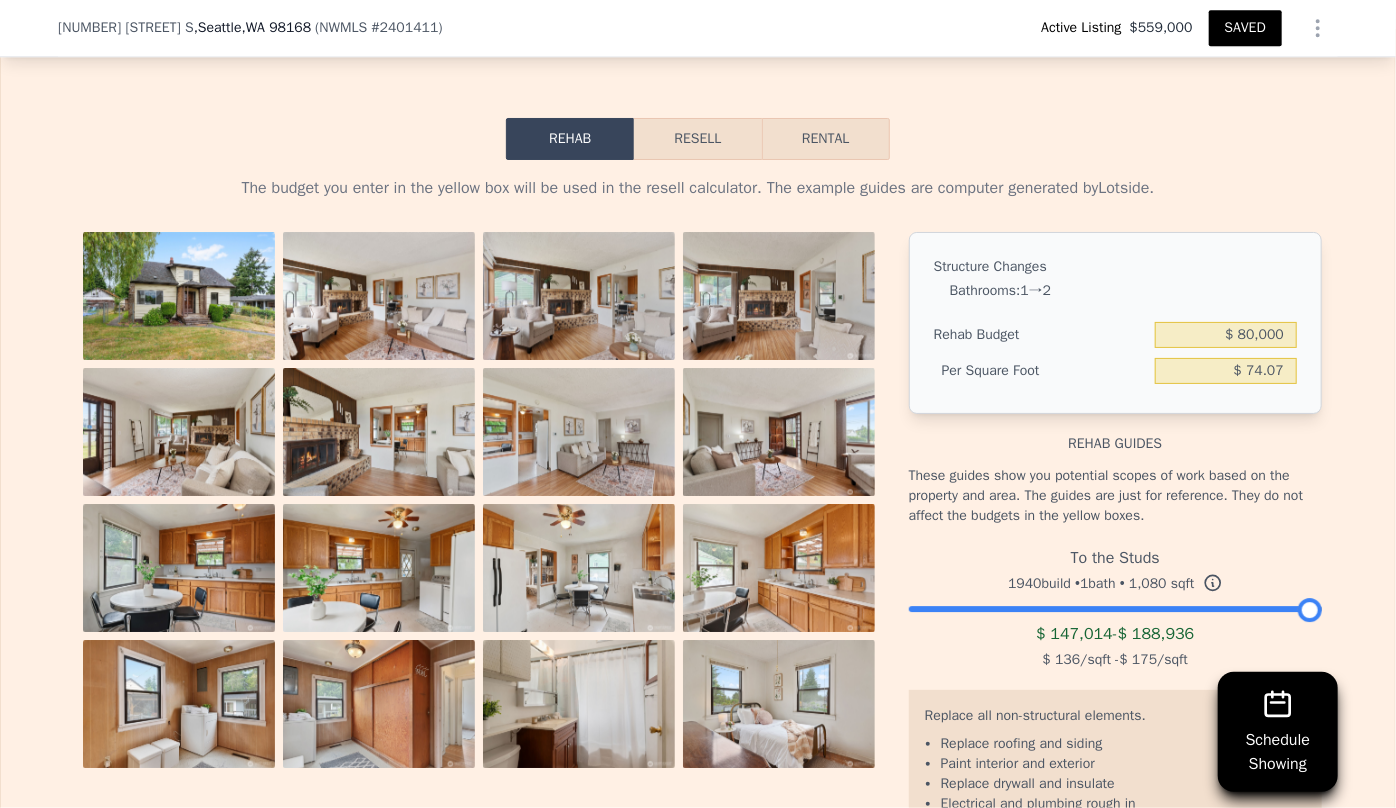 type on "$ 74.07" 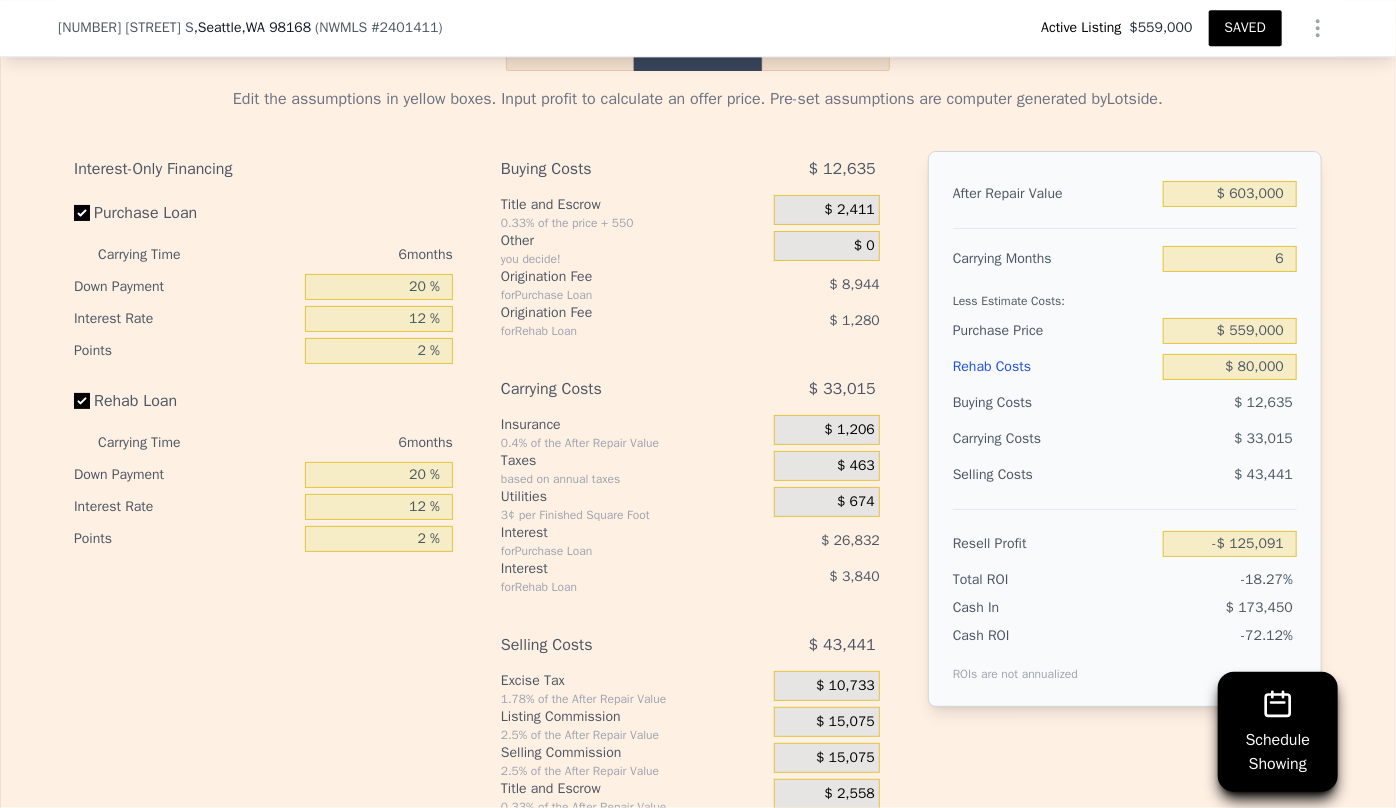 scroll, scrollTop: 2810, scrollLeft: 0, axis: vertical 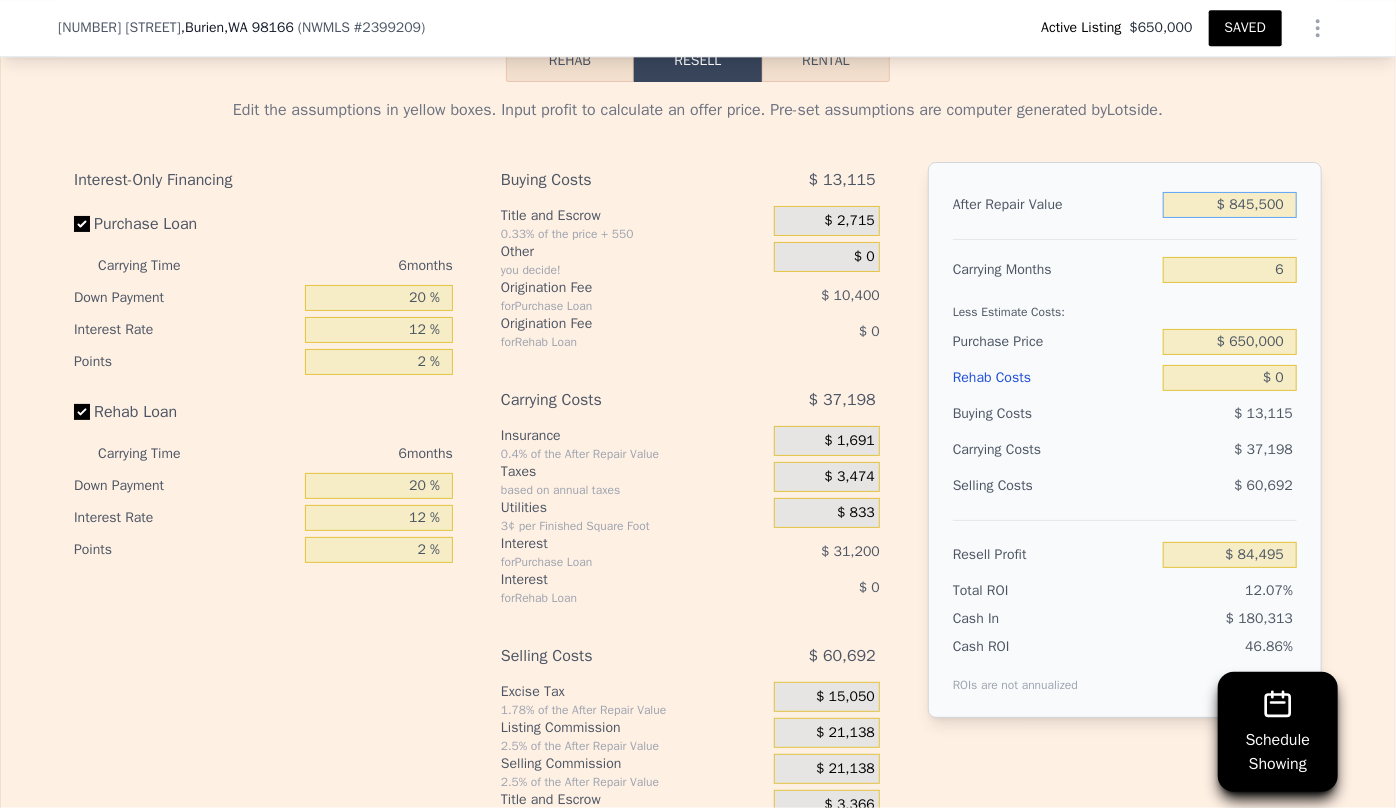 click on "$ 845,500" at bounding box center [1230, 205] 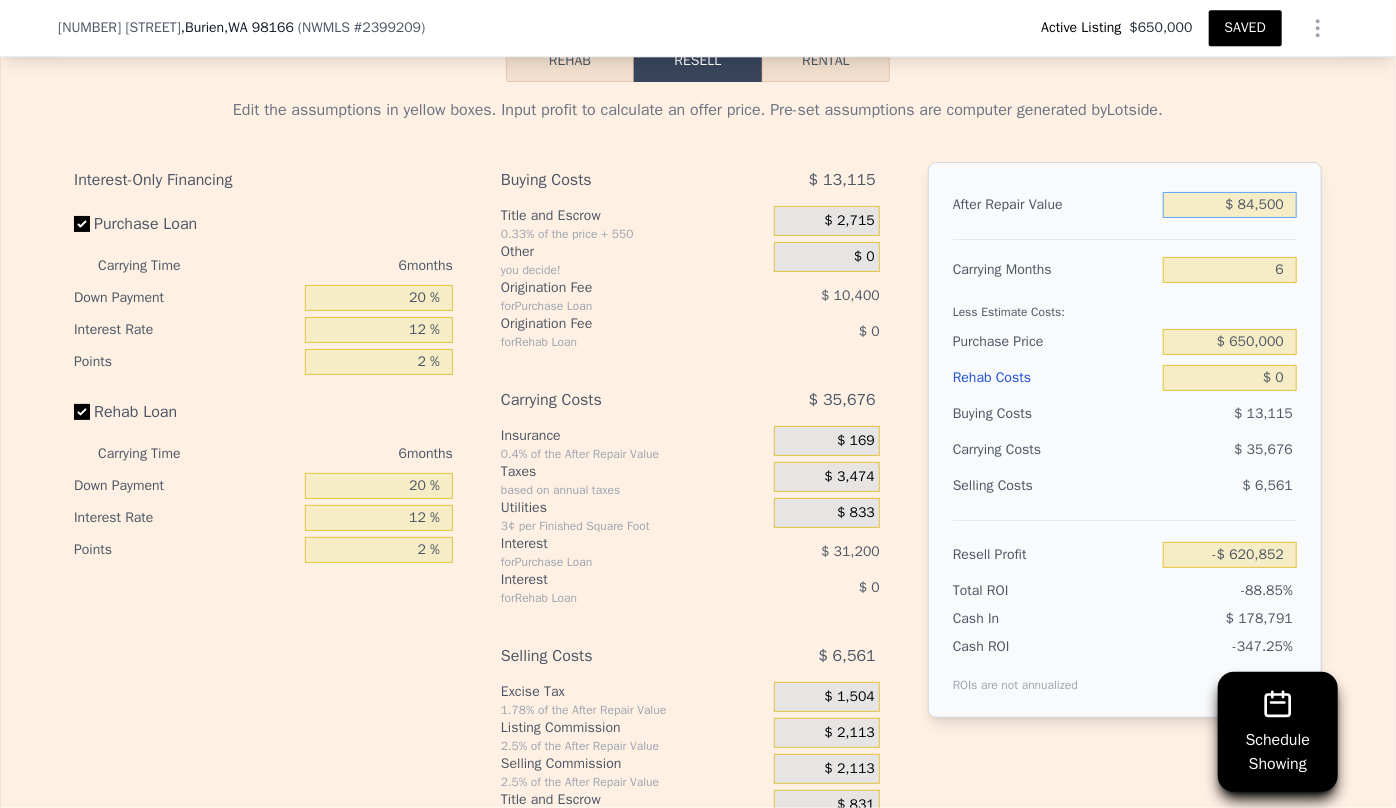 type on "-$ 620,852" 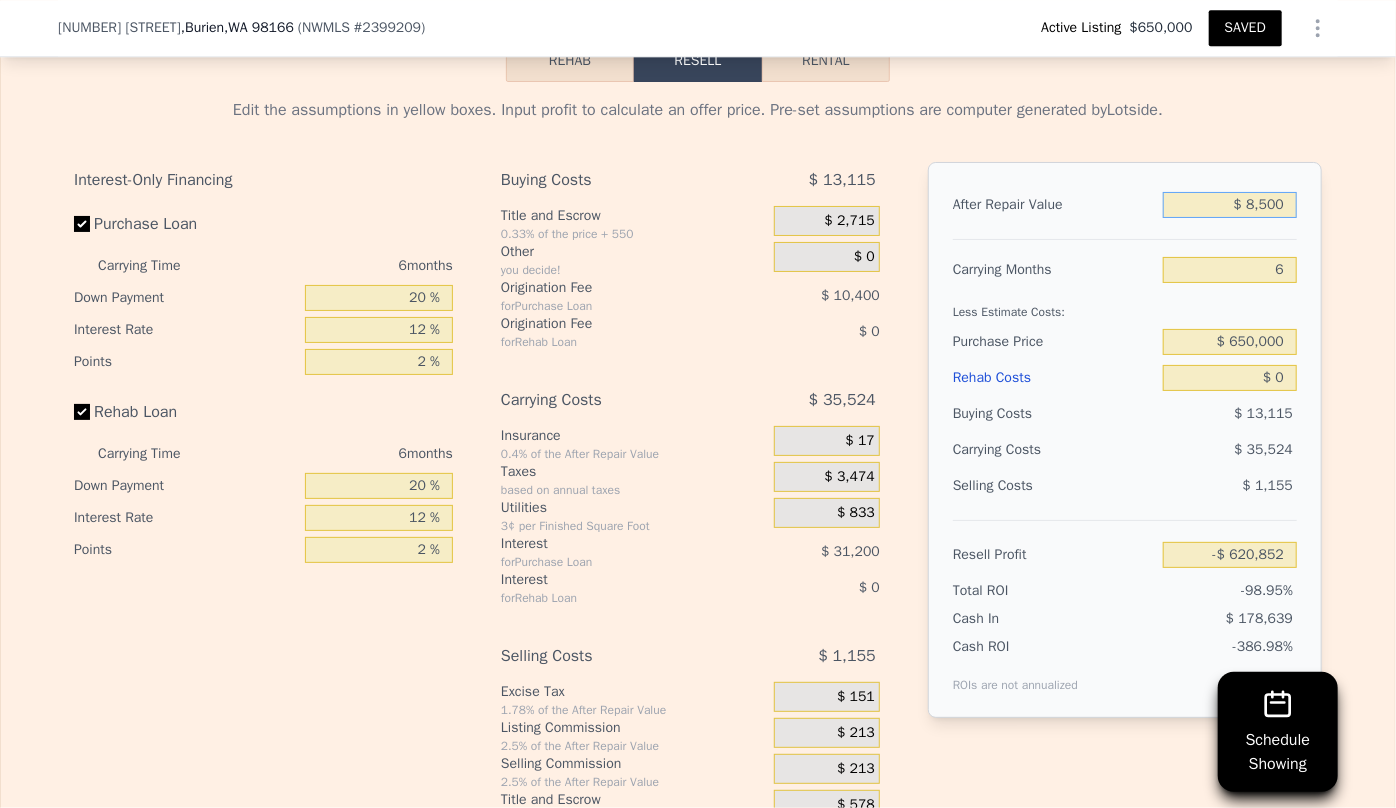 type on "-$ 691,294" 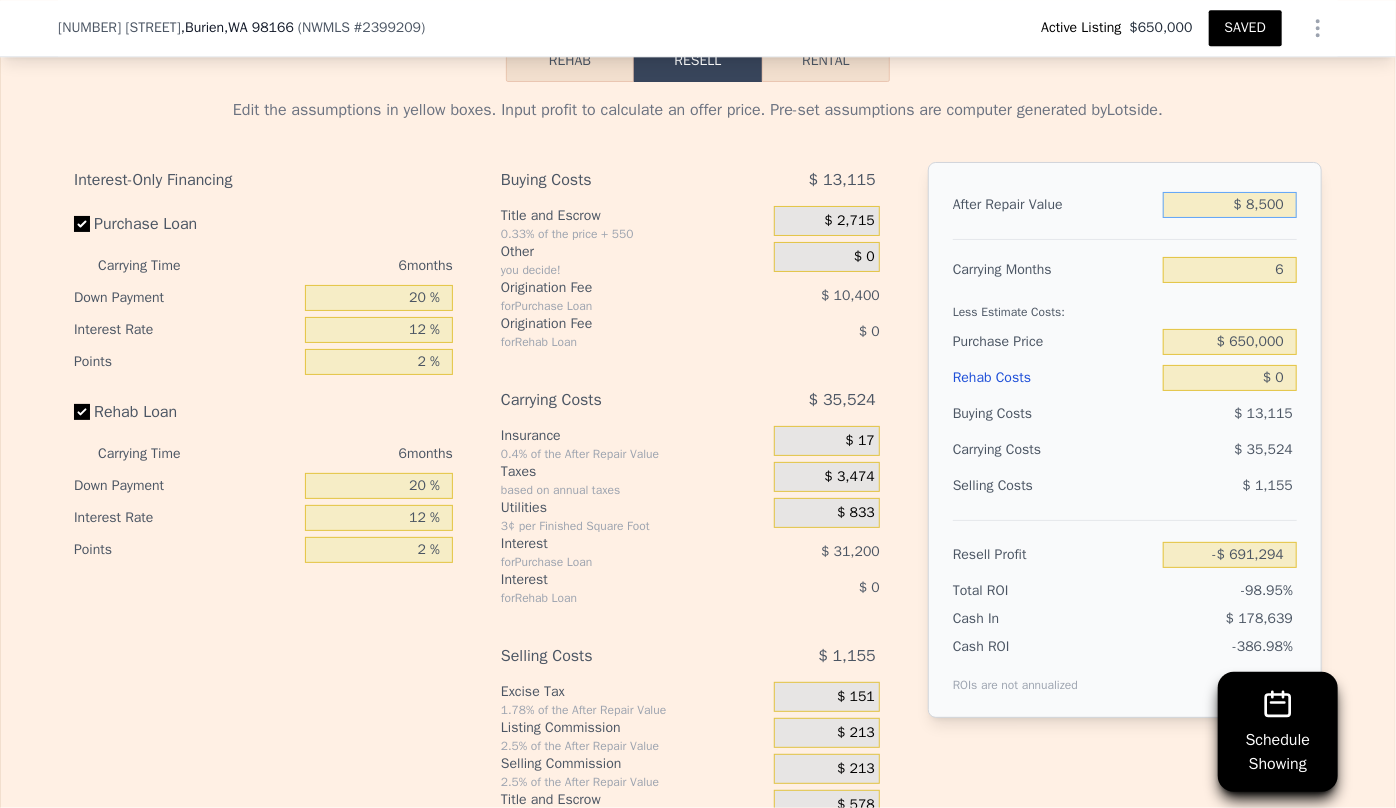 type on "$ 80,500" 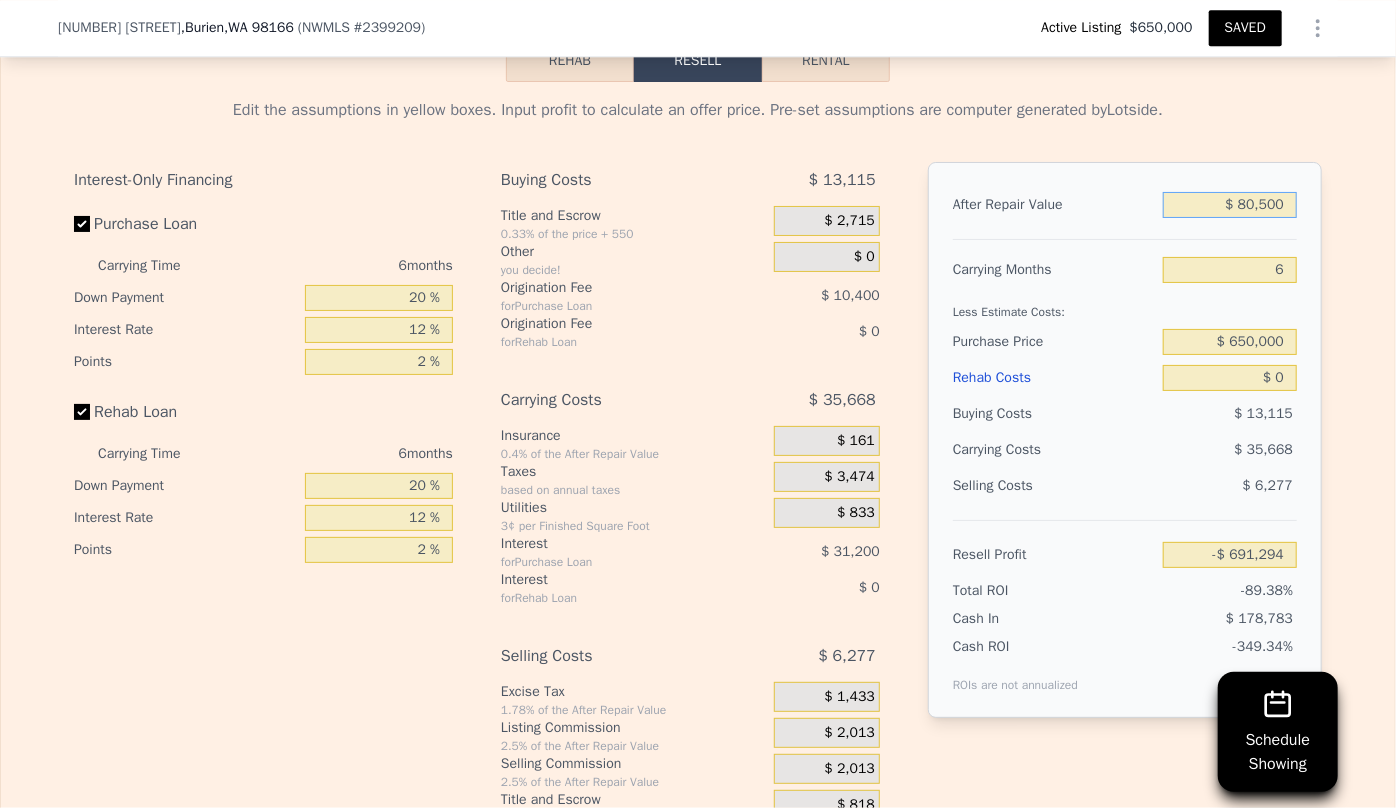 type on "-$ 624,560" 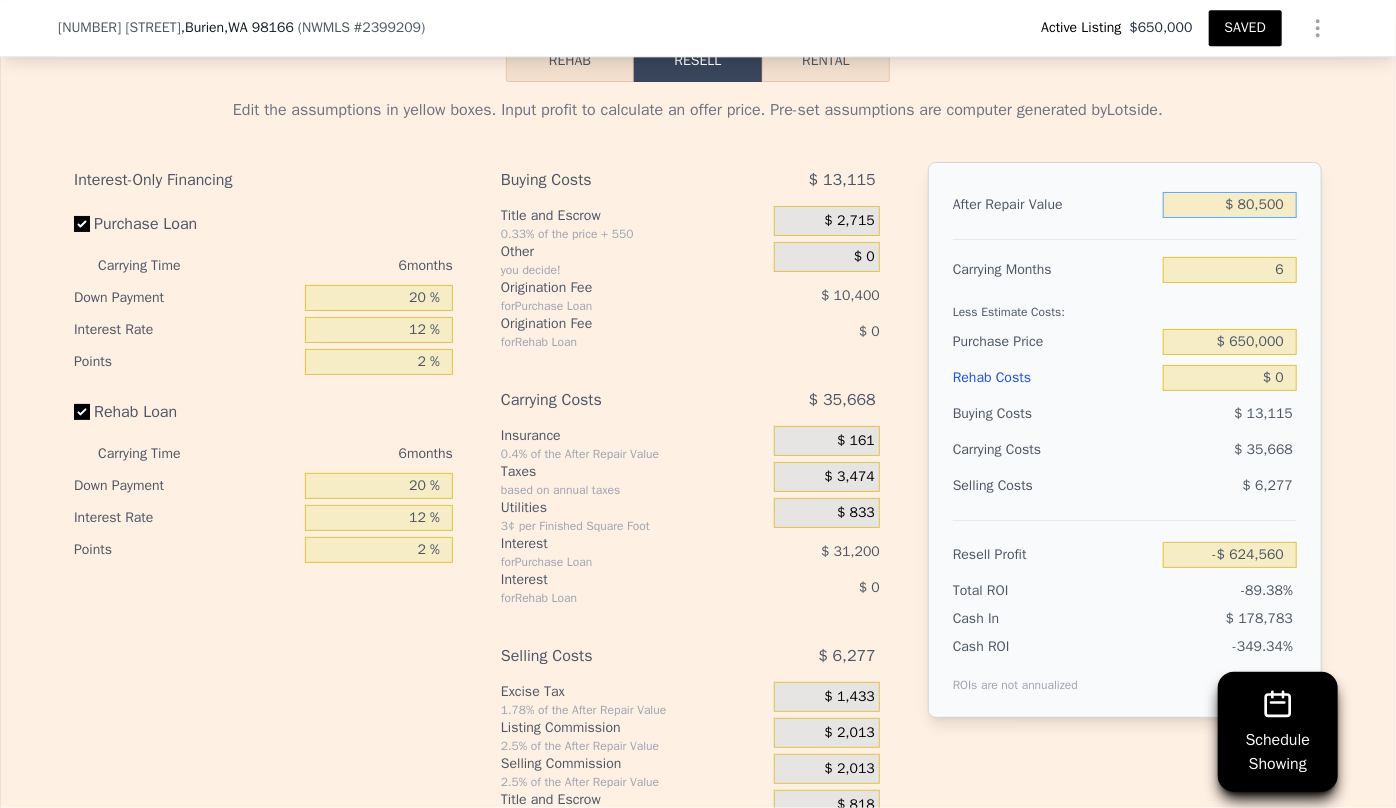 type on "$ 800,500" 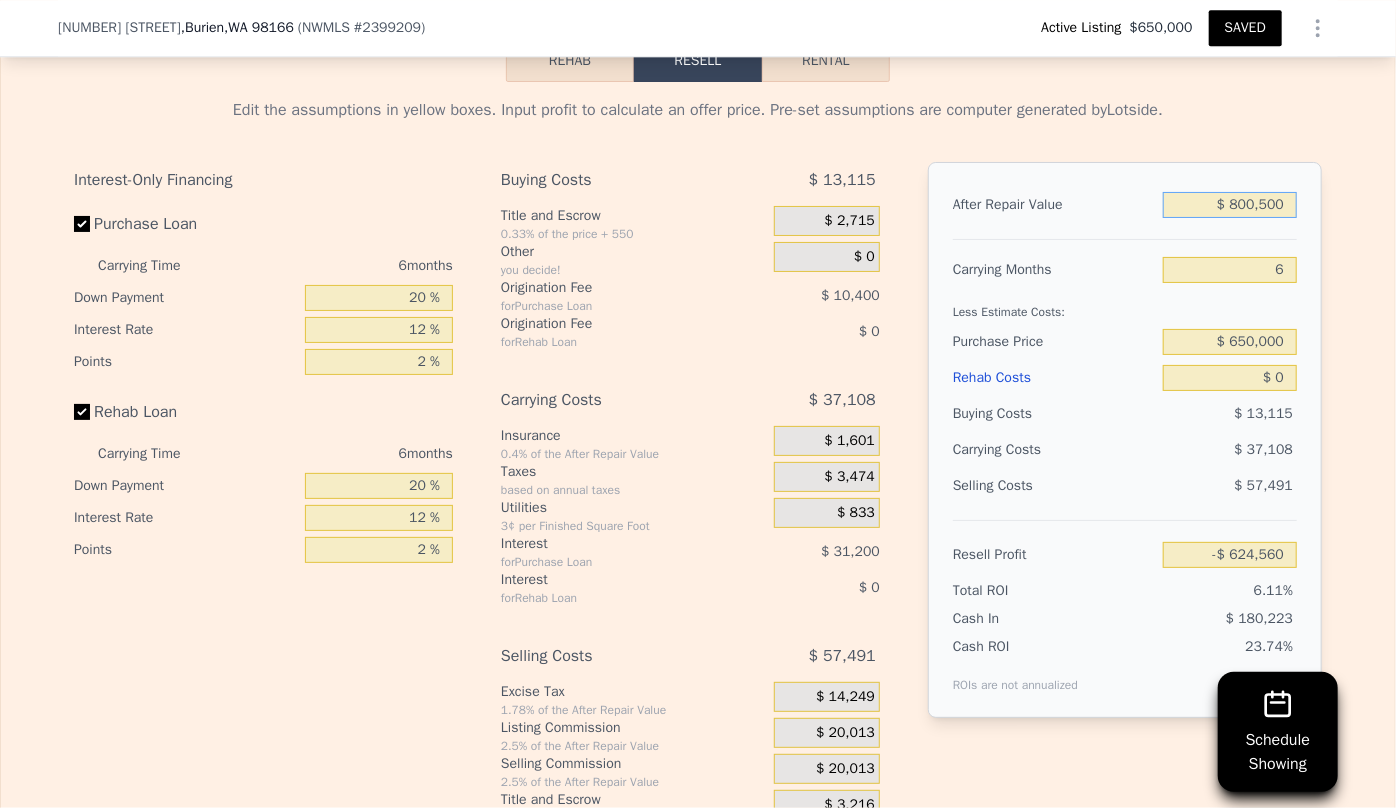 type on "$ 42,786" 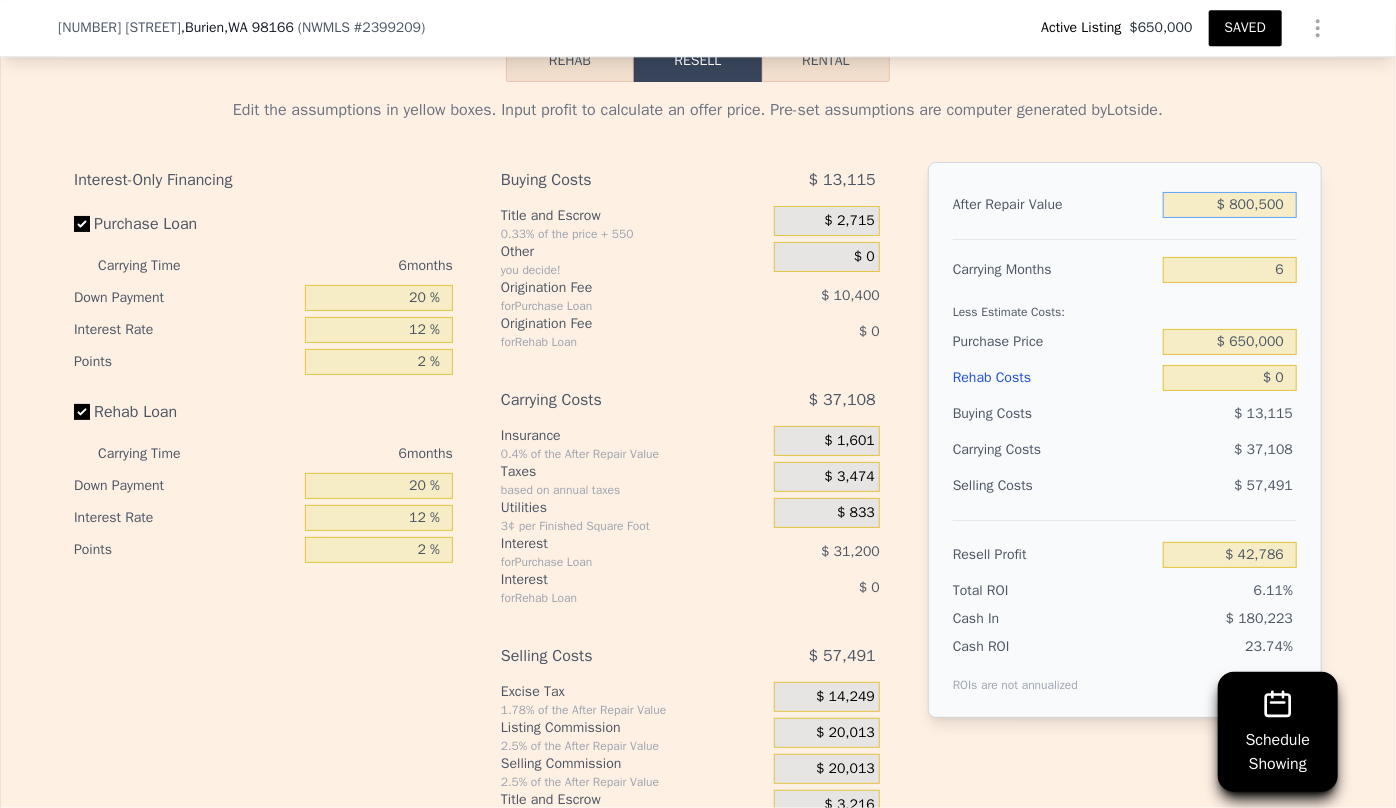 type on "$ 800,500" 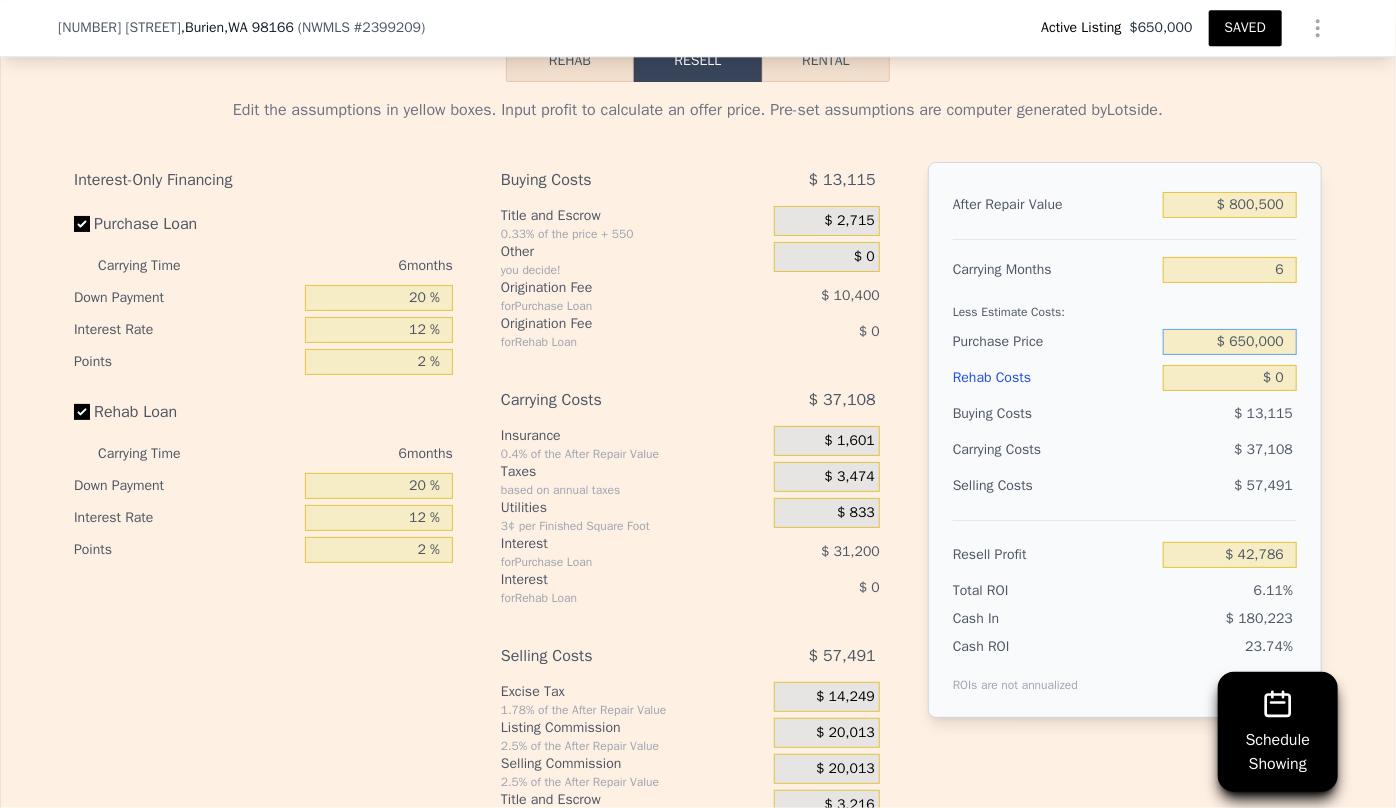 click on "$ 650,000" at bounding box center [1230, 342] 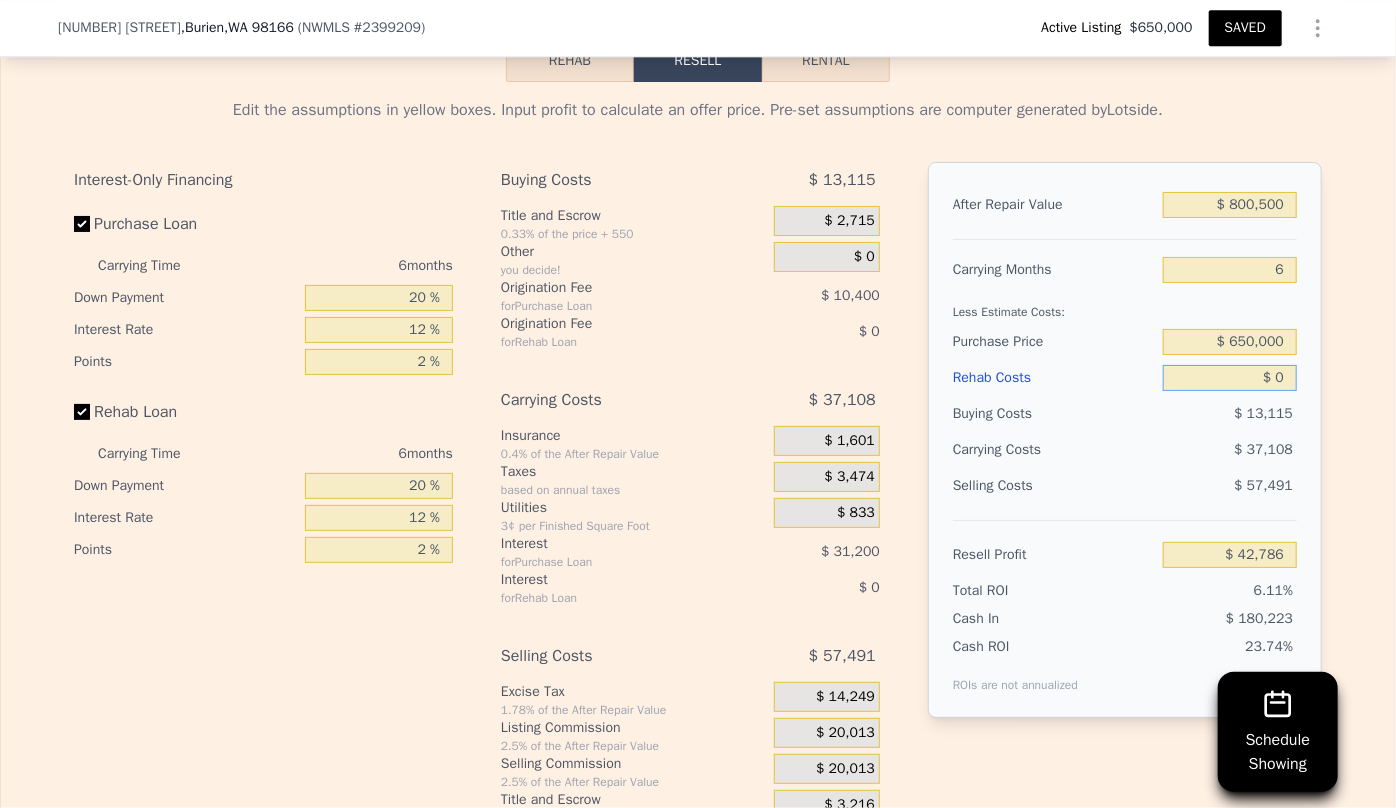 click on "$ 0" at bounding box center (1230, 378) 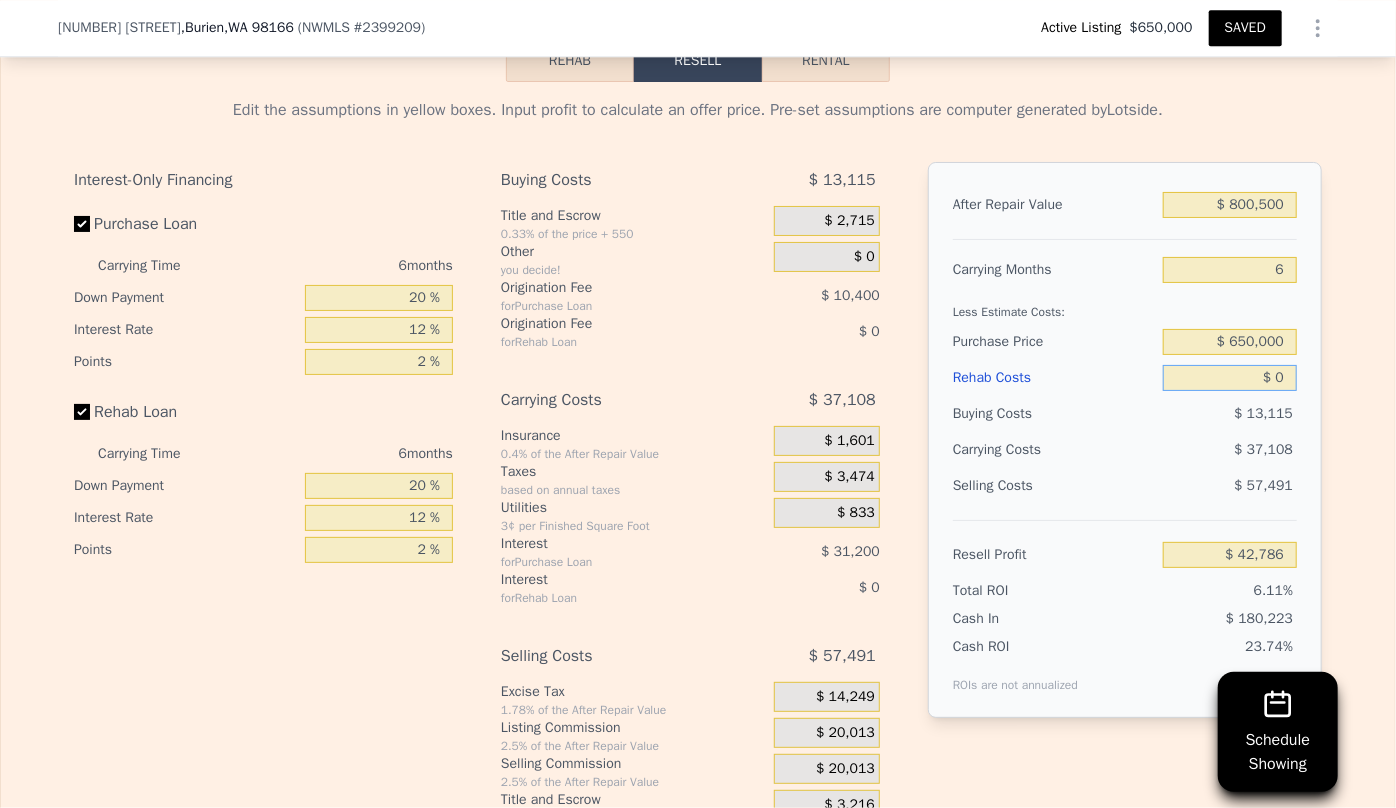 type on "$ 10" 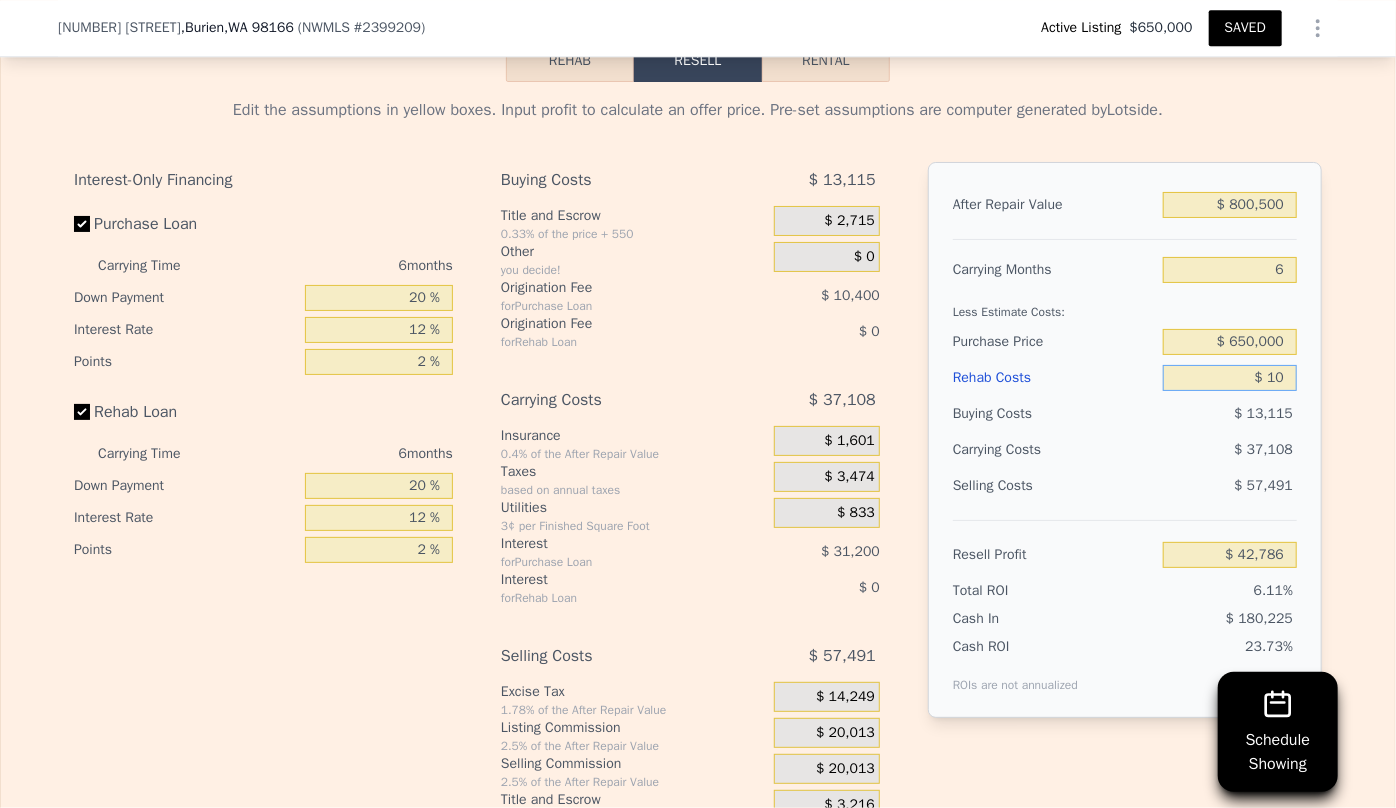type on "$ 42,776" 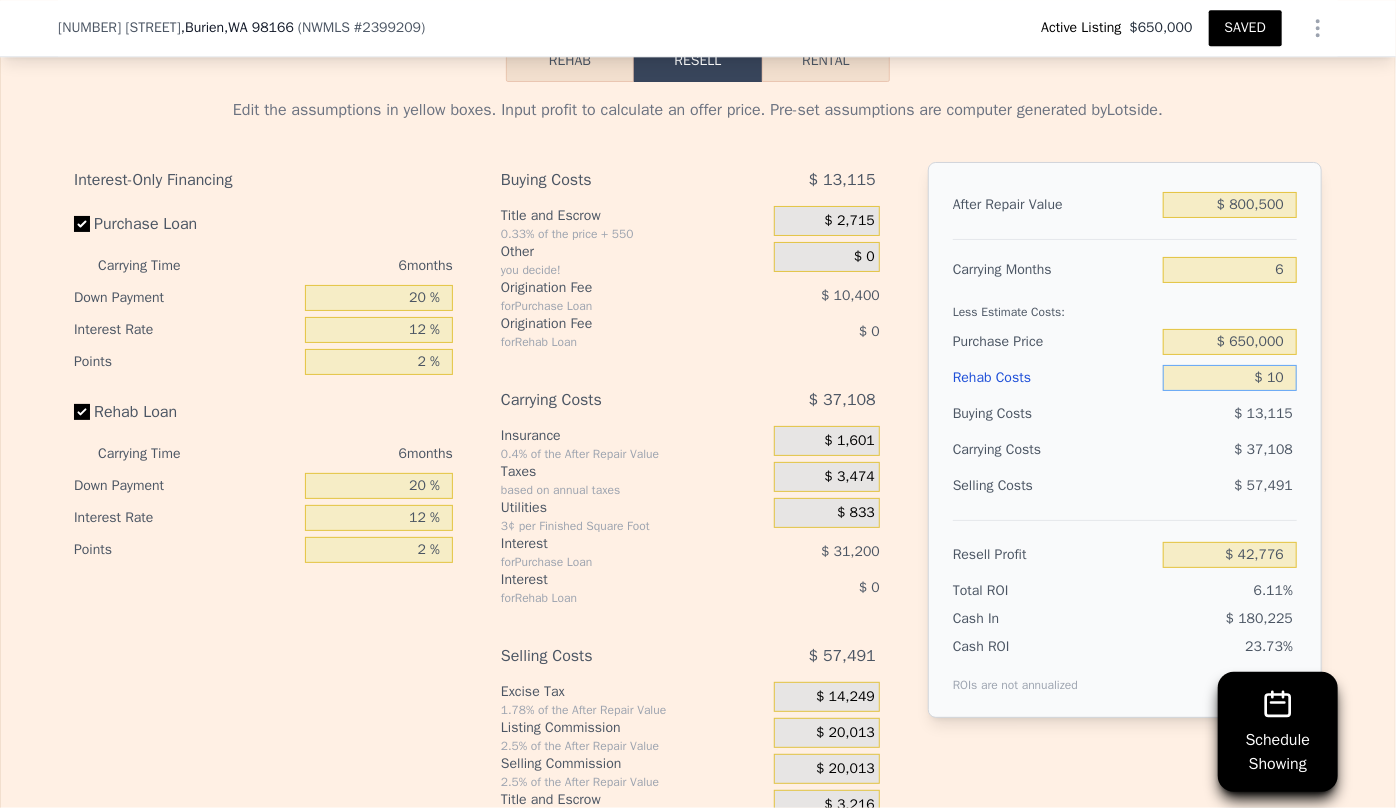 type on "$ 100" 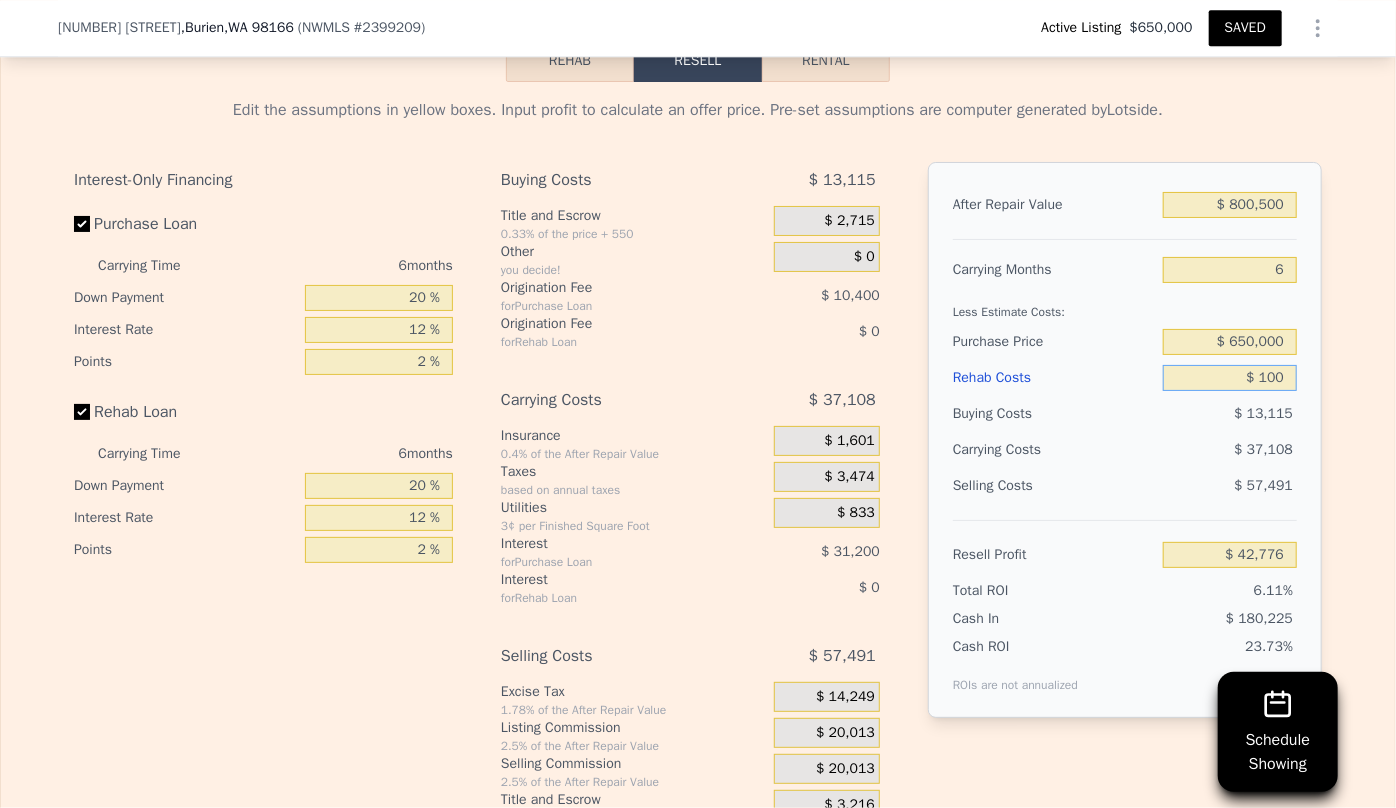 type on "$ 42,678" 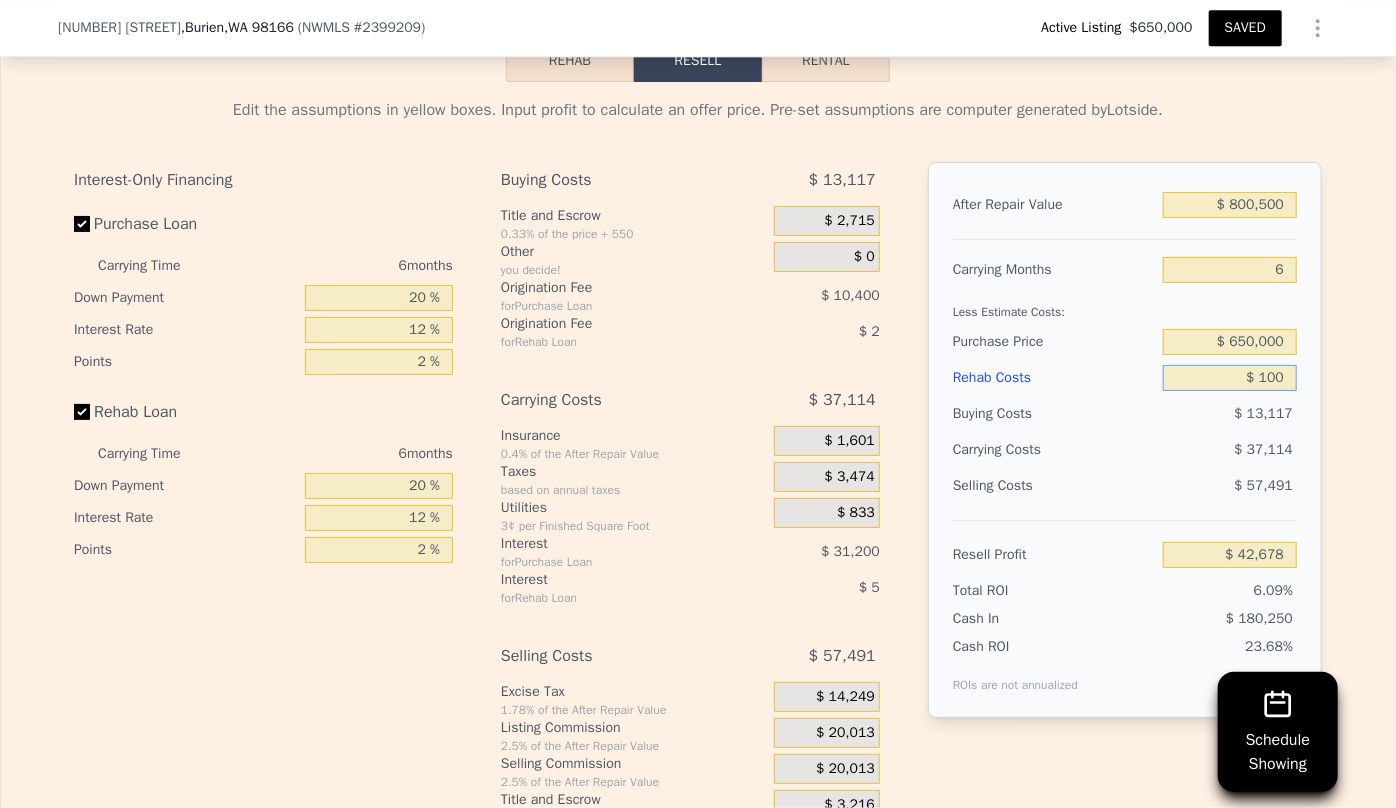 type on "$ 1,000" 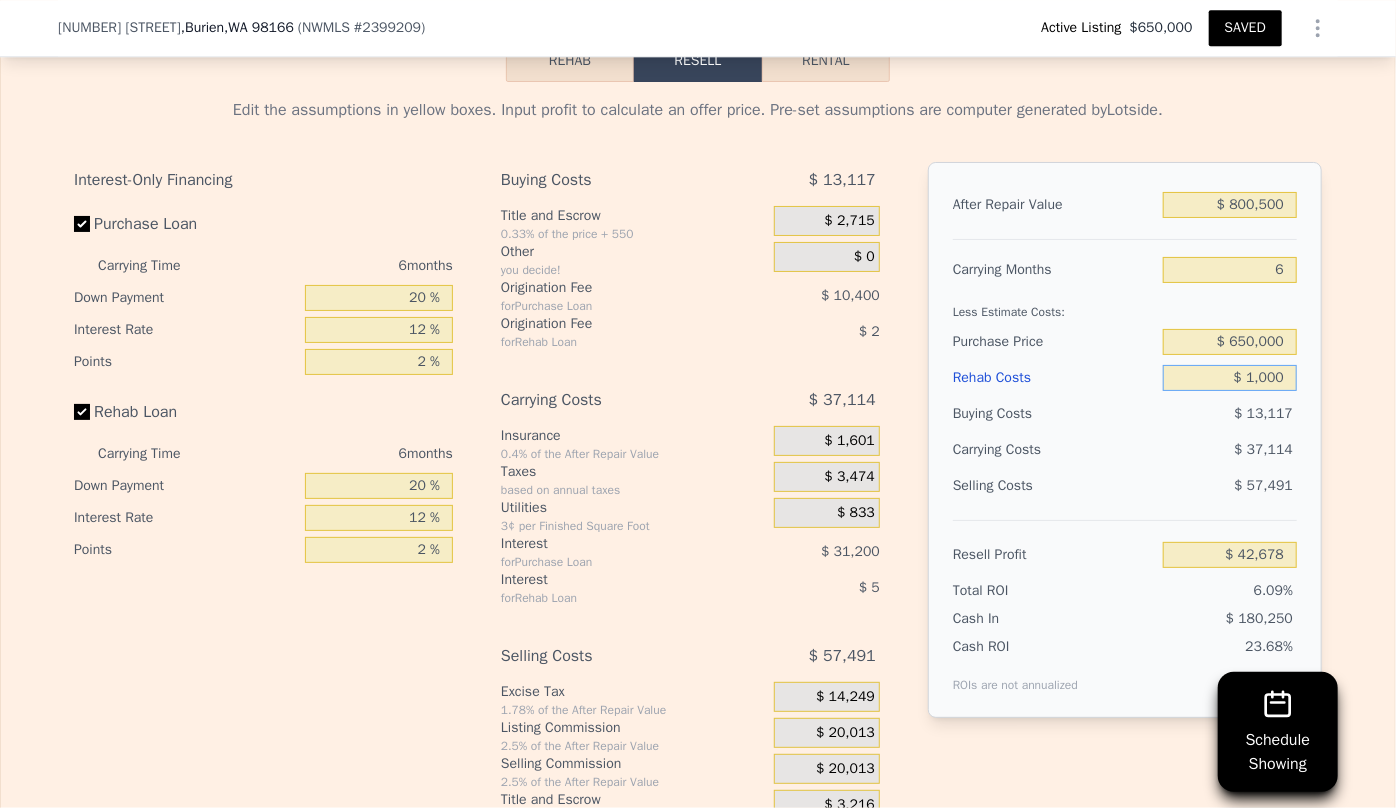 type on "$ 41,722" 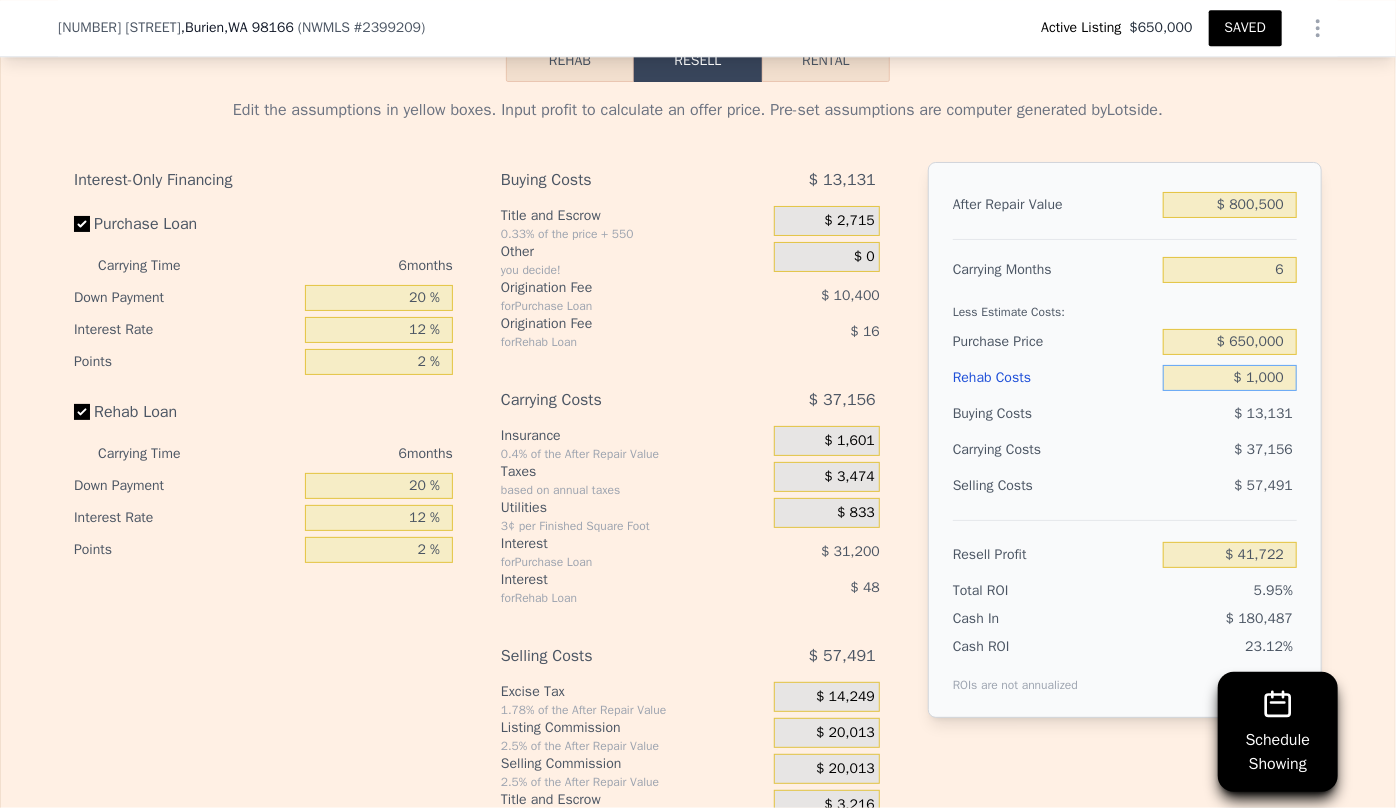 type on "$ 10,000" 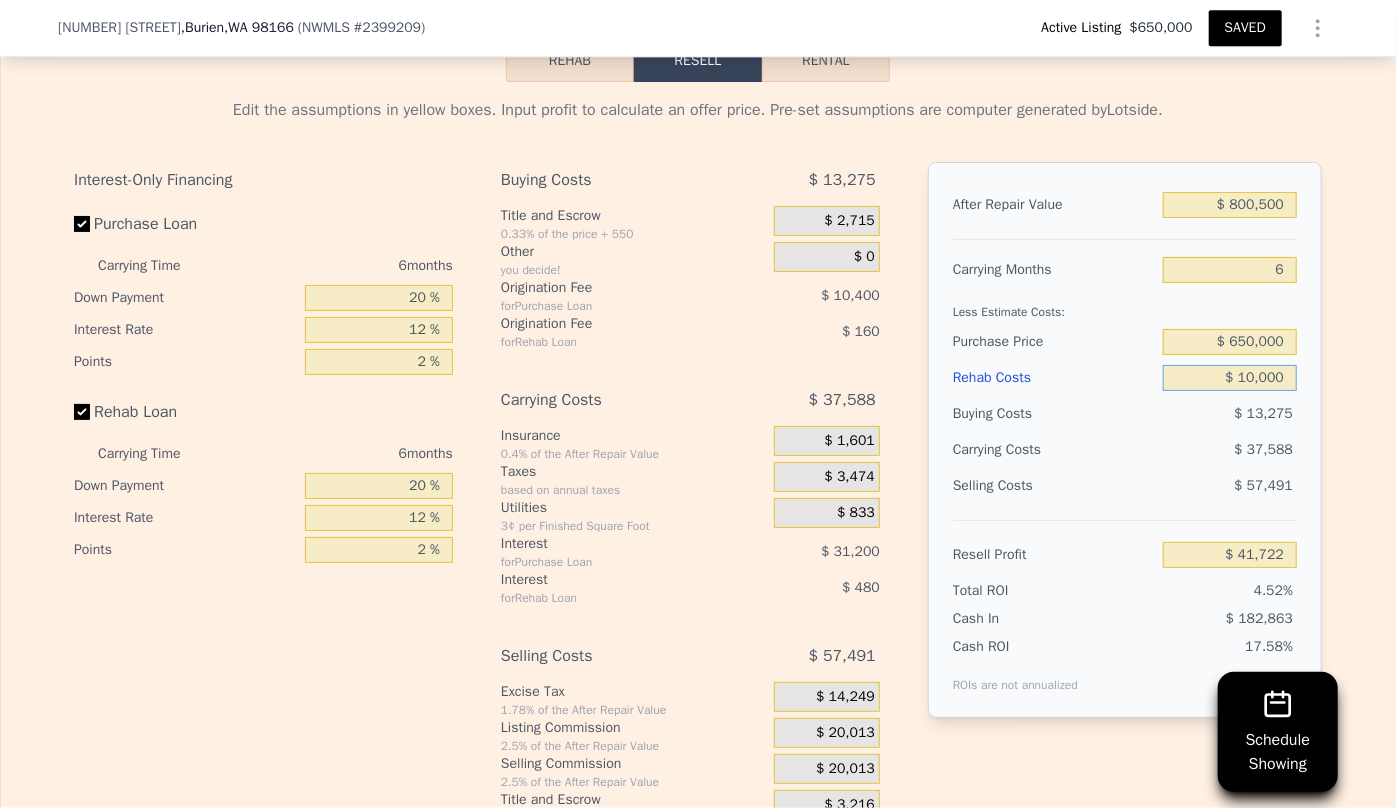 type on "$ 32,146" 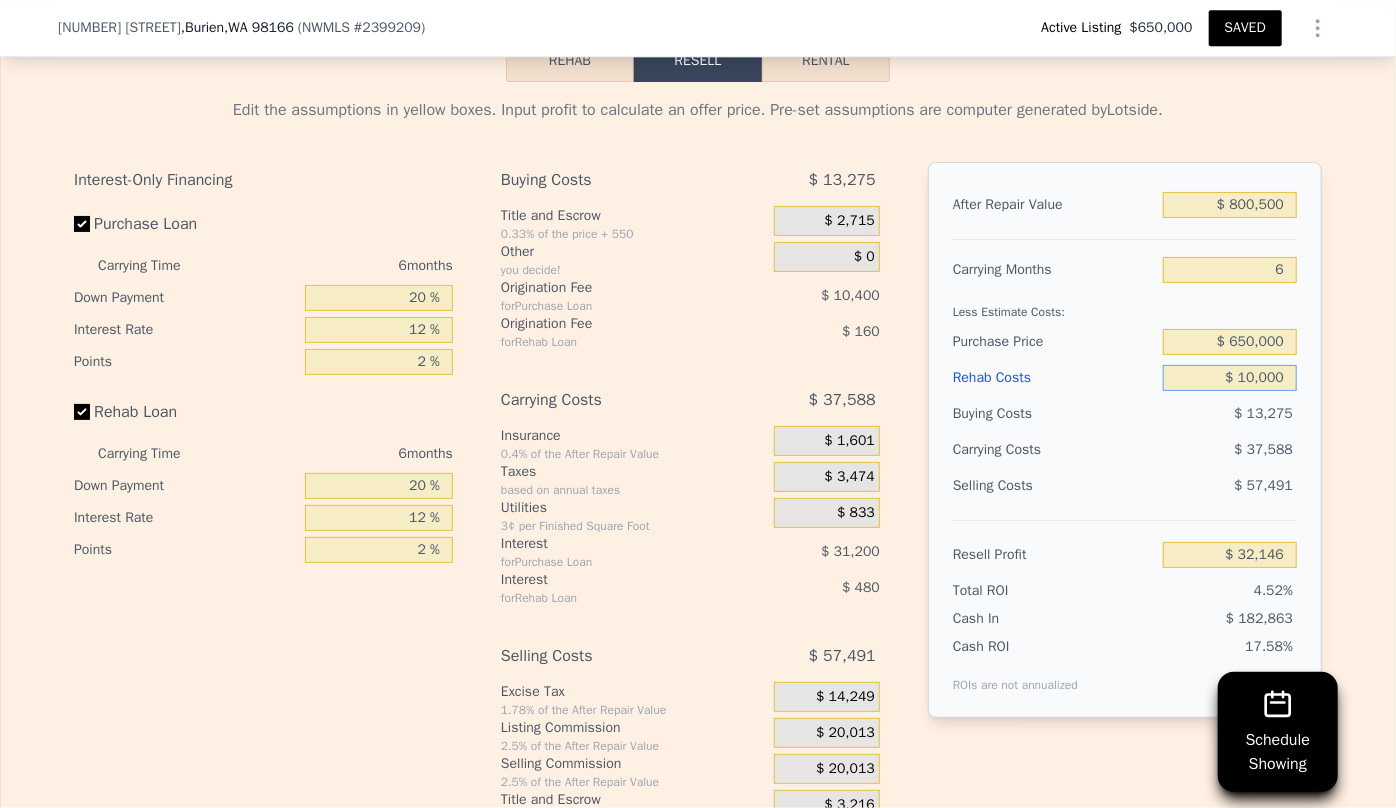 type on "$ 100,000" 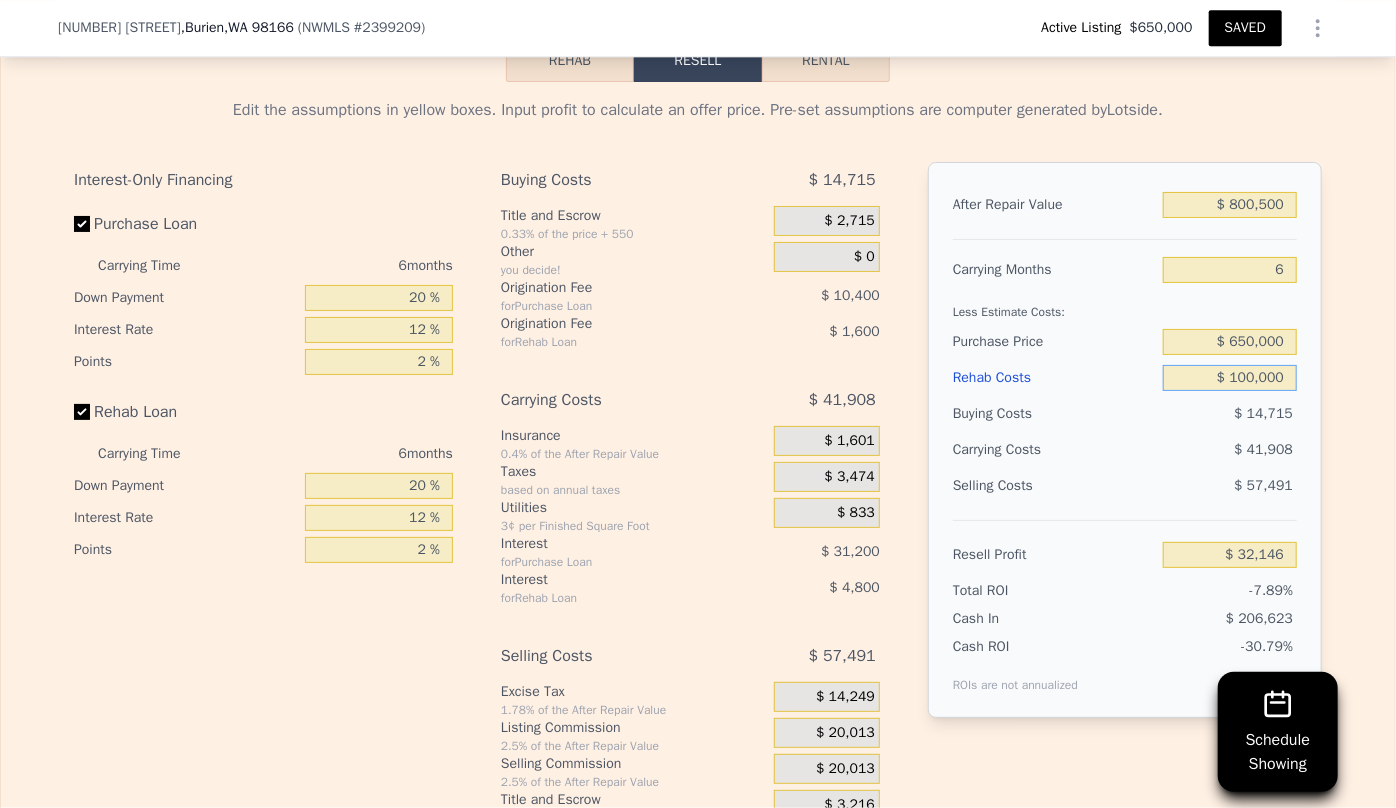 type on "-$ 63,614" 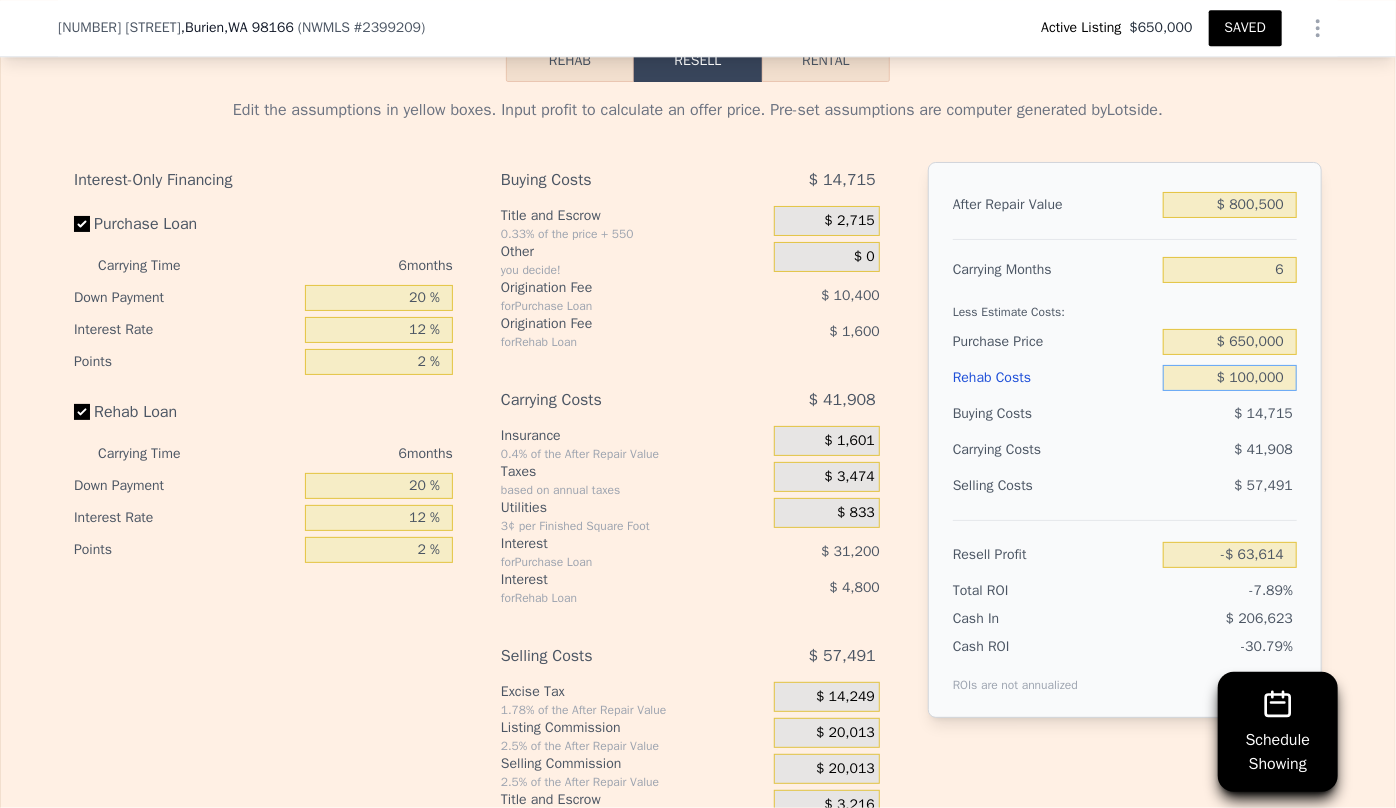 type on "$ 100,000" 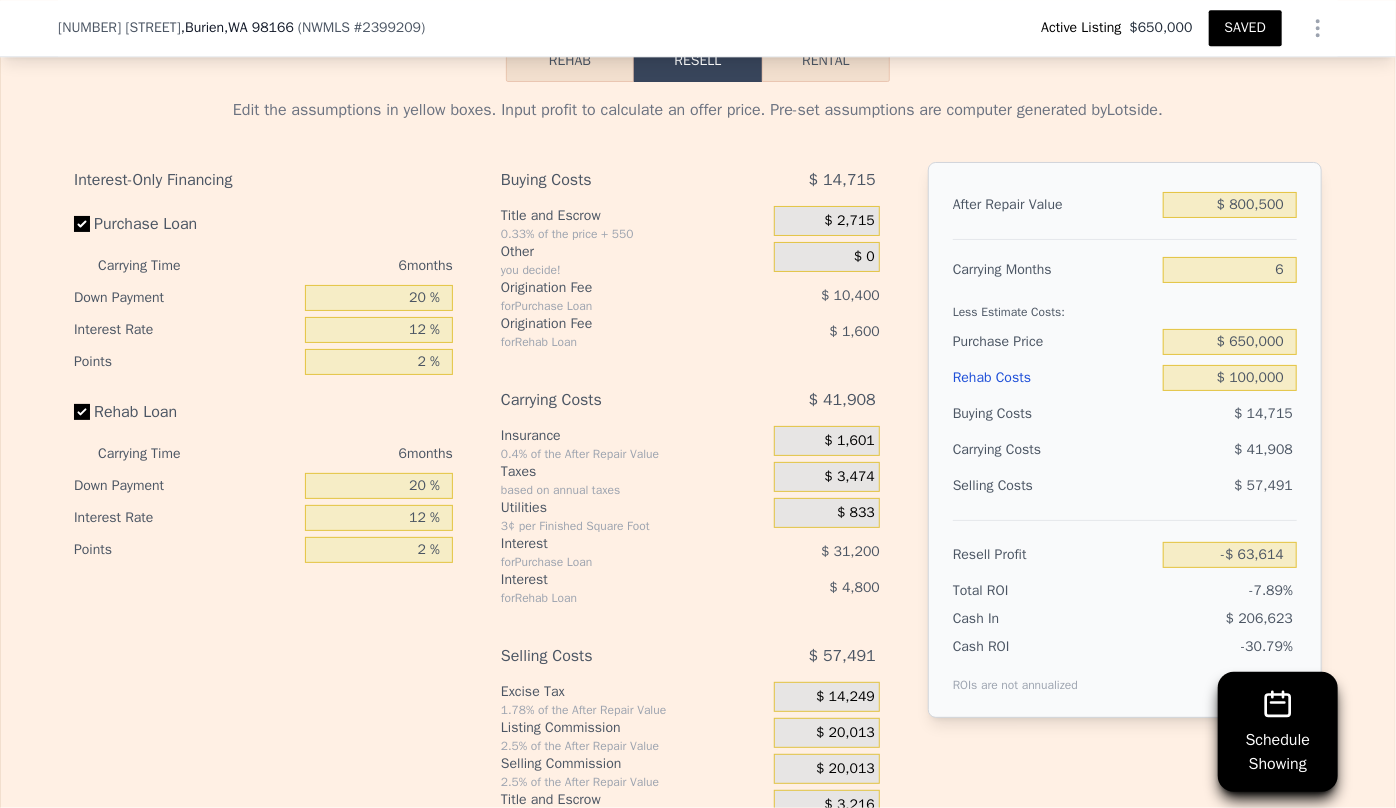 click on "$ 57,491" at bounding box center [1230, 486] 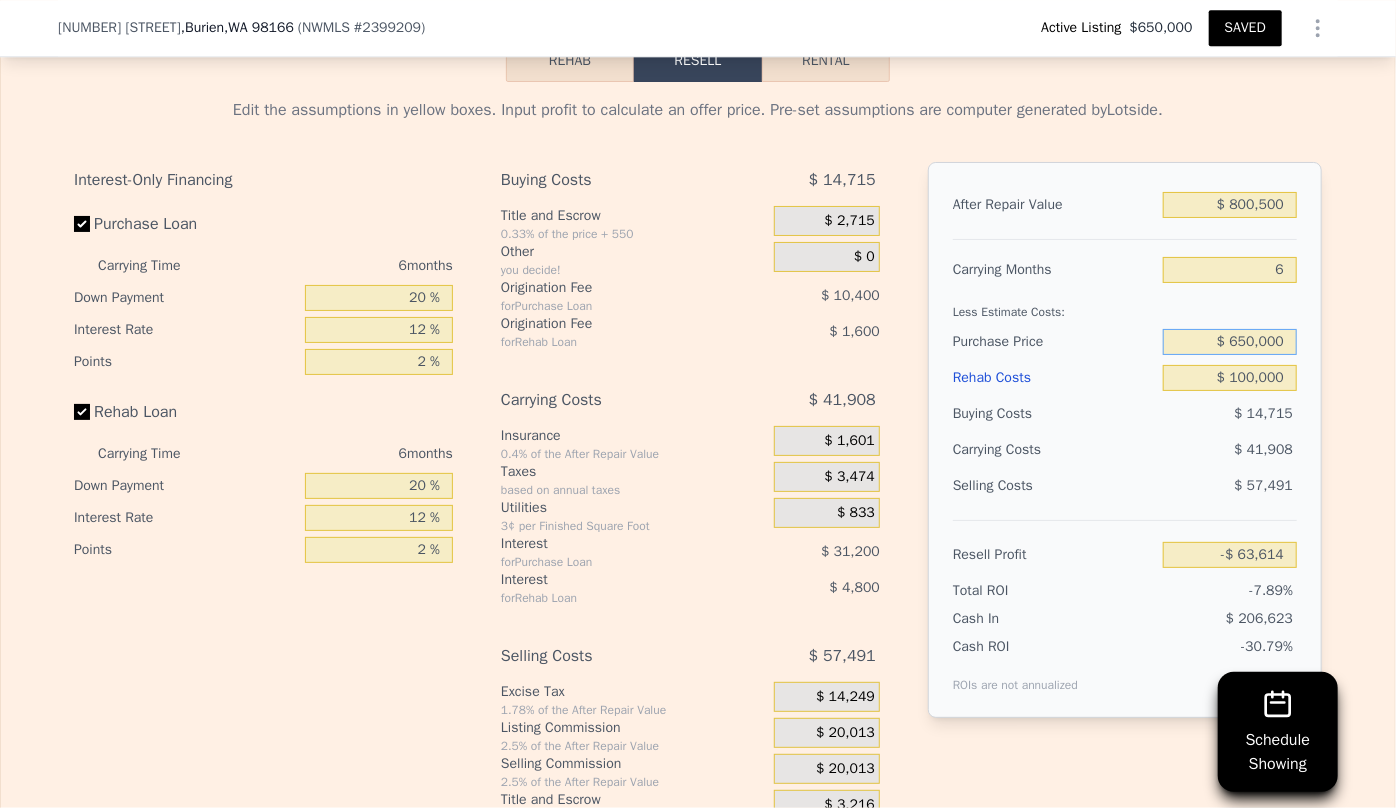 click on "$ 650,000" at bounding box center [1230, 342] 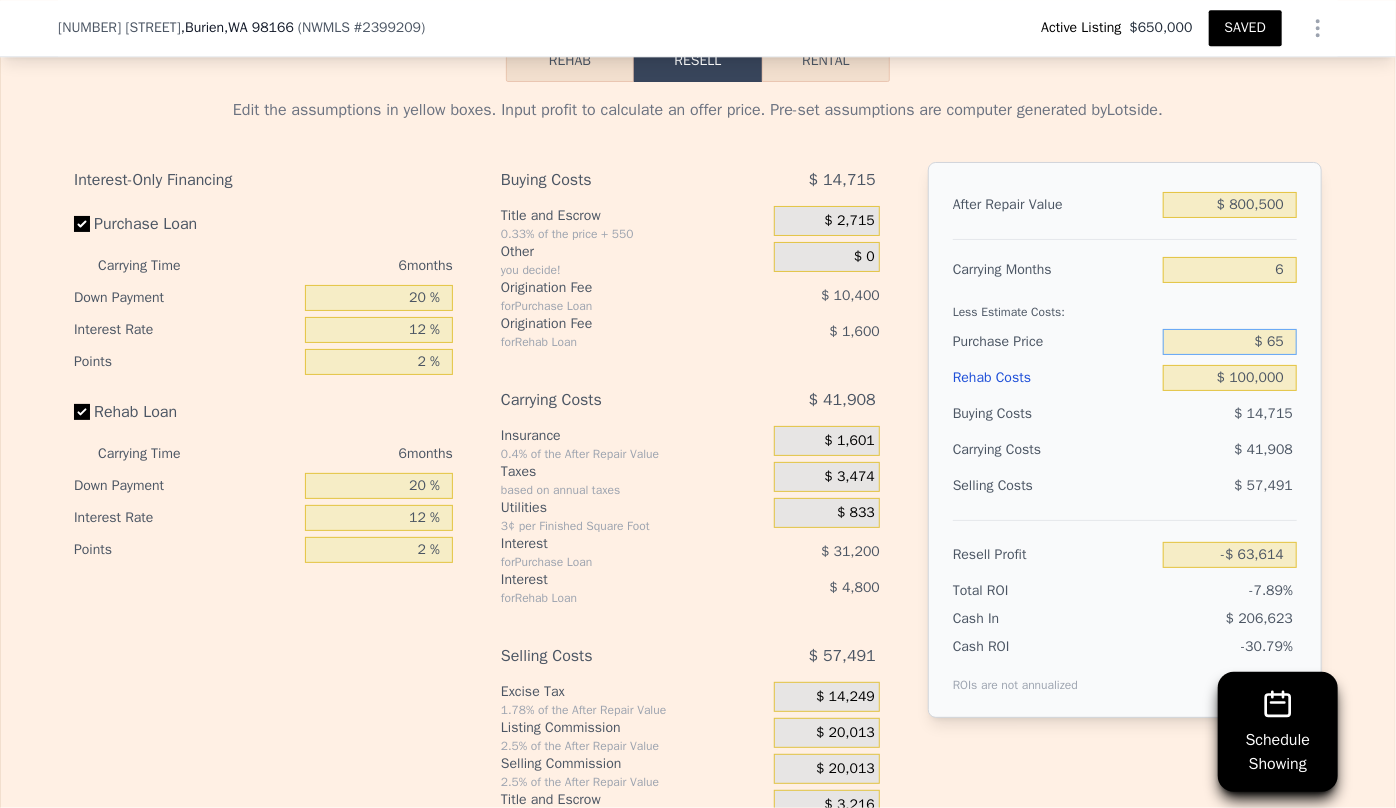 type on "$ 6" 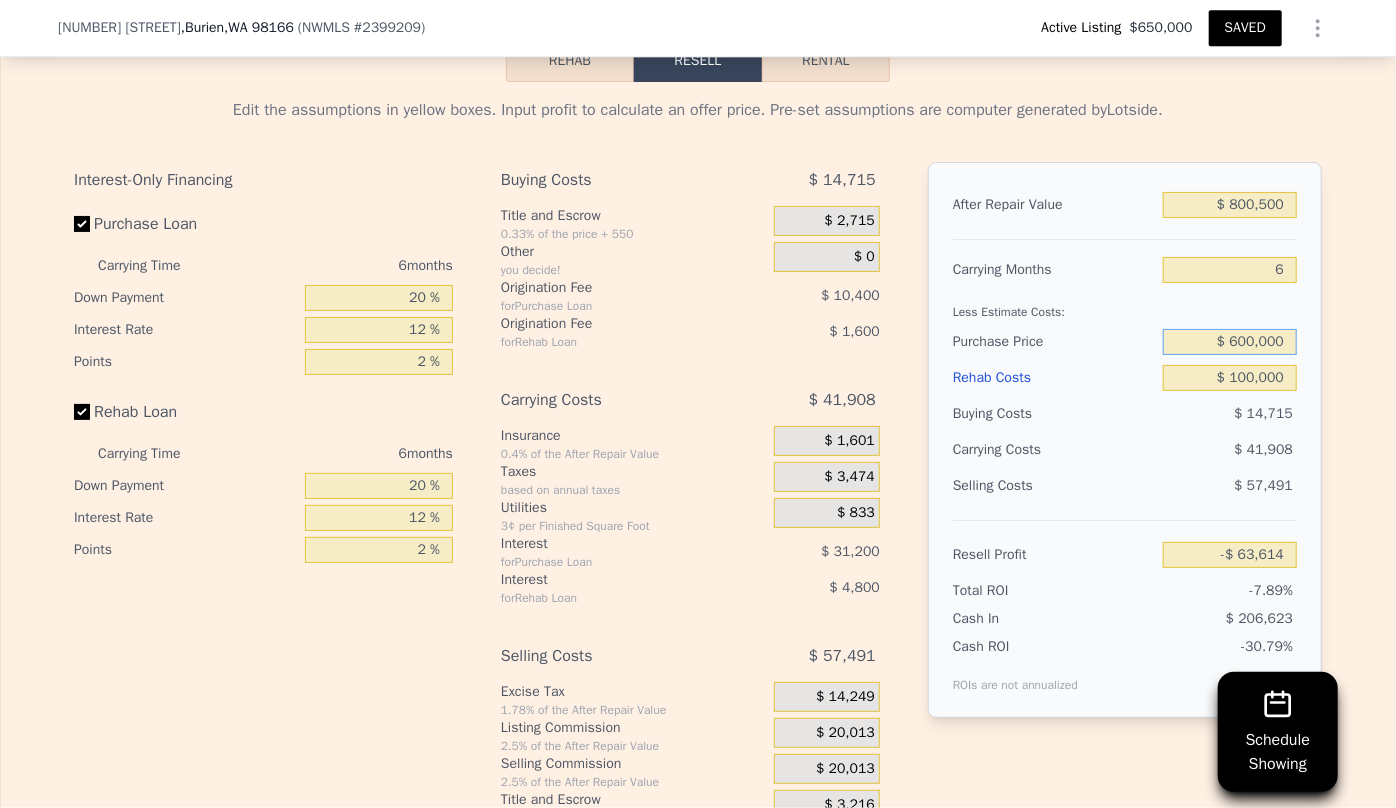 type on "$ 600,000" 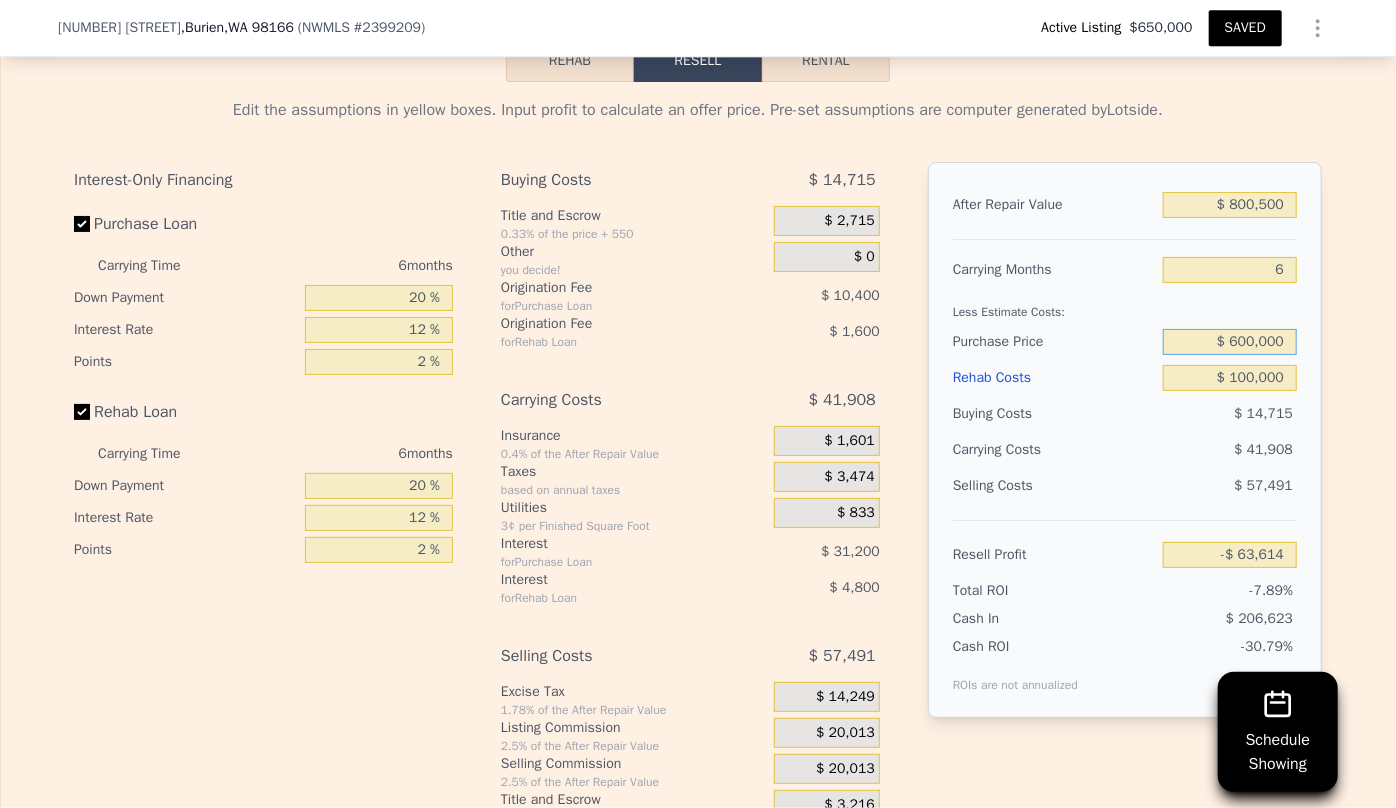 type on "-$ 10,247" 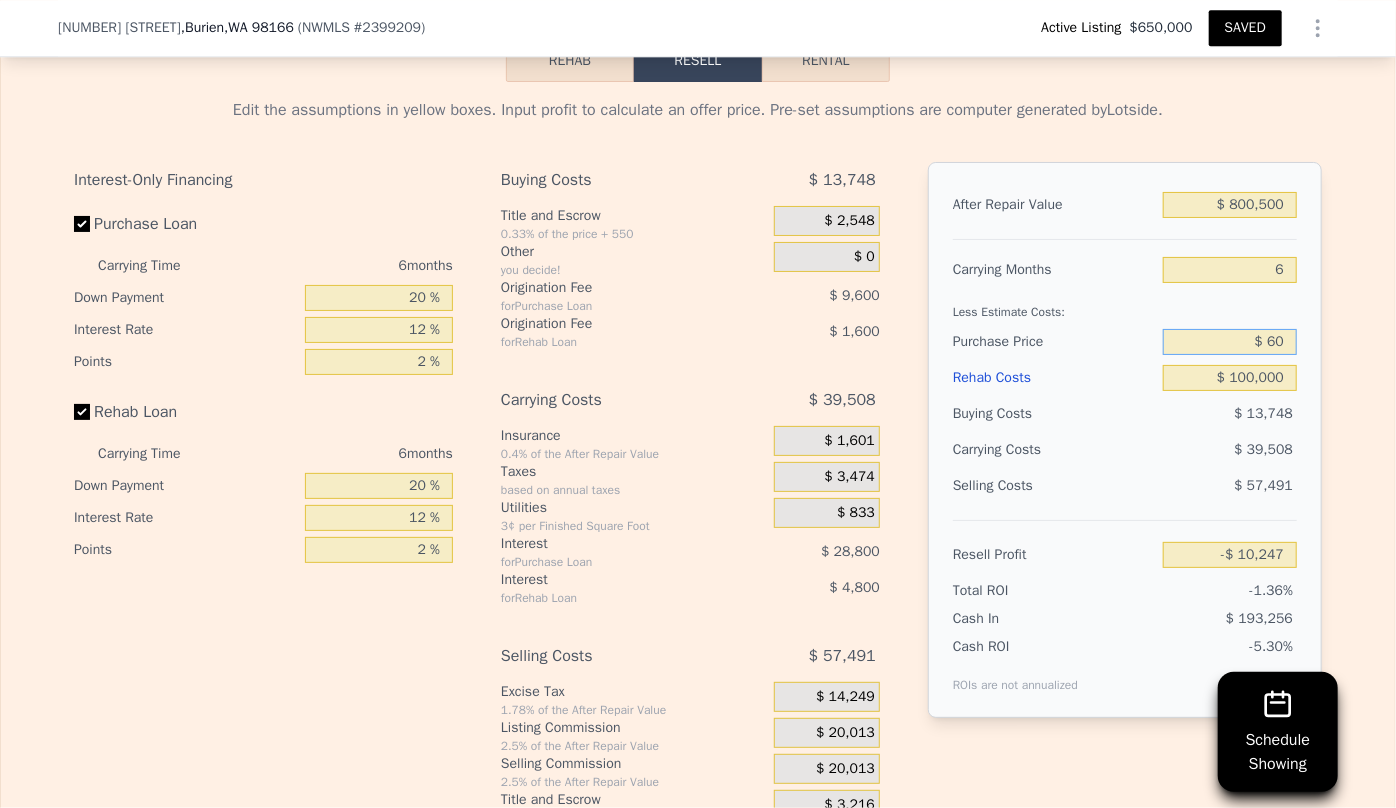 type on "$ 6" 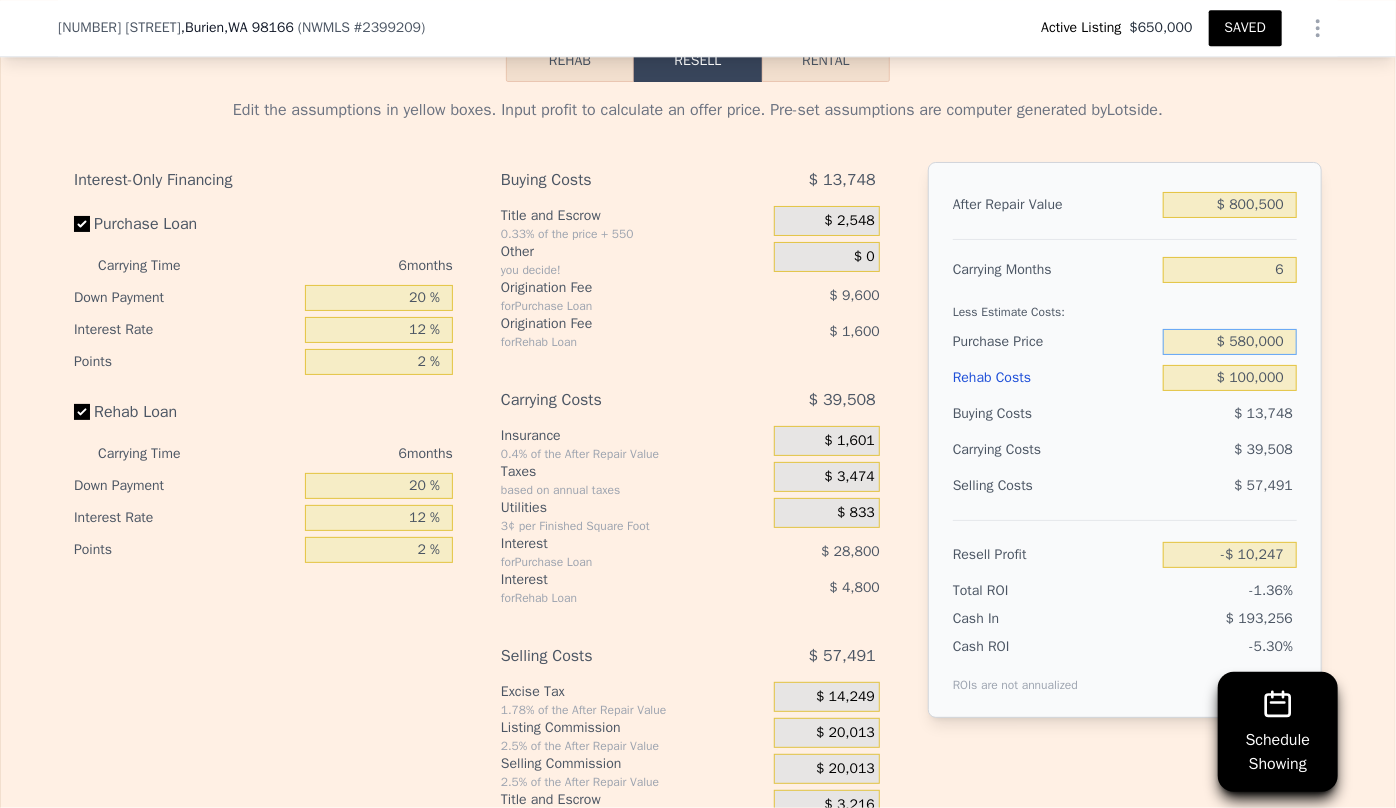 type on "$ 580,000" 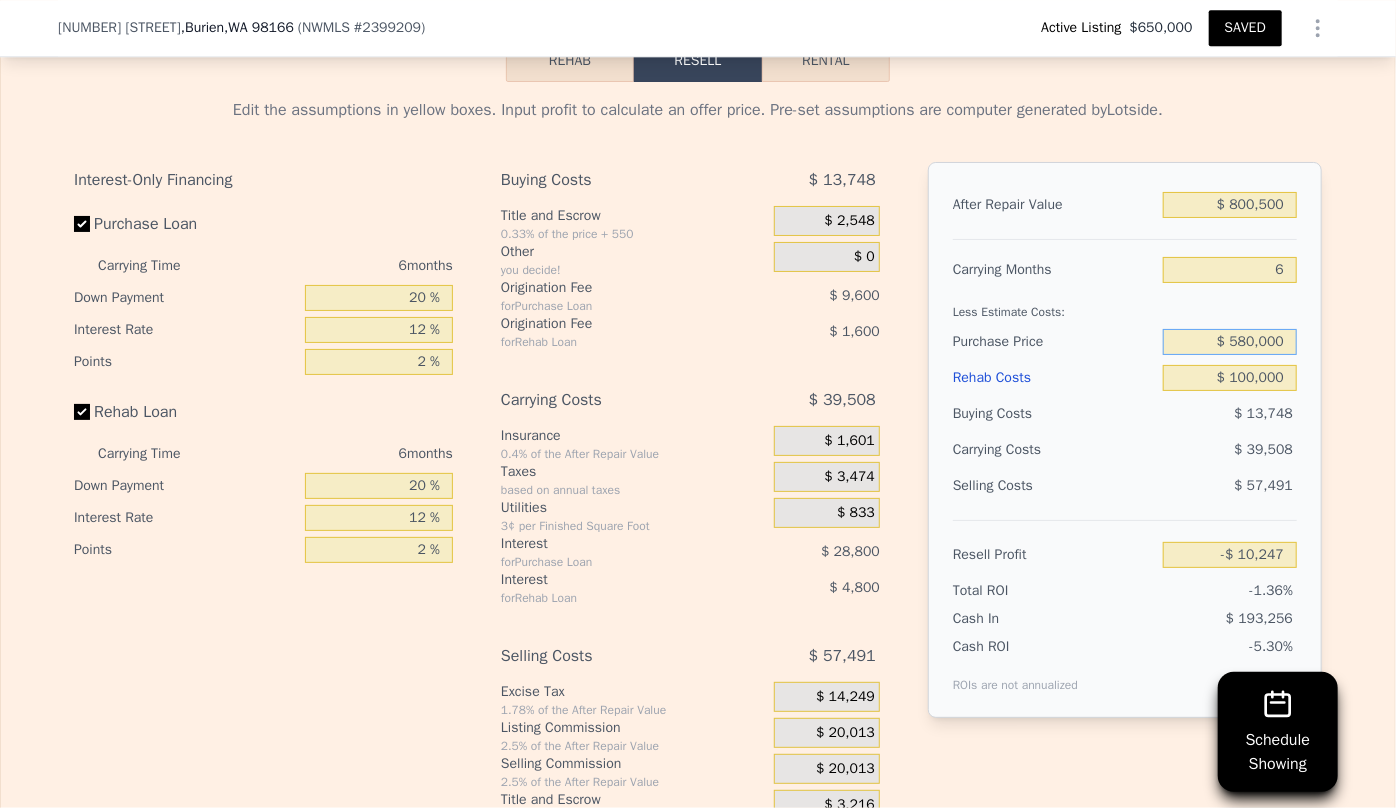 type on "$ 11,100" 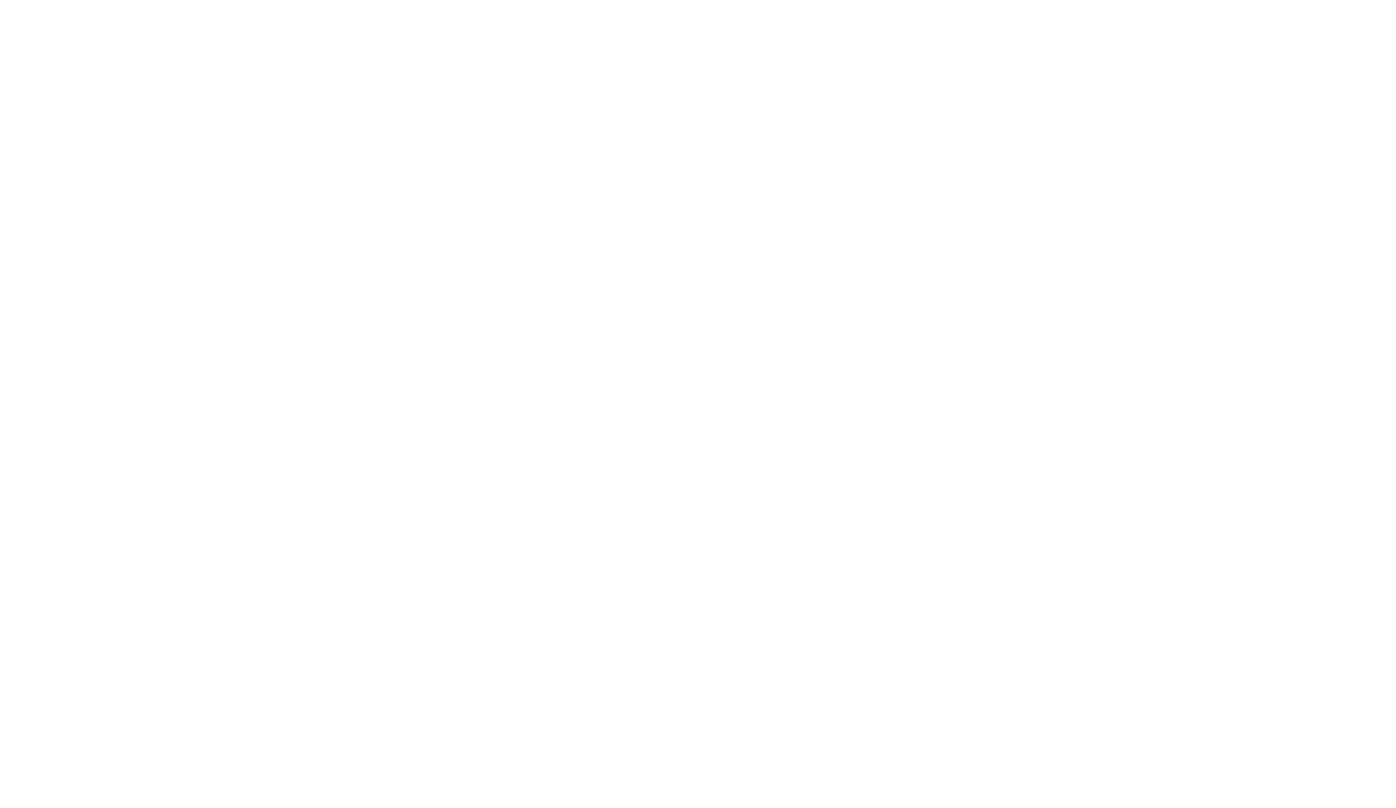 scroll, scrollTop: 0, scrollLeft: 0, axis: both 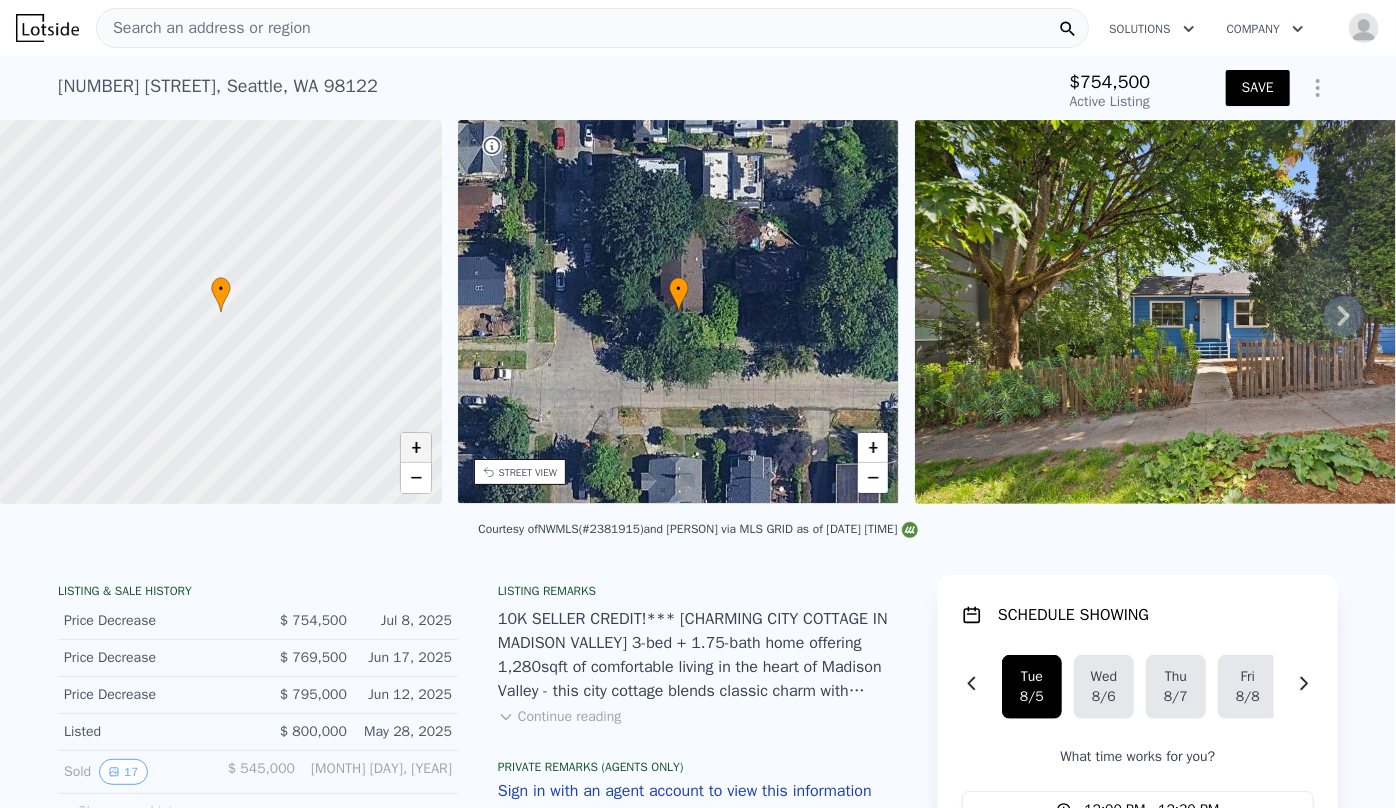 click on "+" at bounding box center (416, 448) 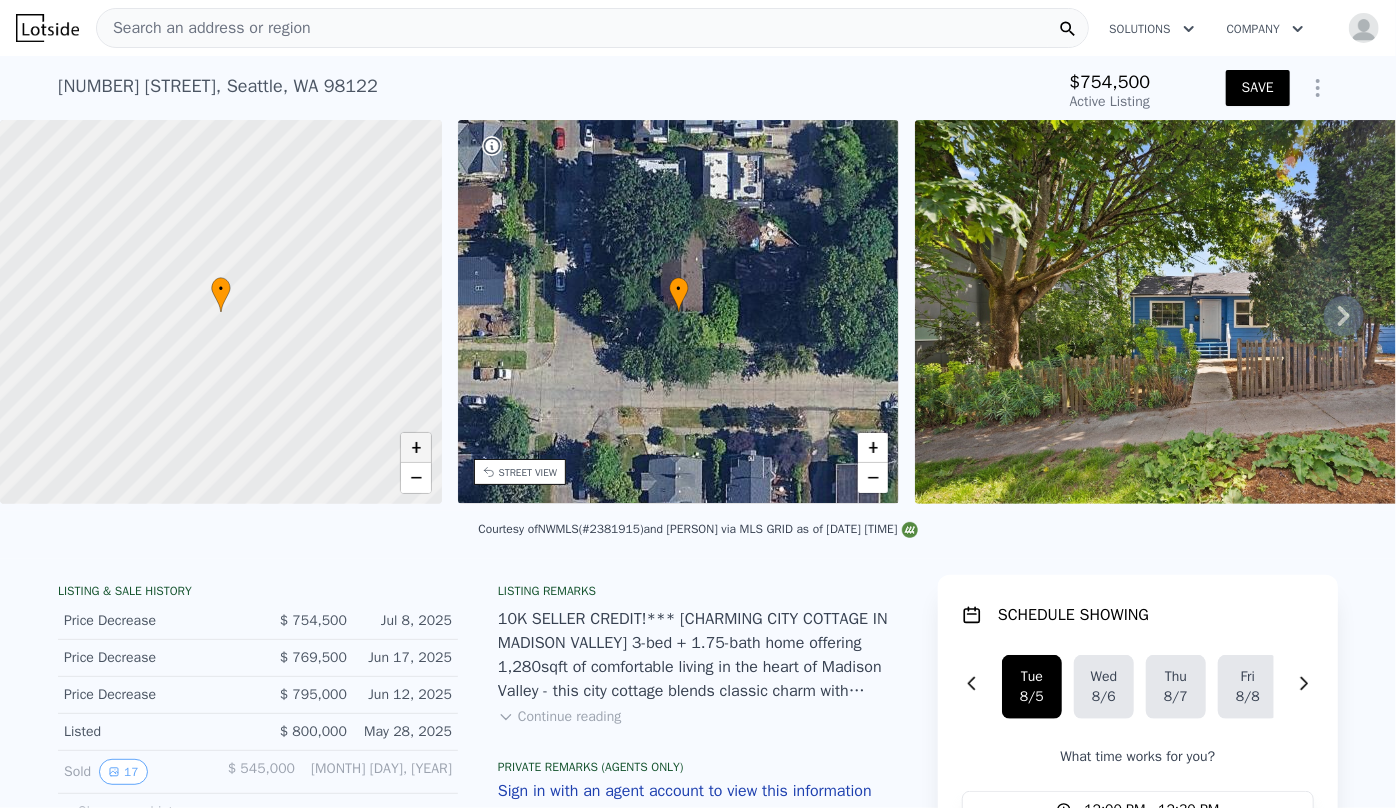 click on "+" at bounding box center (416, 448) 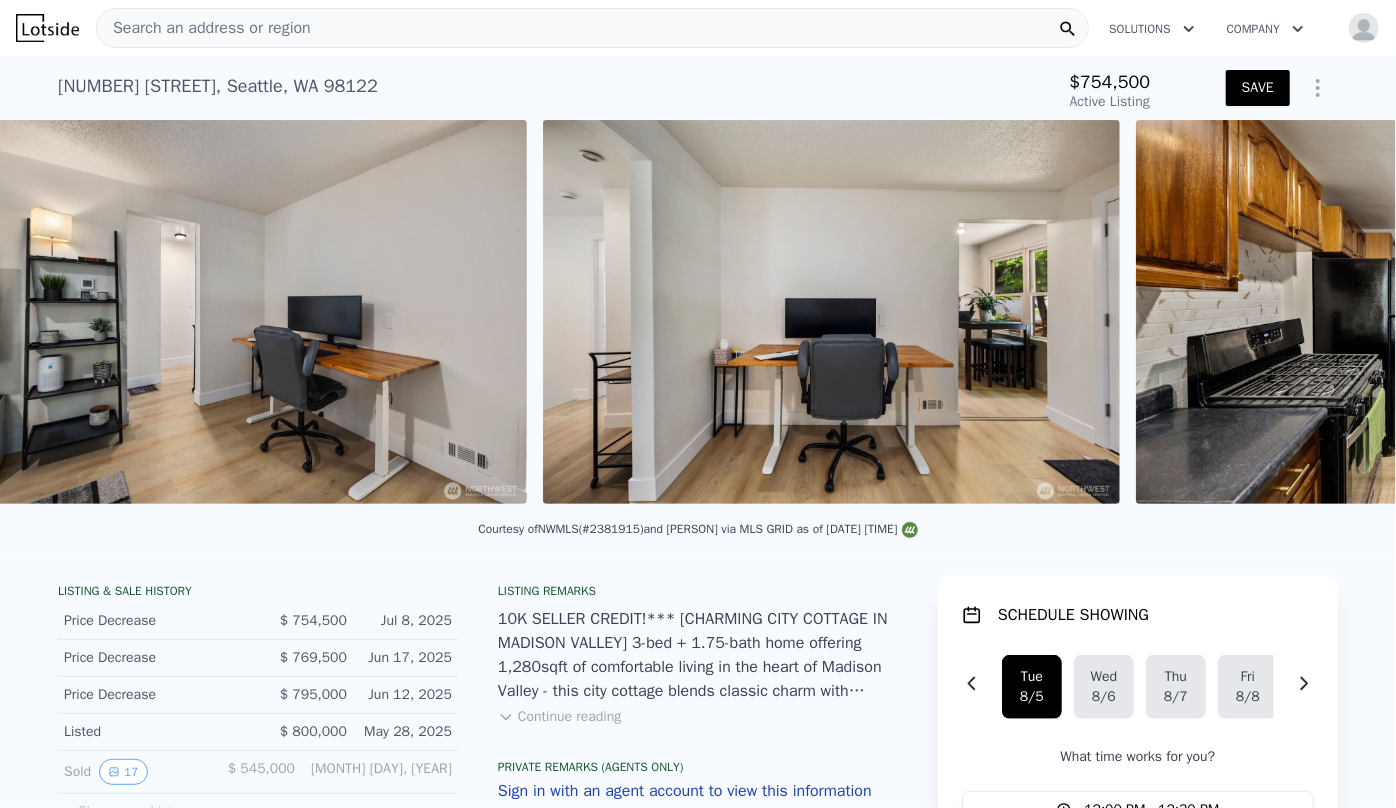 scroll, scrollTop: 0, scrollLeft: 5060, axis: horizontal 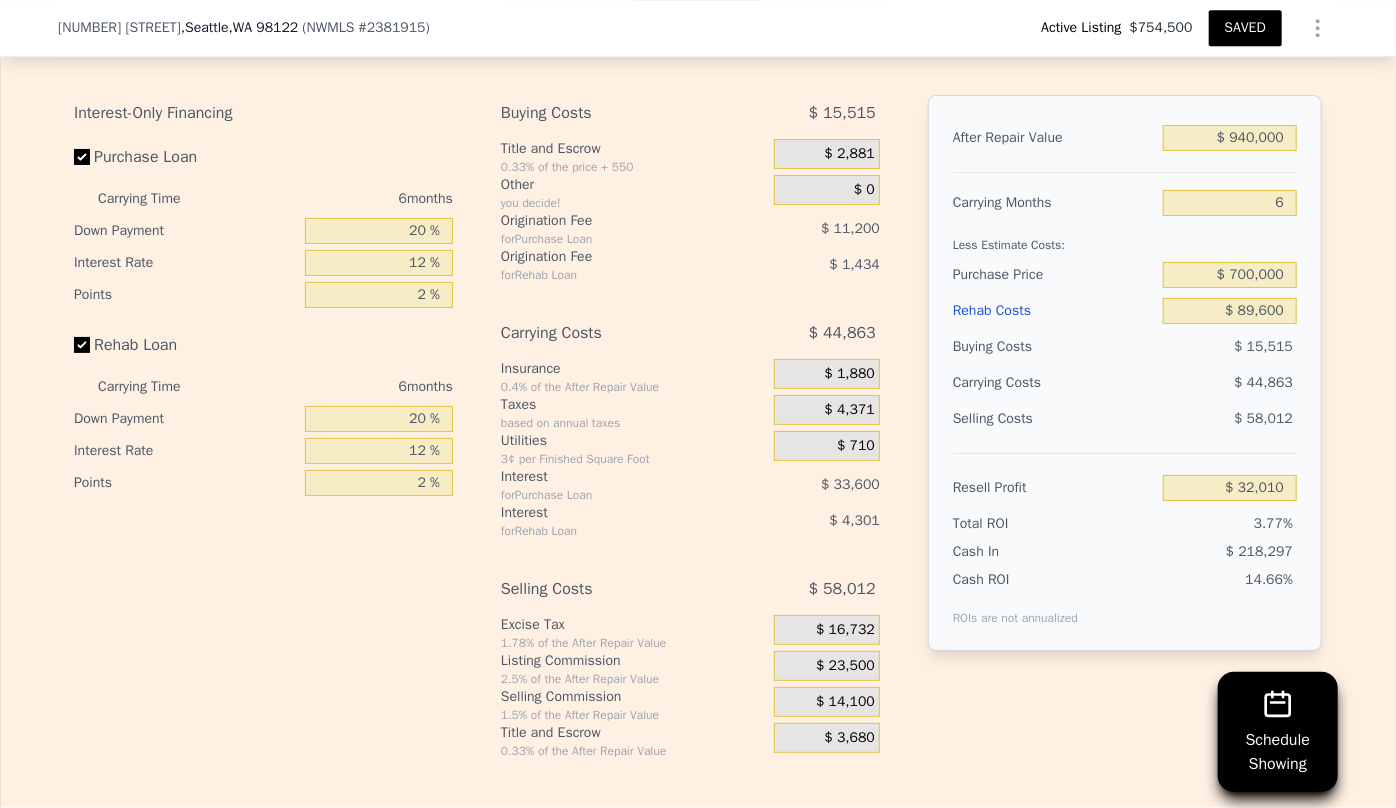 click on "Rehab Costs" at bounding box center [1054, 311] 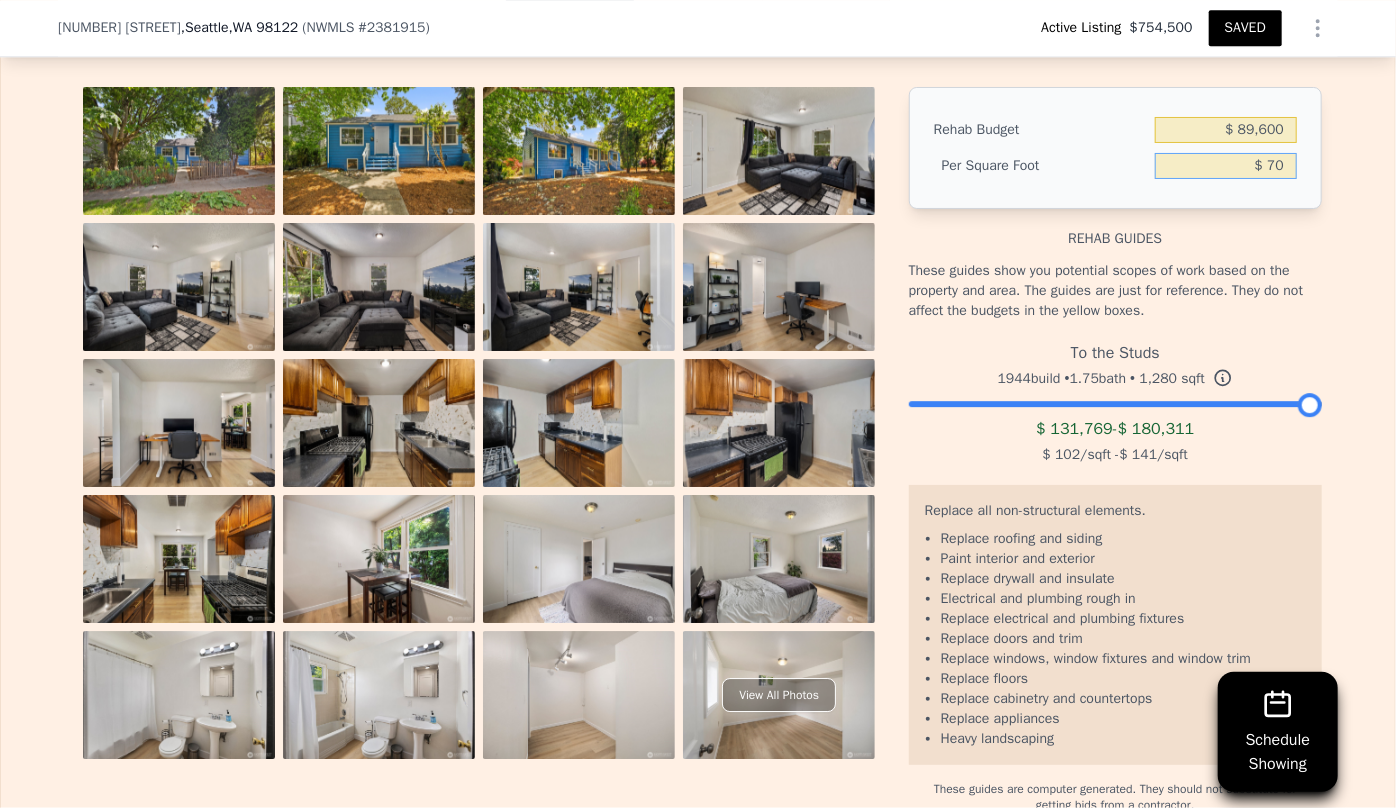 click on "$ 70" at bounding box center [1226, 166] 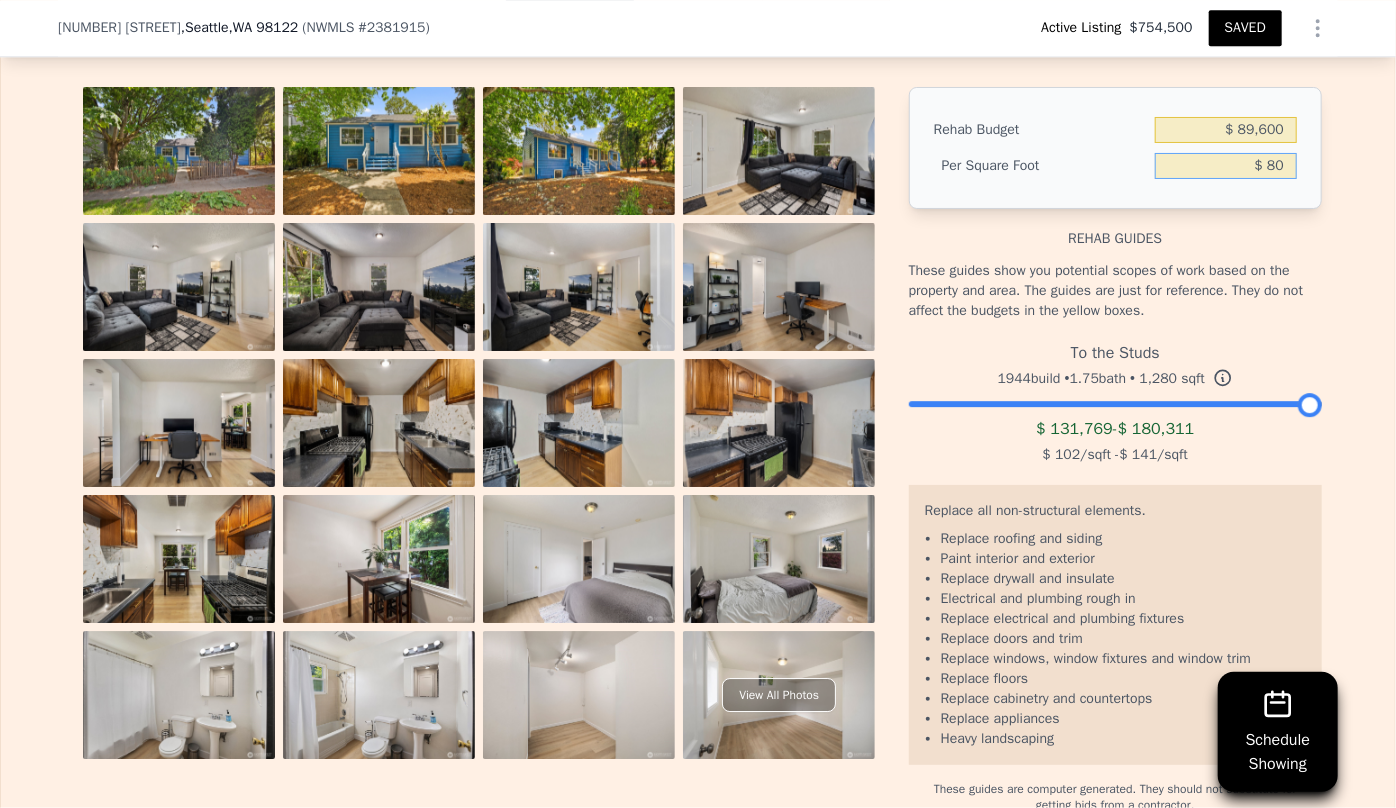 type on "$ 80" 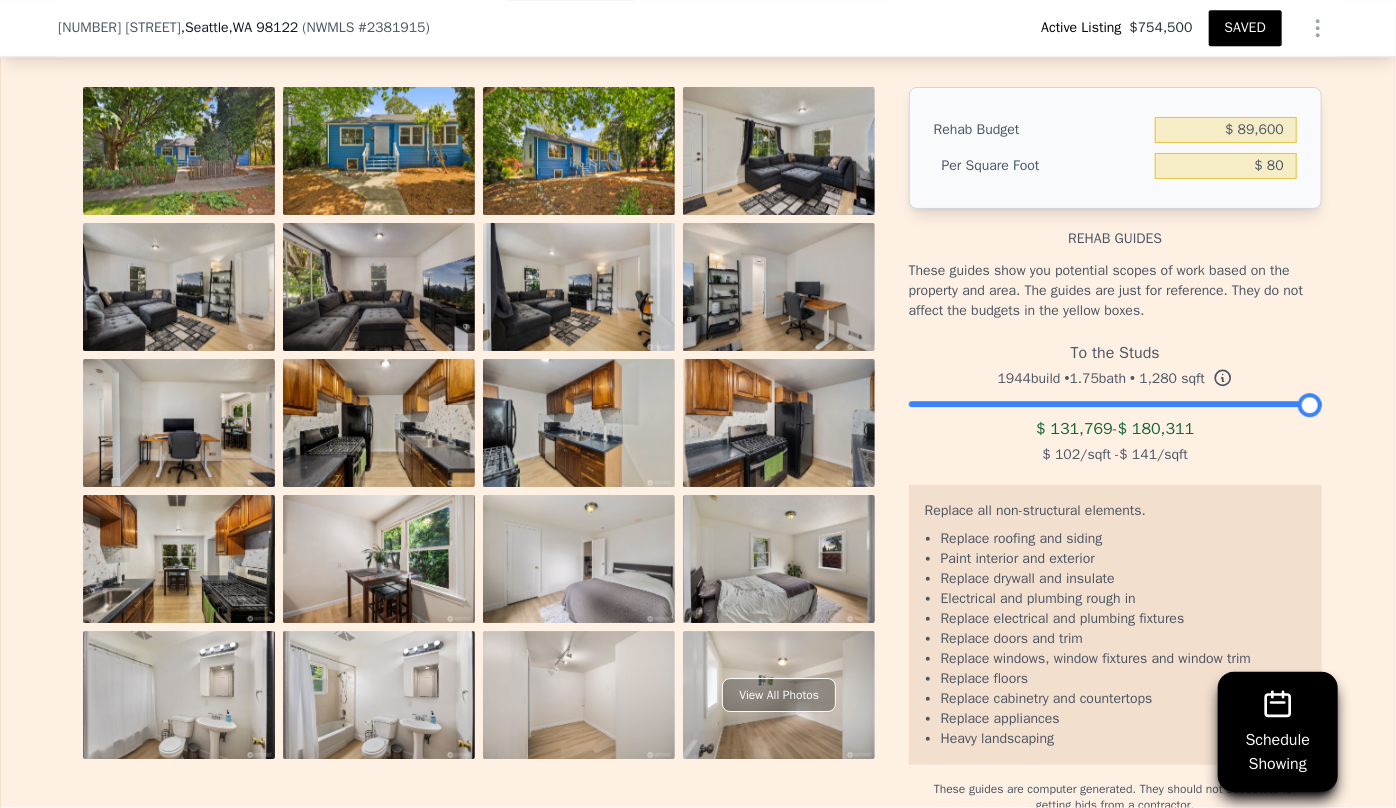 click on "These guides show you potential scopes of work based on the property and area. The guides are just for reference. They do not affect the budgets in the yellow boxes." at bounding box center (1115, 291) 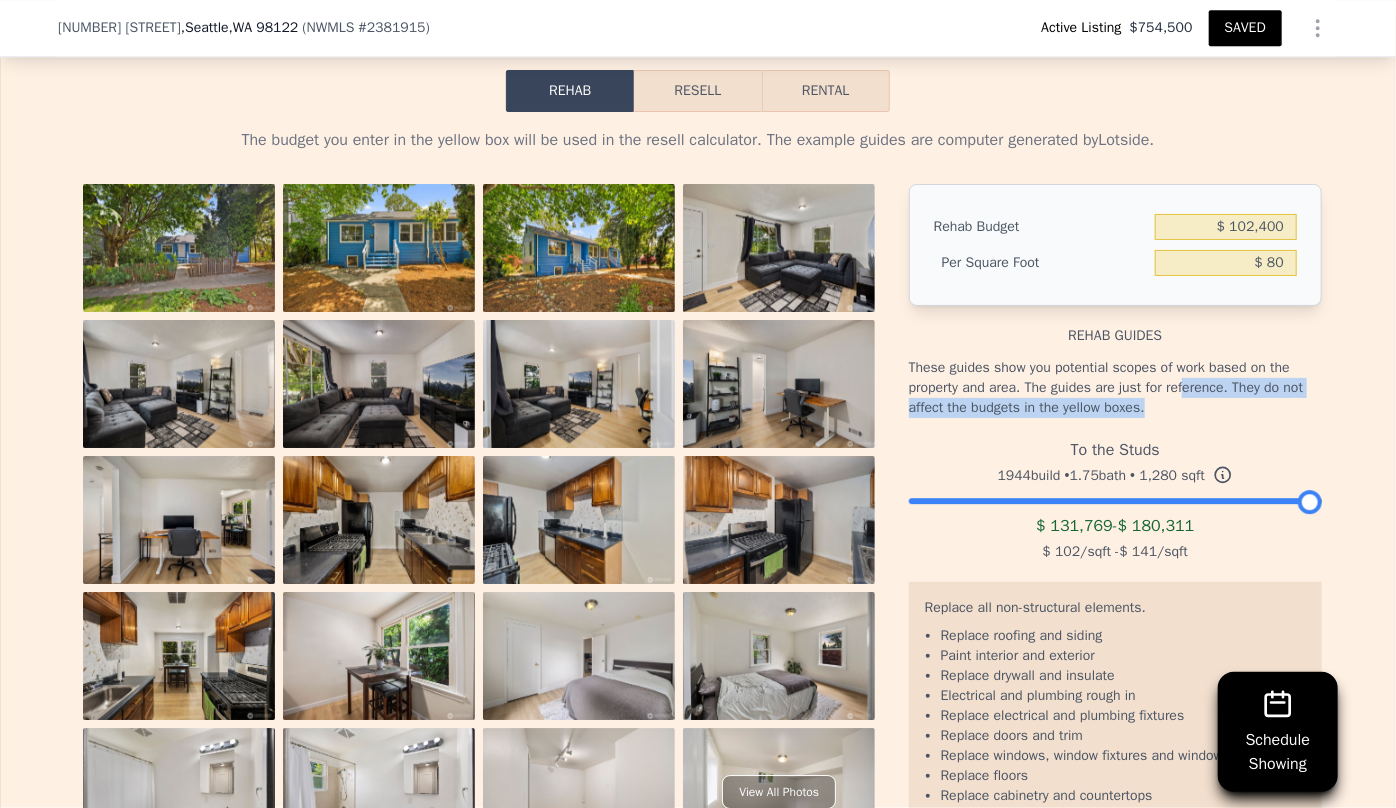 scroll, scrollTop: 2629, scrollLeft: 0, axis: vertical 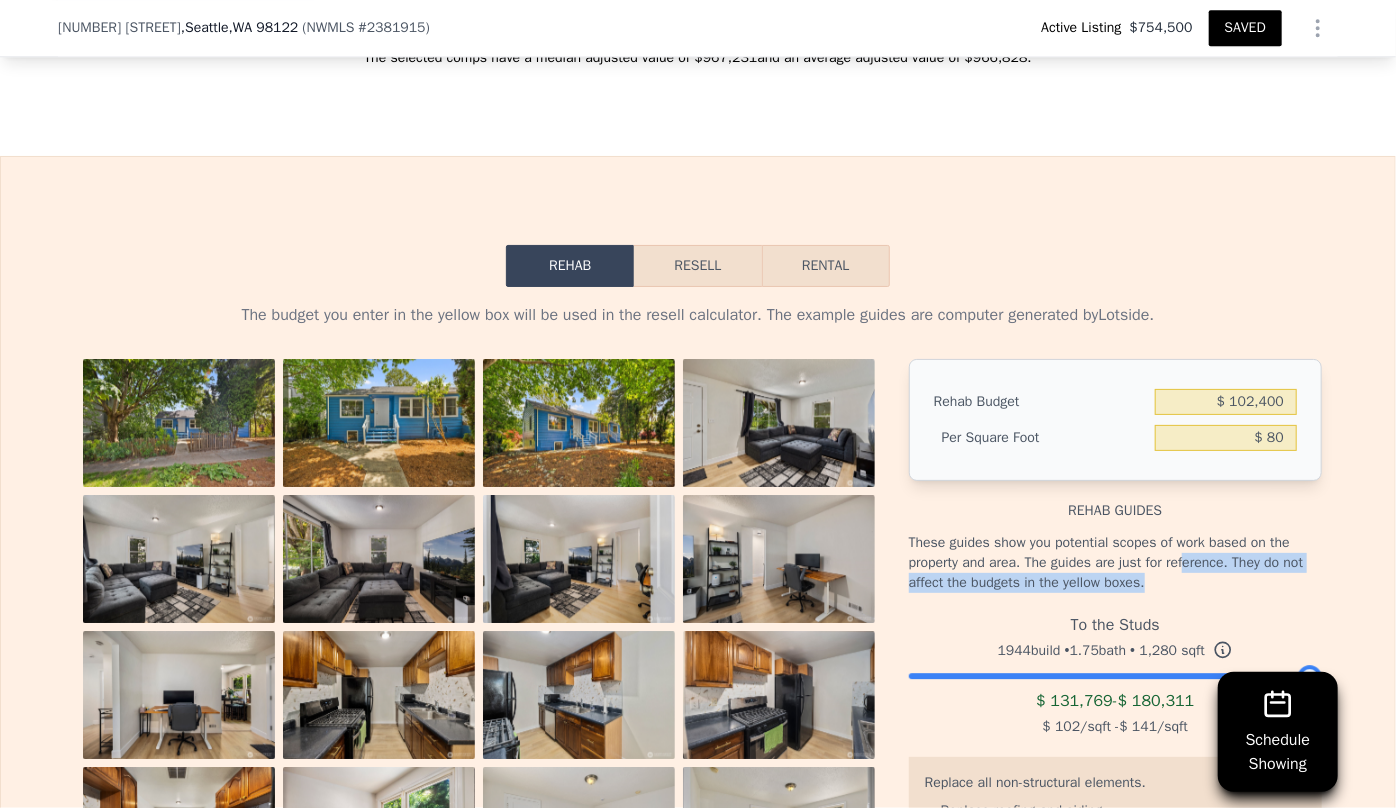 click on "Resell" at bounding box center (697, 266) 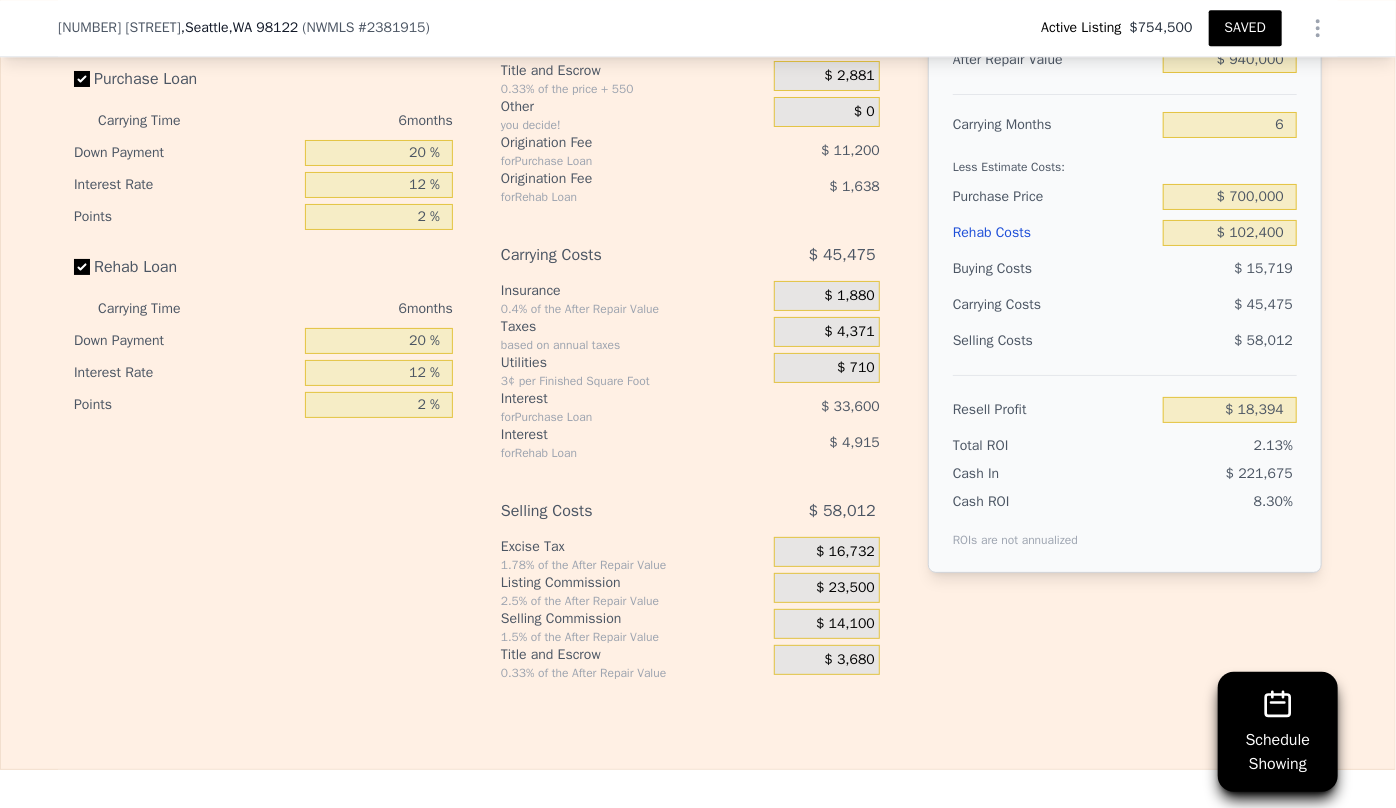 scroll, scrollTop: 3083, scrollLeft: 0, axis: vertical 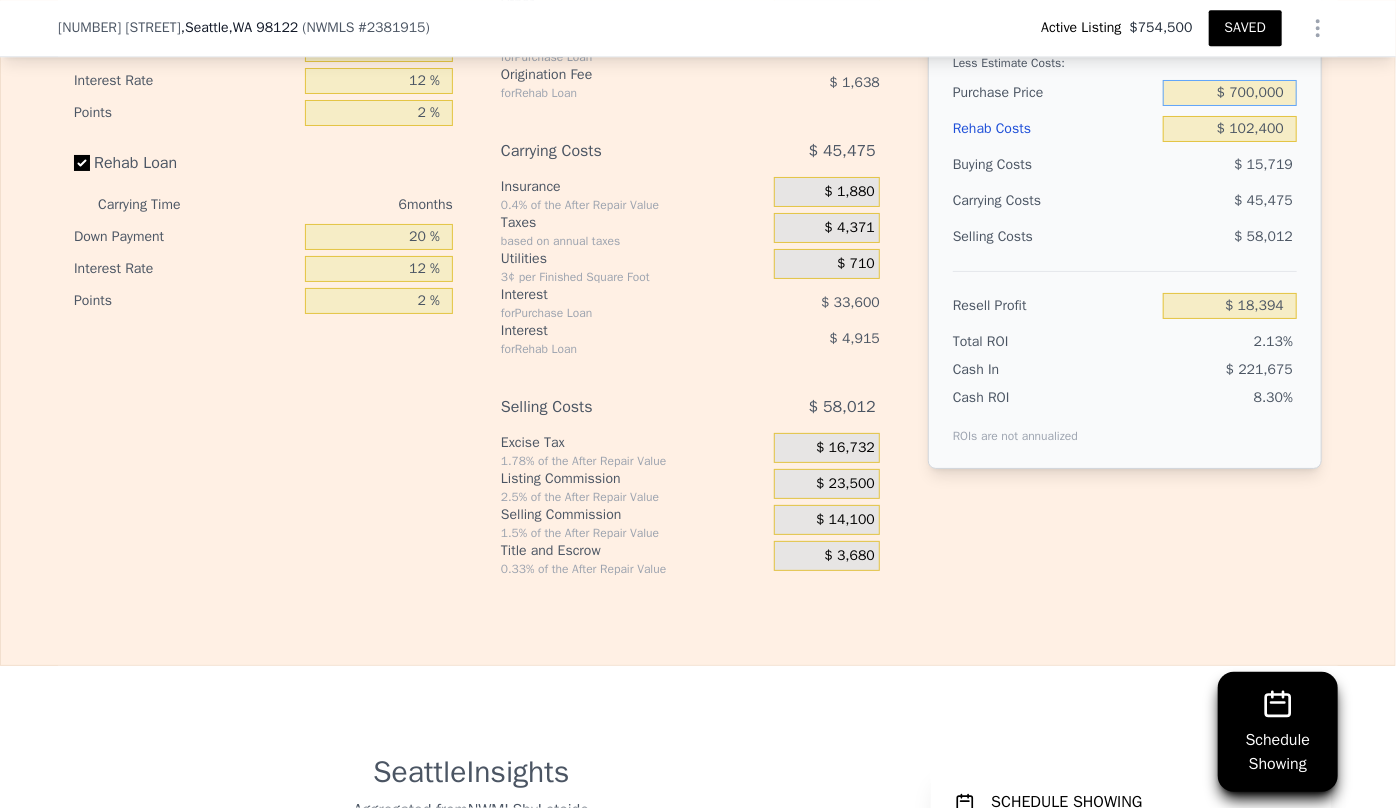 click on "$ 700,000" at bounding box center [1230, 93] 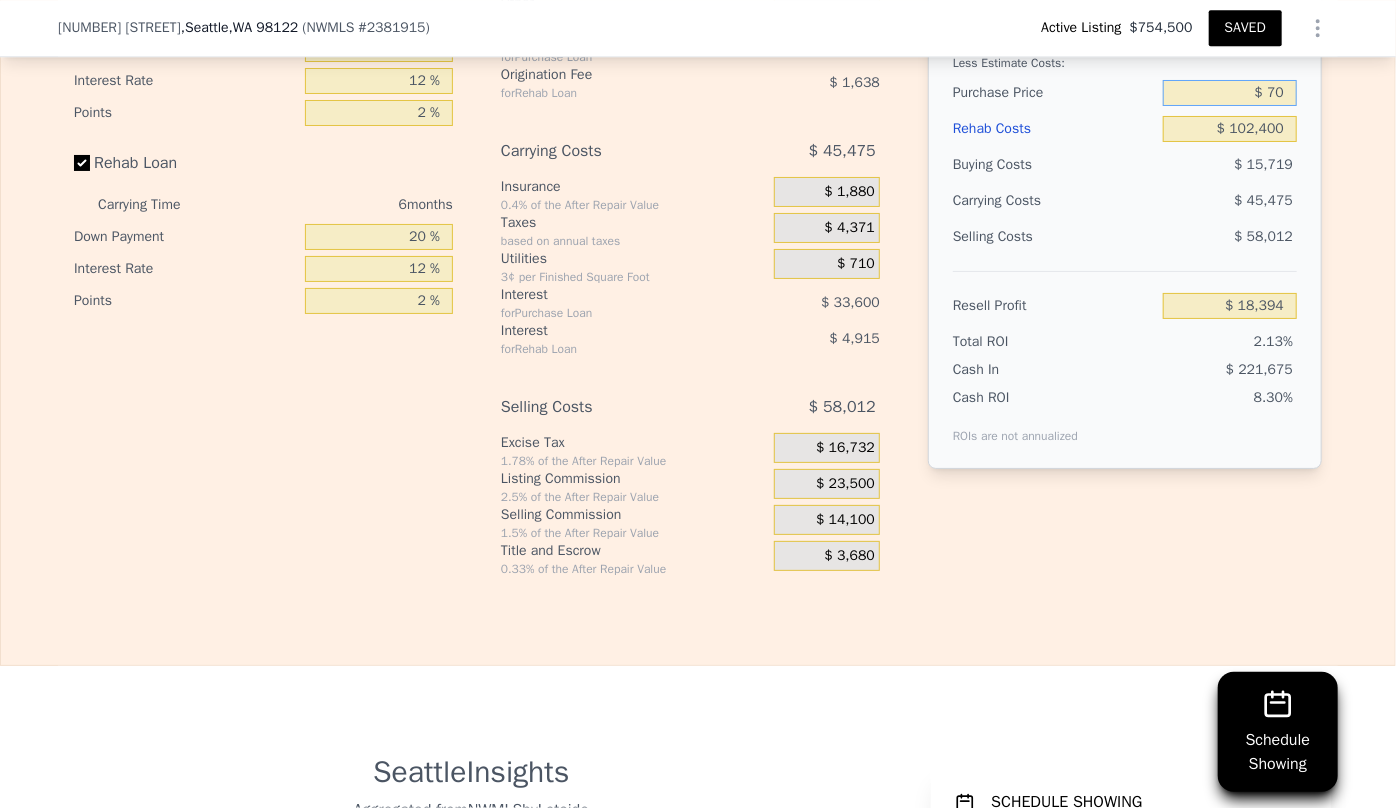type on "$ 7" 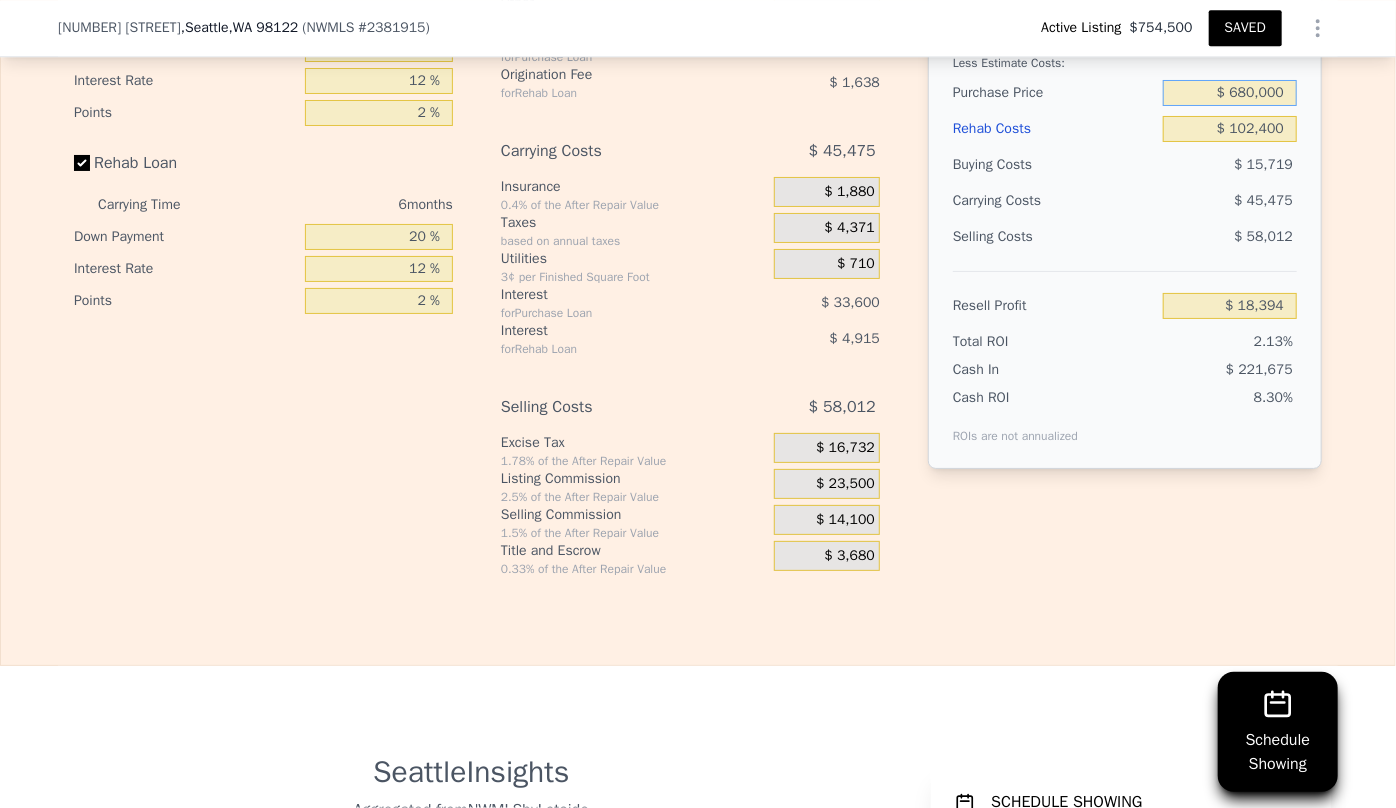 type on "$ 680,000" 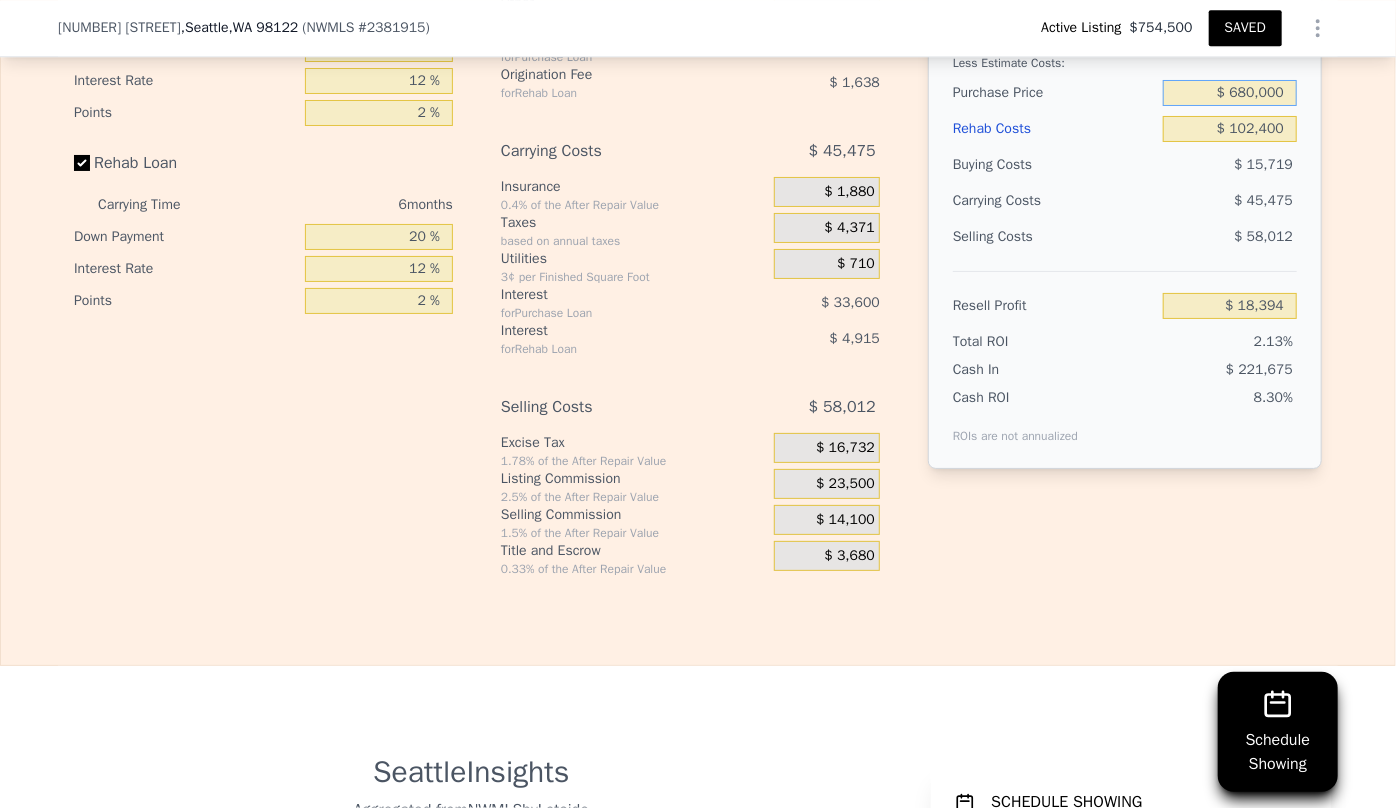 type on "$ 39,741" 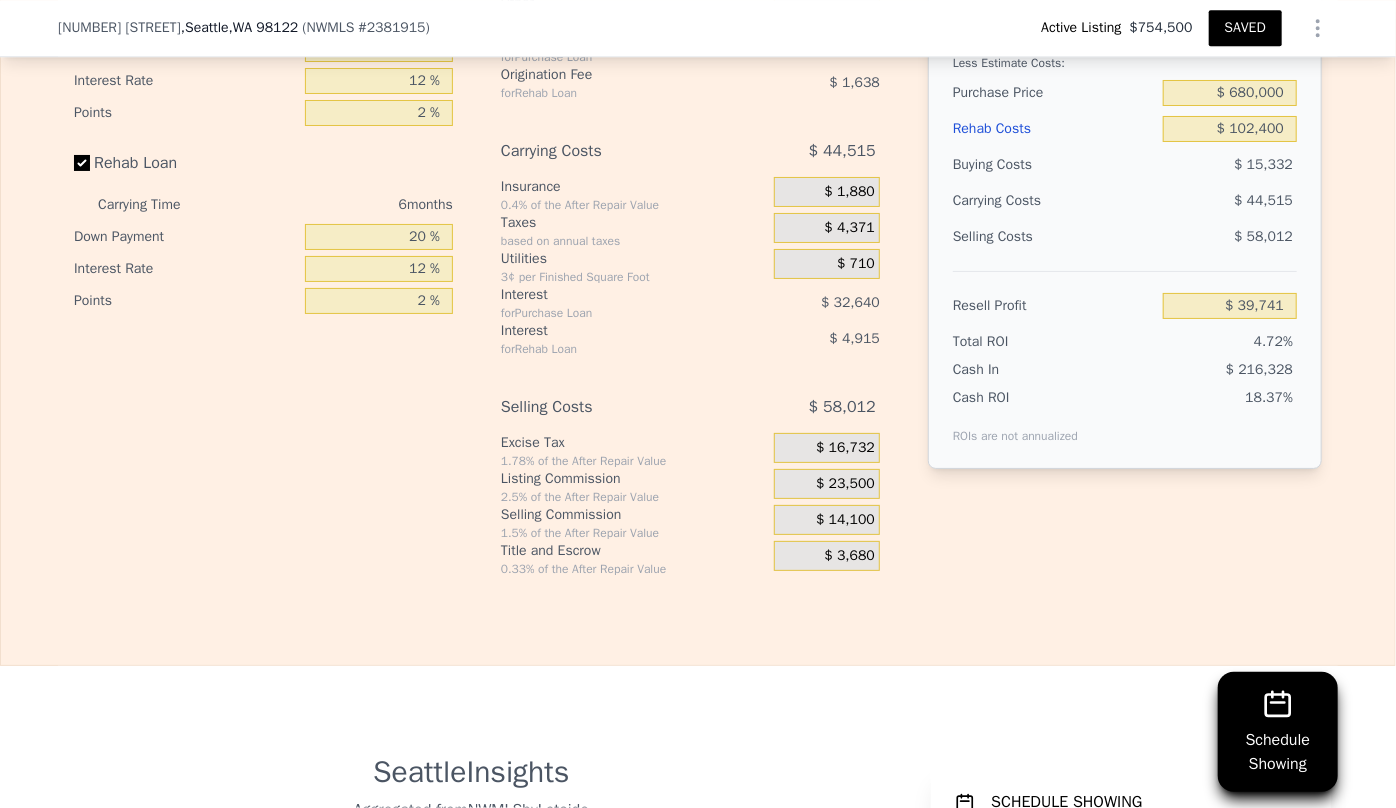 click on "$ 216,328" at bounding box center (1191, 370) 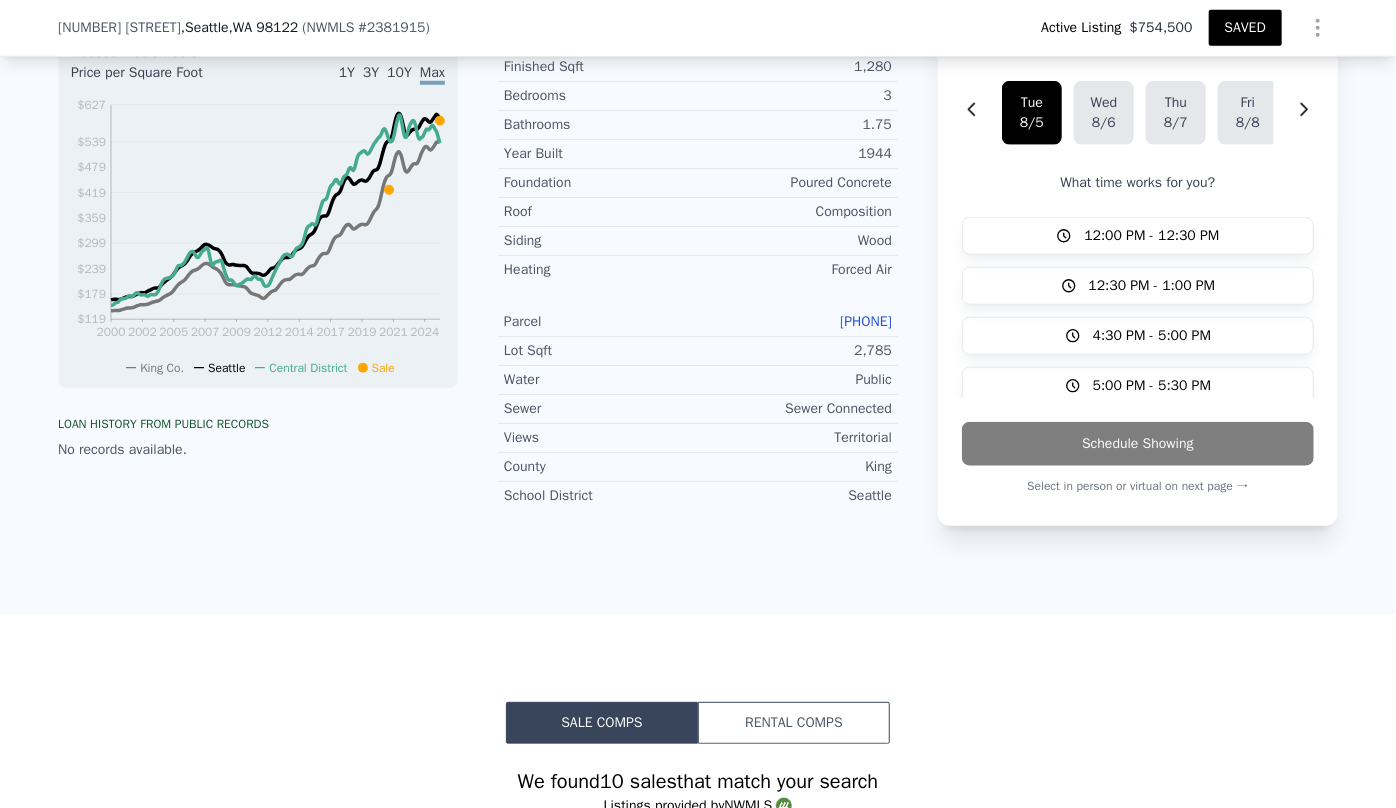 scroll, scrollTop: 538, scrollLeft: 0, axis: vertical 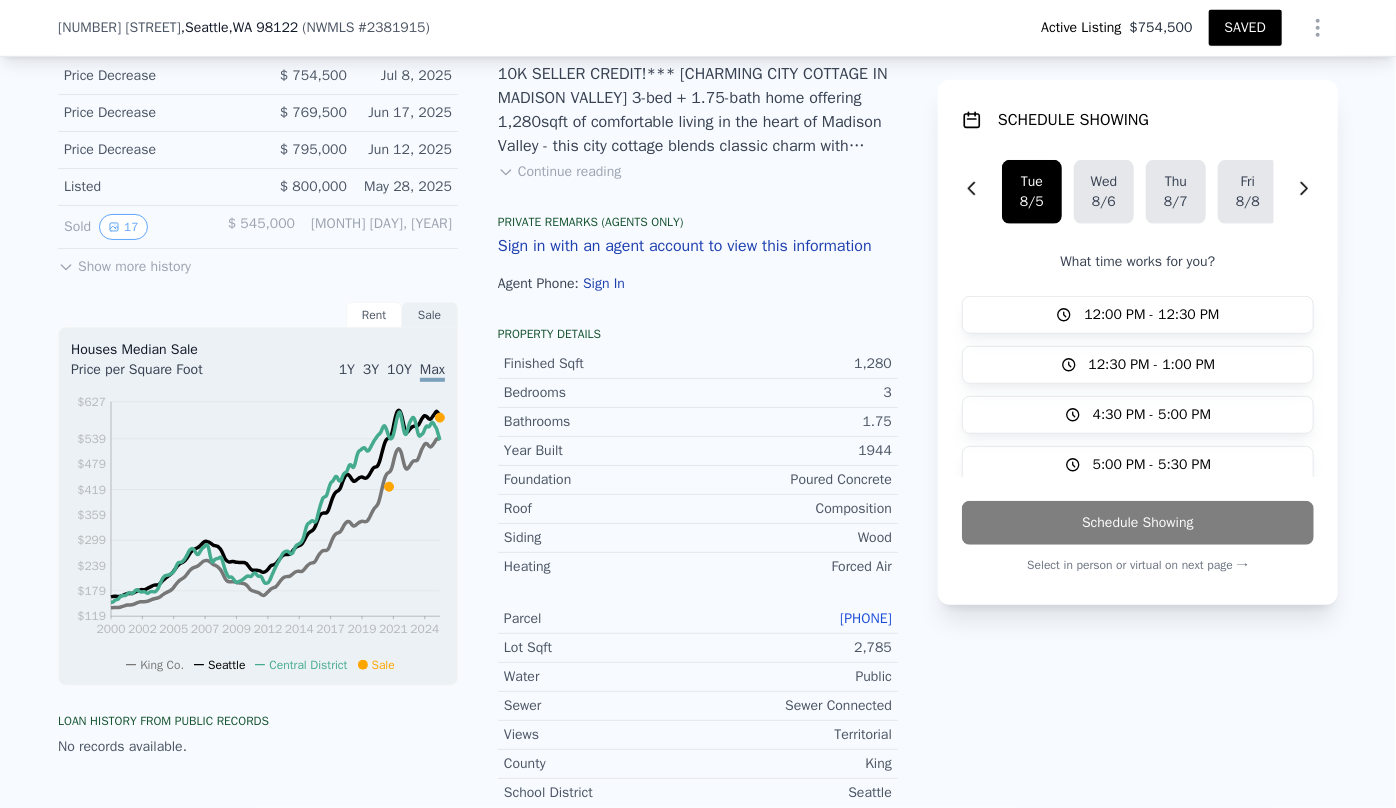click on "SAVED" at bounding box center [1245, 28] 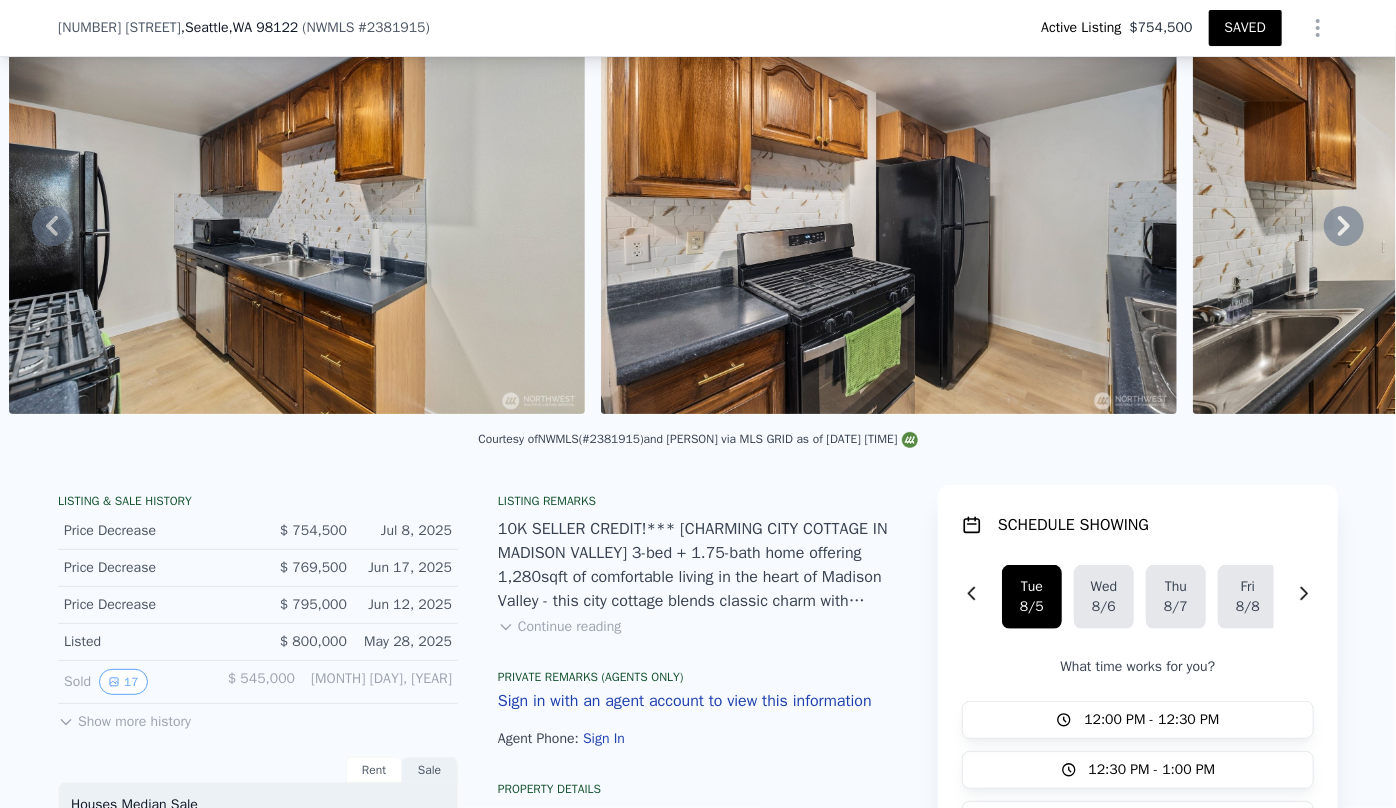 scroll, scrollTop: 83, scrollLeft: 0, axis: vertical 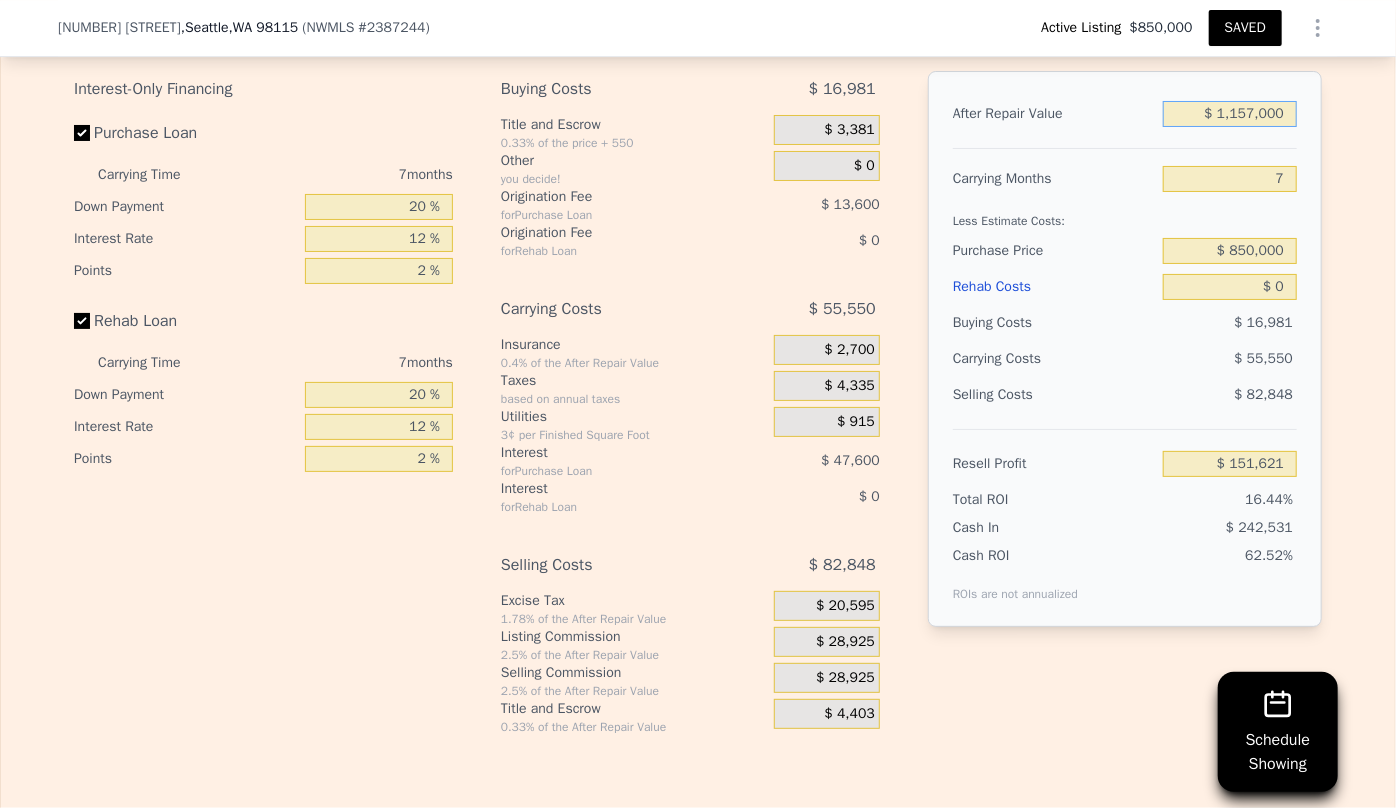 click on "$ 1,157,000" at bounding box center (1230, 114) 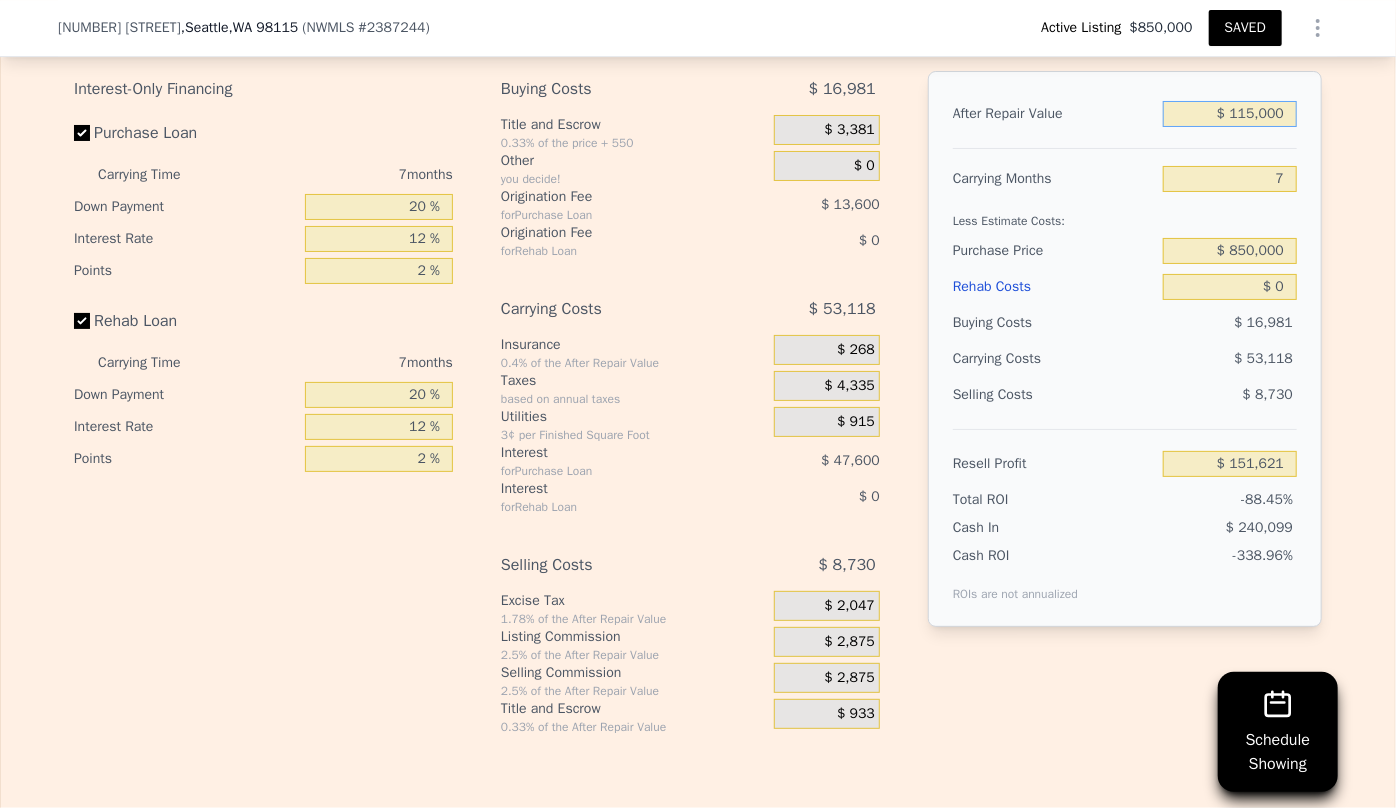 type on "$ 11,000" 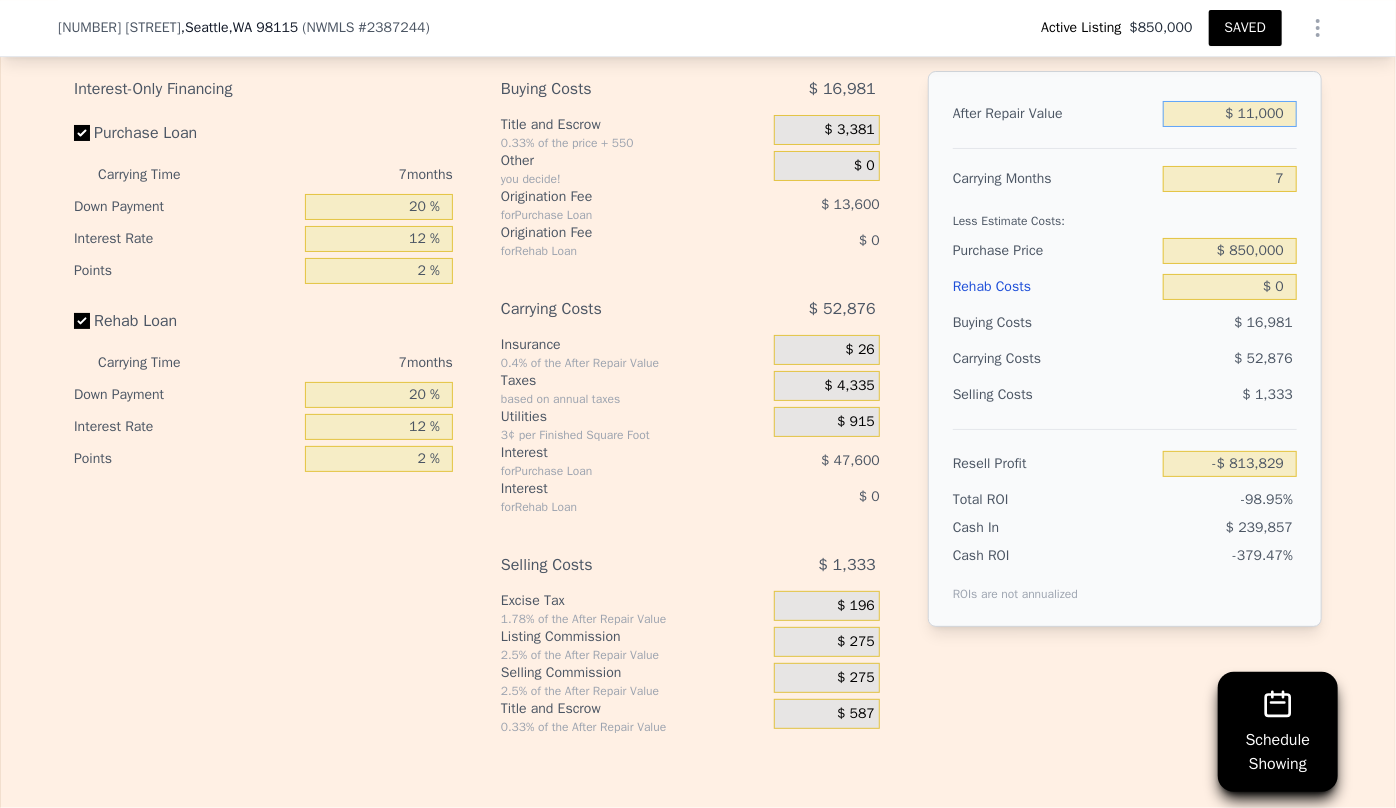 type on "-$ 910,190" 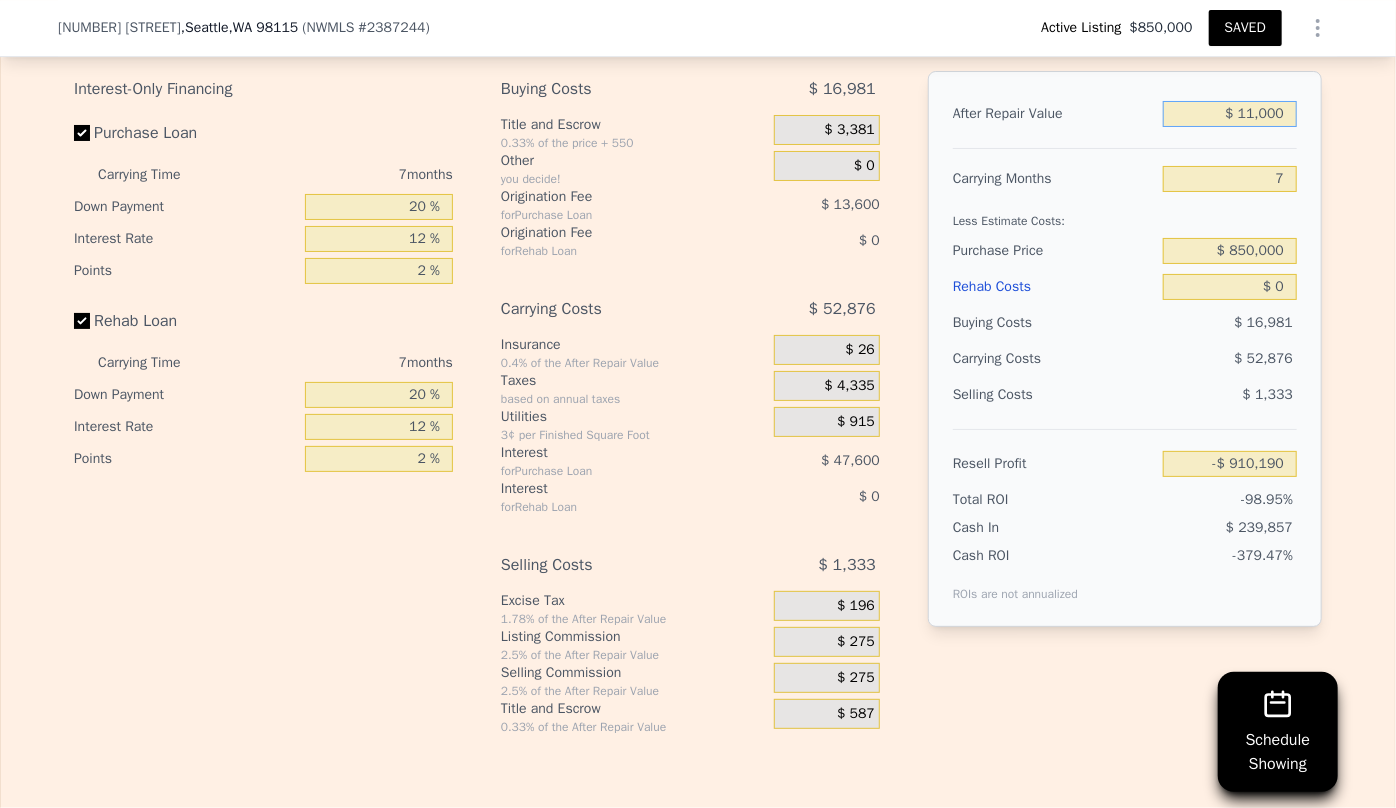 type on "$ 110,000" 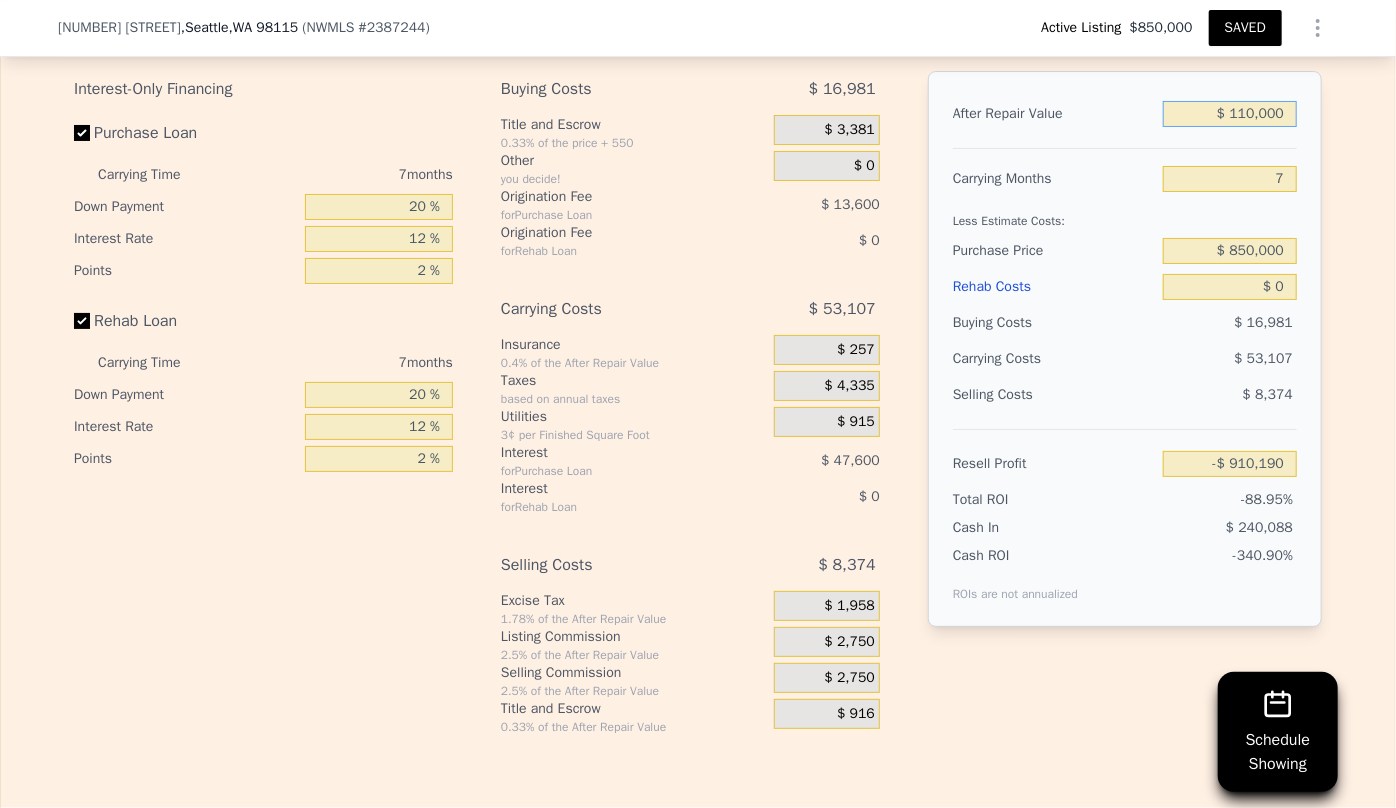type on "-$ 818,462" 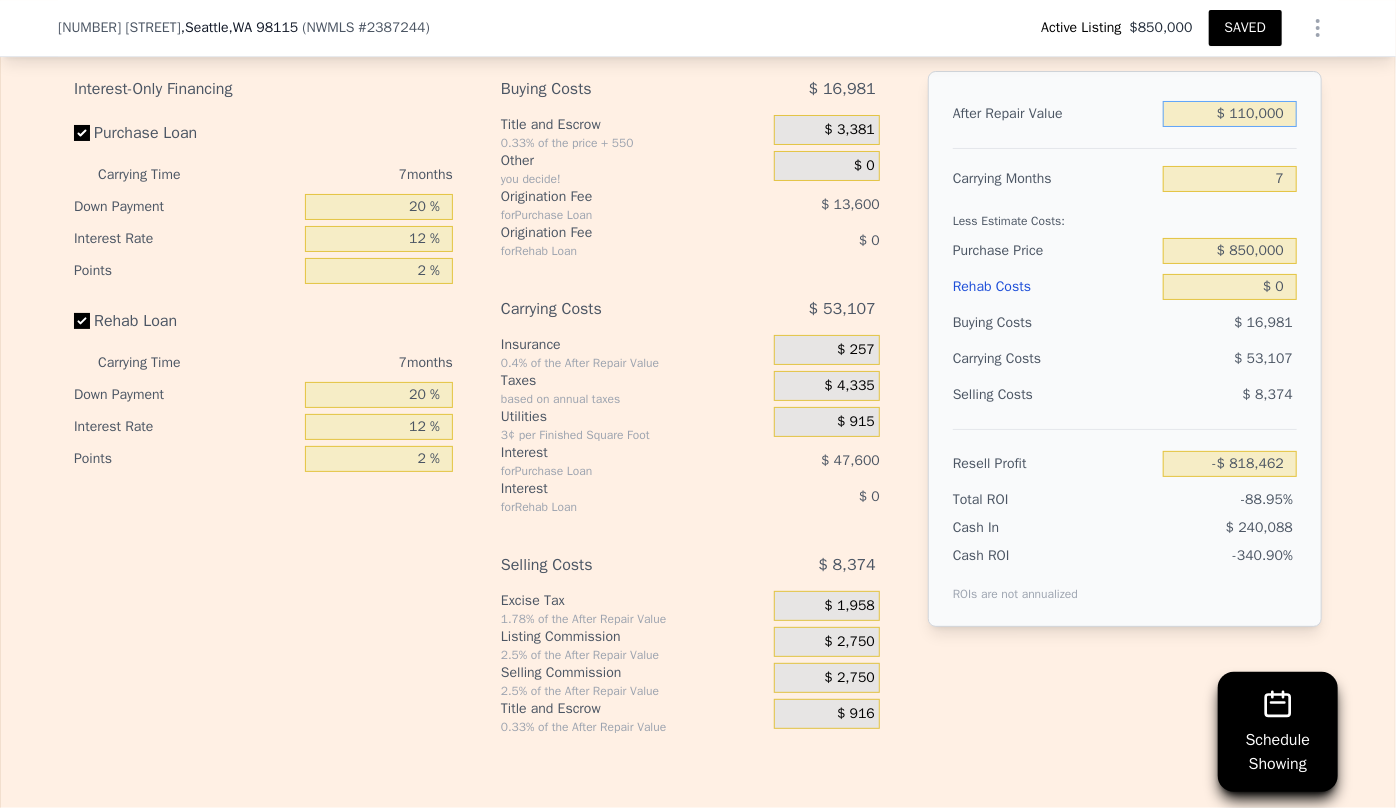 type on "$ 1,100,000" 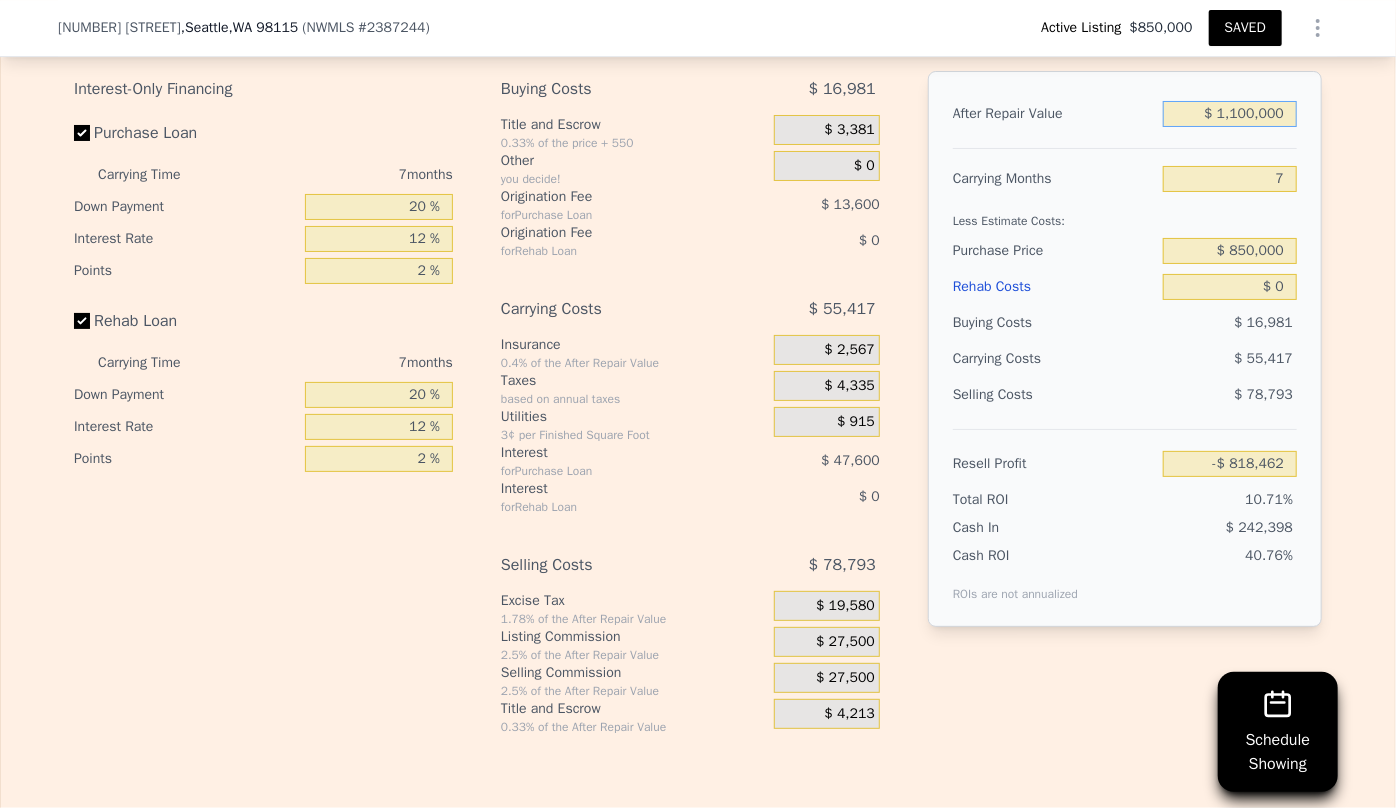 type on "$ 98,809" 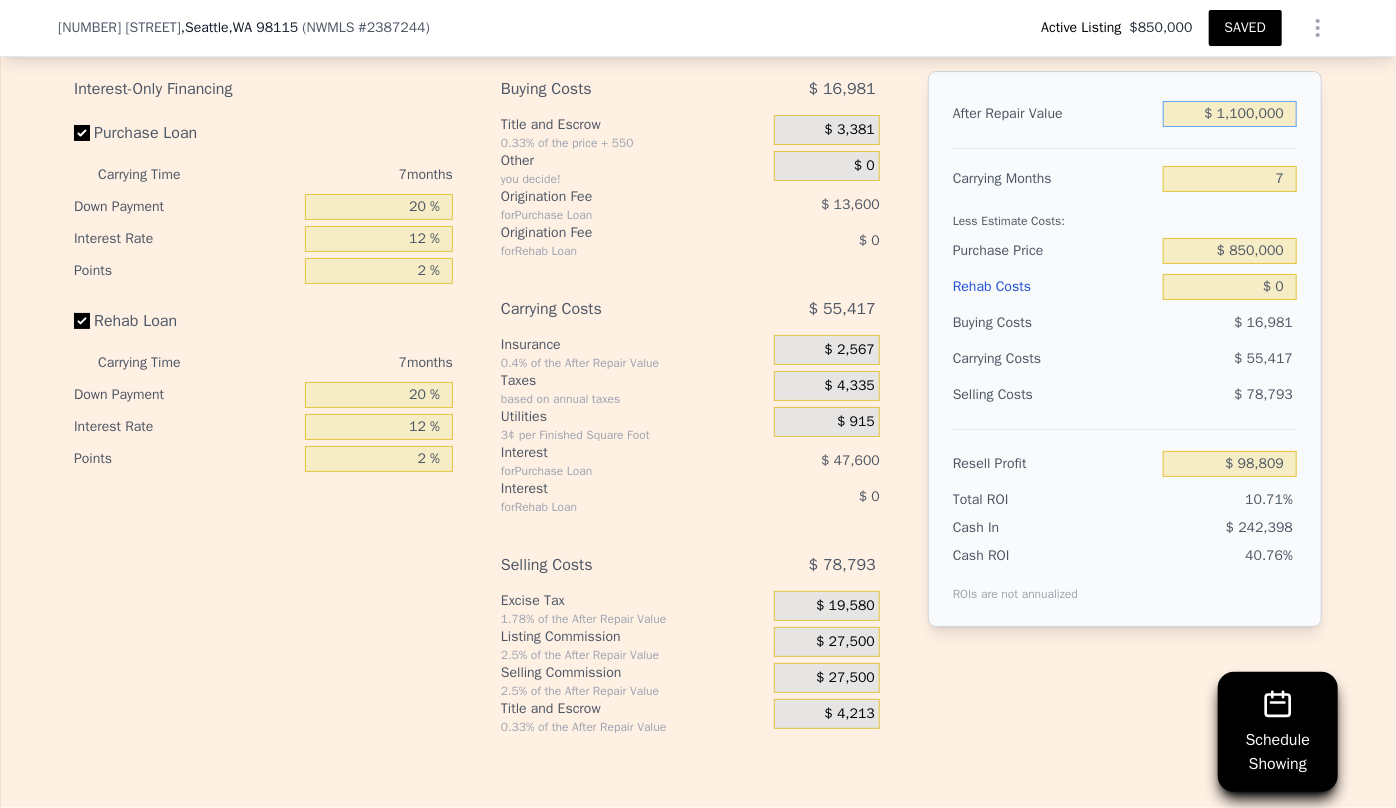 type on "$ 1,100,000" 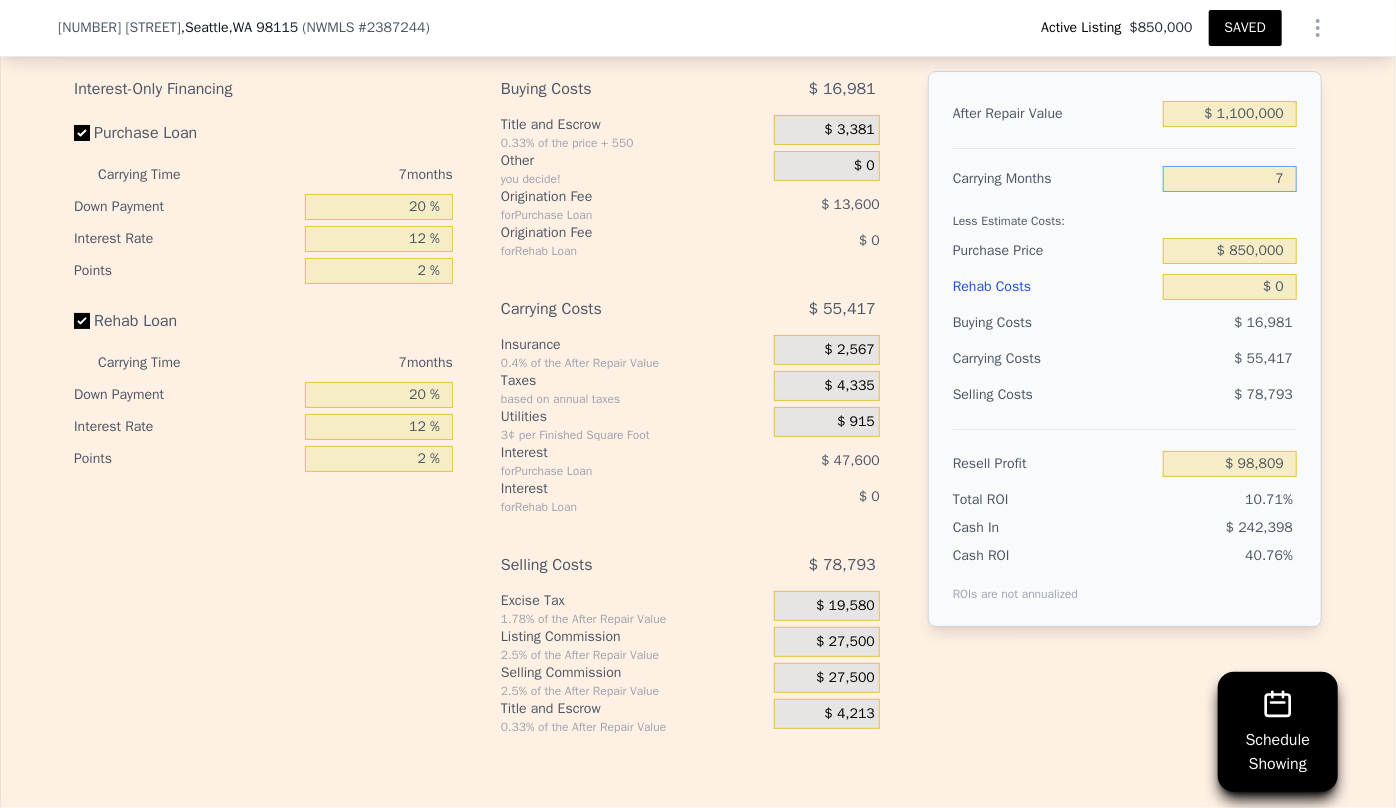 click on "7" at bounding box center (1230, 179) 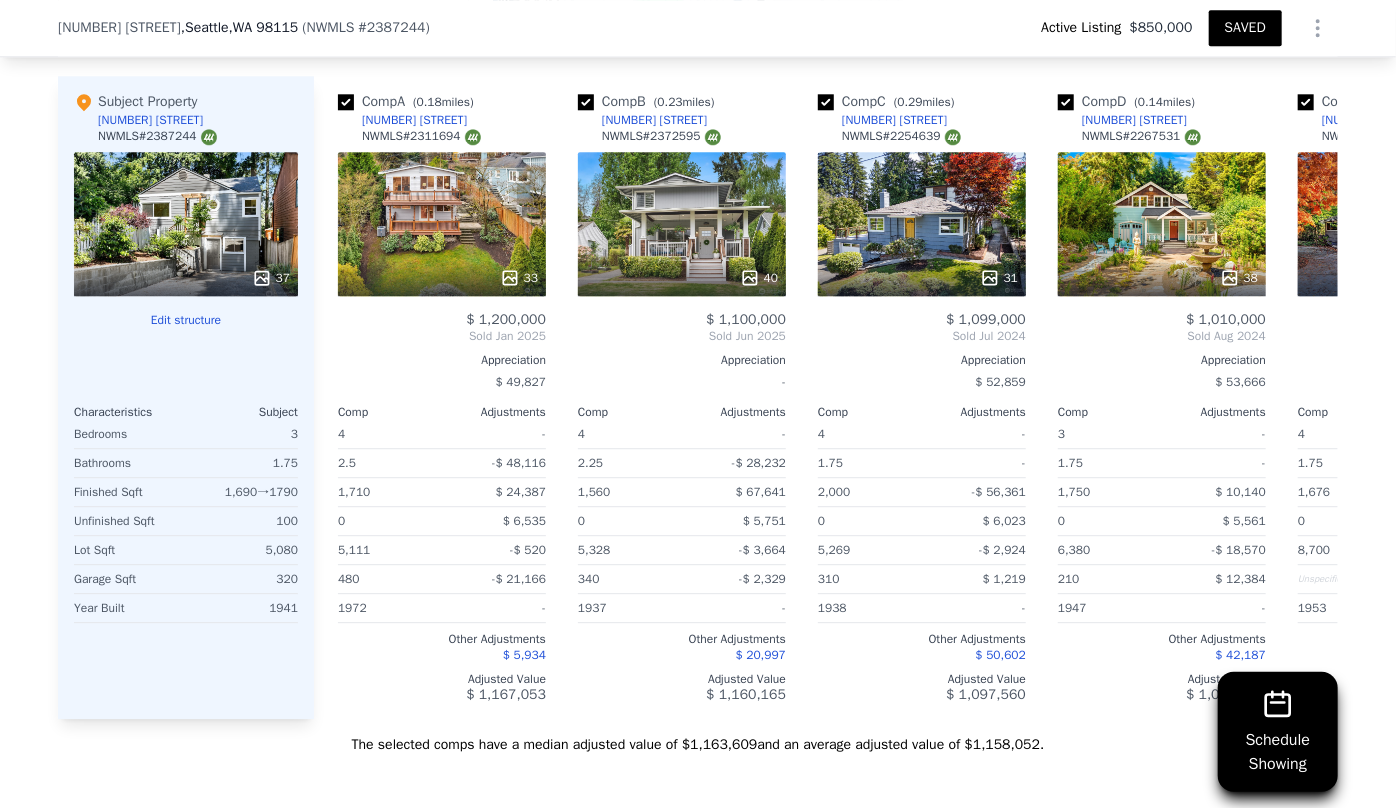 scroll, scrollTop: 2538, scrollLeft: 0, axis: vertical 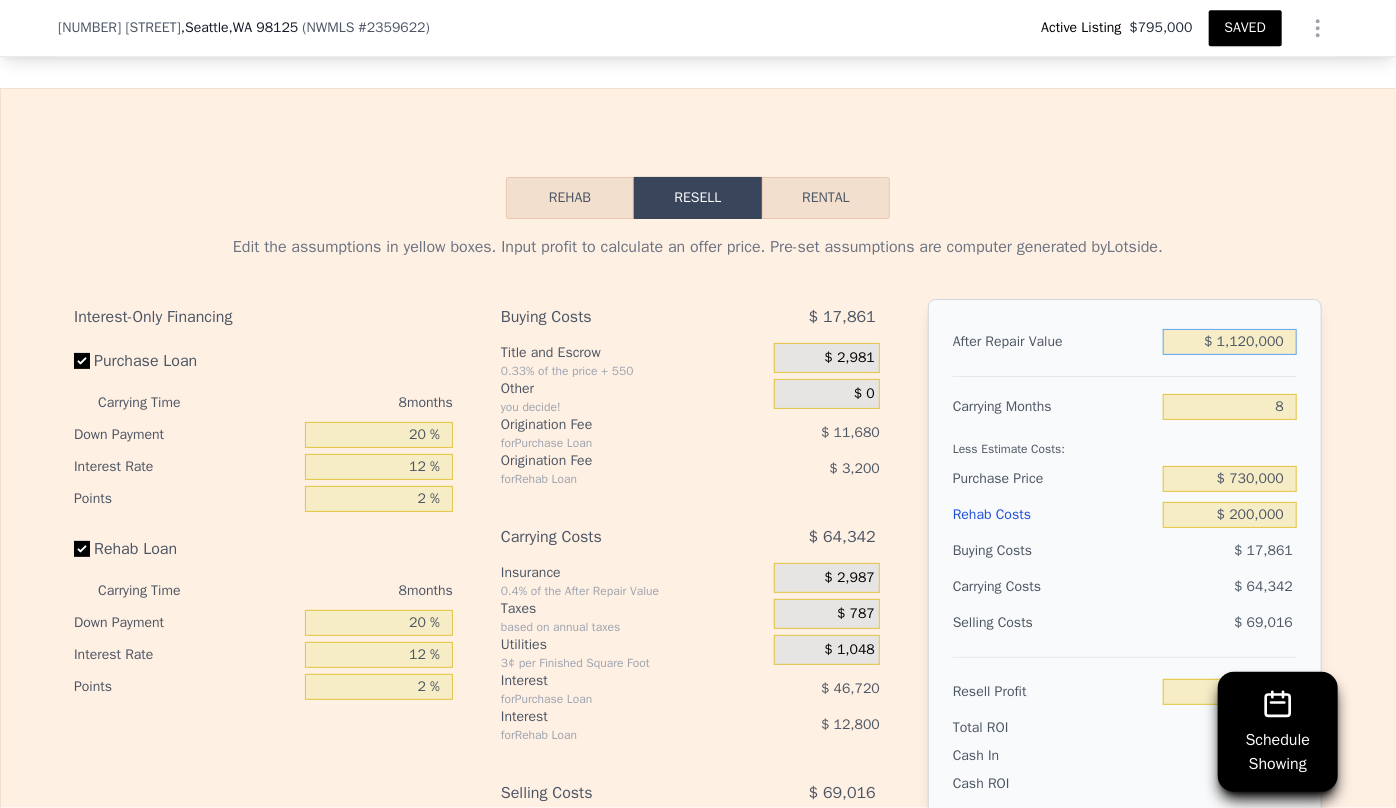 click on "$ 1,120,000" at bounding box center (1230, 342) 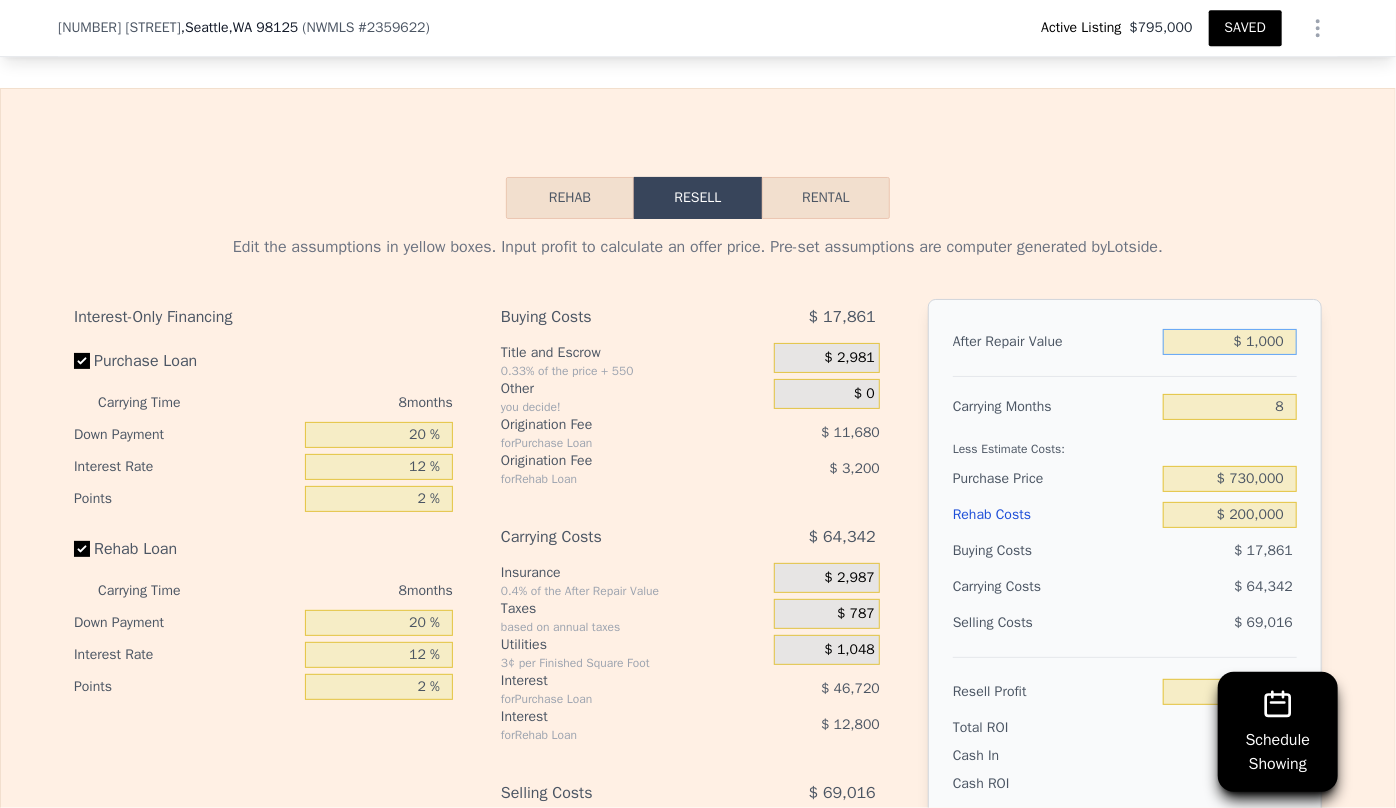 type on "$ 000" 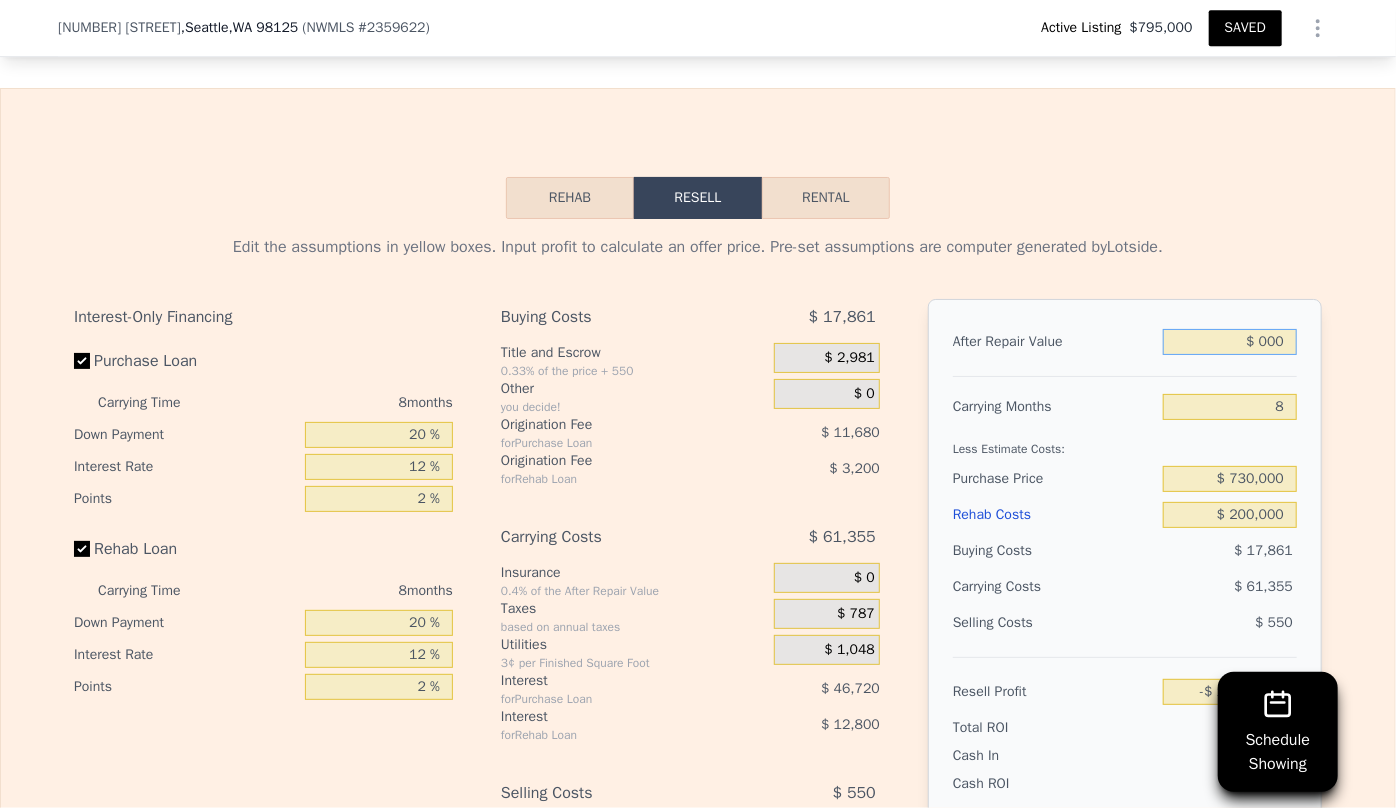 type on "-$ 1,009,766" 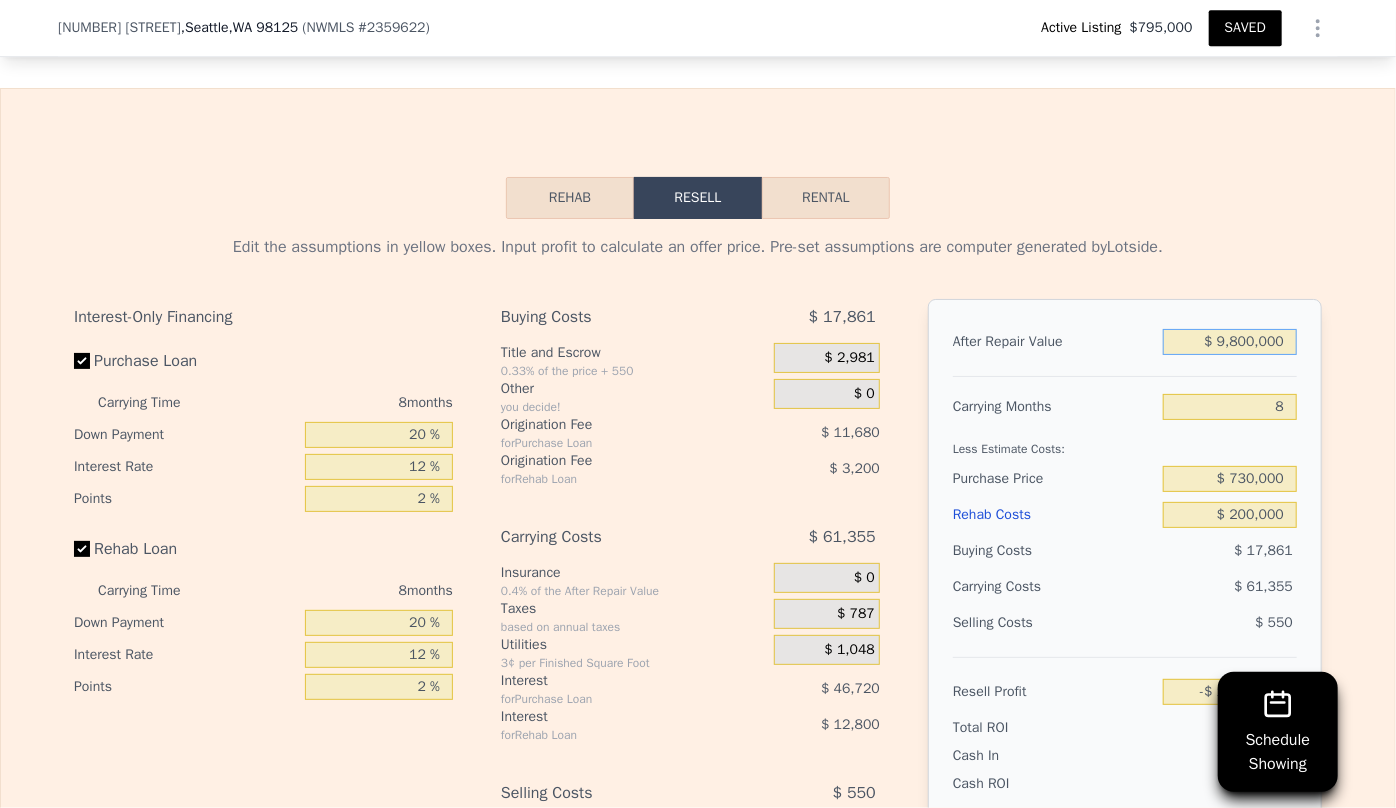 type on "$ 98,000,000" 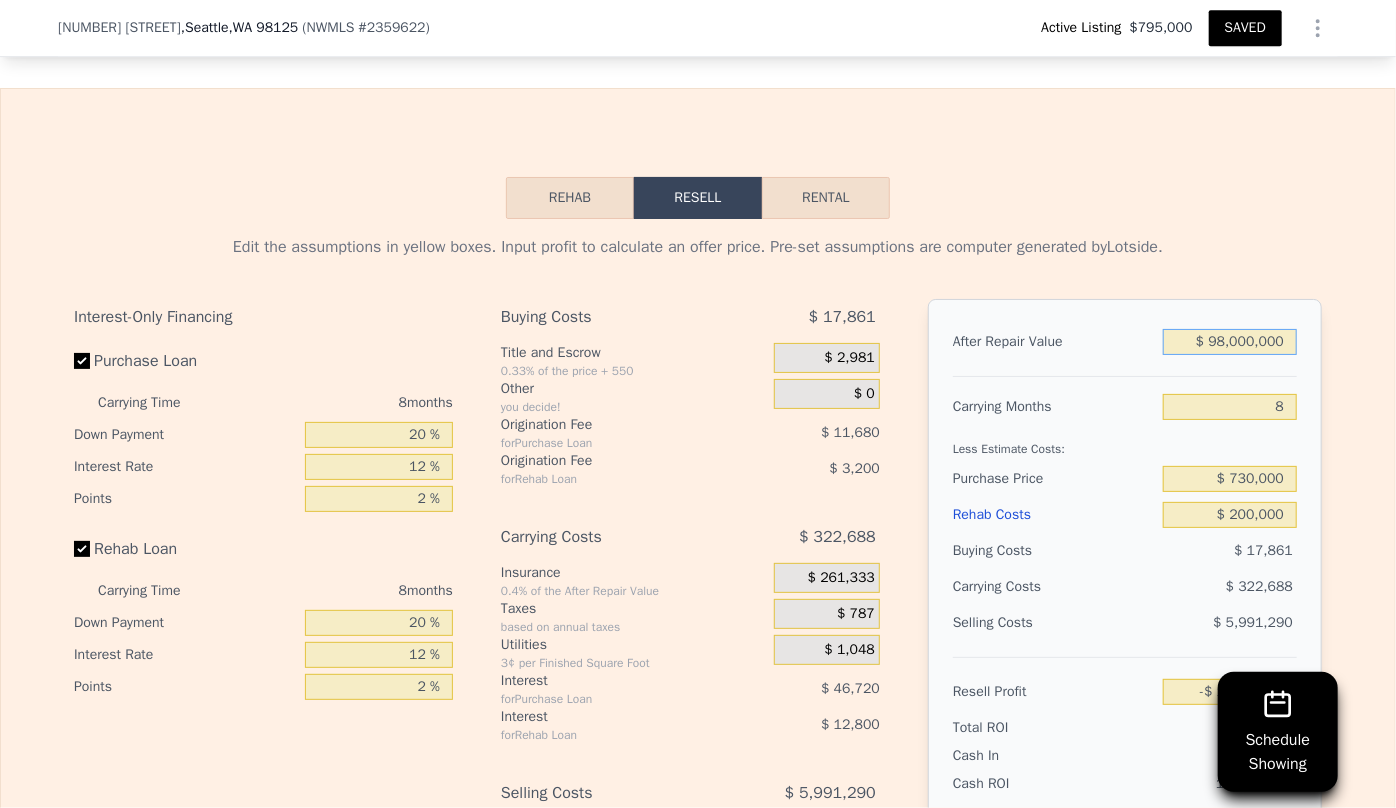 type on "$ 90,738,161" 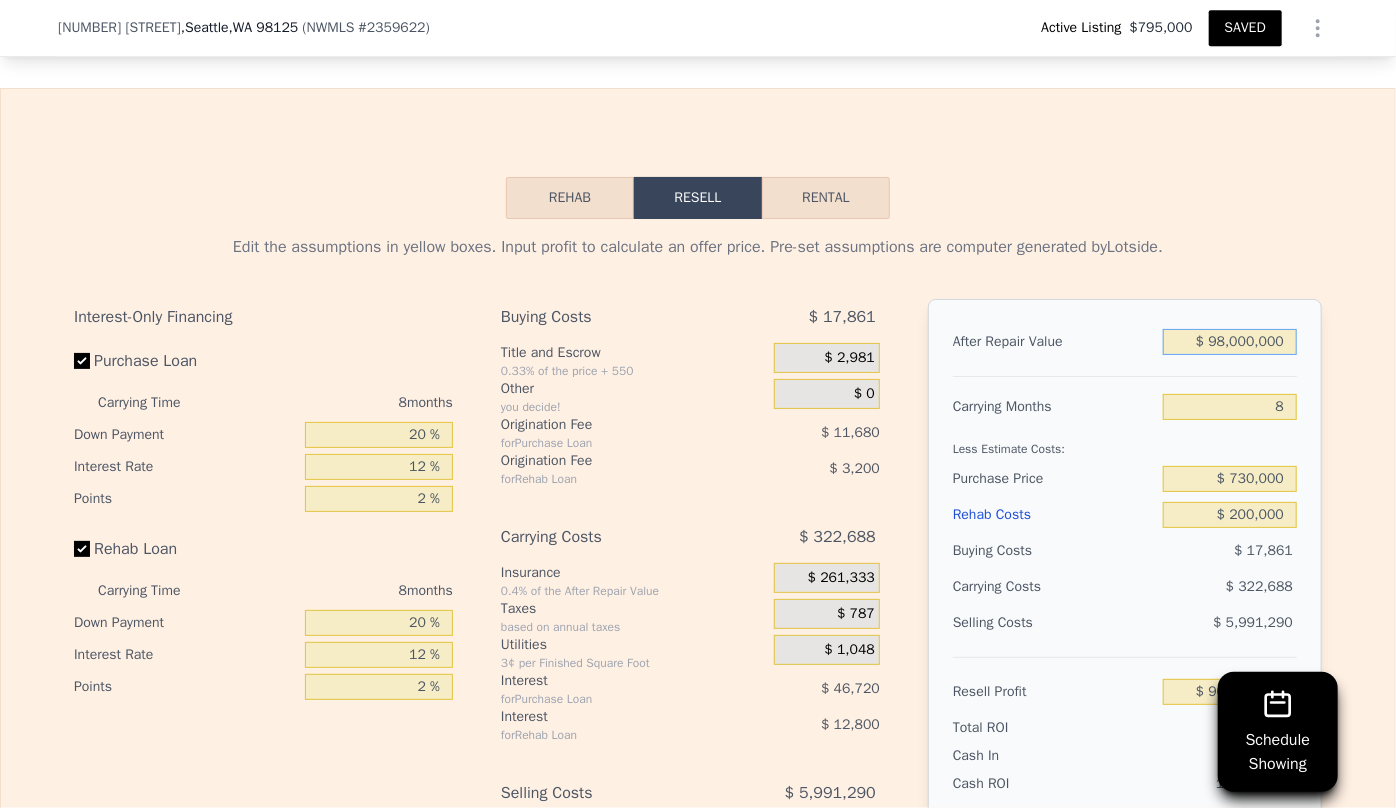 type on "$ 9,800,000" 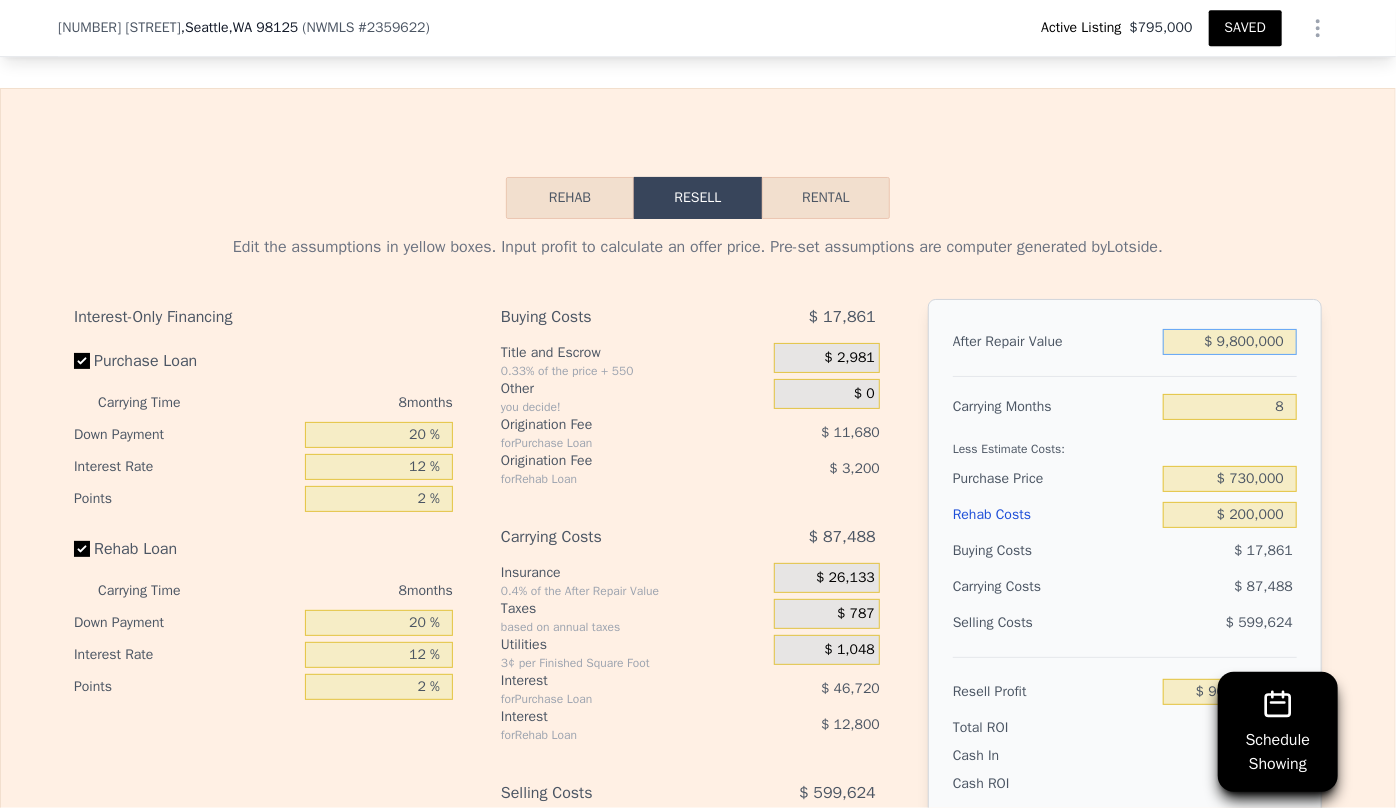 type on "$ 8,165,027" 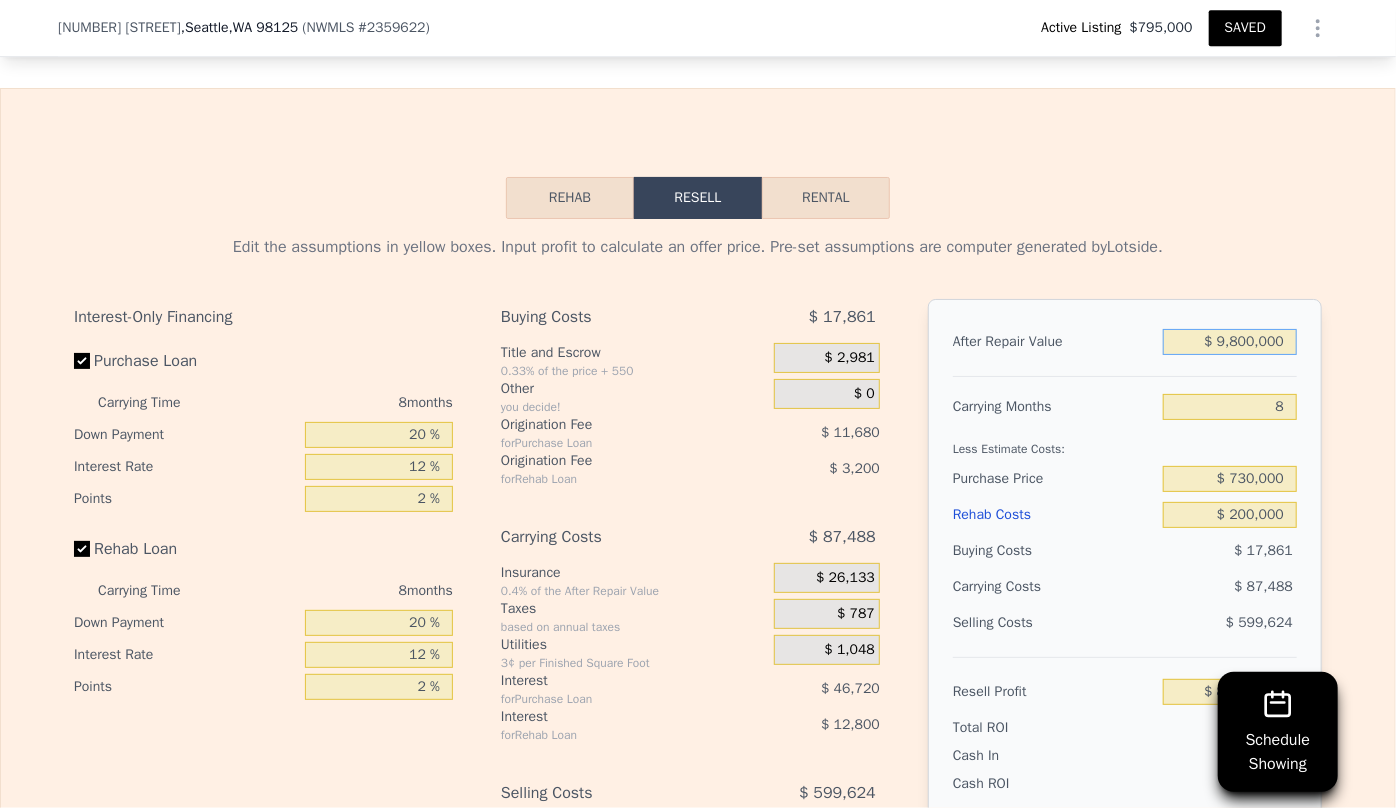 type on "$ 980,000" 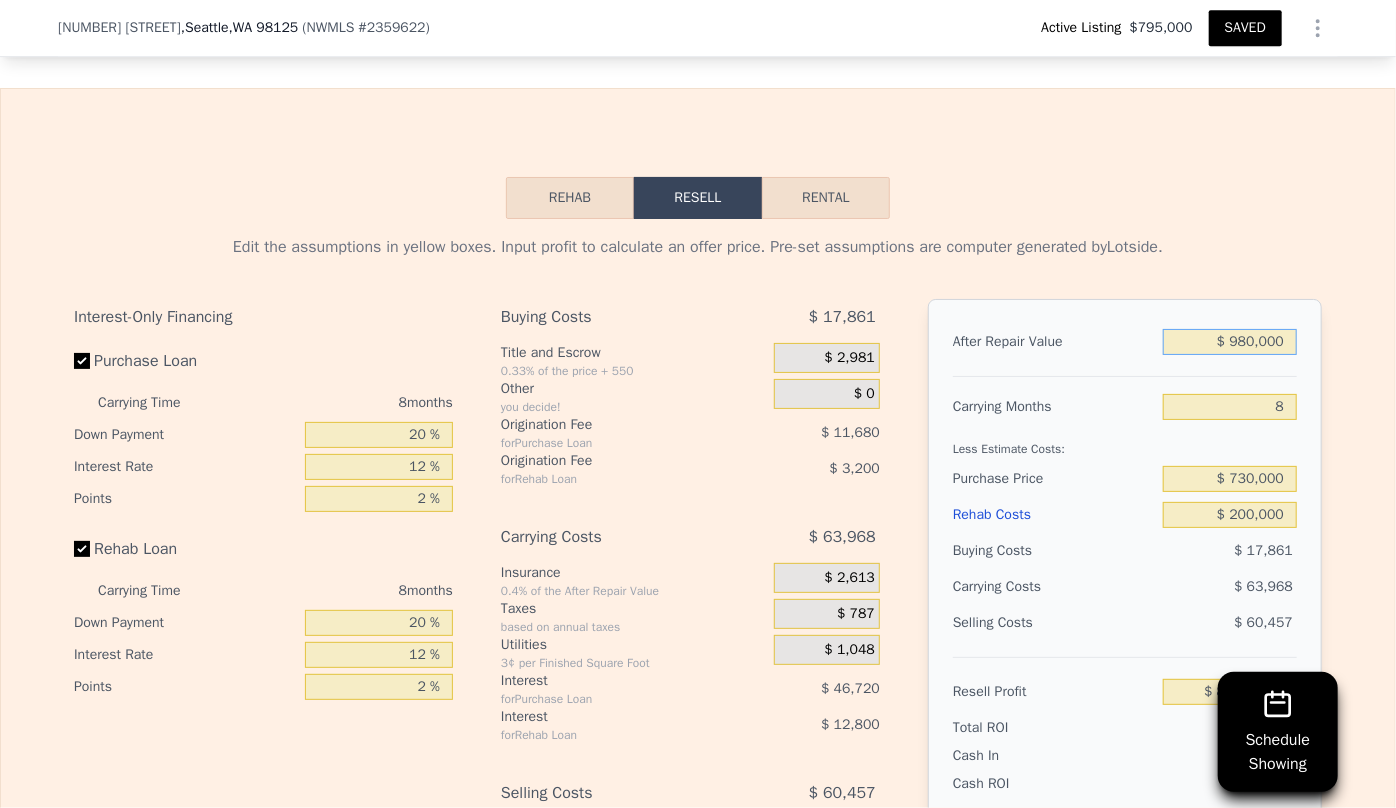 type on "-$ 92,286" 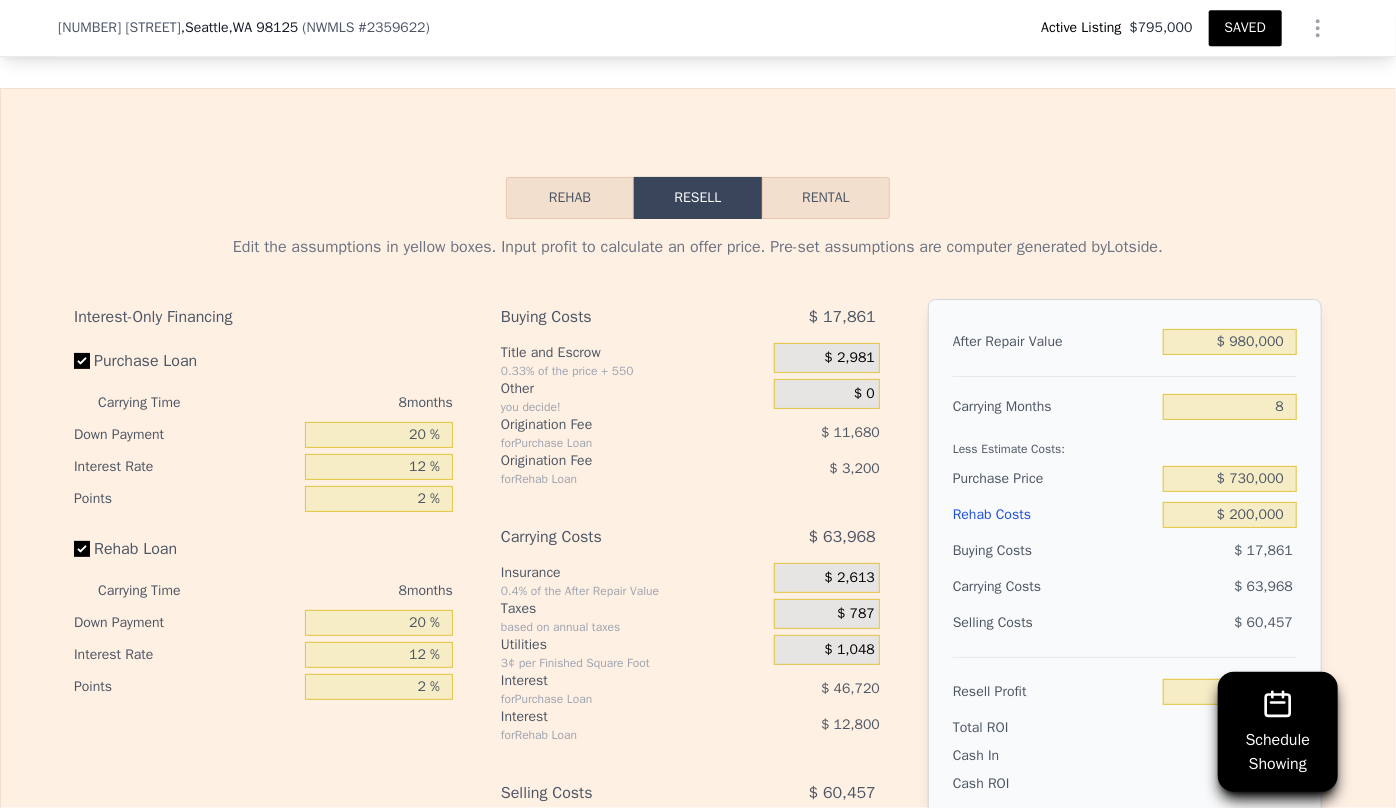 click on "Edit the assumptions in yellow boxes. Input profit to calculate an offer price. Pre-set assumptions are computer generated by  Lotside ." at bounding box center [698, 247] 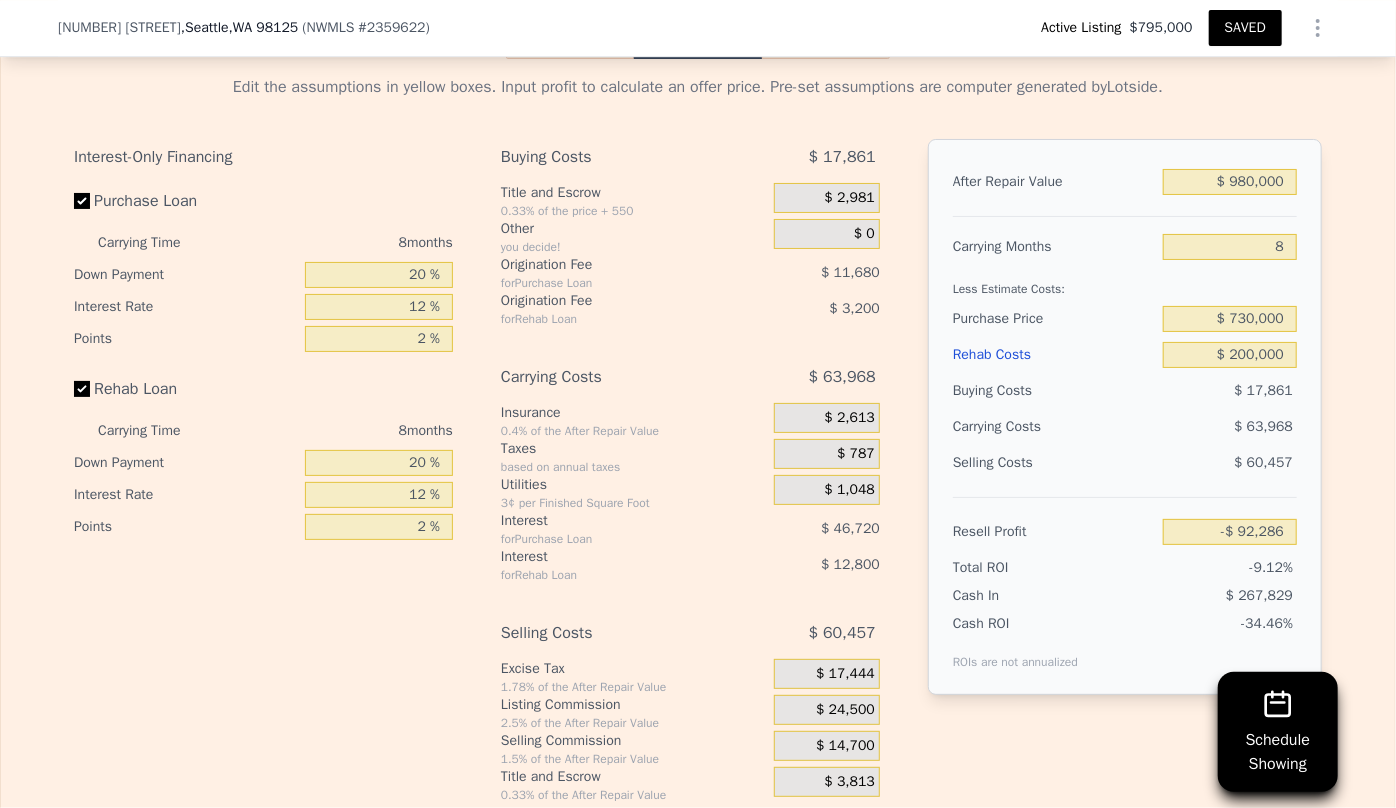 scroll, scrollTop: 3447, scrollLeft: 0, axis: vertical 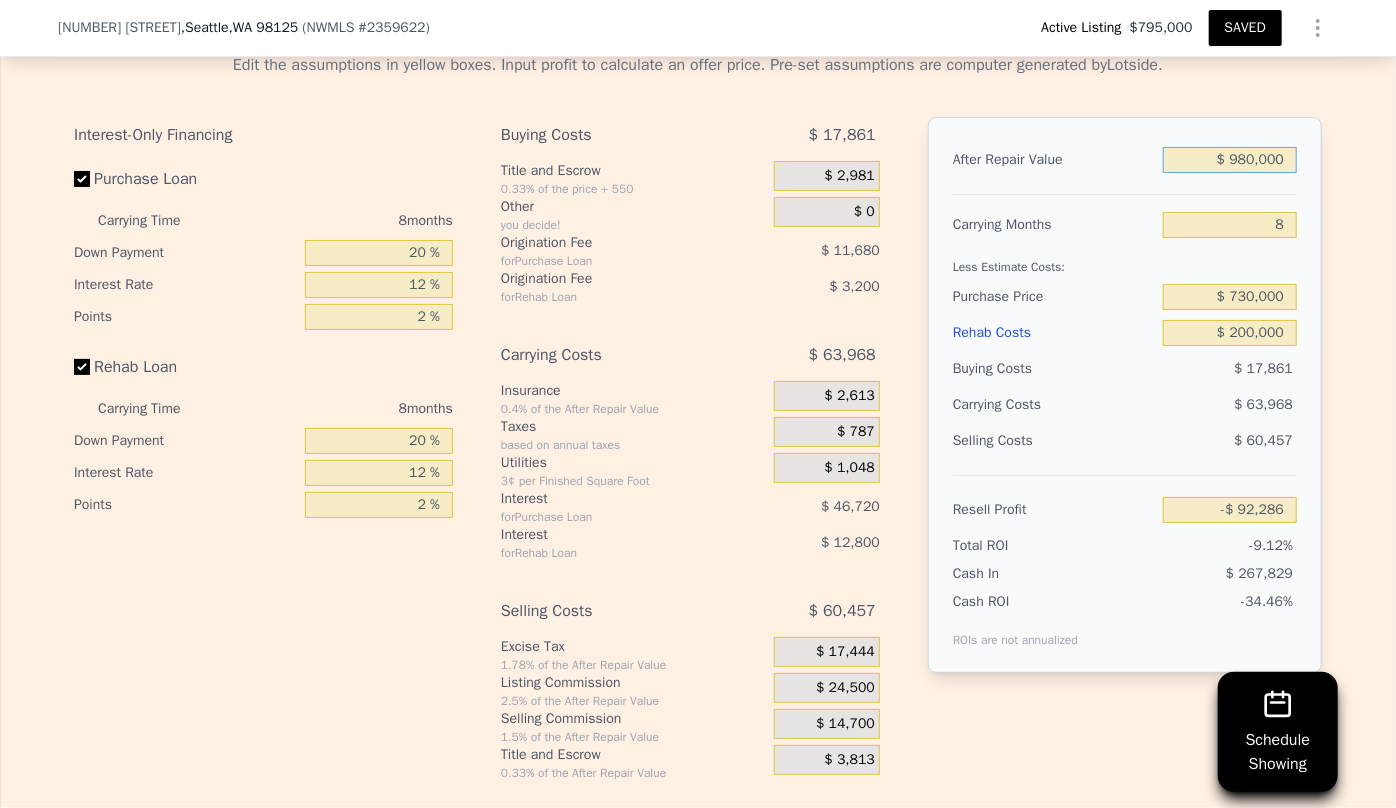 click on "$ 980,000" at bounding box center [1230, 160] 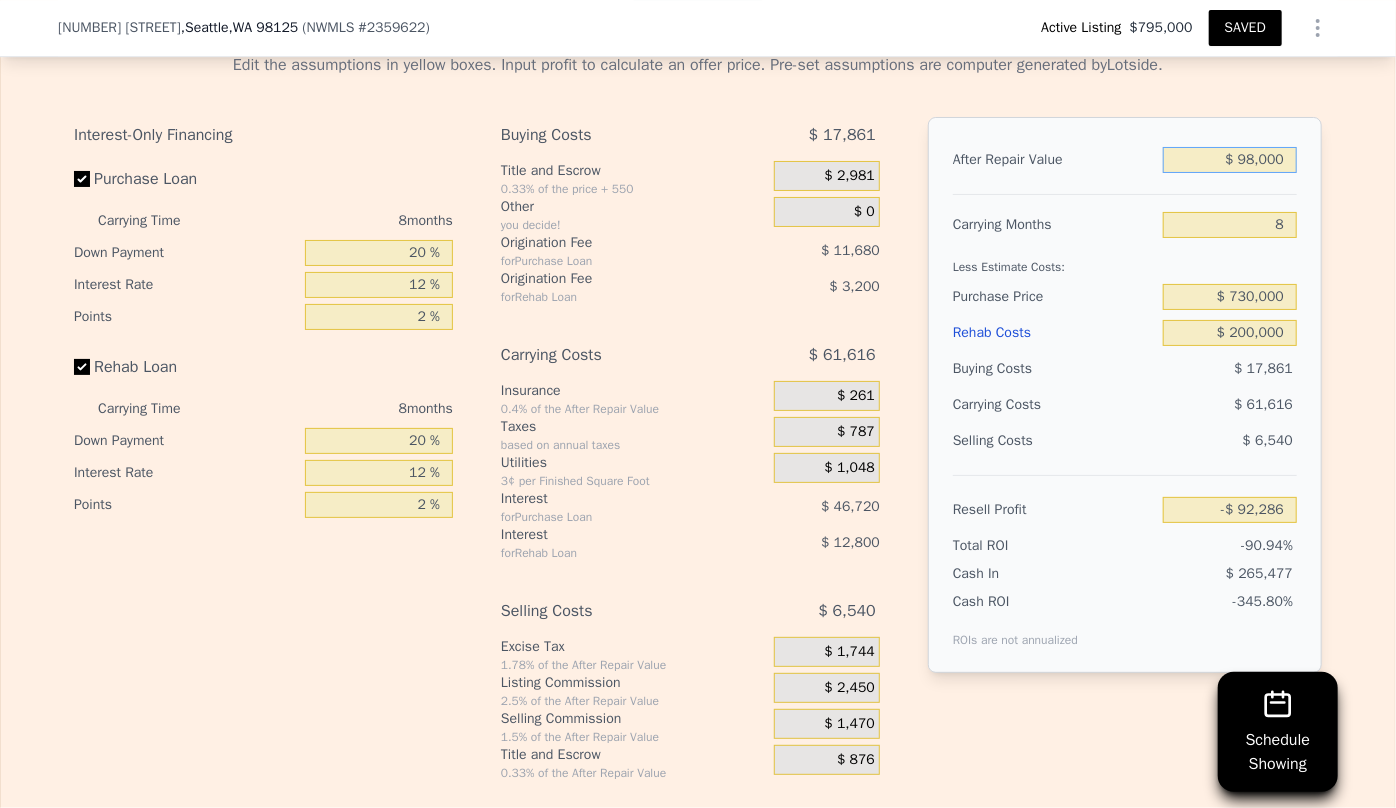 type on "-$ 918,017" 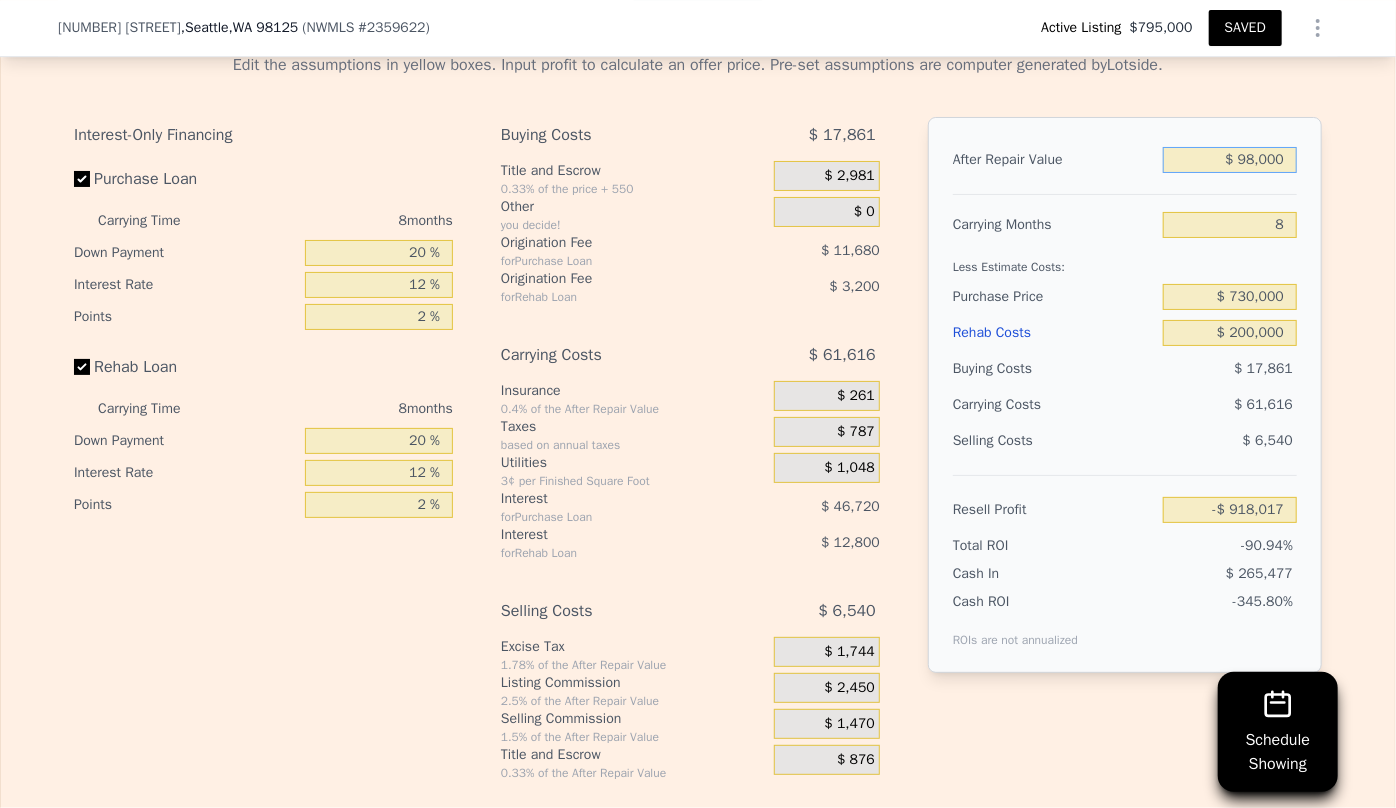 type on "$ 9,000" 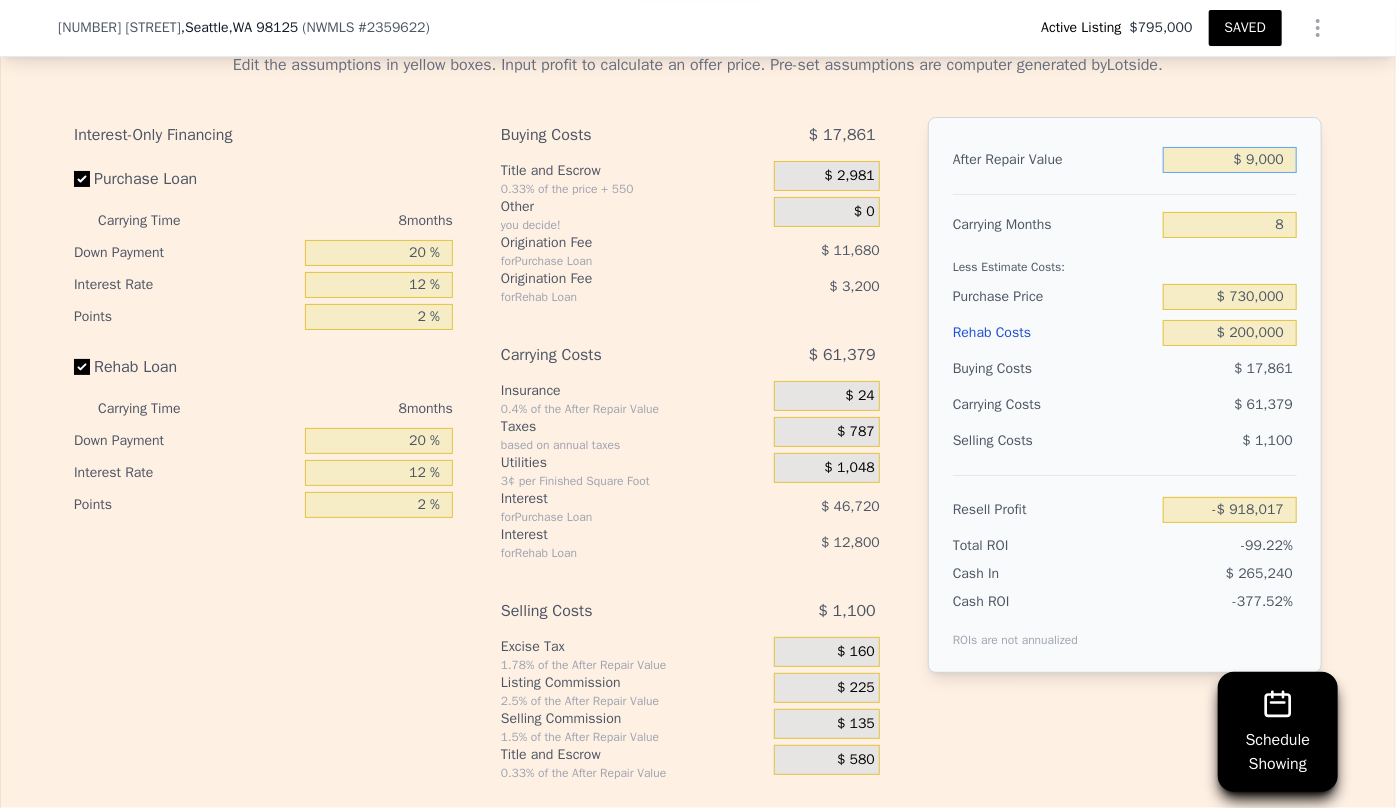 type on "-$ 1,001,340" 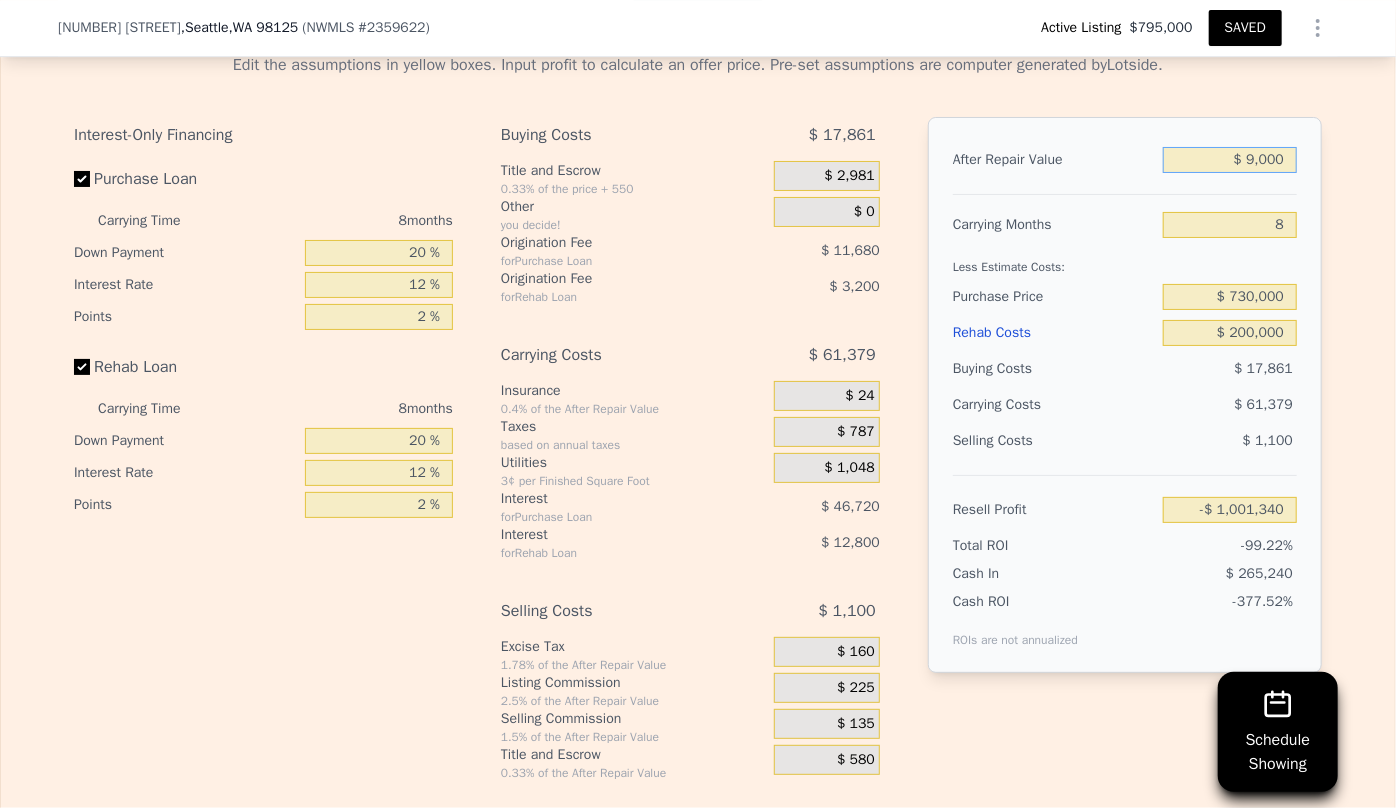 type on "$ 000" 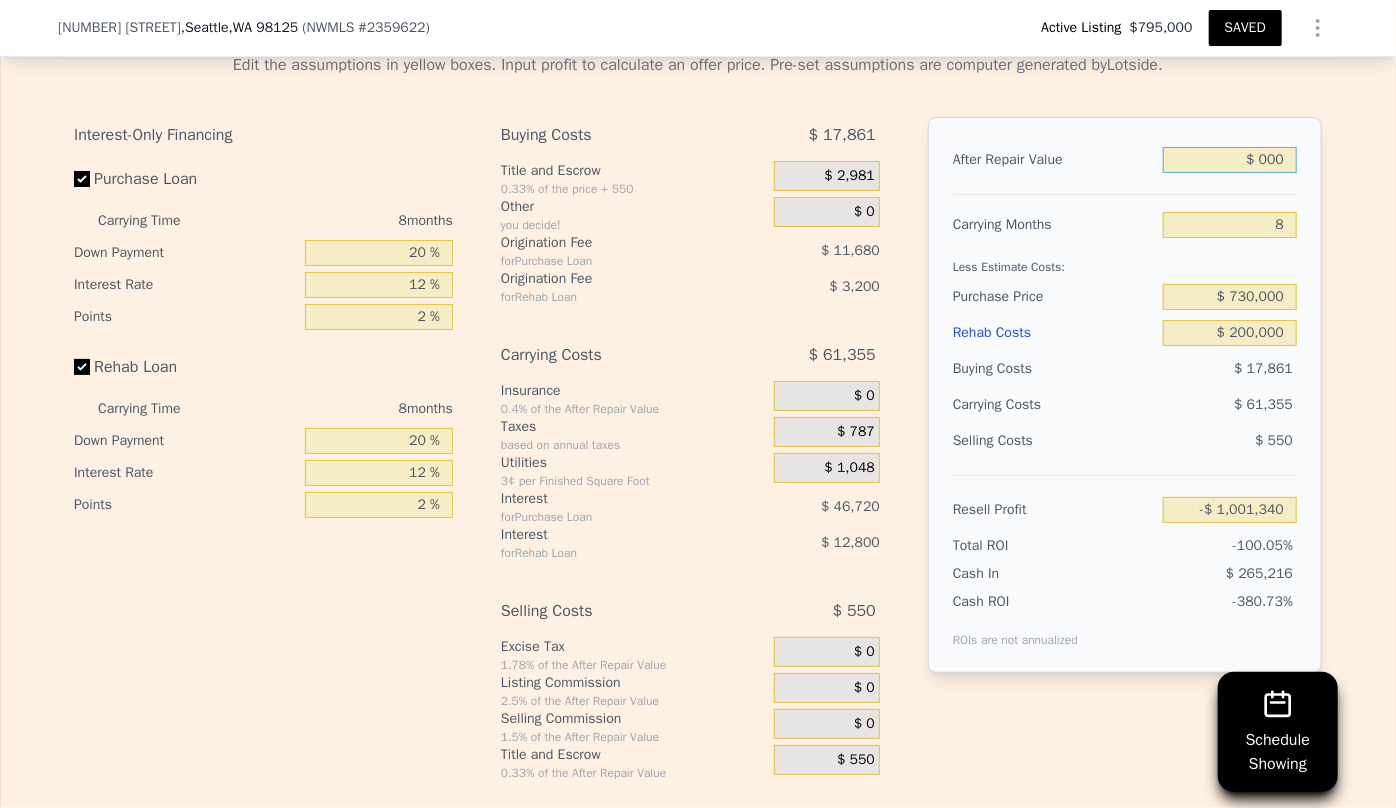 type on "-$ 1,009,766" 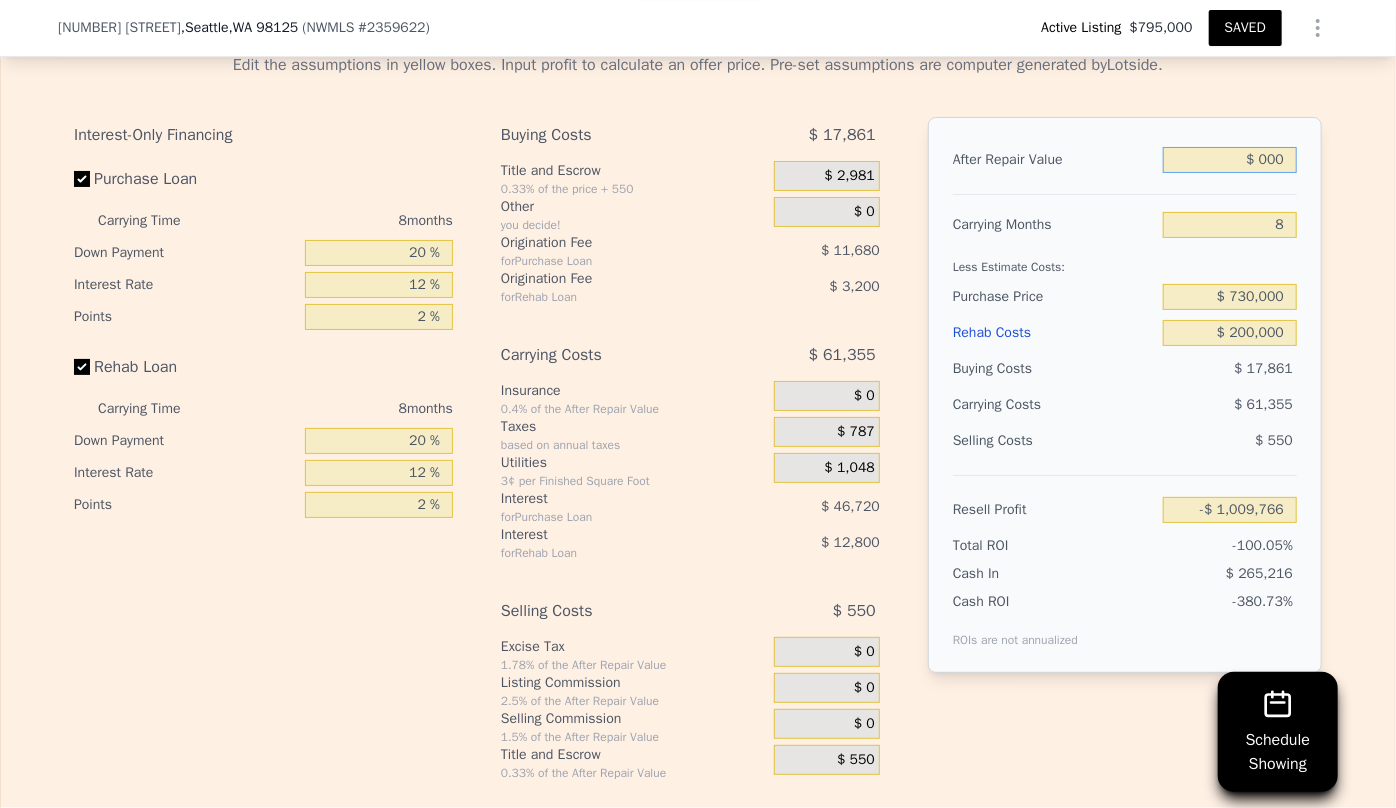 type on "$ 1,000" 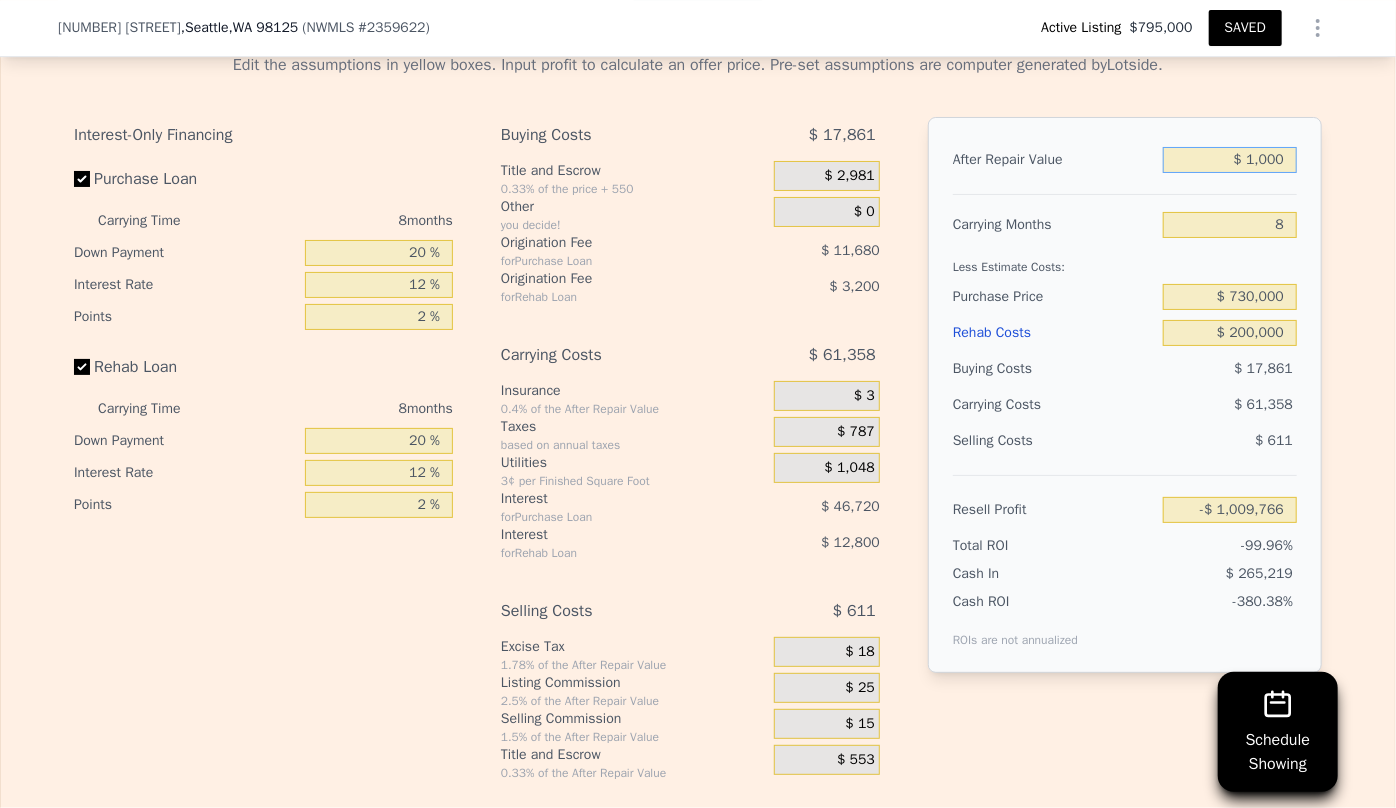 type on "-$ 1,008,830" 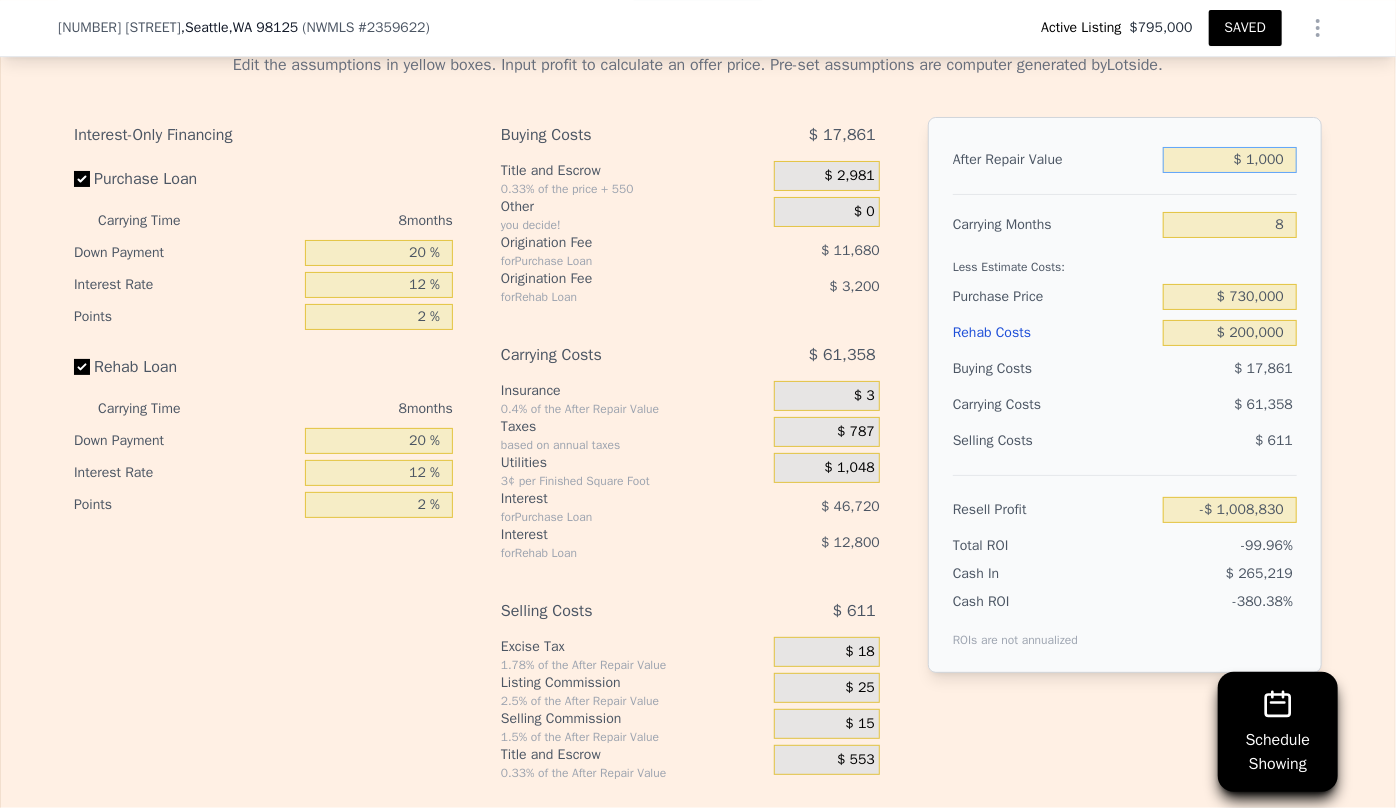 type on "-$ 1,000" 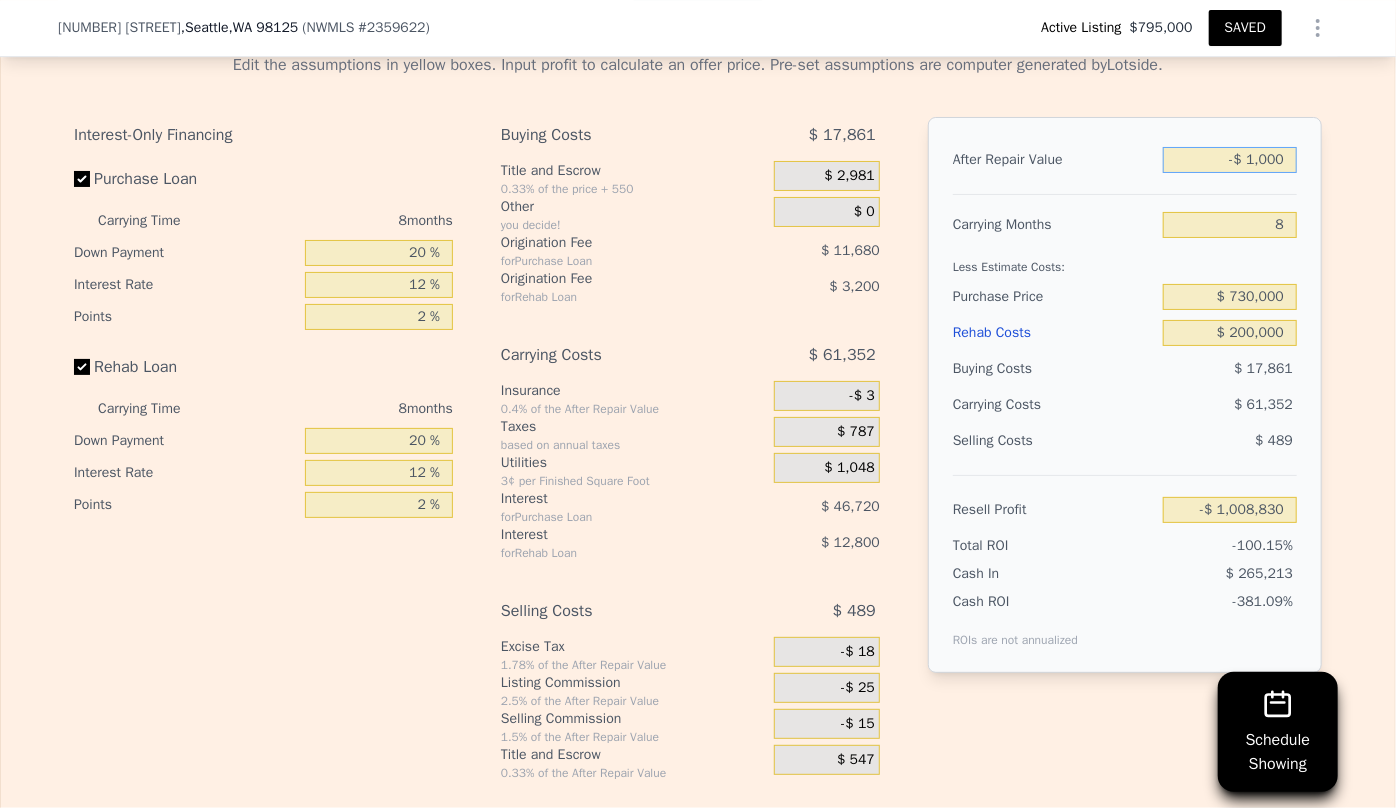 type on "-$ 1,010,702" 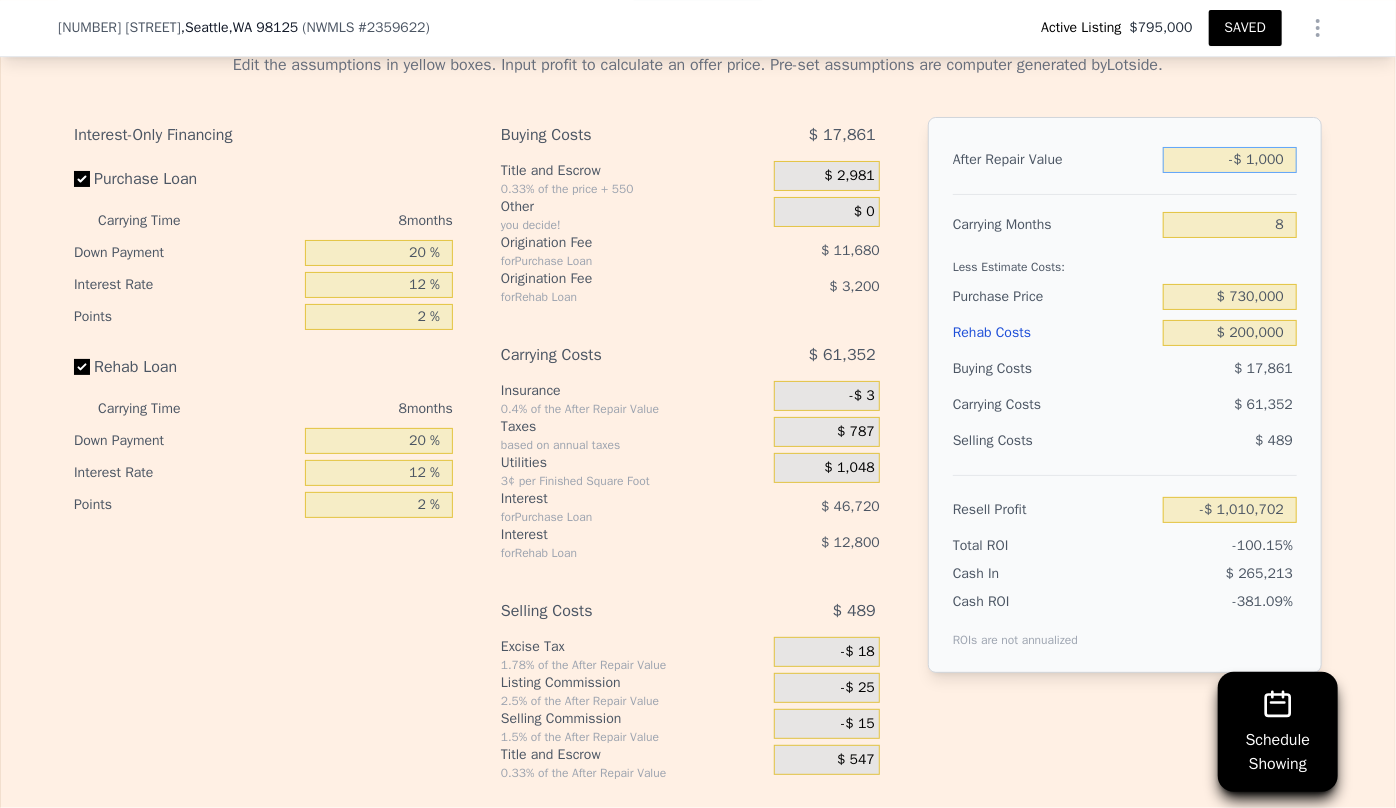 type on "-$ 000" 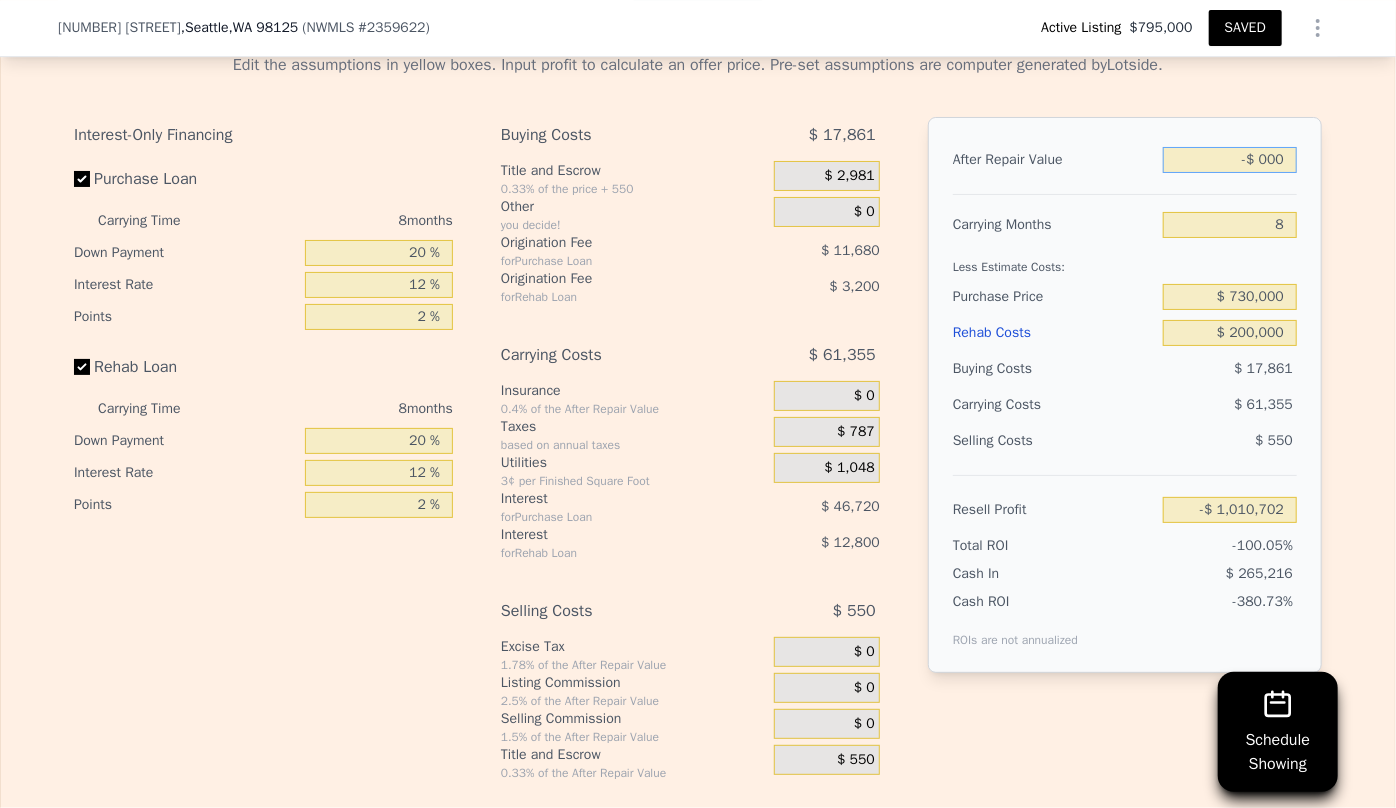 type on "-$ 1,009,766" 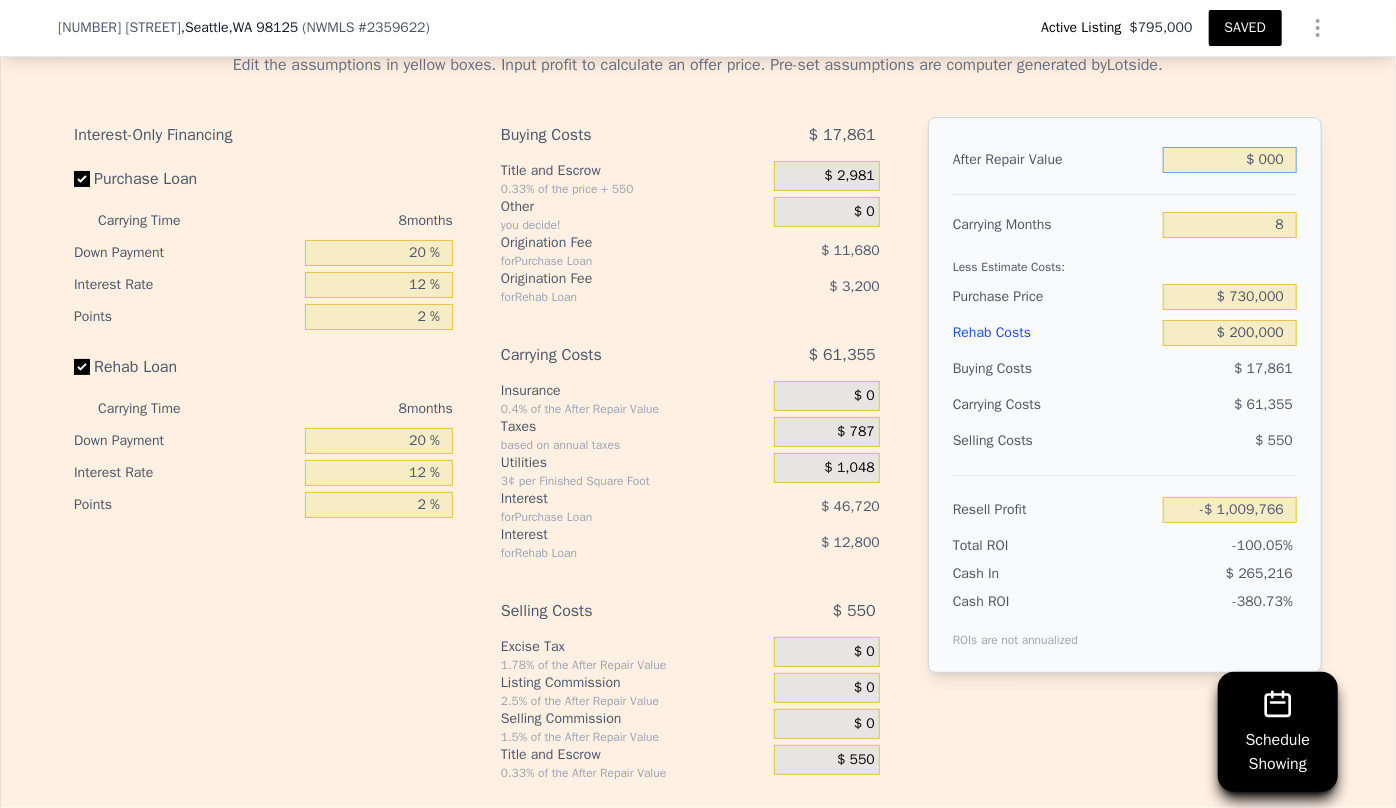 type on "$ 1,000" 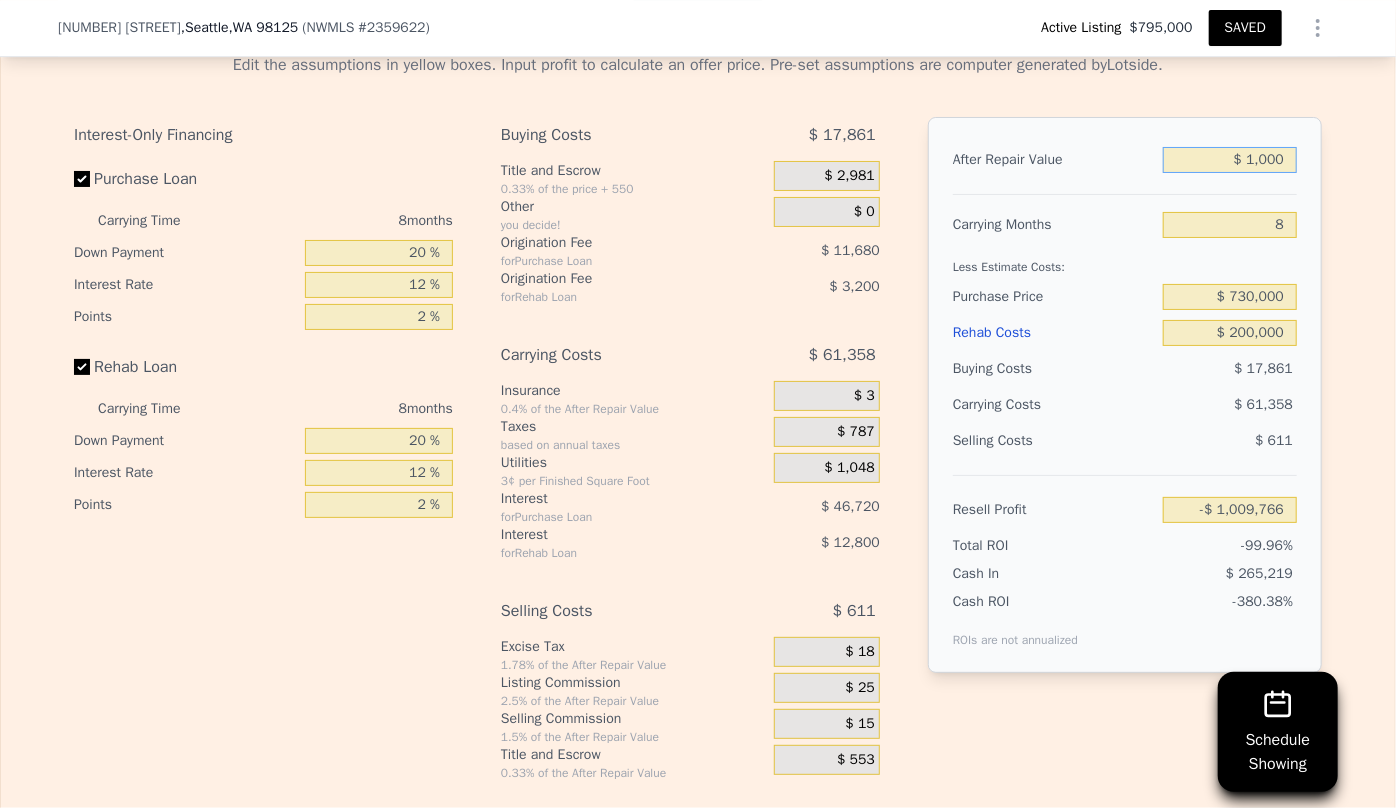 type on "-$ 1,008,830" 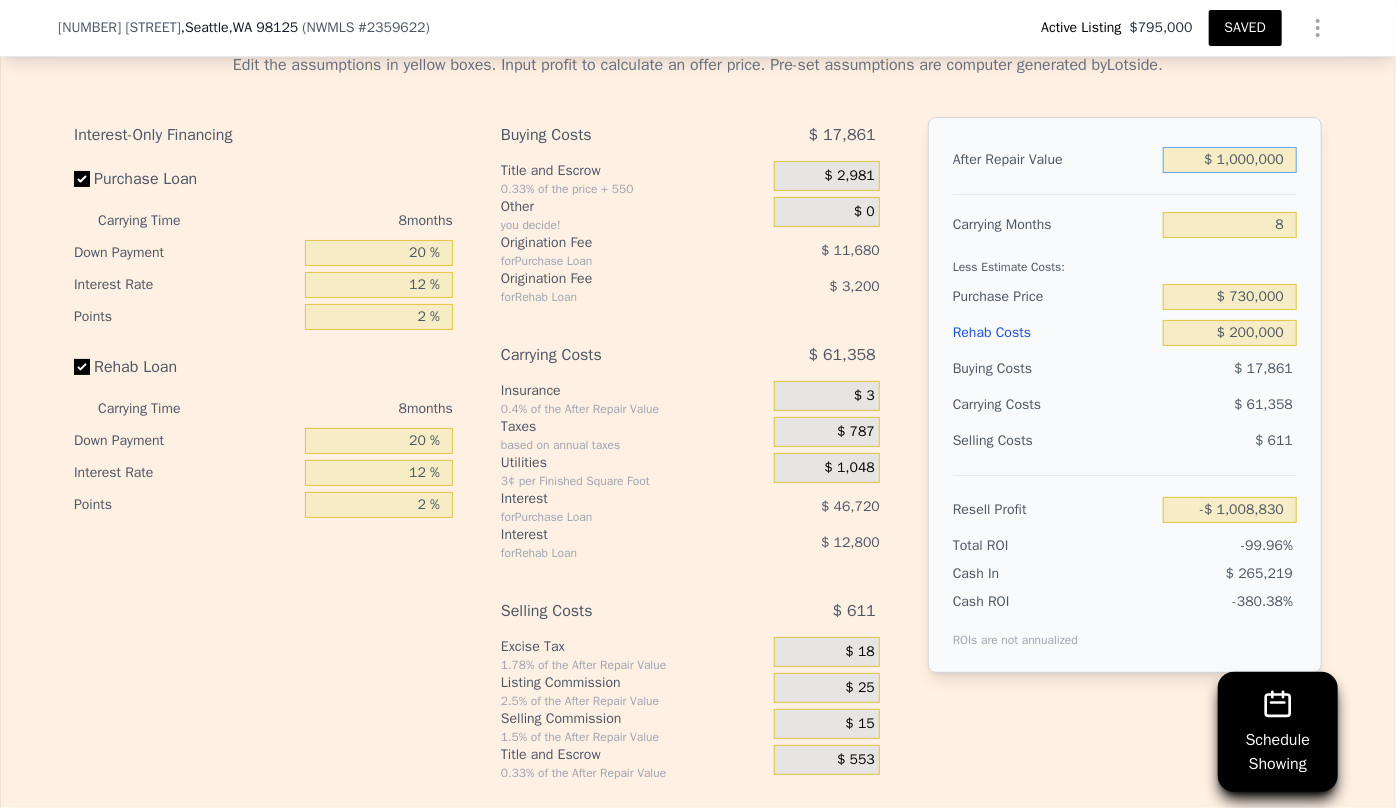 type on "$ 10,000,000" 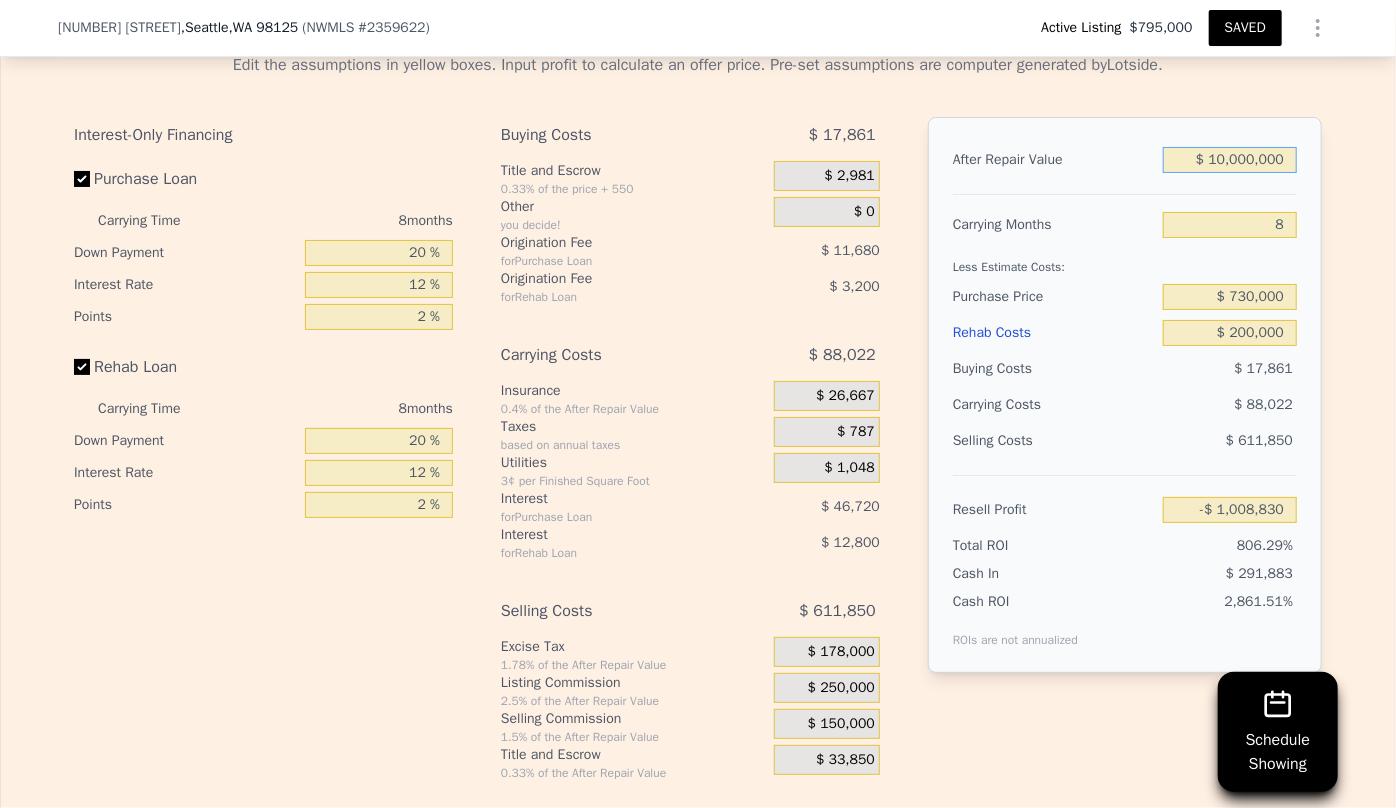 type on "$ 8,352,267" 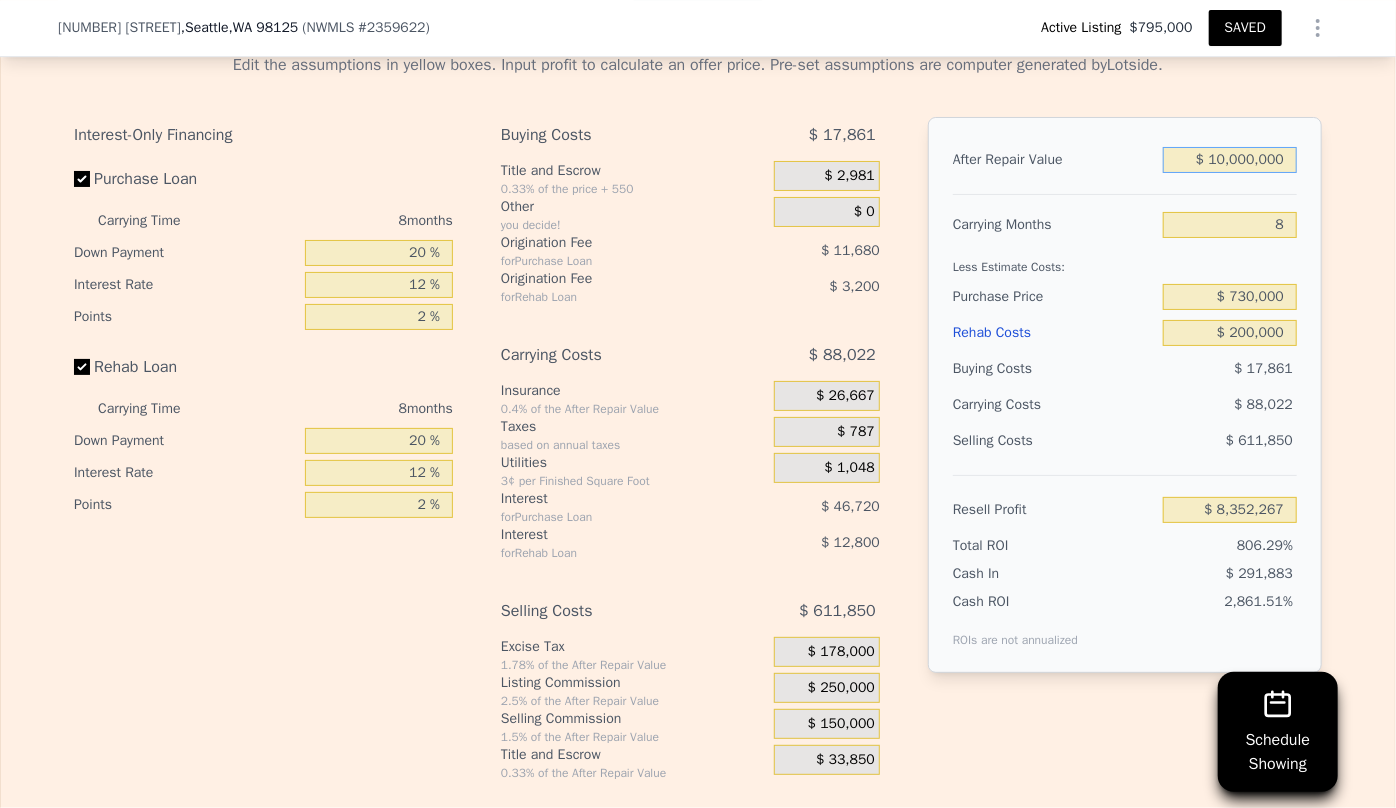 type on "$ 100,000,000" 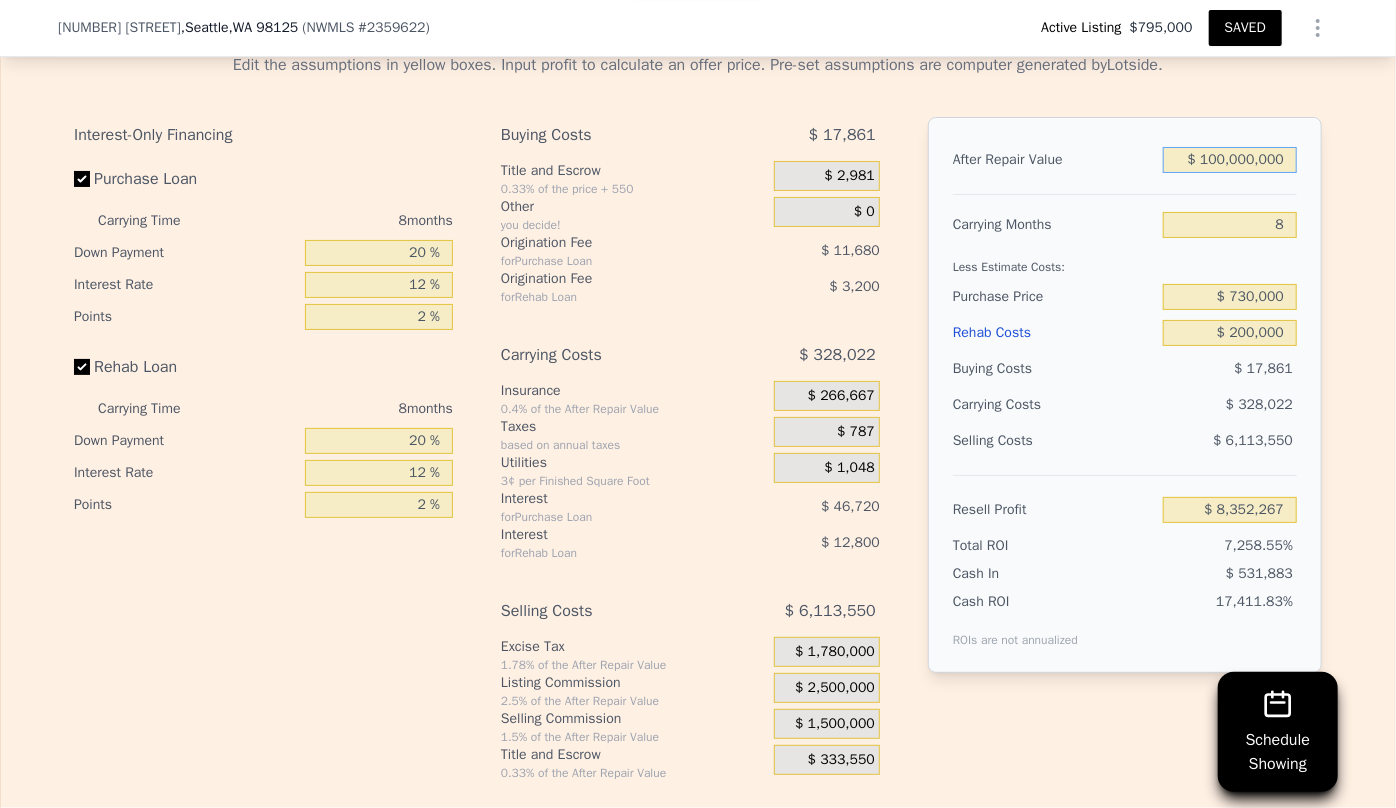 type on "$ 92,610,567" 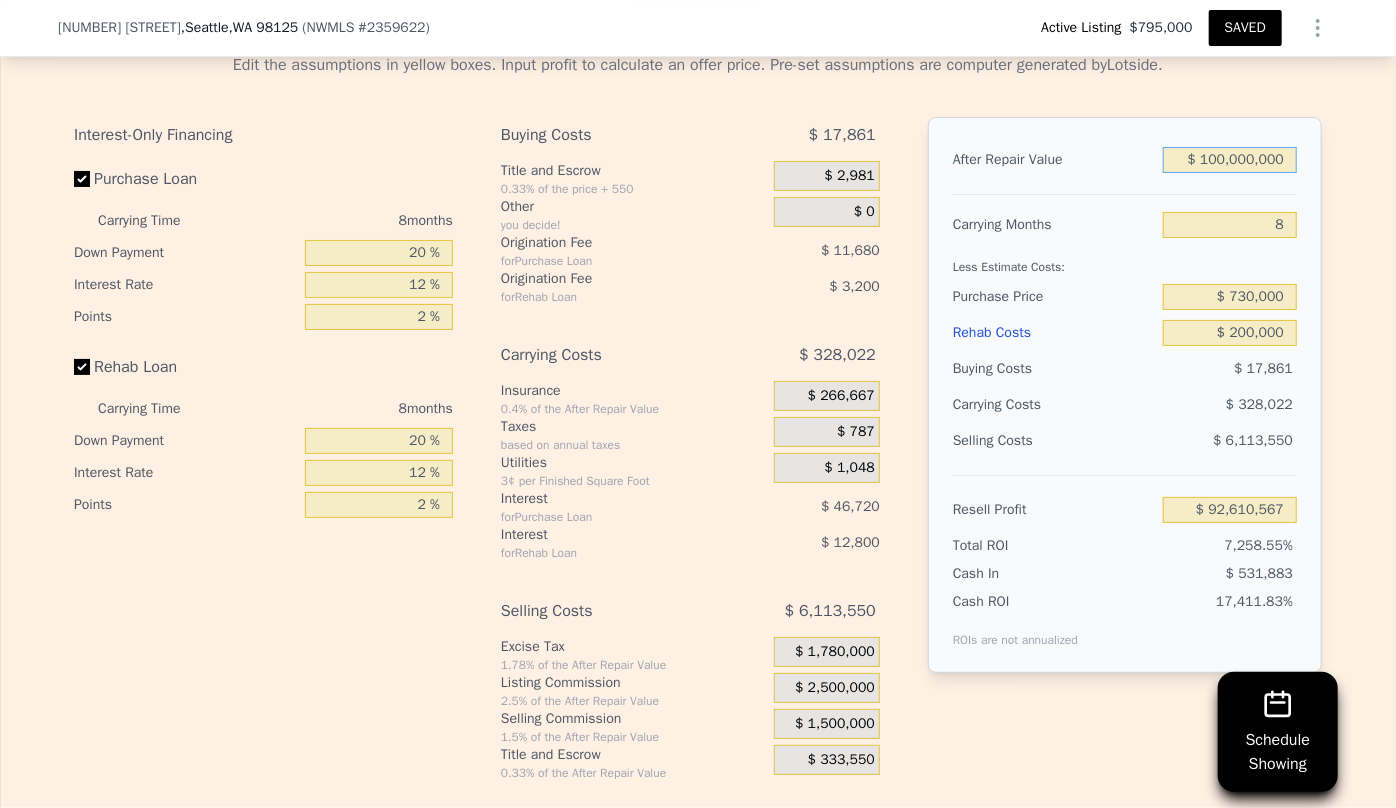 type on "$ 1,000,000,000" 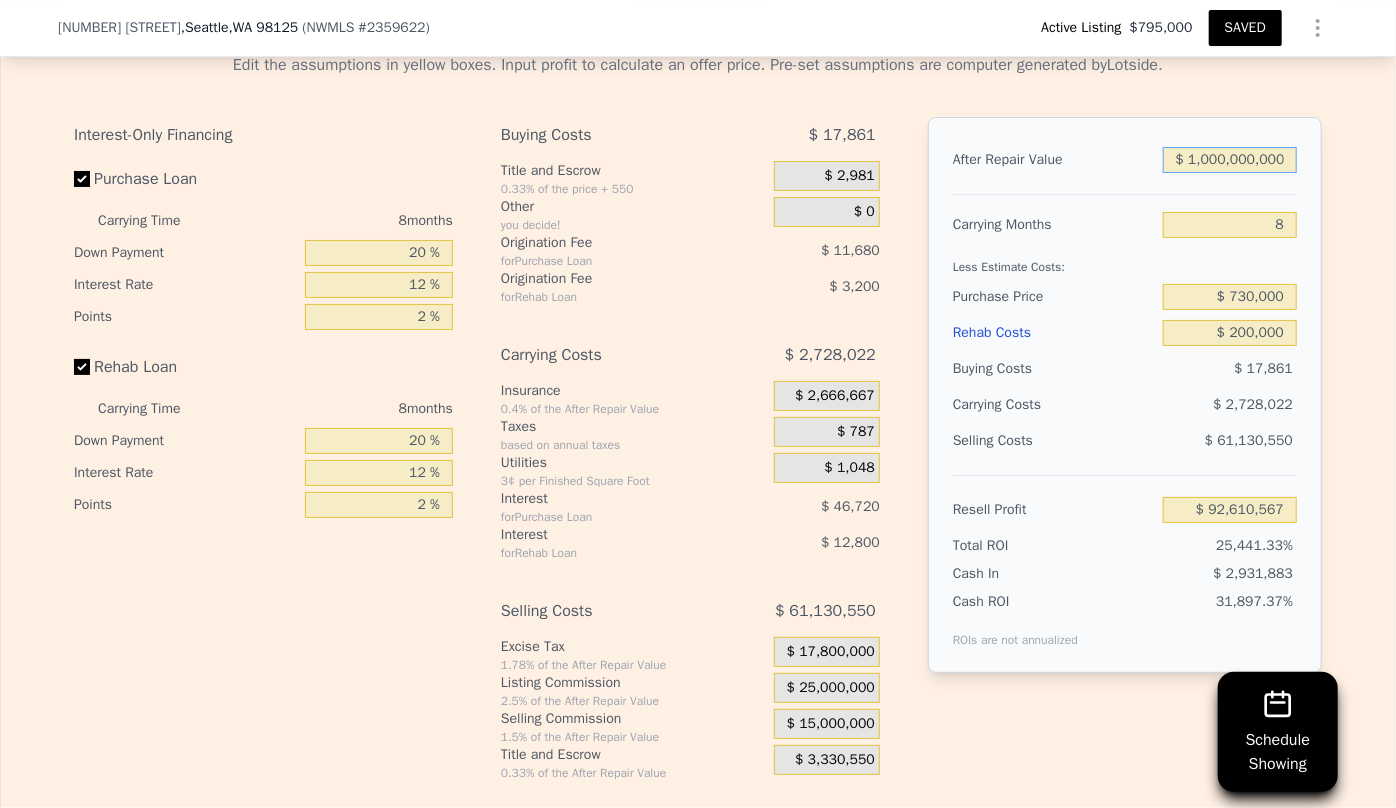 type on "$ 935,193,567" 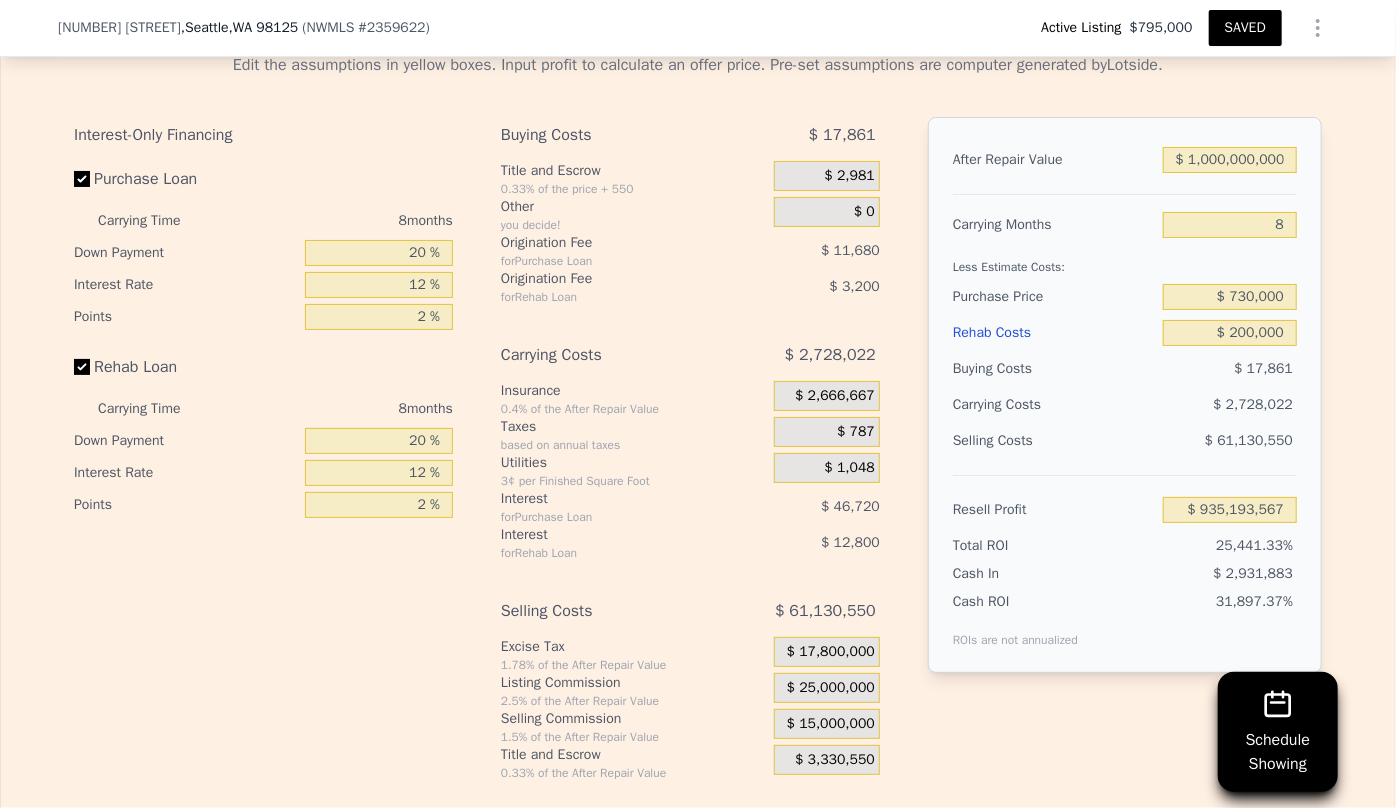 click on "After Repair Value $ 1,000,000,000 Carrying Months 8 Less Estimate Costs: Purchase Price $ 730,000 Rehab Costs $ 200,000 Buying Costs $ 17,861 Carrying Costs $ 2,728,022 Selling Costs $ 61,130,550 Resell Profit $ 935,193,567 Total ROI 25,441.33% Cash In $ 2,931,883 Cash ROI ROIs are not annualized 31,897.37%" at bounding box center (1125, 395) 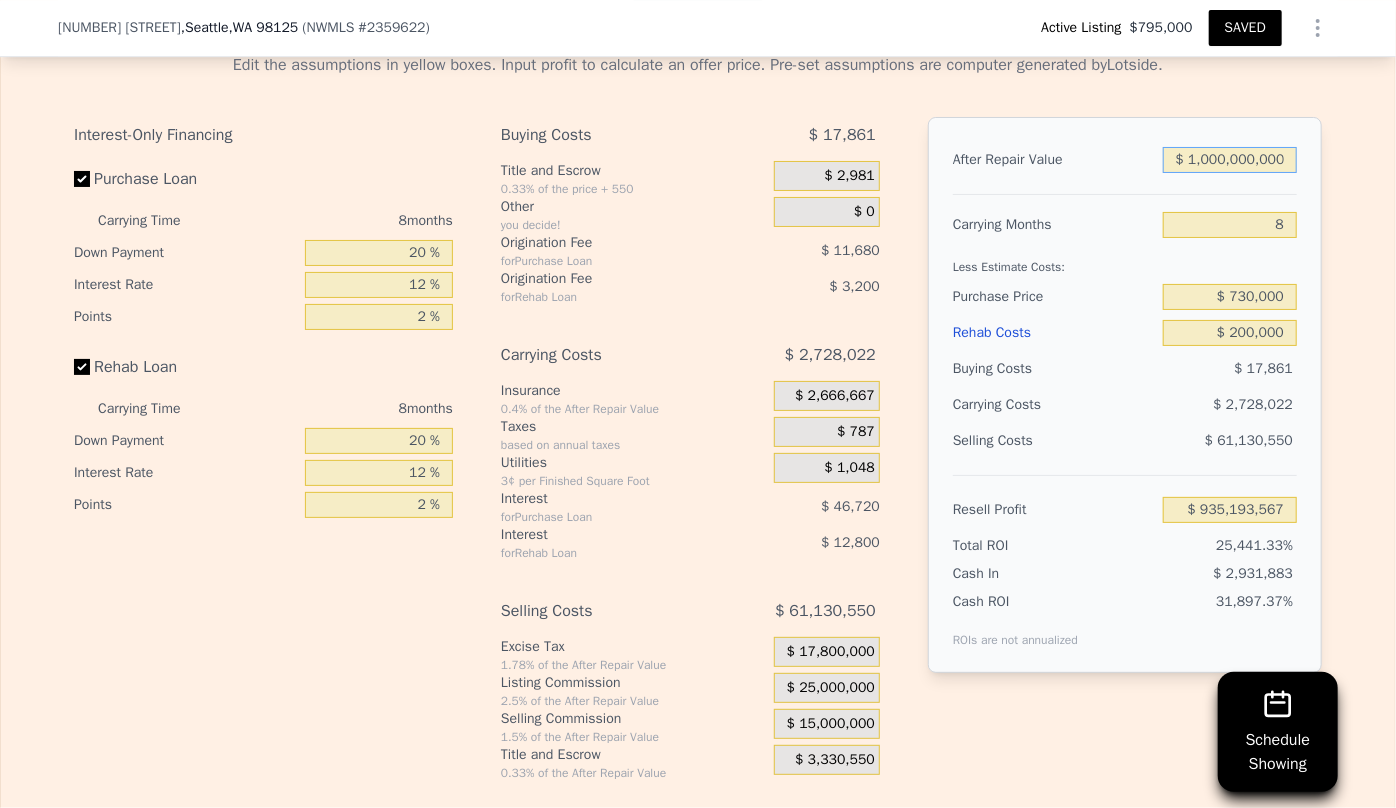 click on "$ 1,000,000,000" at bounding box center [1230, 160] 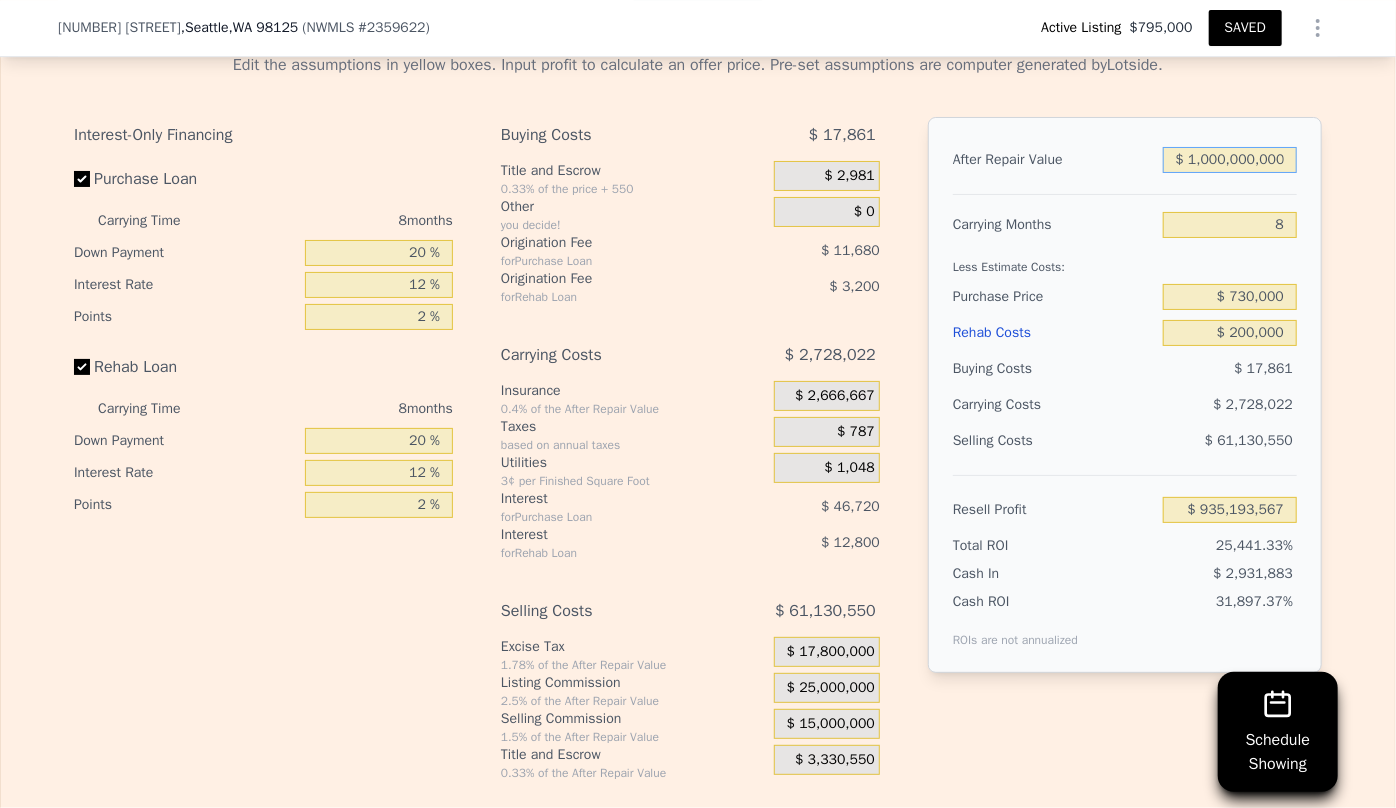 type on "$ 100,000,000" 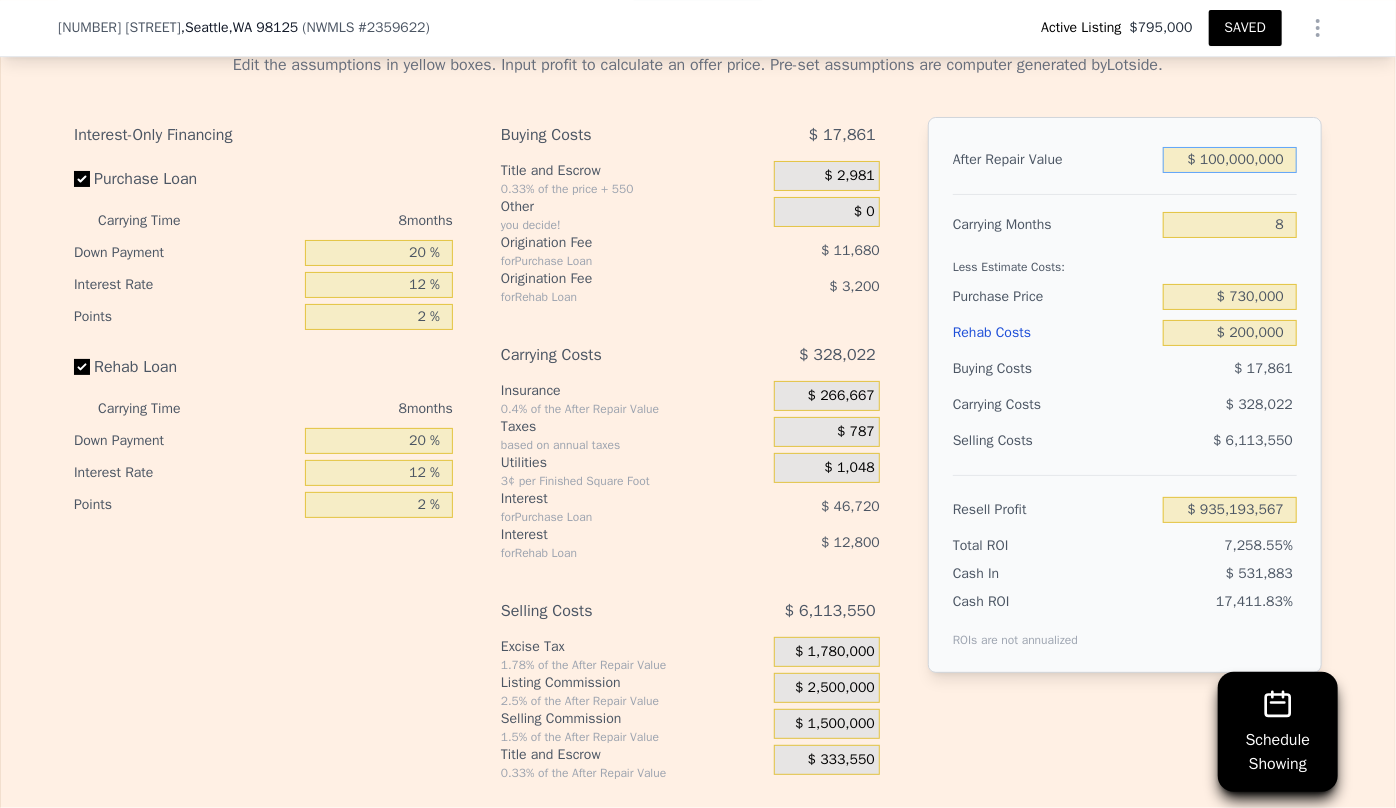 type on "$ 92,610,567" 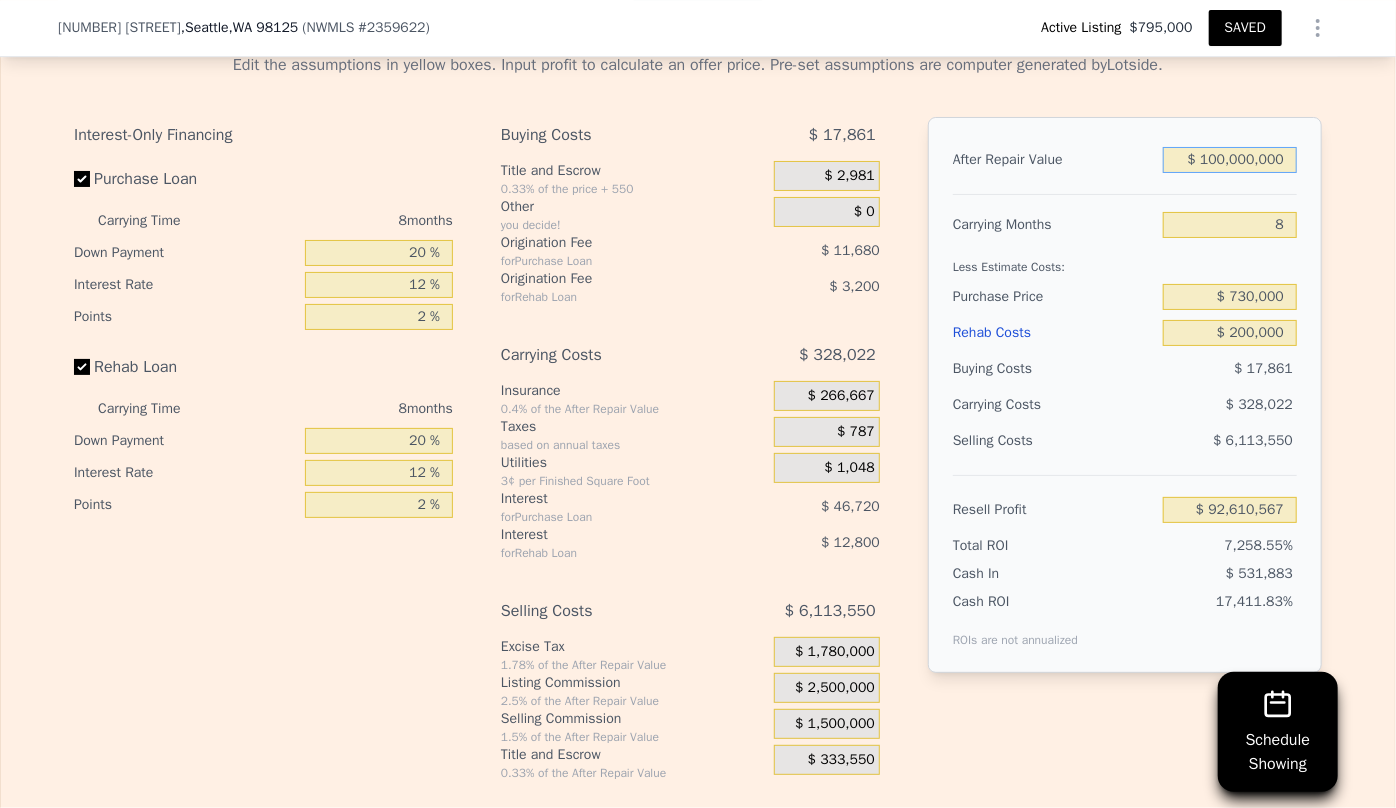 type on "$ 10,000,000" 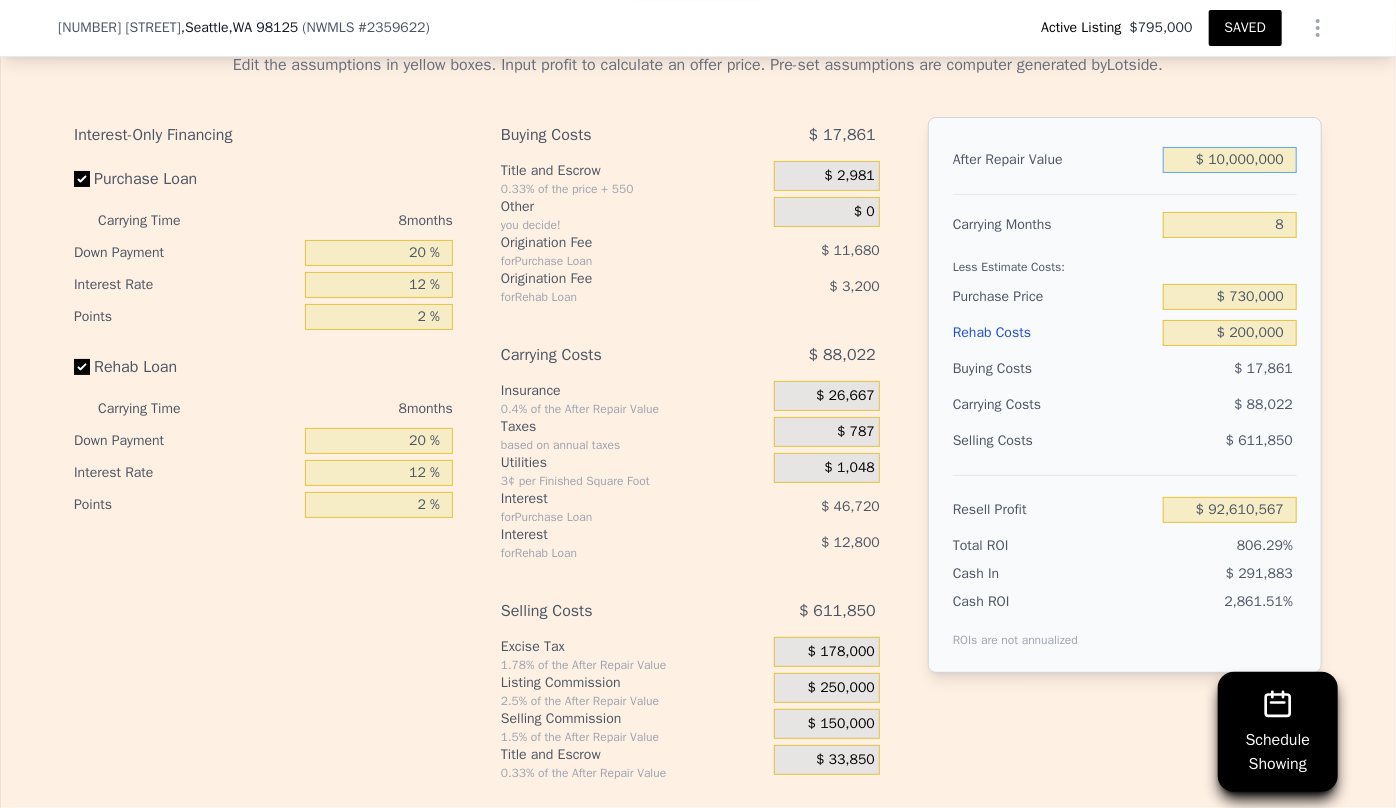 type on "$ 8,352,267" 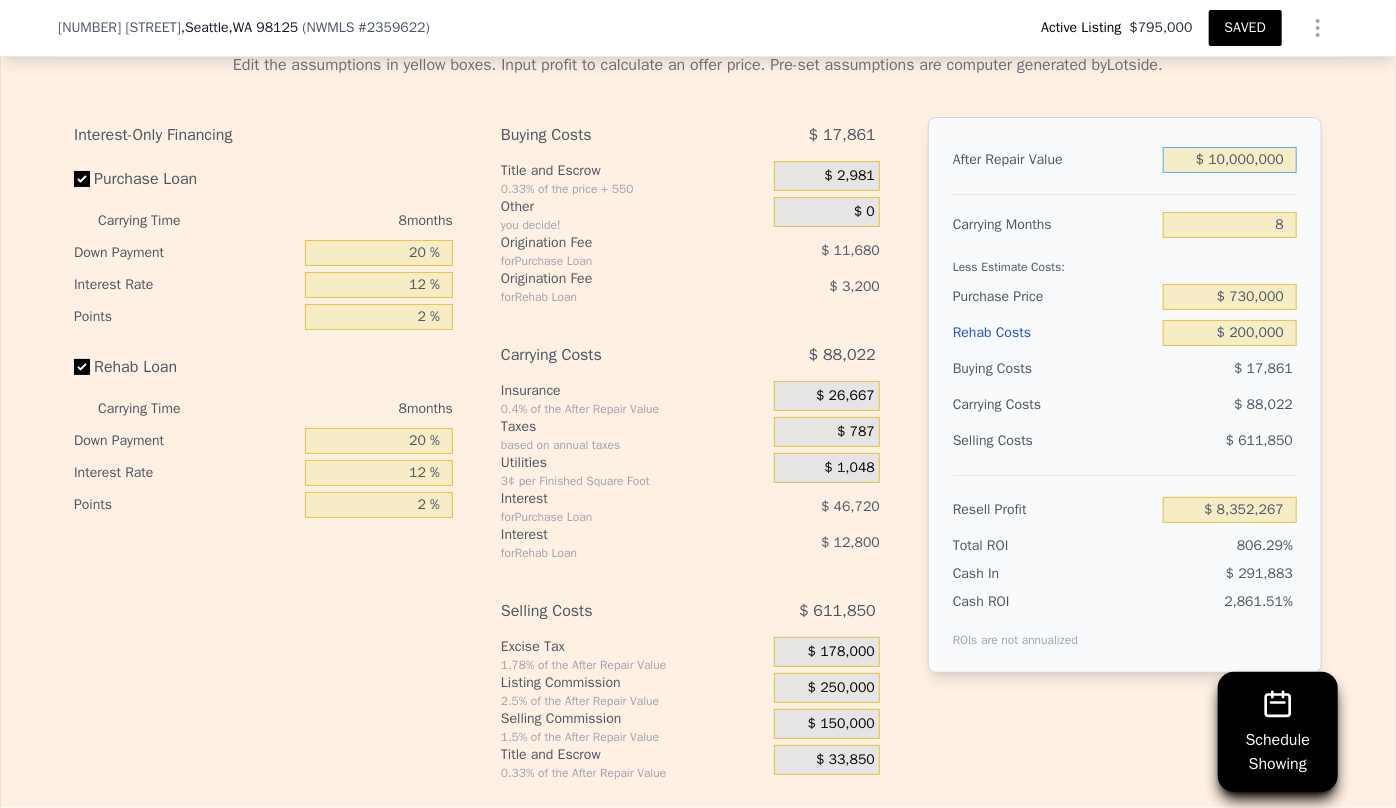 type on "$ 1,000,000" 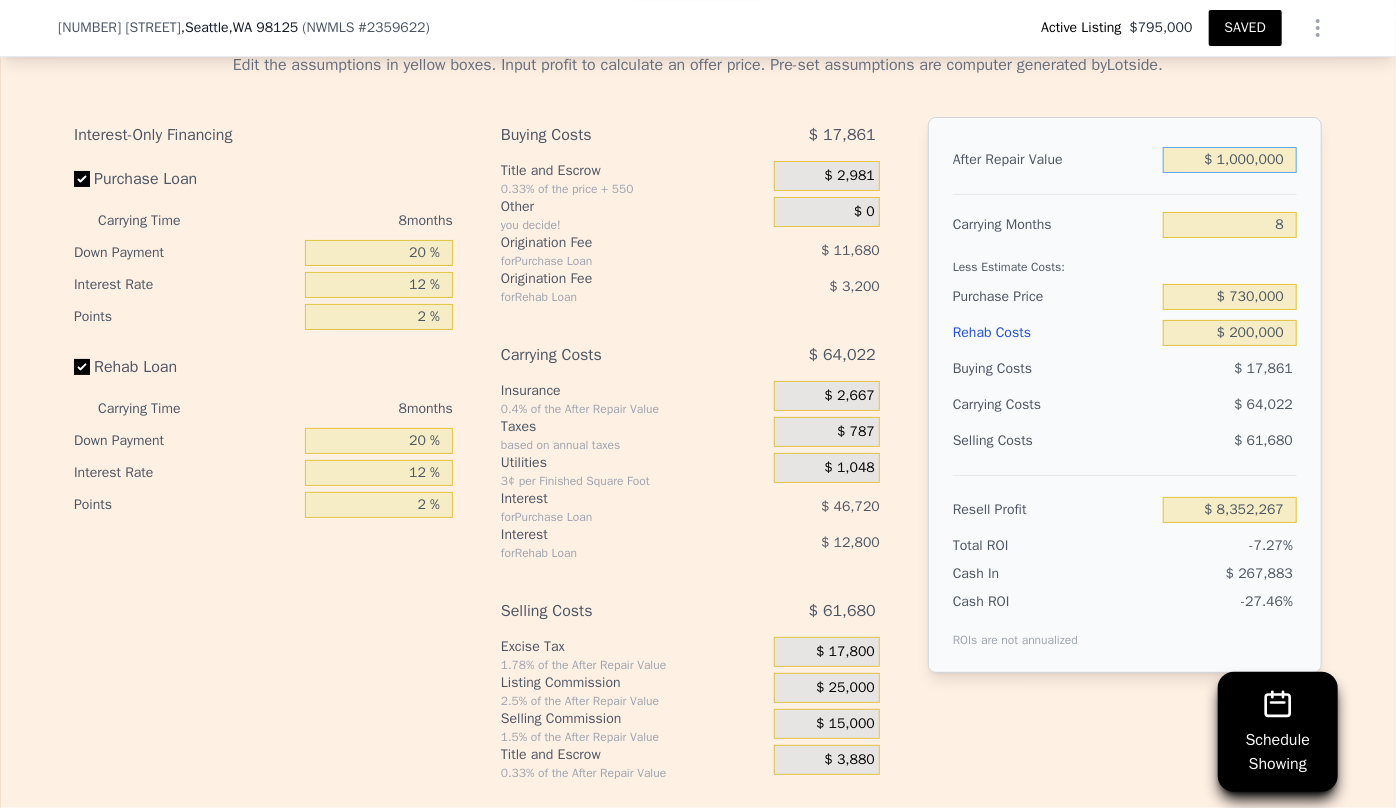 type on "-$ 73,563" 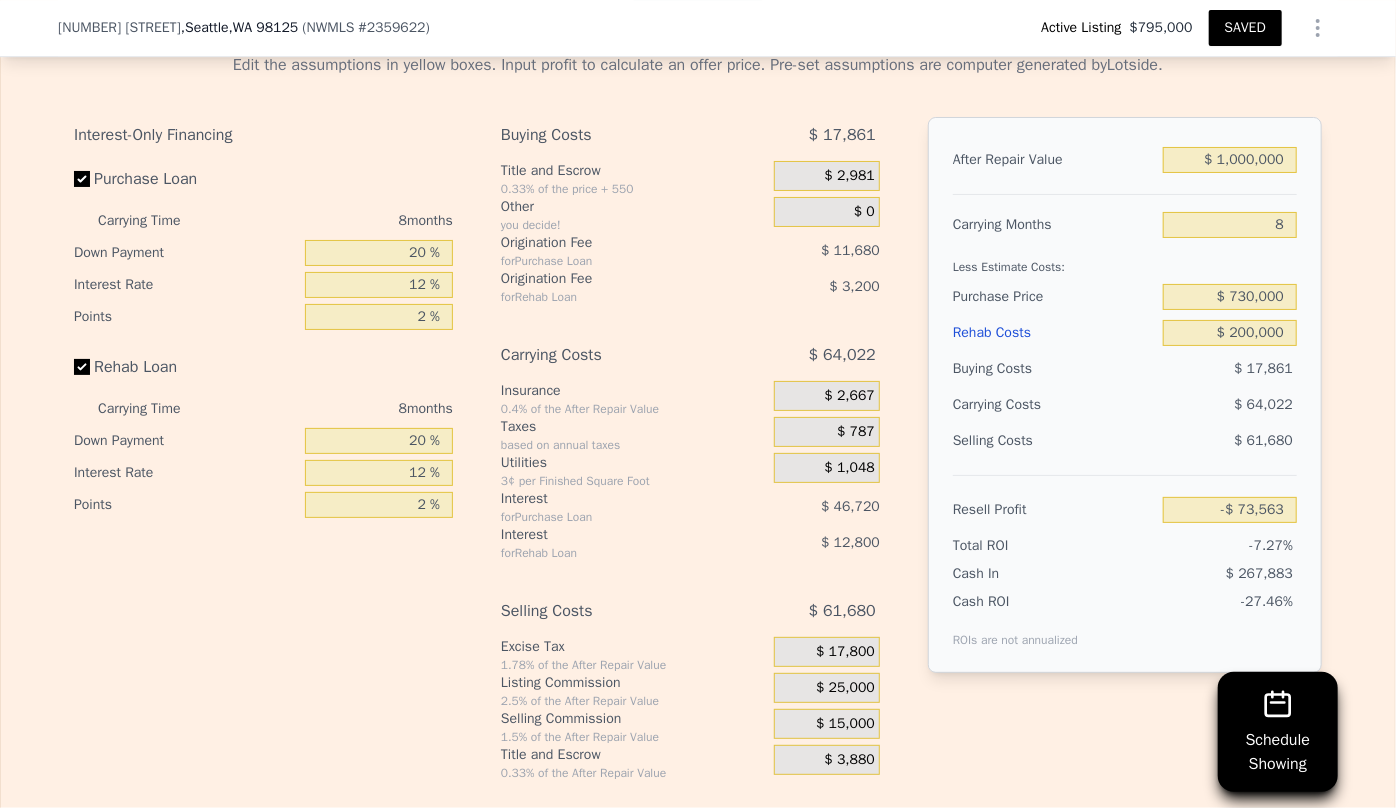 click on "8" at bounding box center [1230, 225] 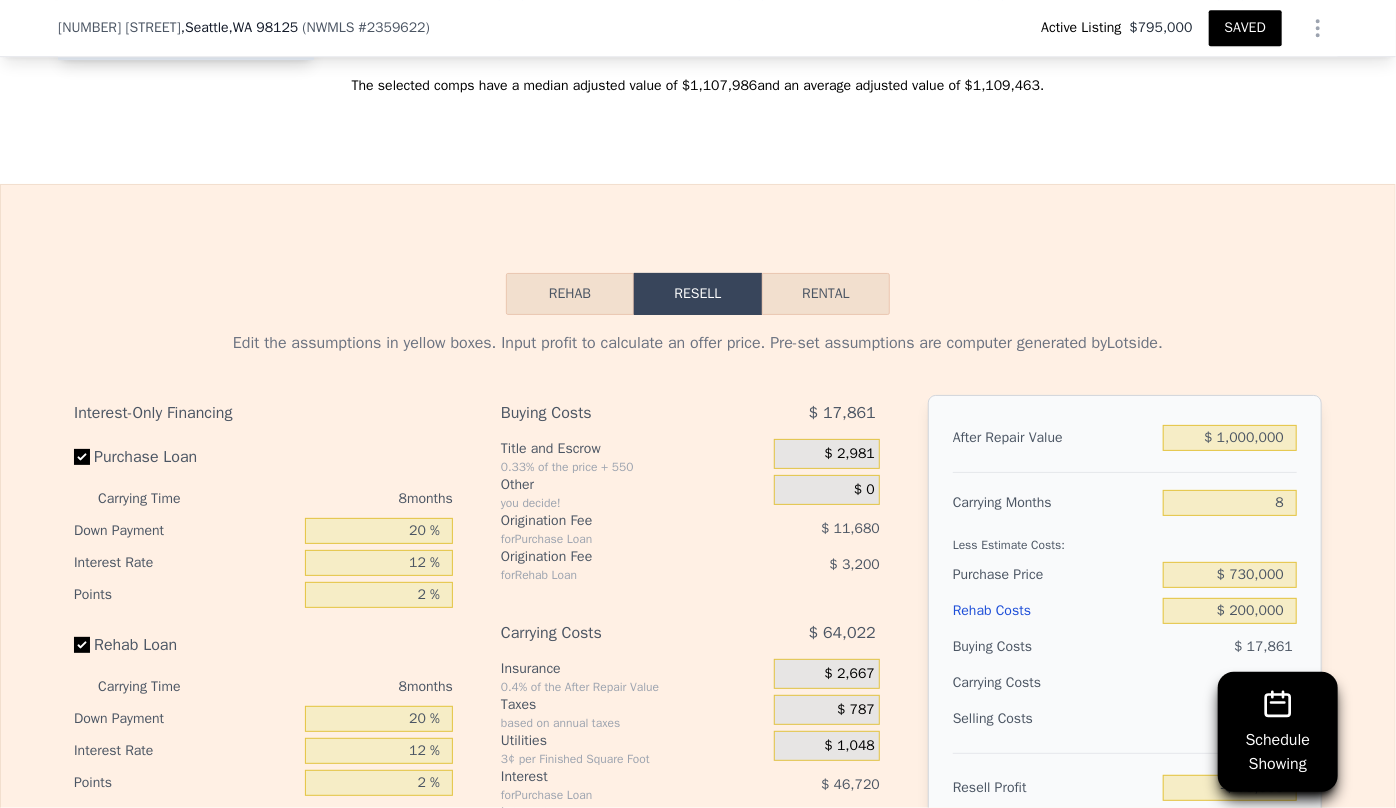 scroll, scrollTop: 3174, scrollLeft: 0, axis: vertical 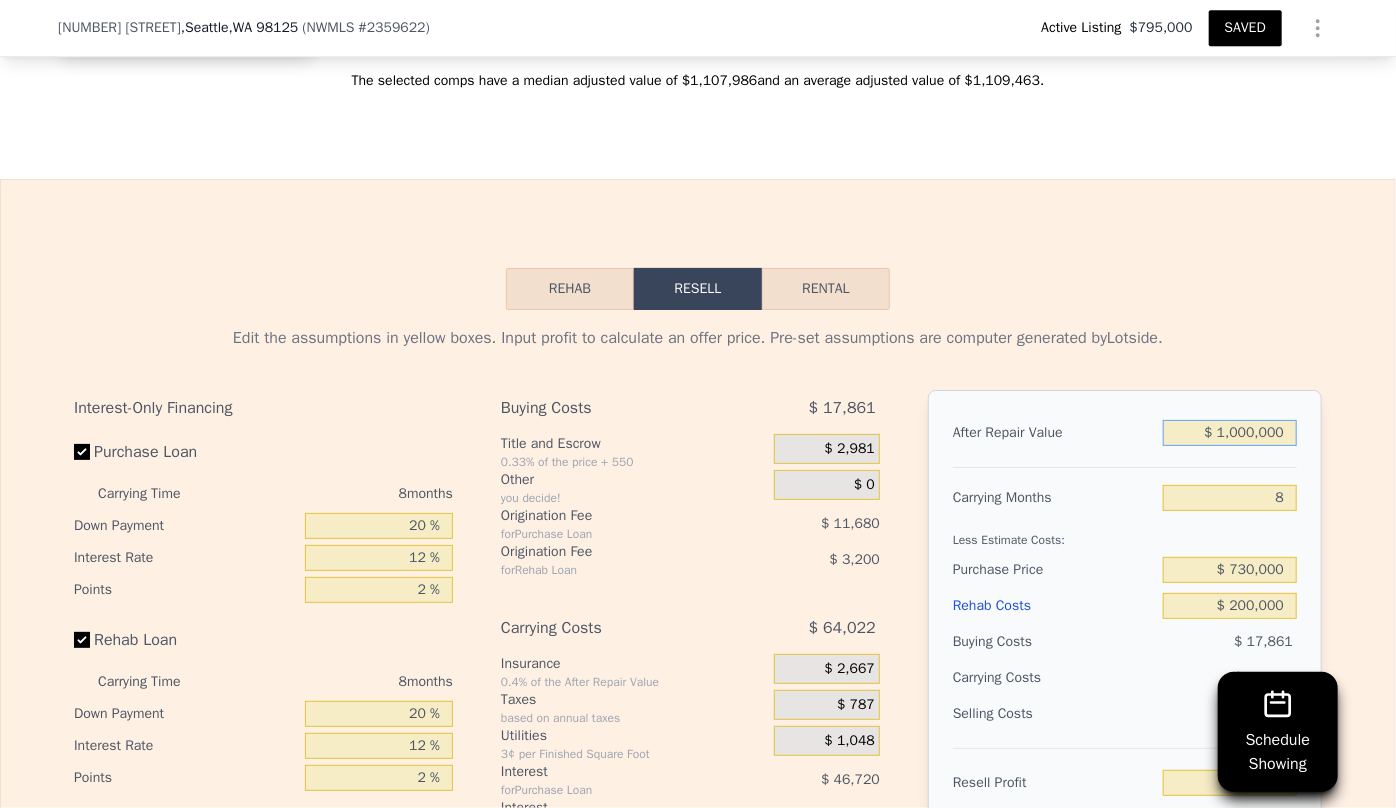 click on "$ 1,000,000" at bounding box center (1230, 433) 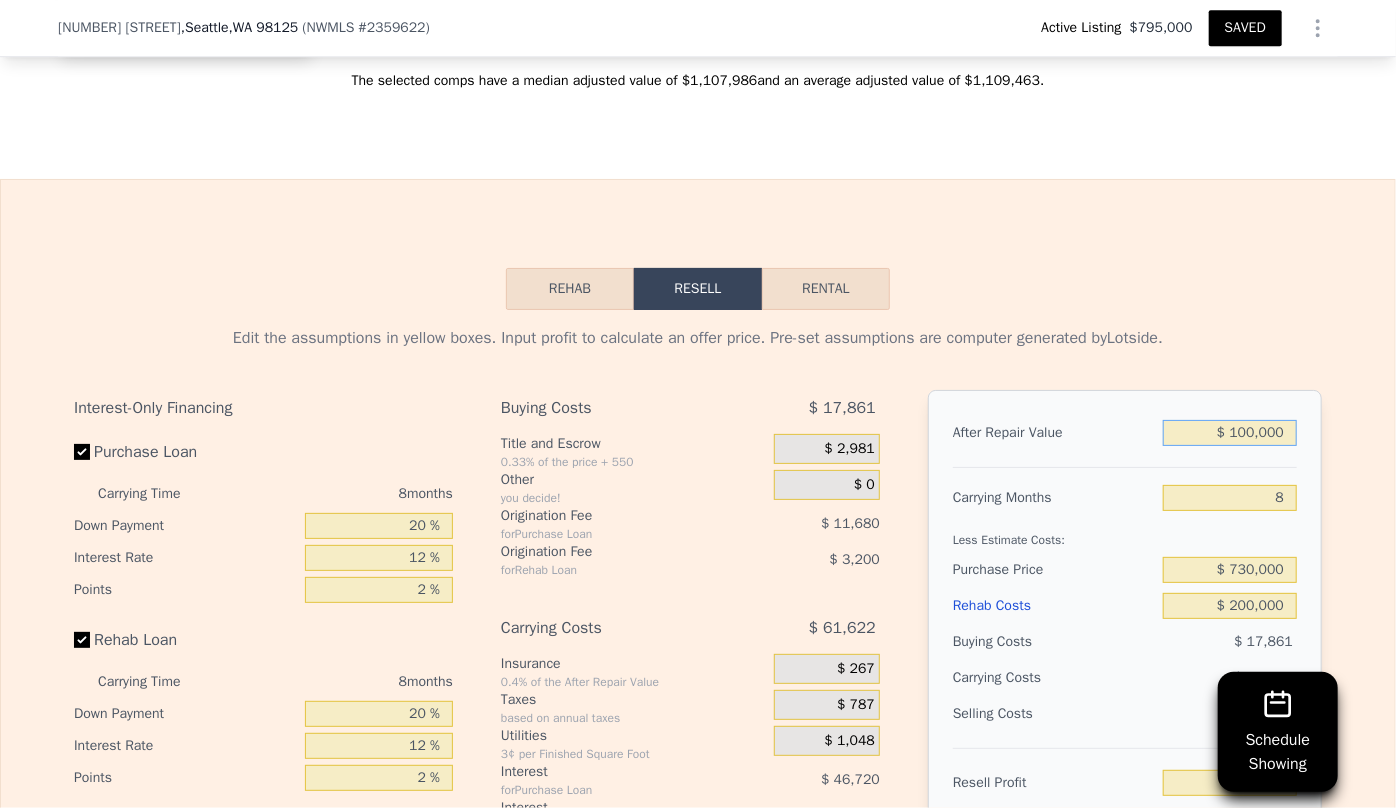 type on "-$ 916,146" 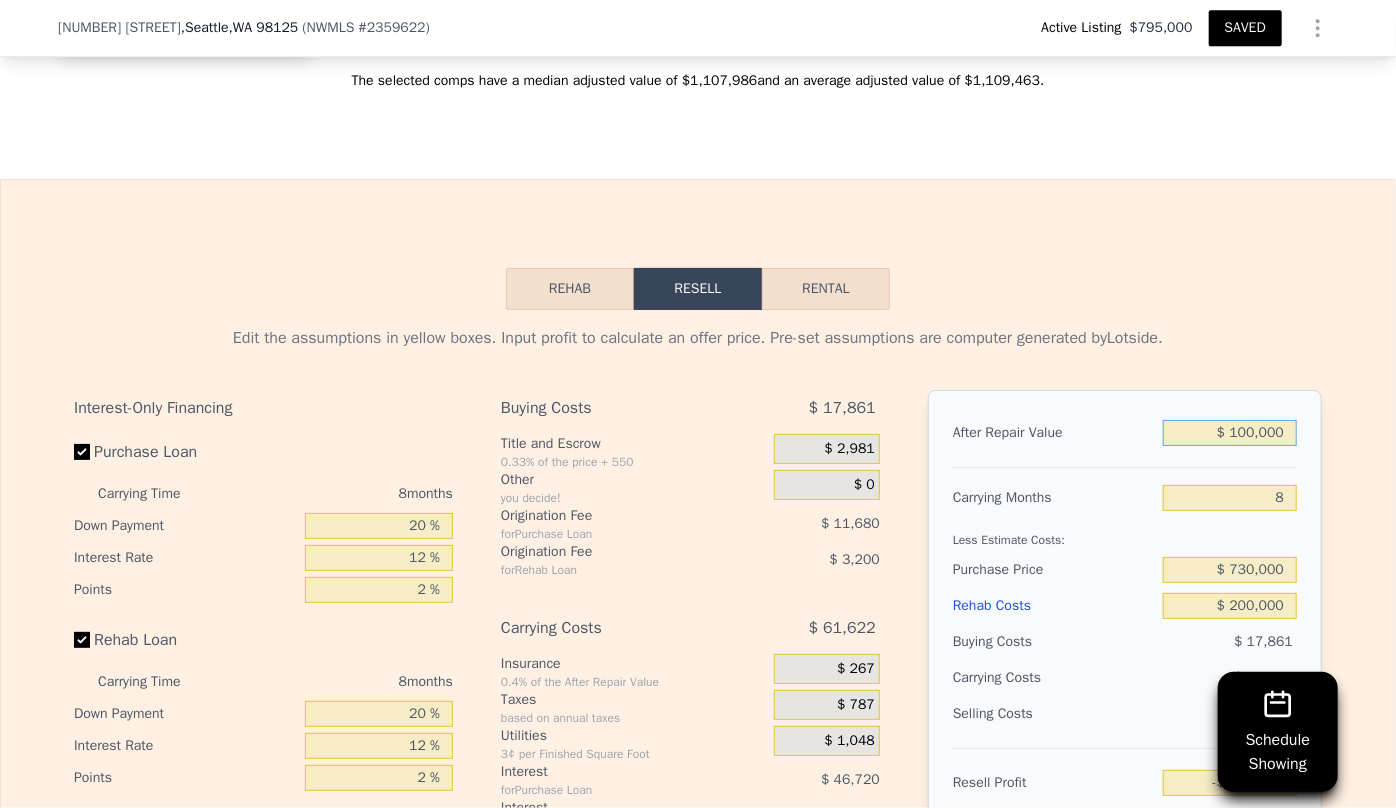 type on "$ 1,100,000" 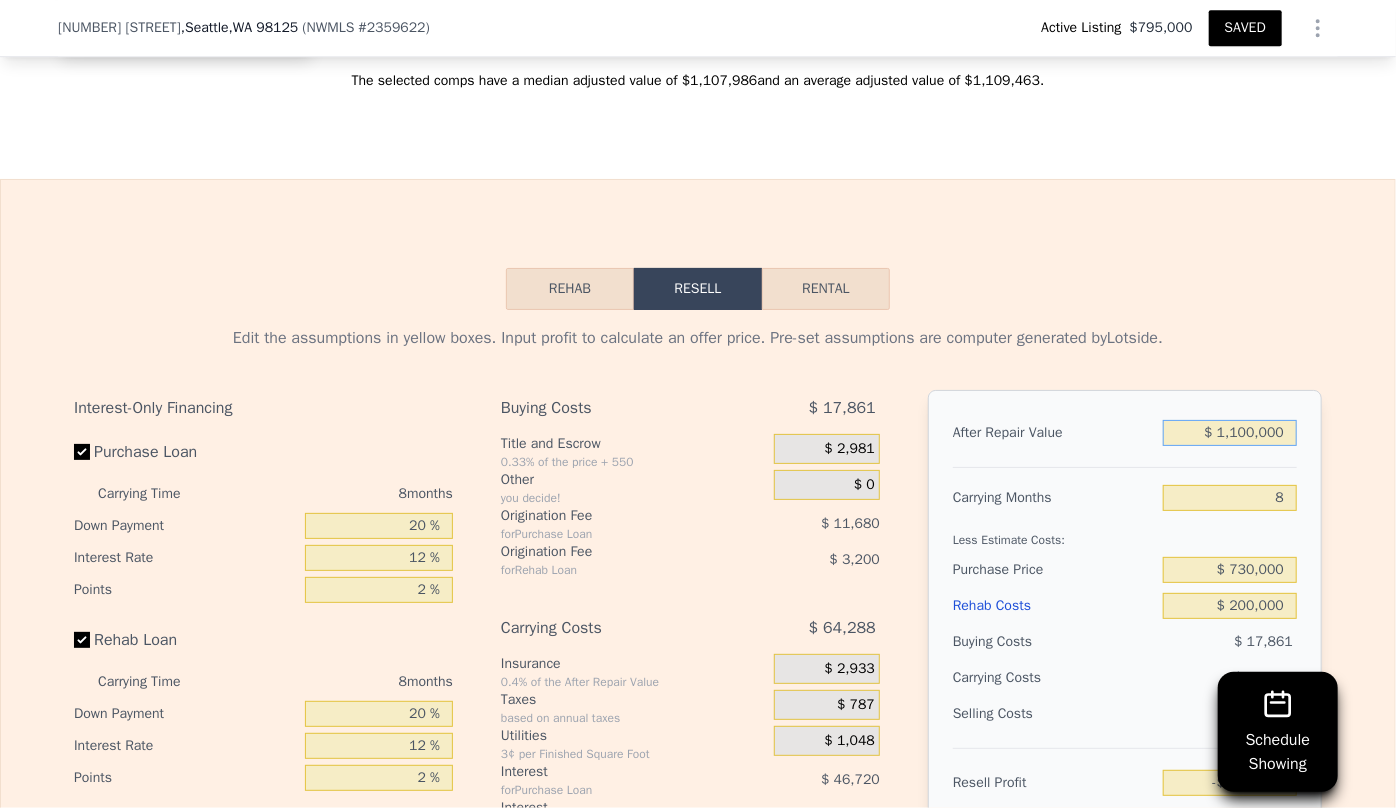 type on "$ 20,058" 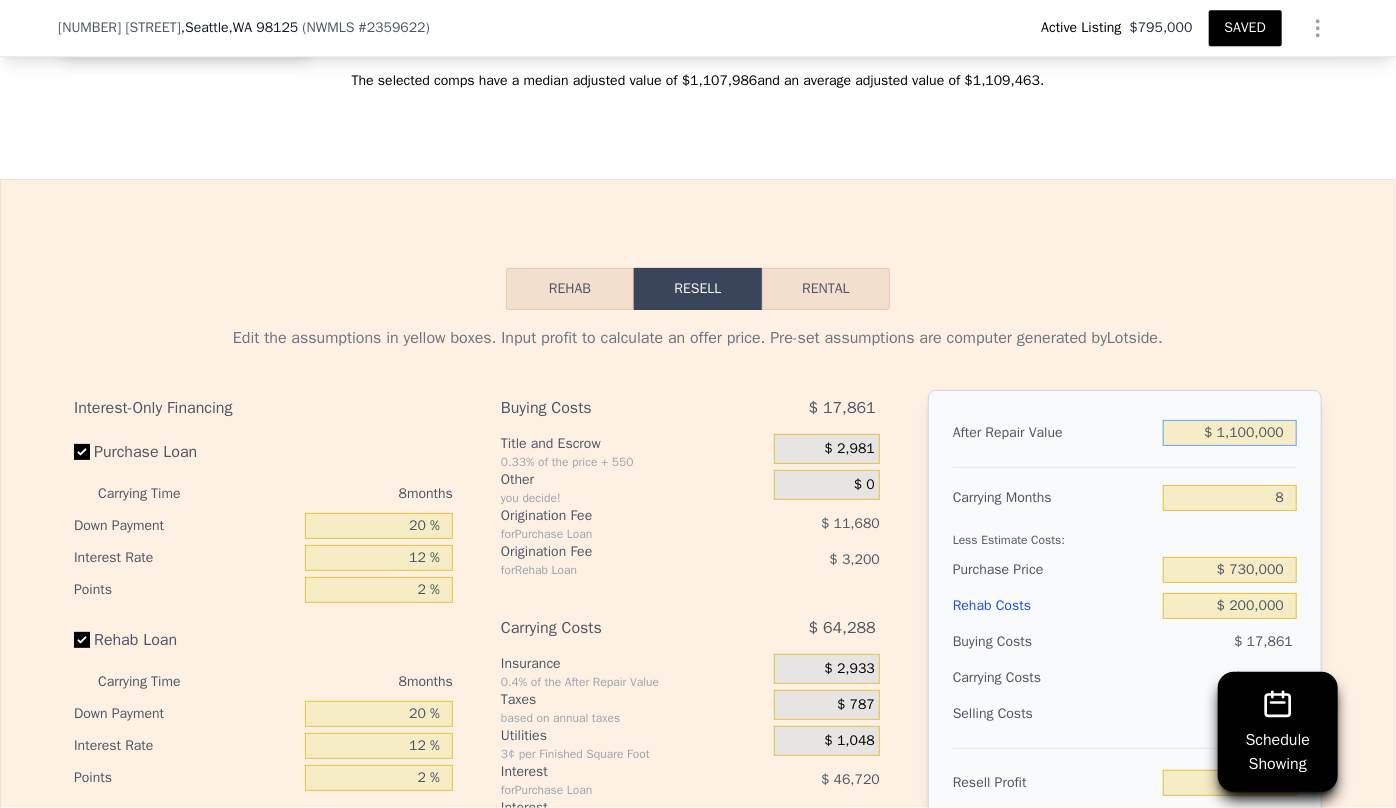 type on "$ 1,100,000" 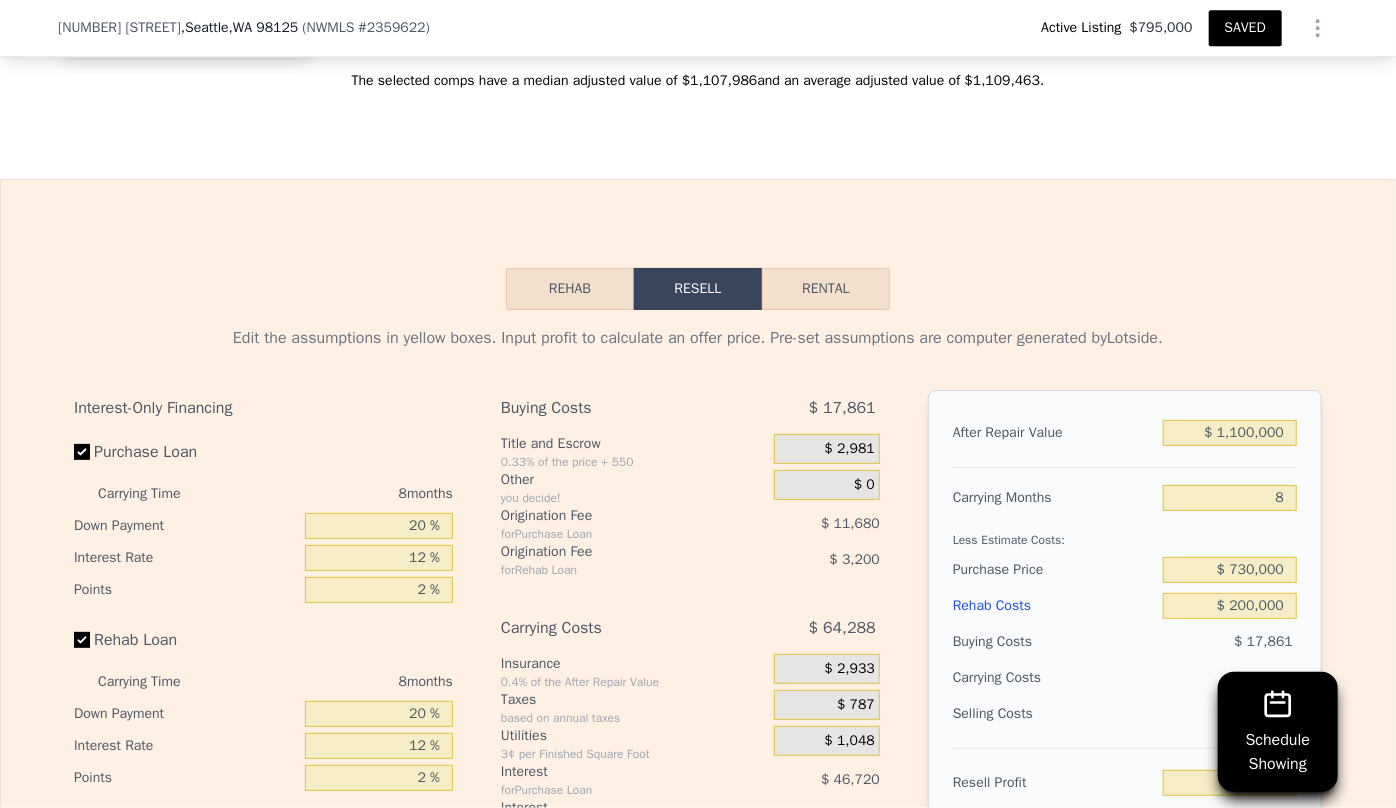 click on "Rehab   Resell   Rental Edit the assumptions in yellow boxes. Input profit to calculate an offer price. Pre-set assumptions are computer generated by  Lotside . Interest-Only Financing Purchase Loan Carrying Time 8  months Down Payment 20 % Interest Rate 12 % Points 2 % Rehab Loan Carrying Time 8  months Down Payment 20 % Interest Rate 12 % Points 2 % Buying Costs $ 17,861 Title and Escrow 0.33% of the price + 550 $ 2,981 Other you decide! $ 0 Origination Fee for  Purchase Loan $ 11,680 Origination Fee for  Rehab Loan $ 3,200 Carrying Costs $ 64,288 Insurance 0.4% of the After Repair Value $ 2,933 Taxes based on annual taxes $ 787 Utilities 3¢ per Finished Square Foot $ 1,048 Interest for  Purchase Loan $ 46,720 Interest for  Rehab Loan $ 12,800 Selling Costs $ 67,793 Excise Tax 1.78% of the After Repair Value $ 19,580 Listing Commission 2.5% of the After Repair Value $ 27,500 Selling Commission 1.5% of the After Repair Value $ 16,500 Title and Escrow 0.33% of the After Repair Value $ 4,213 $ 1,100,000 8" at bounding box center [698, 661] 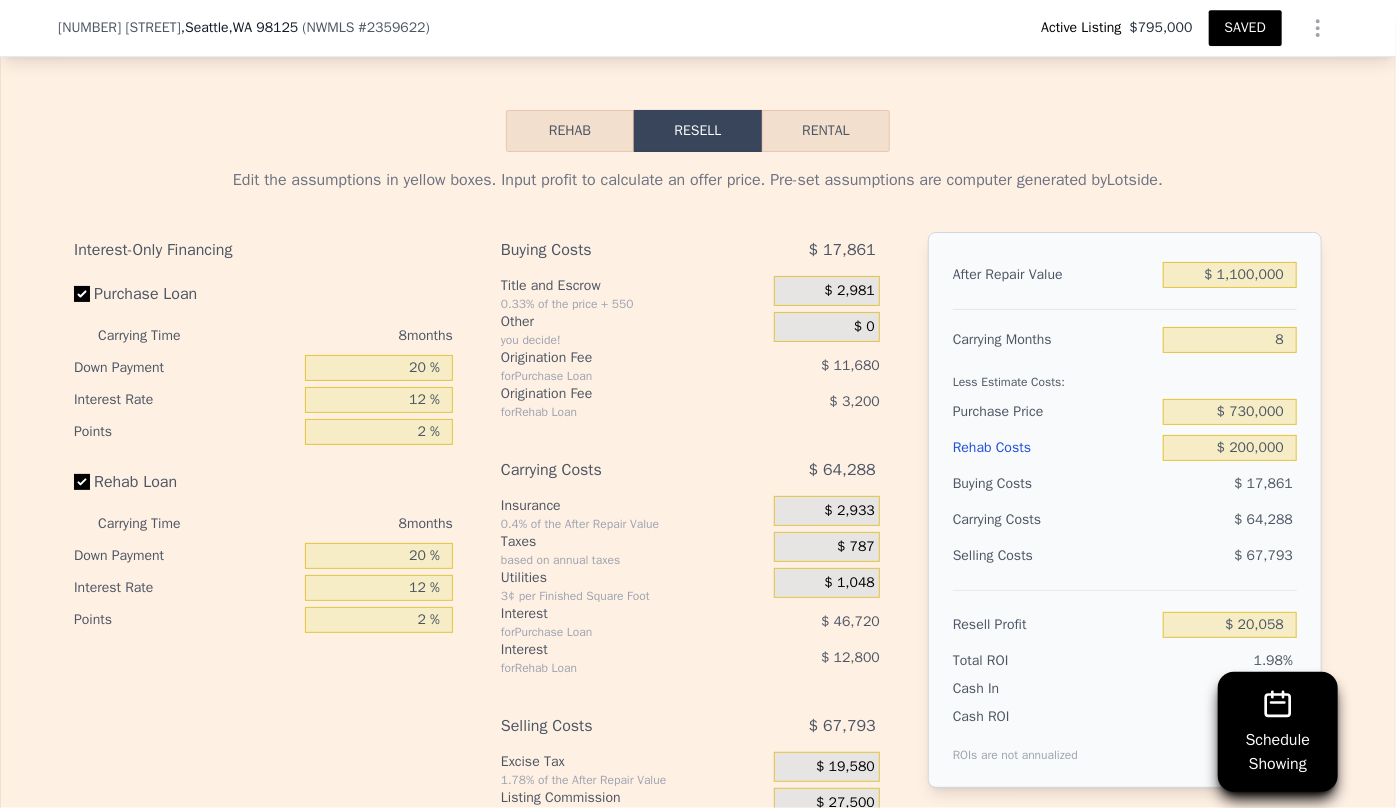 scroll, scrollTop: 3538, scrollLeft: 0, axis: vertical 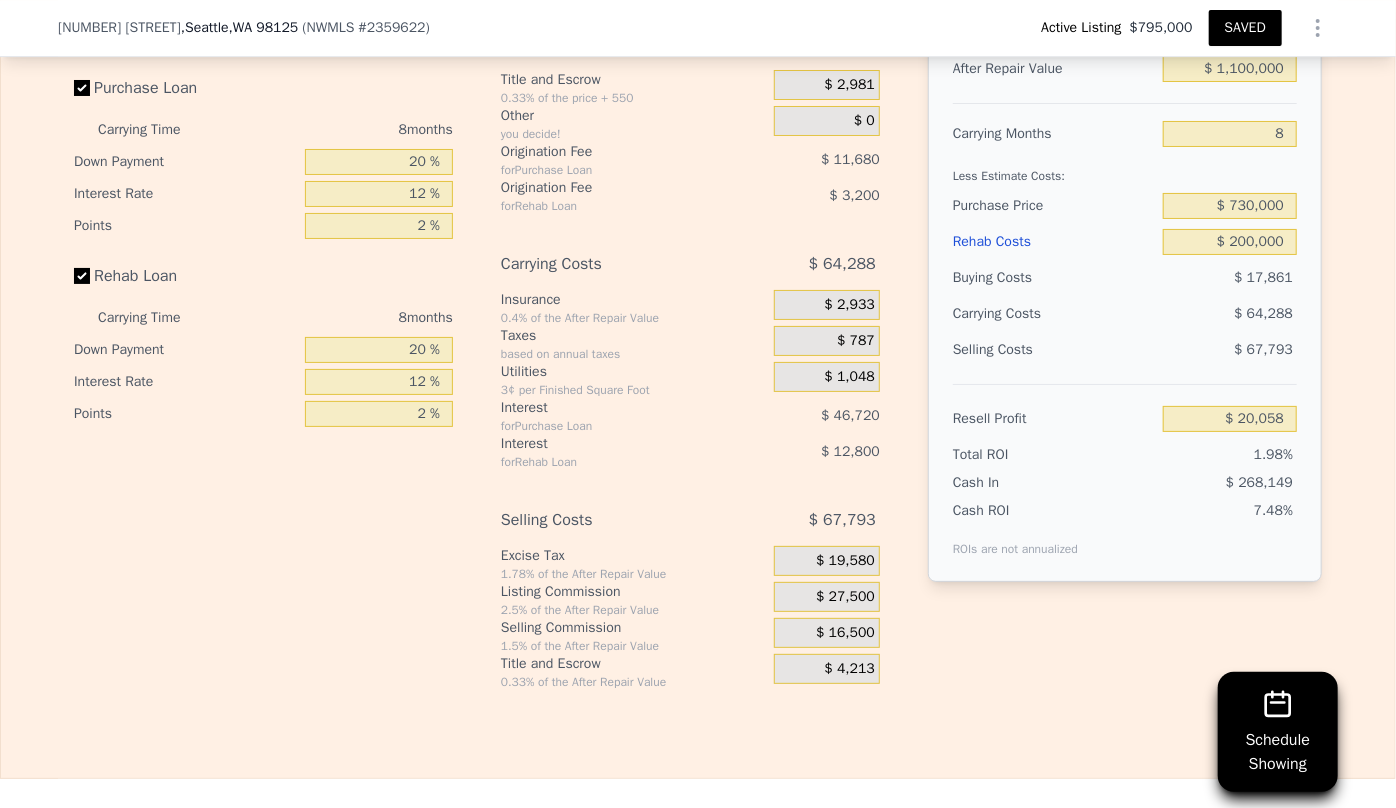 click on "Rehab Costs" at bounding box center [1054, 242] 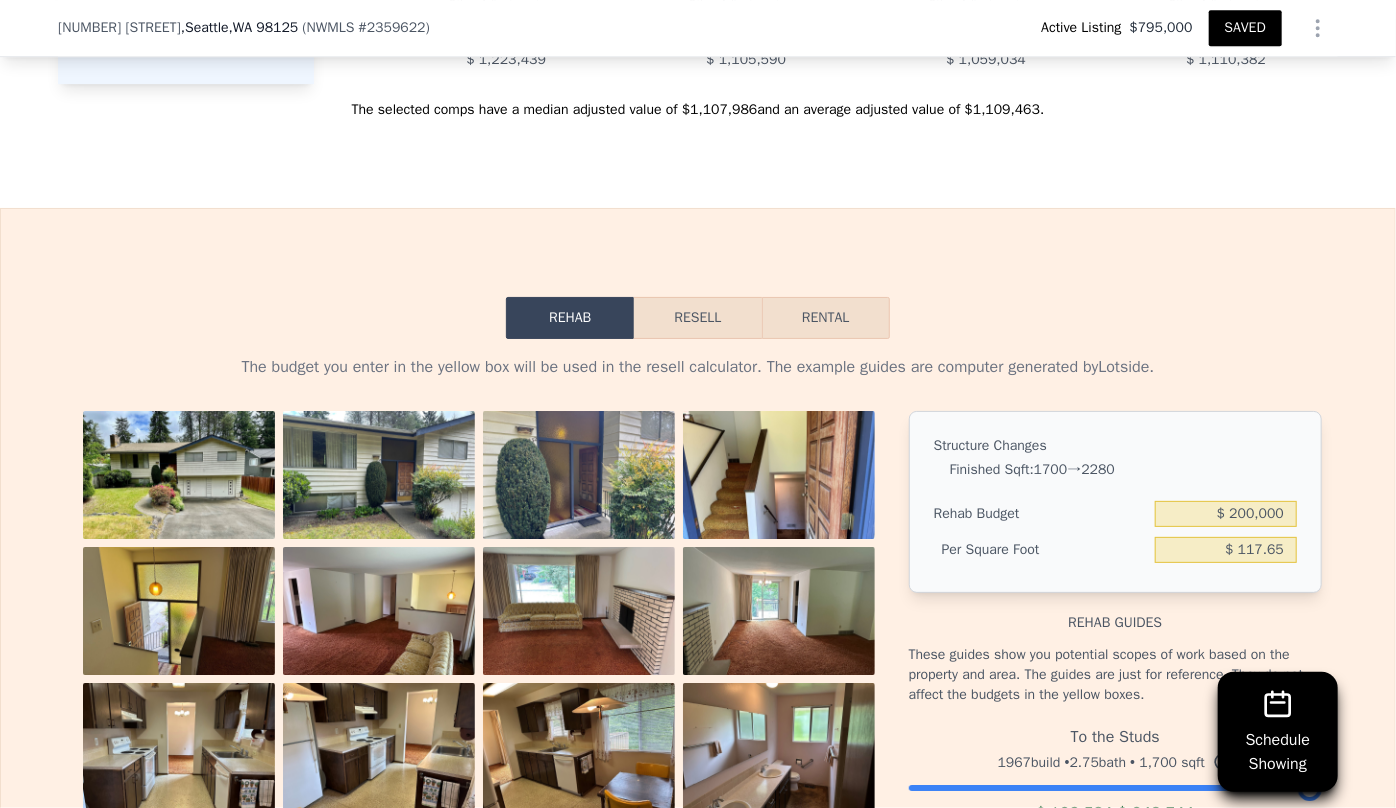 scroll, scrollTop: 3174, scrollLeft: 0, axis: vertical 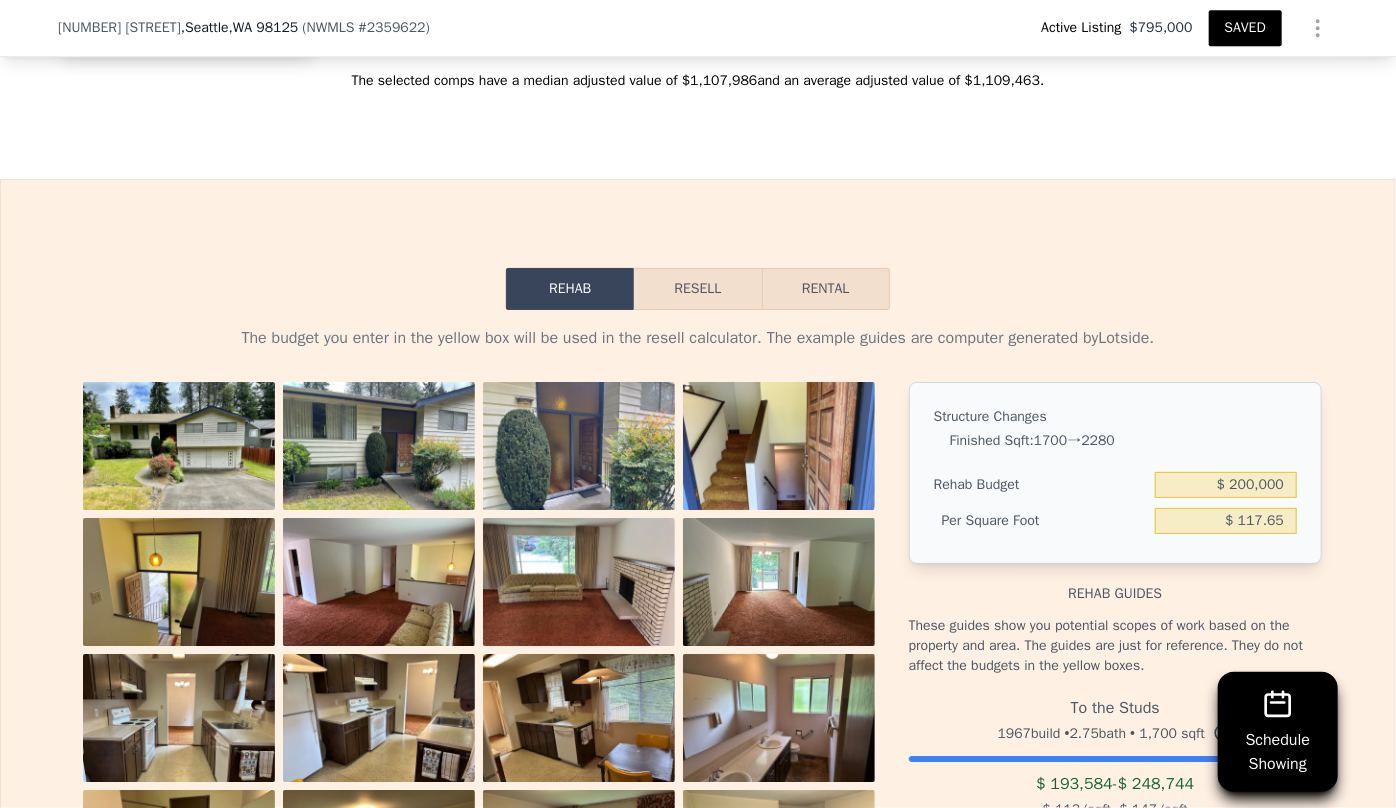 click on "Resell" at bounding box center [697, 289] 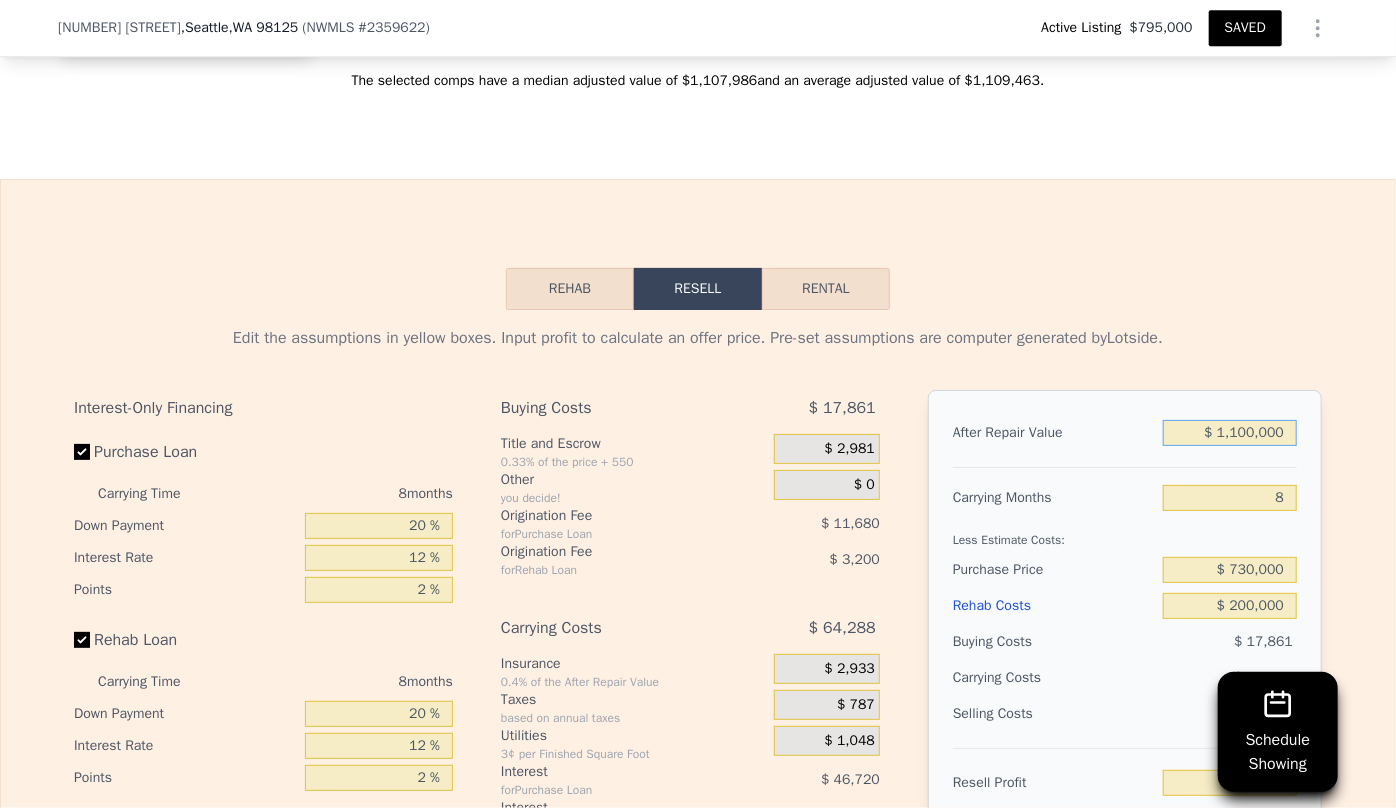 click on "$ 1,100,000" at bounding box center [1230, 433] 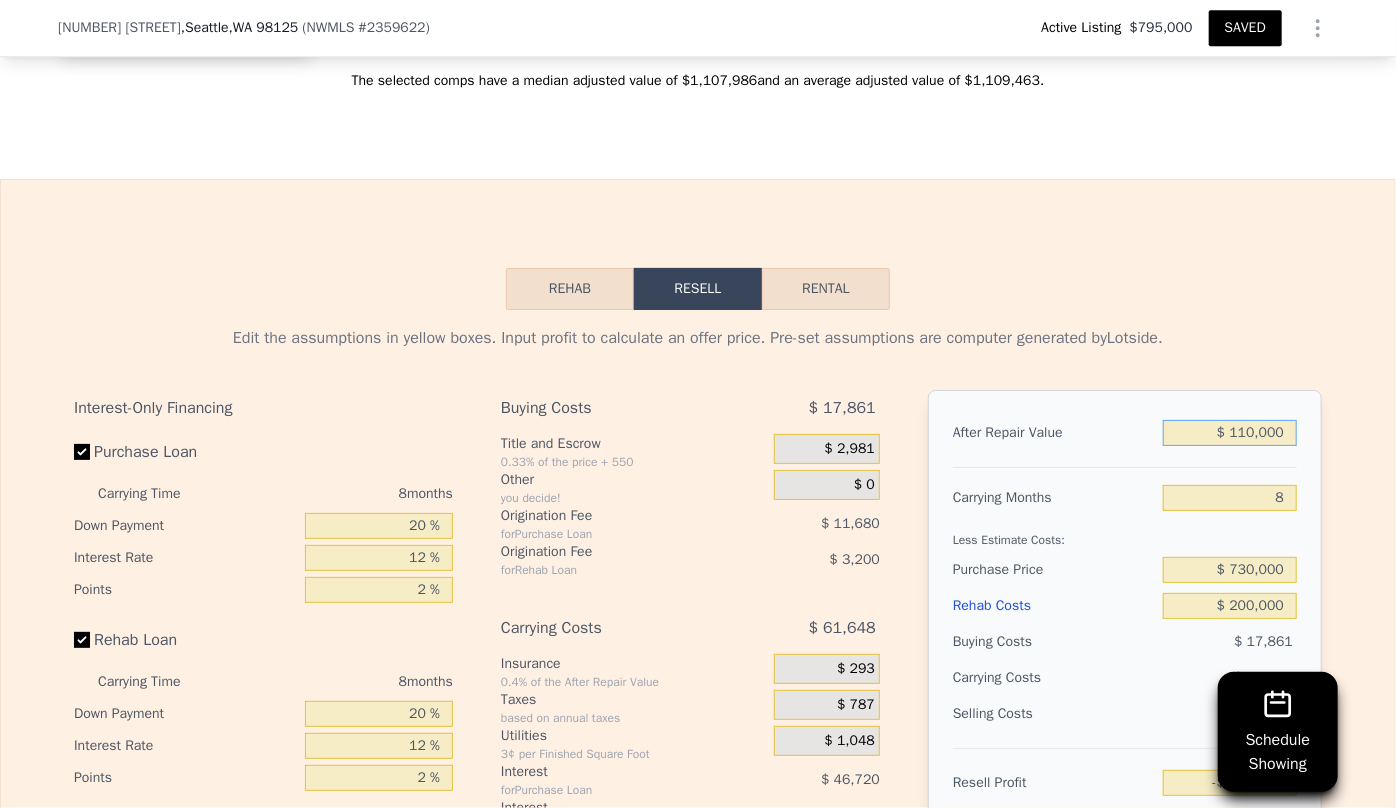 type on "-$ 906,783" 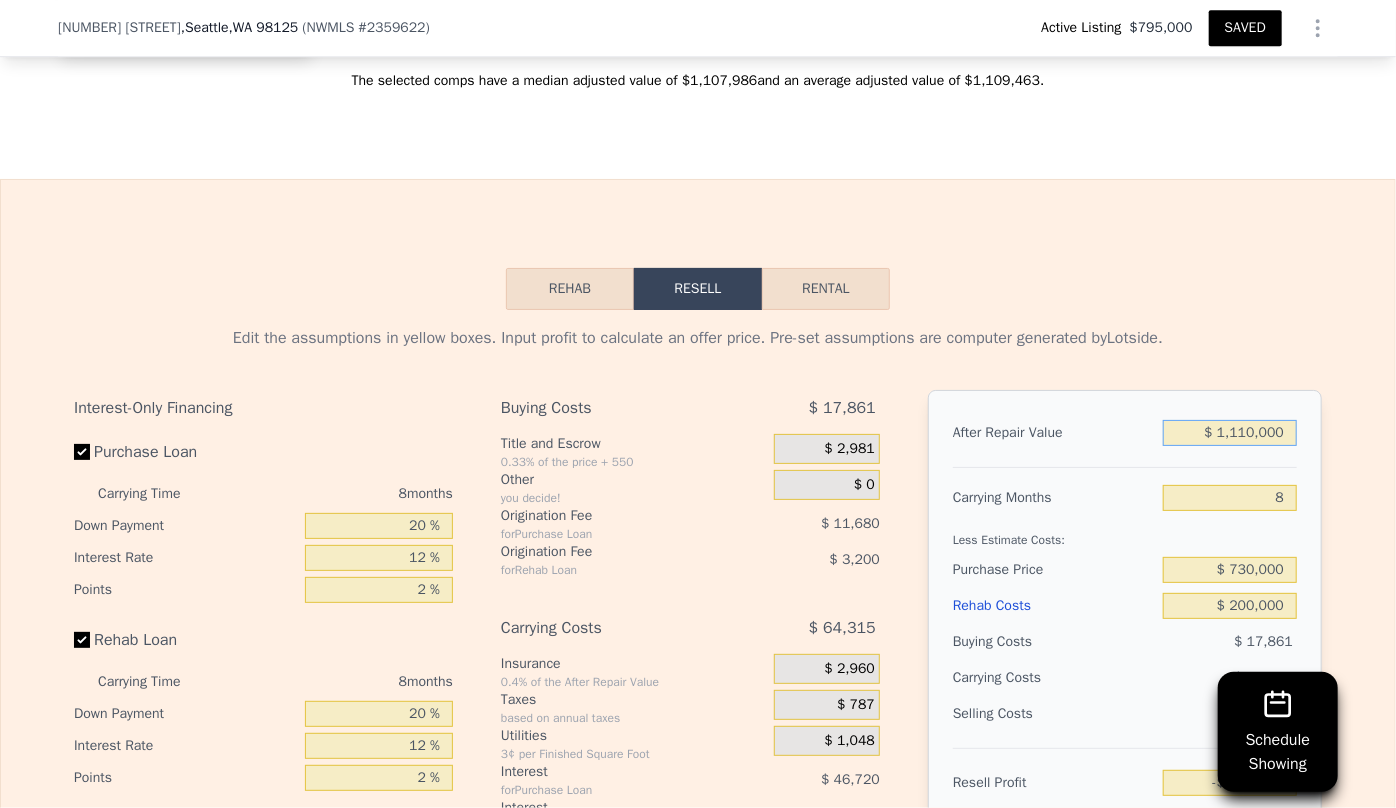 type on "$ 29,420" 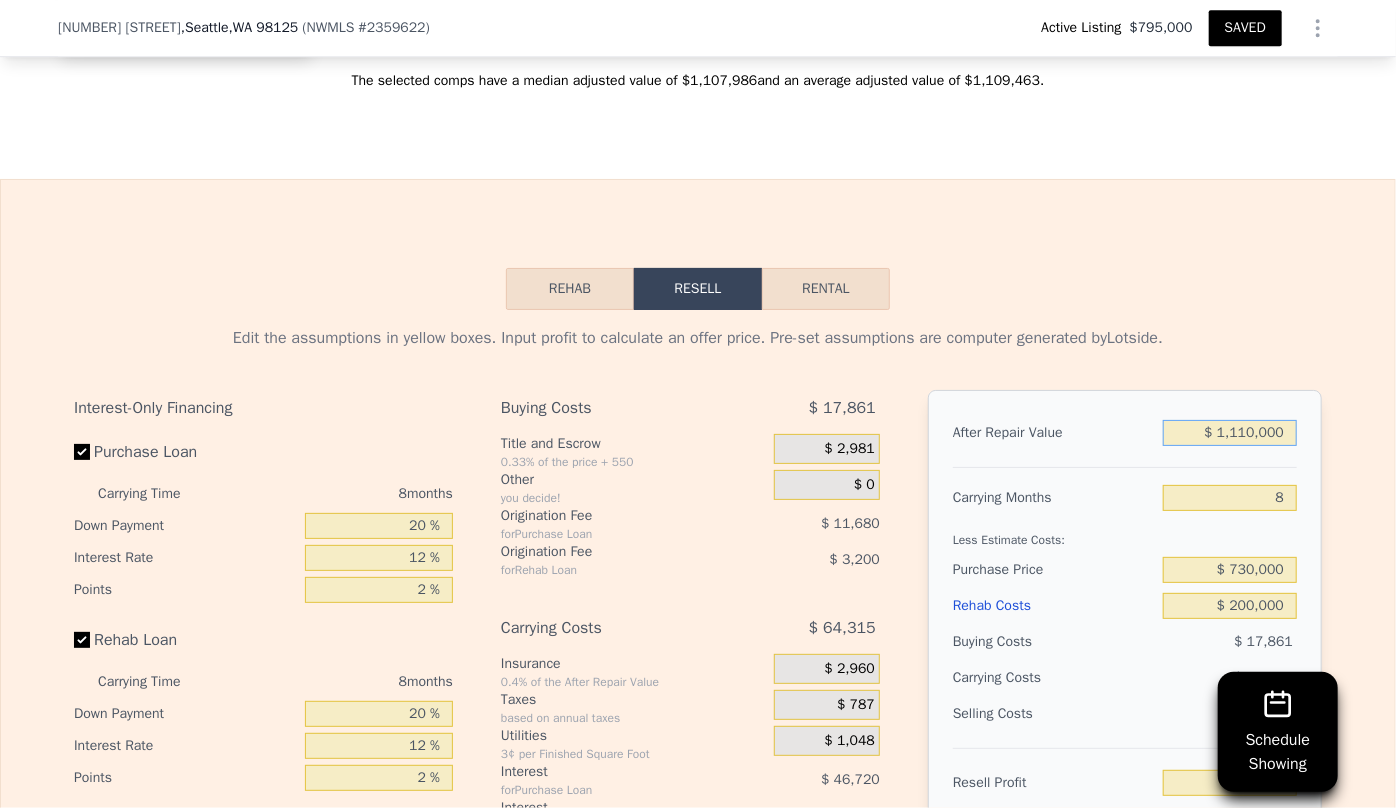 type on "$ 1,110,000" 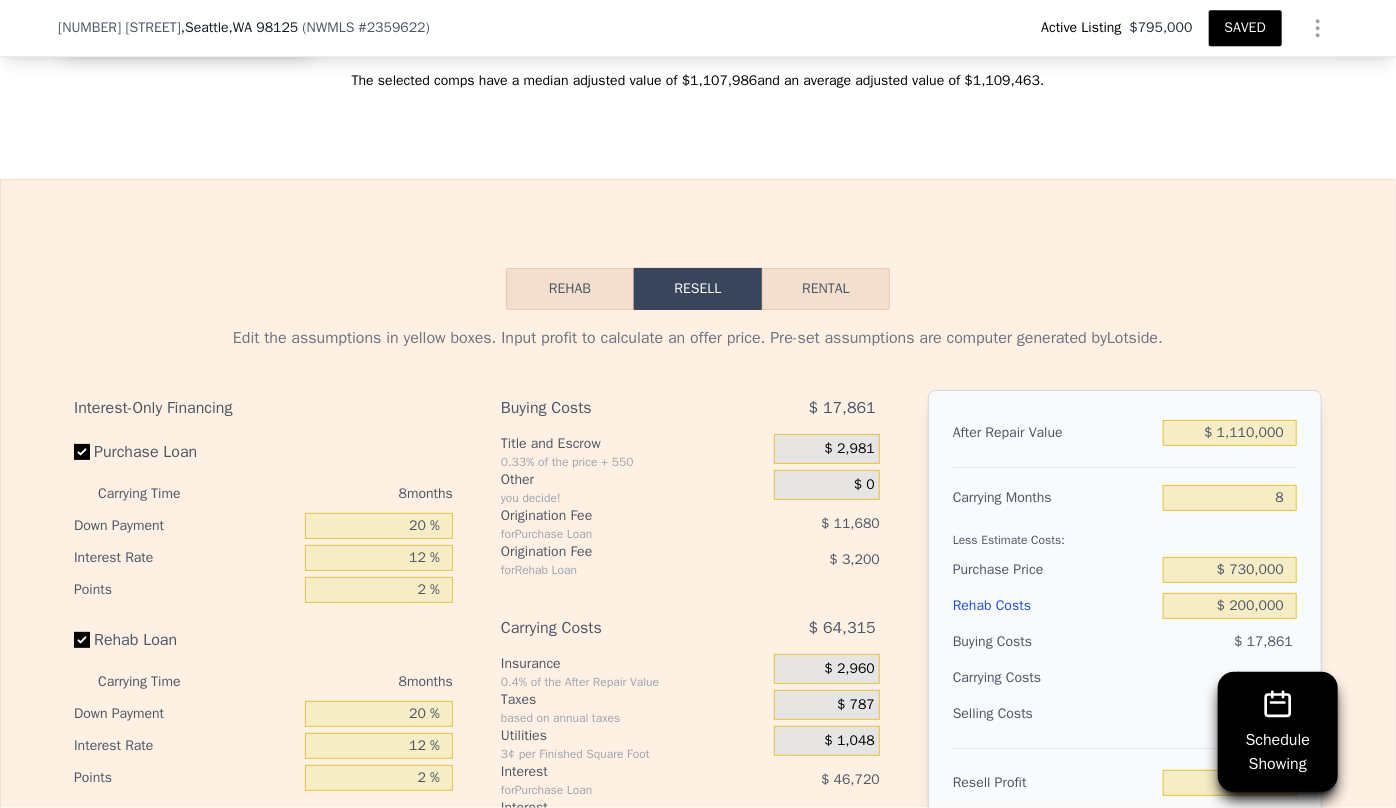 click on "Edit the assumptions in yellow boxes. Input profit to calculate an offer price. Pre-set assumptions are computer generated by  Lotside ." at bounding box center (698, 338) 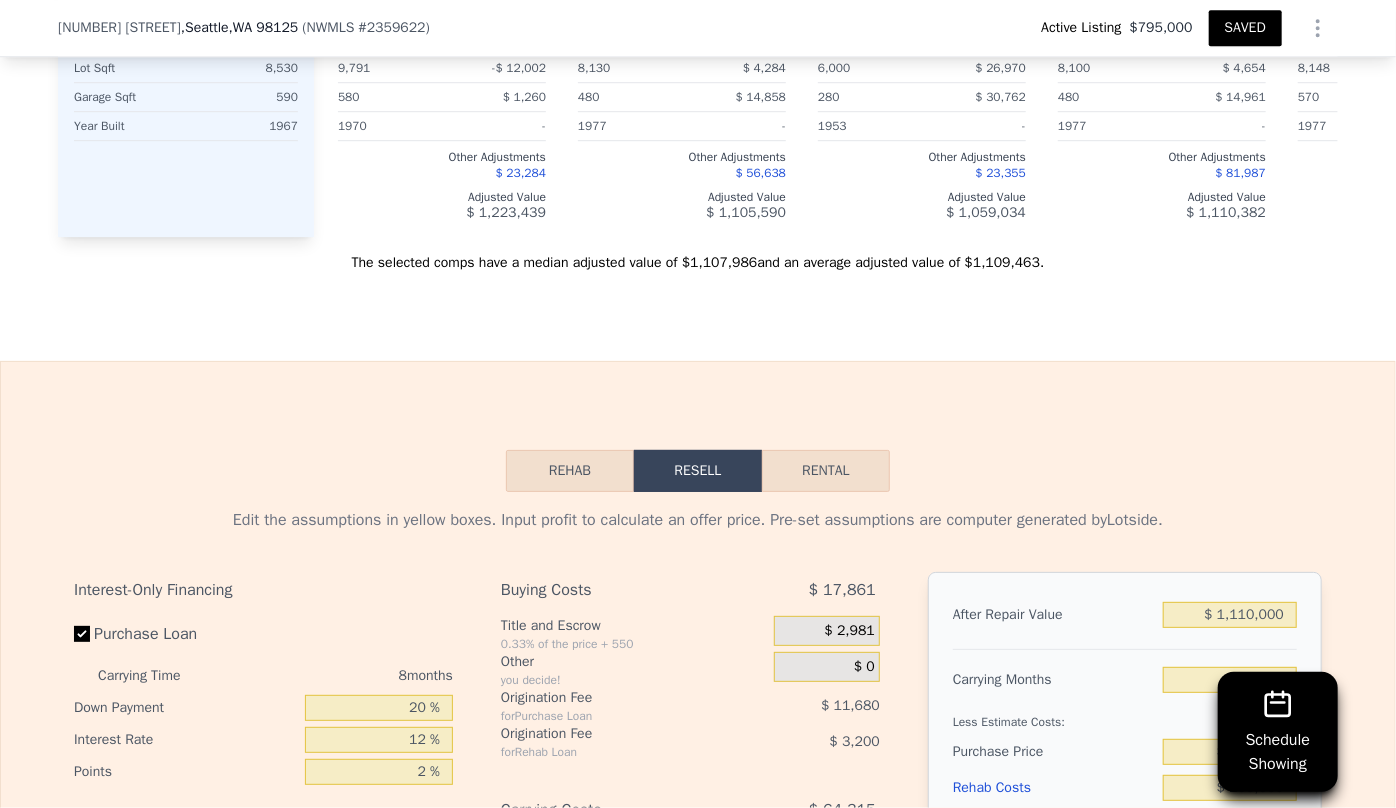 scroll, scrollTop: 2538, scrollLeft: 0, axis: vertical 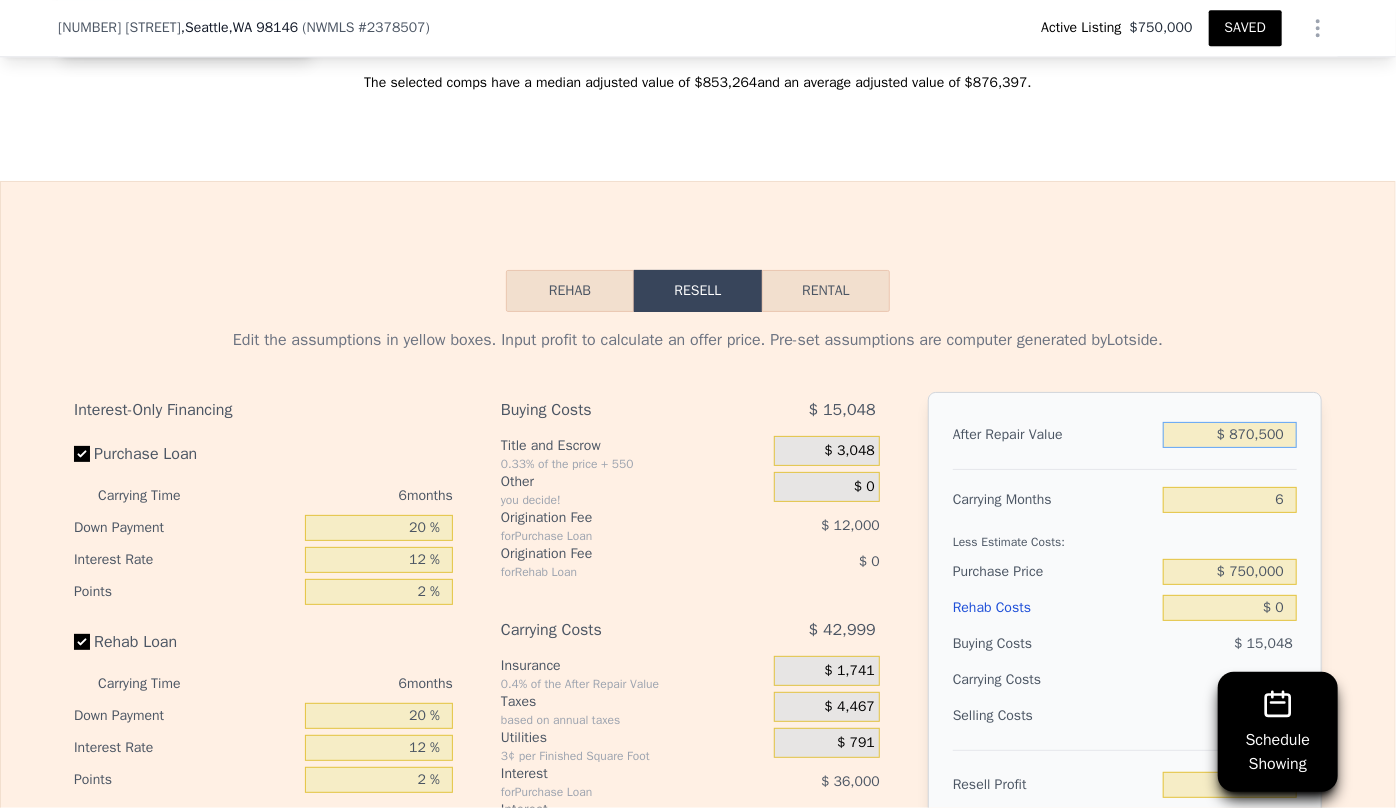click on "$ 870,500" at bounding box center [1230, 435] 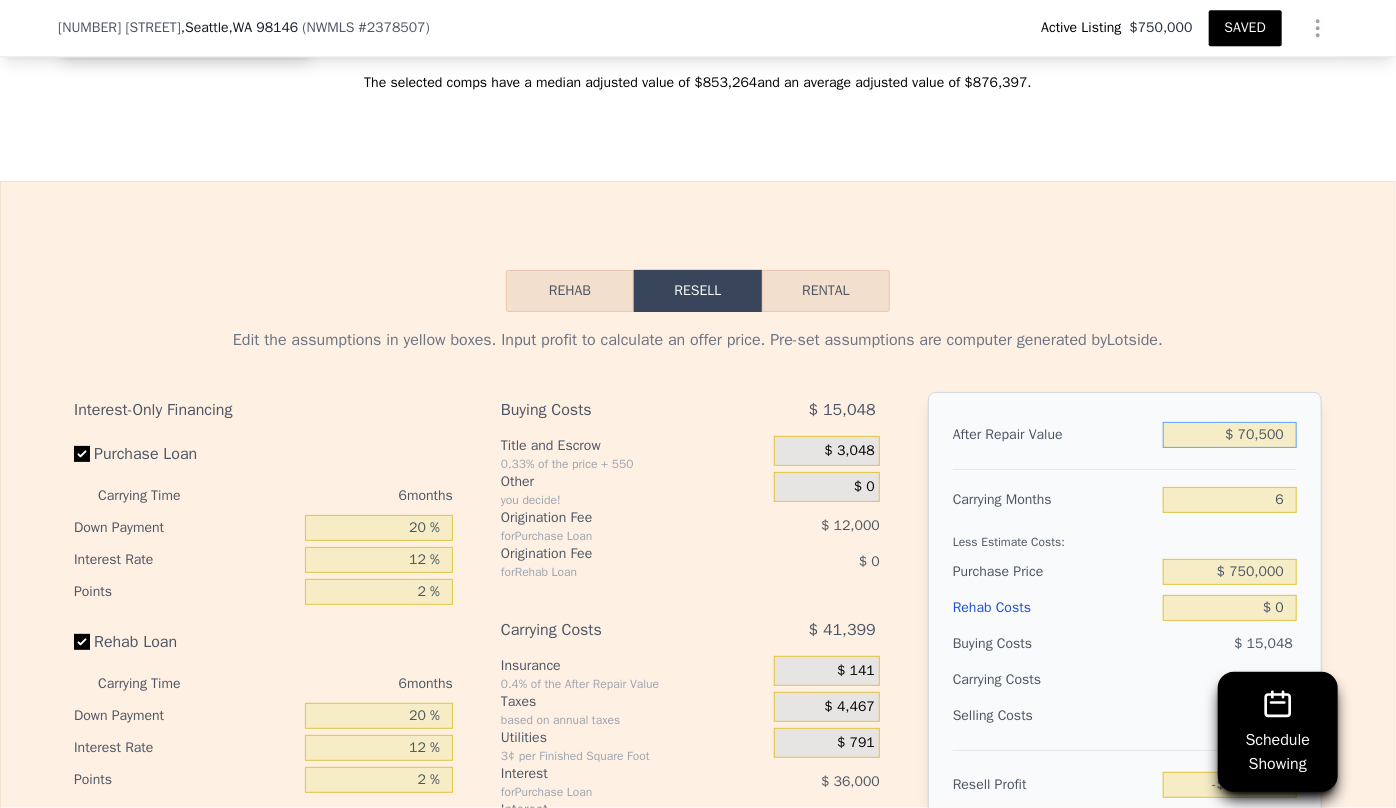 type on "-$ 741,513" 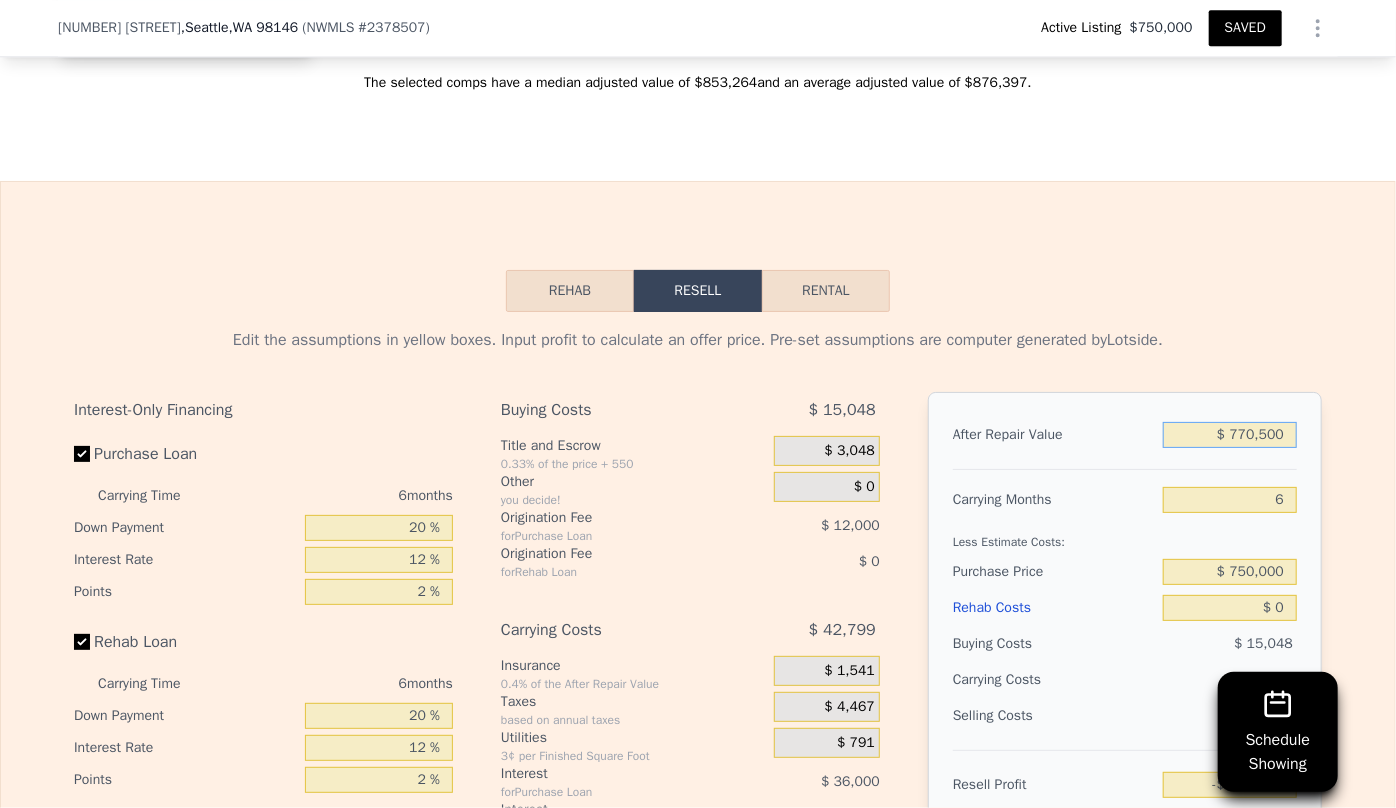 type on "-$ 92,704" 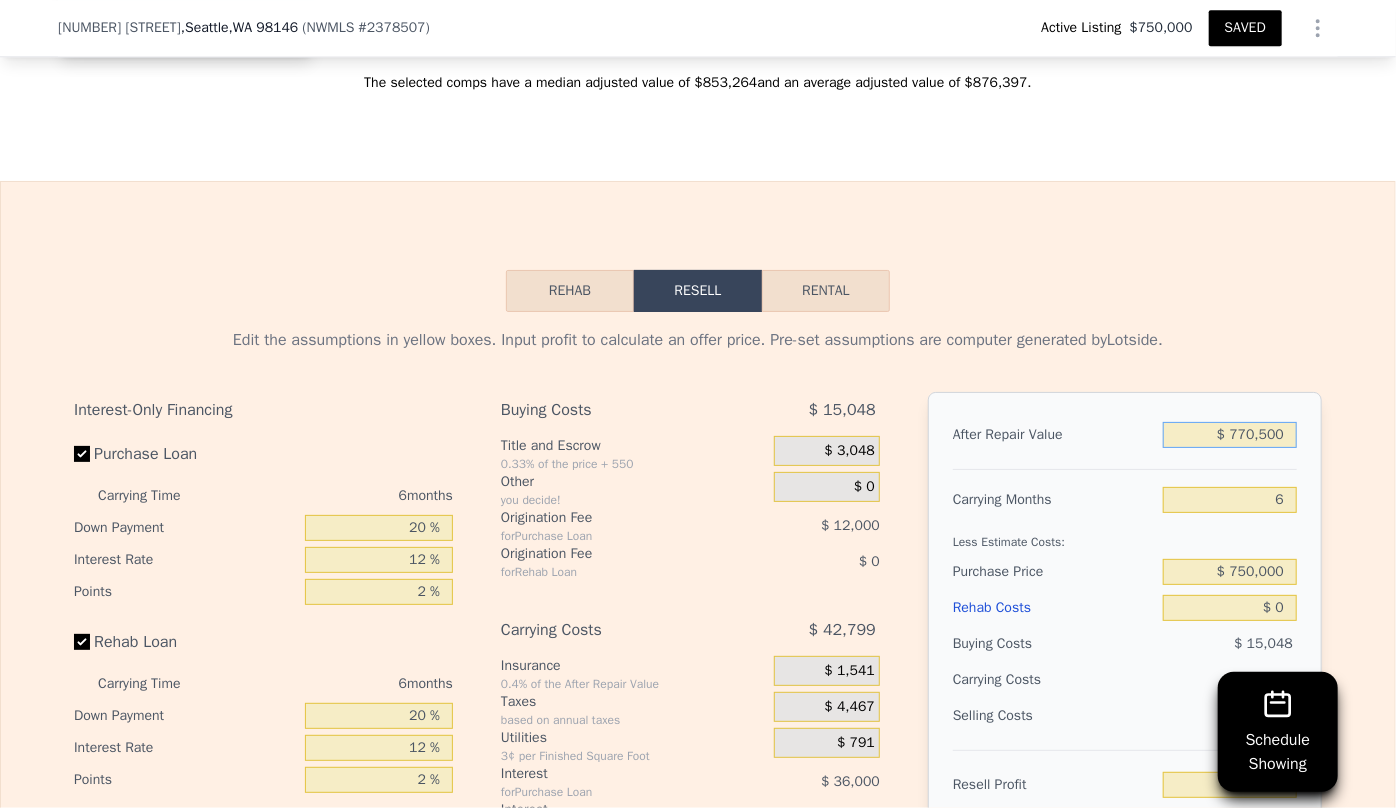 type on "$ 770,500" 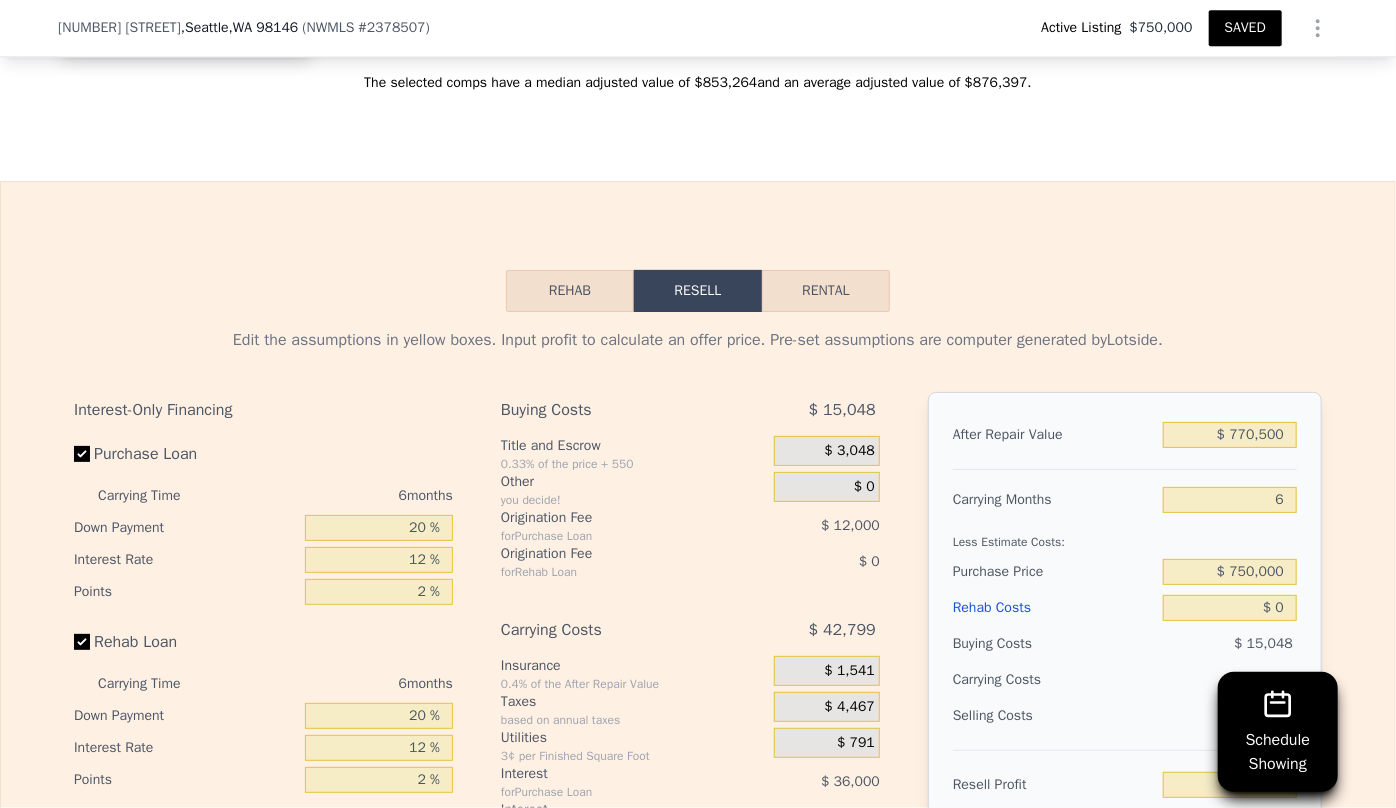 drag, startPoint x: 1143, startPoint y: 261, endPoint x: 1142, endPoint y: 281, distance: 20.024984 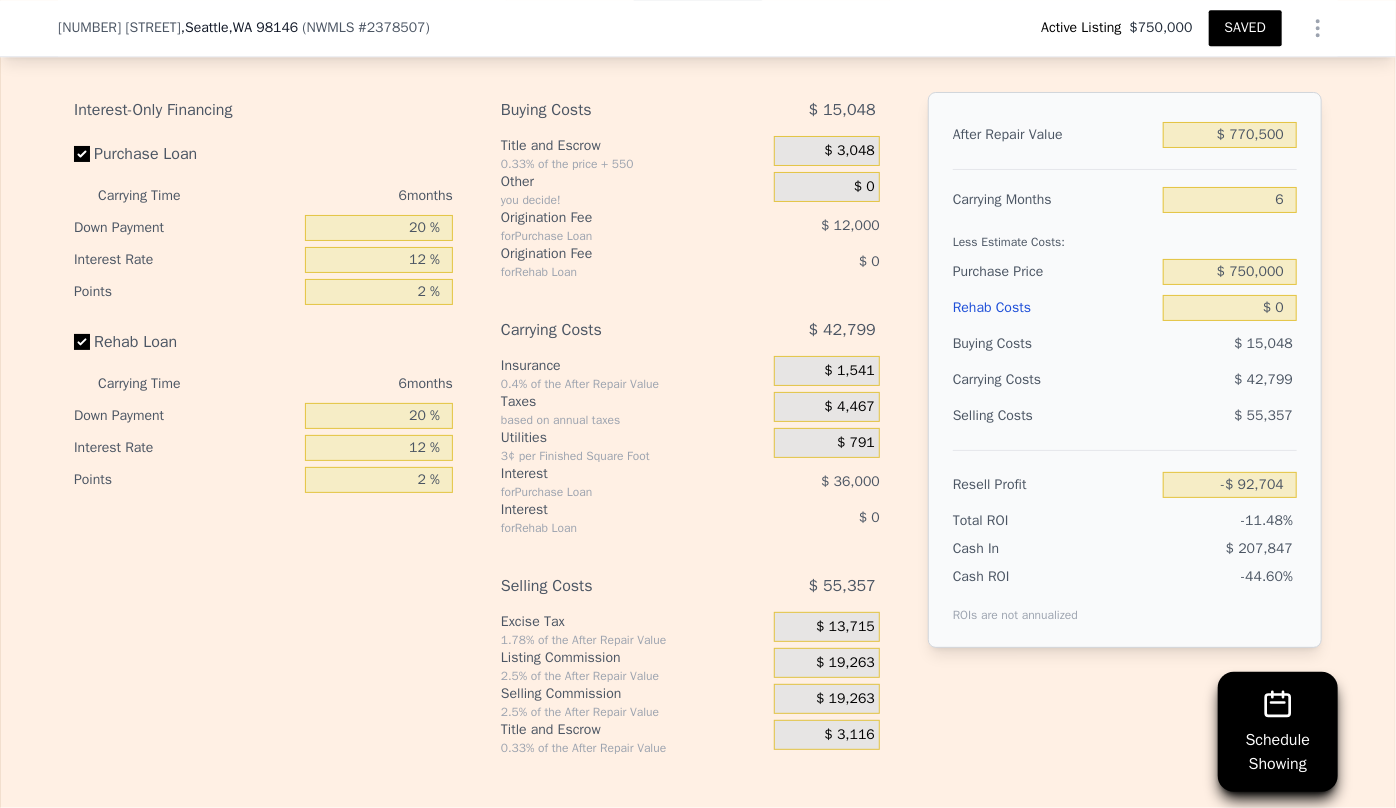 scroll, scrollTop: 3083, scrollLeft: 0, axis: vertical 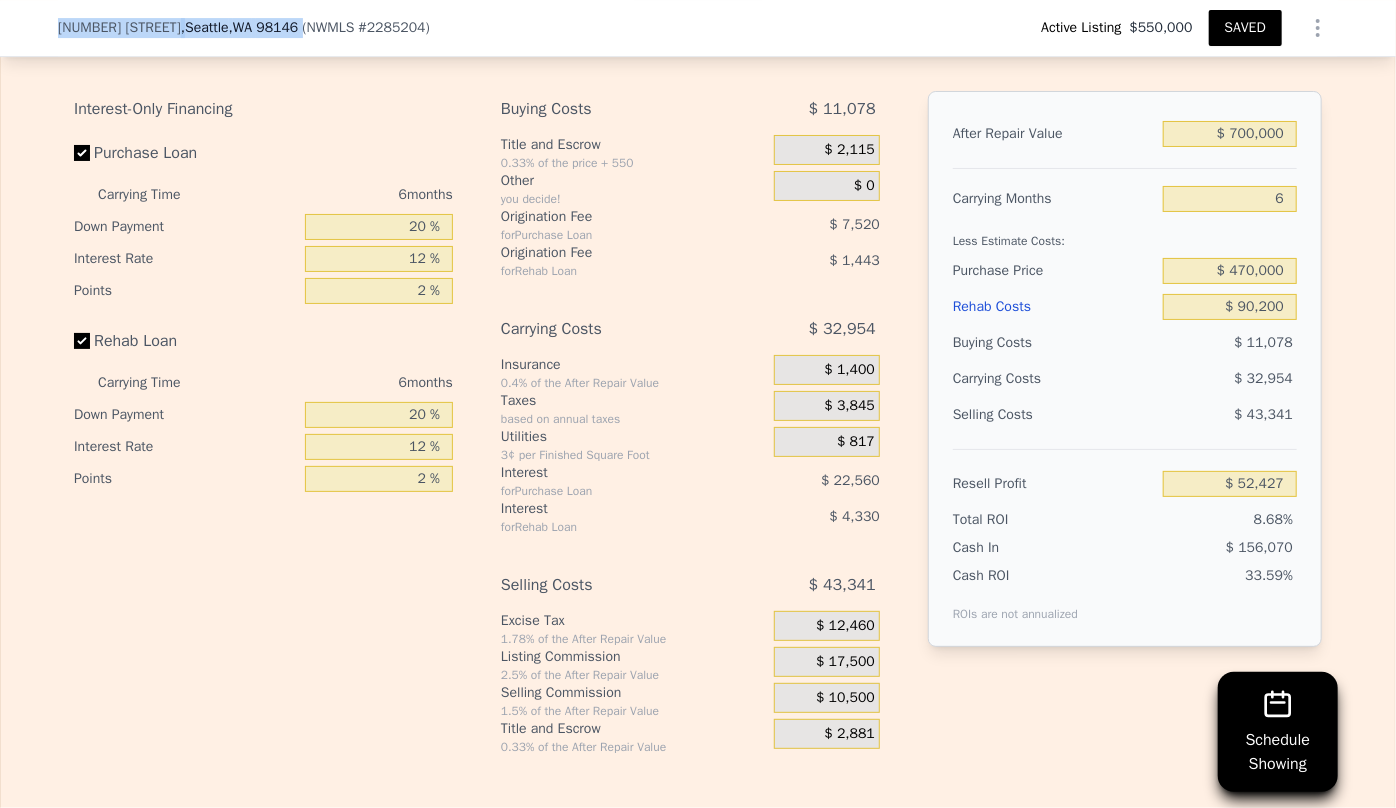drag, startPoint x: 50, startPoint y: 28, endPoint x: 295, endPoint y: 30, distance: 245.00816 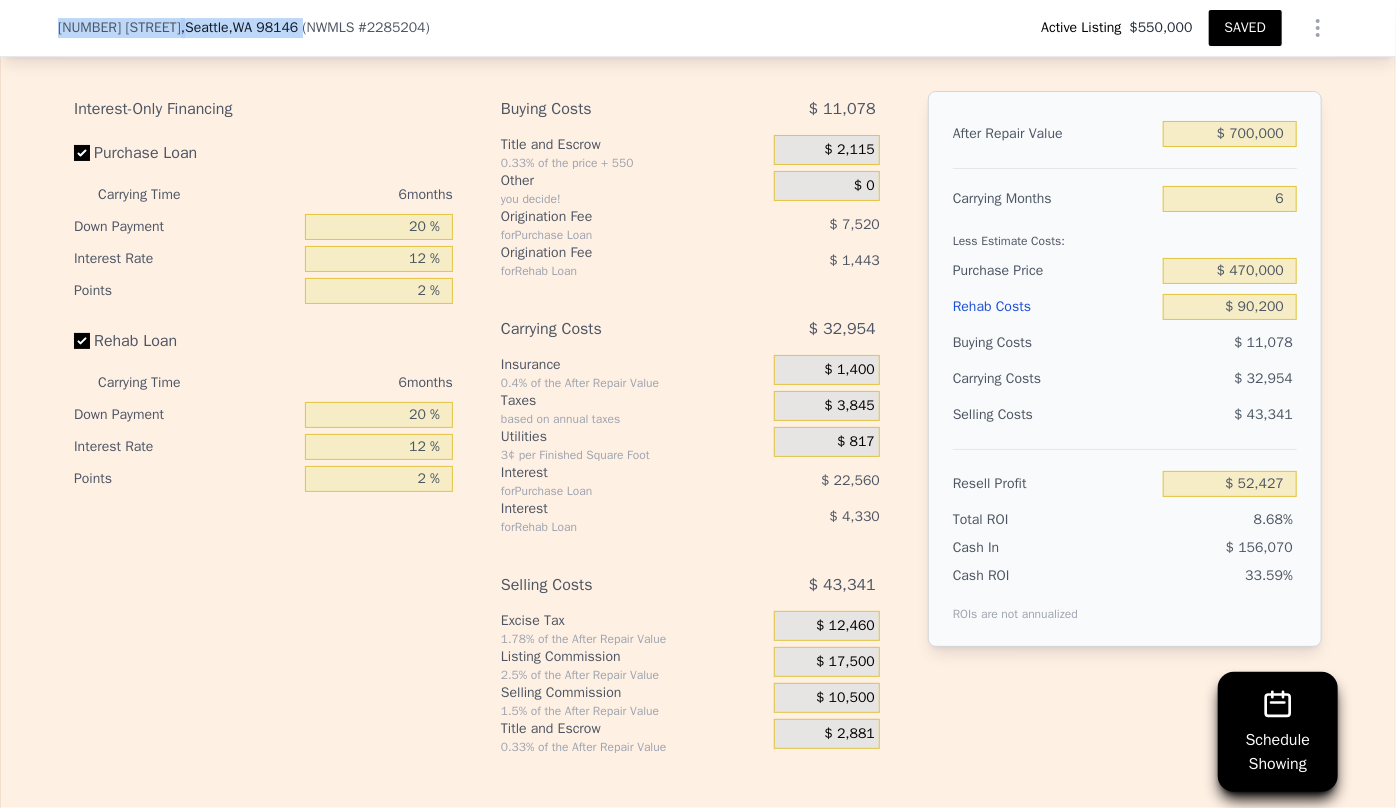 click on "[NUMBER] [STREET] , [CITY] , [STATE] ( NWMLS # 2285204 )" at bounding box center (252, 28) 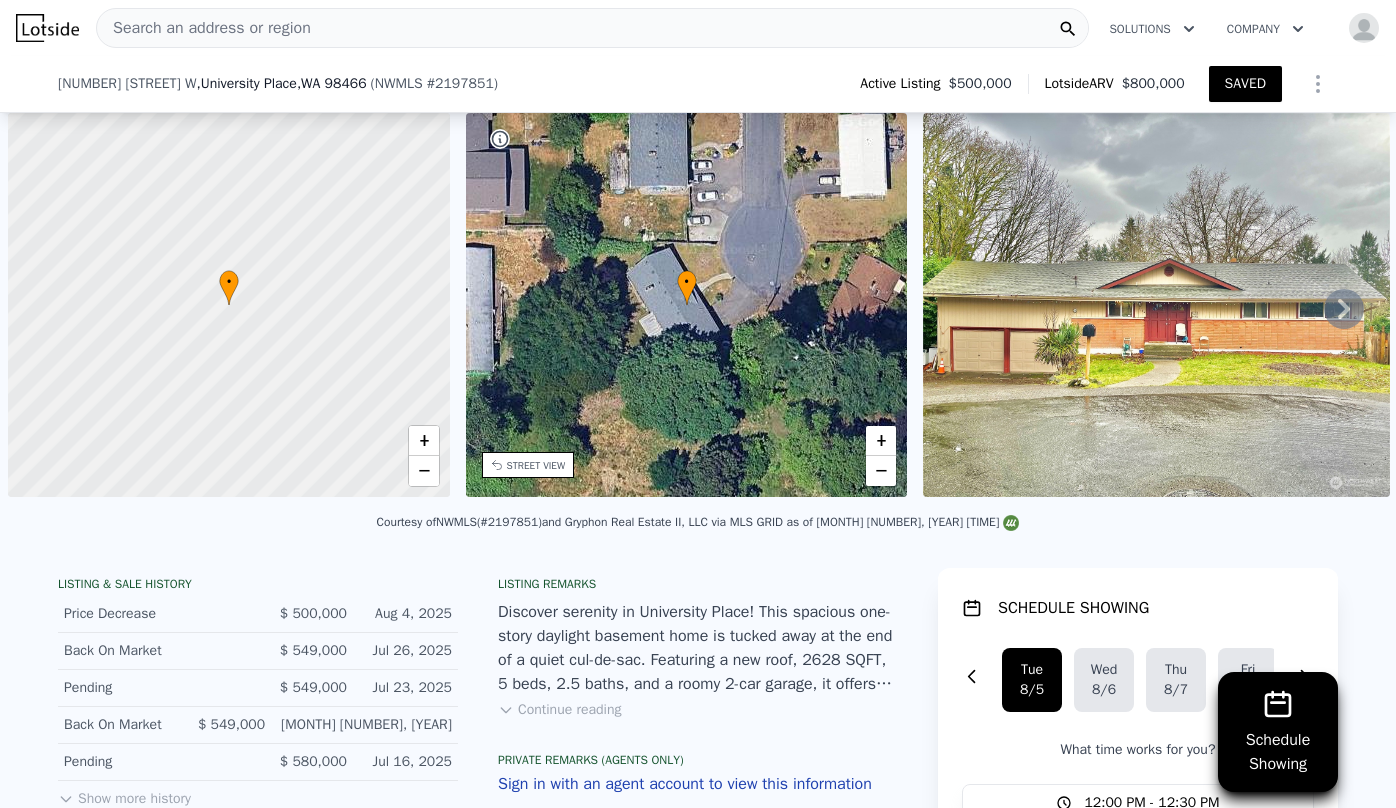scroll, scrollTop: 0, scrollLeft: 0, axis: both 